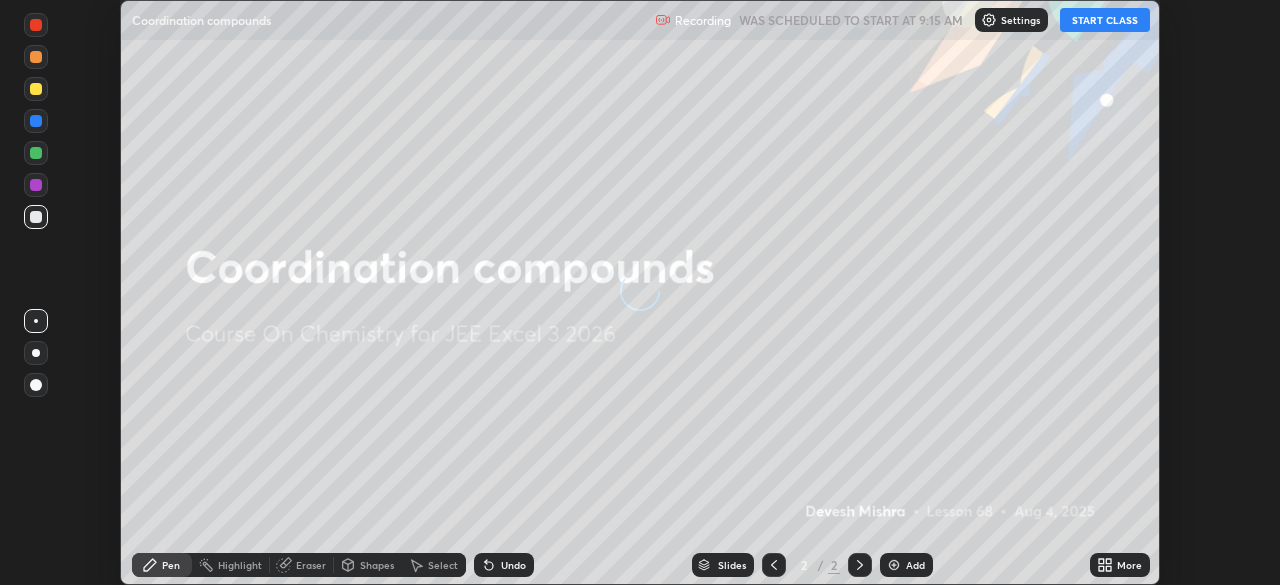scroll, scrollTop: 0, scrollLeft: 0, axis: both 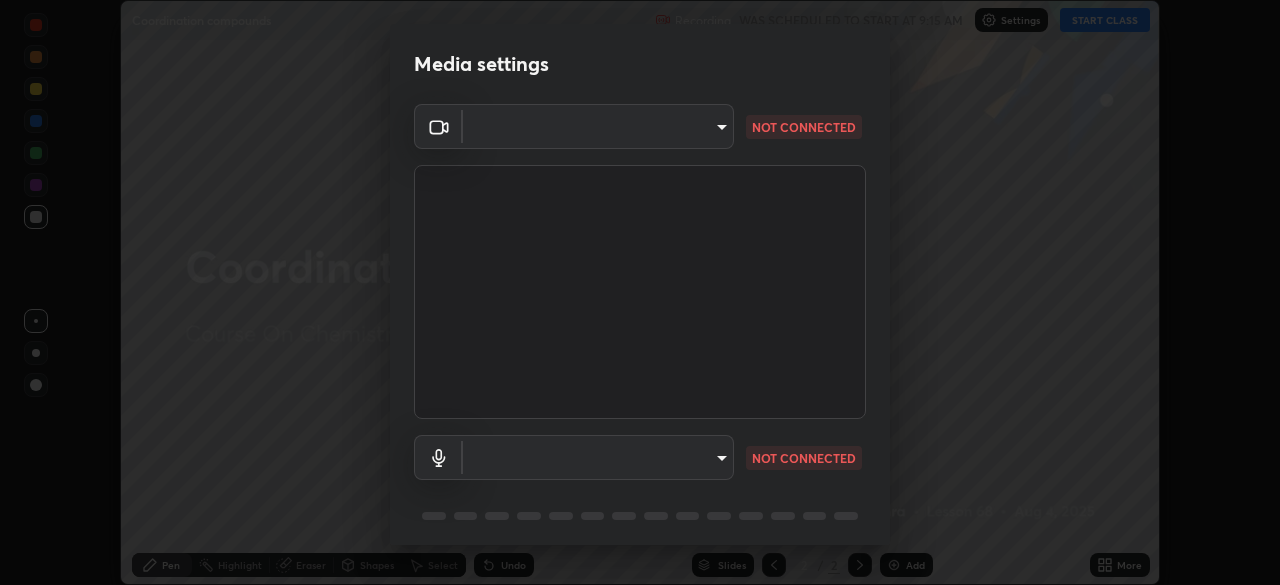 click on "Erase all Coordination compounds Recording WAS SCHEDULED TO START AT  9:15 AM Settings START CLASS Setting up your live class Coordination compounds • L68 of Course On Chemistry for JEE Excel 3 2026 [FIRST] [LAST] Pen Highlight Eraser Shapes Select Undo Slides 2 / 2 Add More No doubts shared Encourage your learners to ask a doubt for better clarity Report an issue Reason for reporting Buffering Chat not working Audio - Video sync issue Educator video quality low ​ Attach an image Report Media settings ​ NOT CONNECTED ​ NOT CONNECTED 1 / 5 Next" at bounding box center [640, 292] 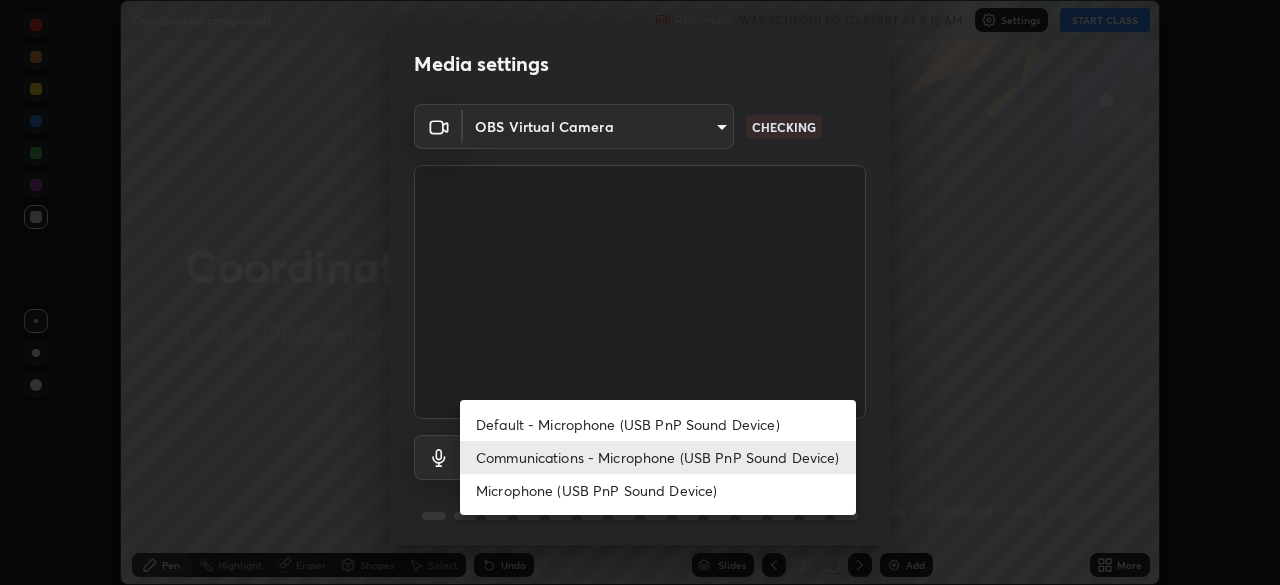 type on "0098613ca96d1cb365b3845fa694b9755ae94ec2d7c0f75973c998bbbf9ace16" 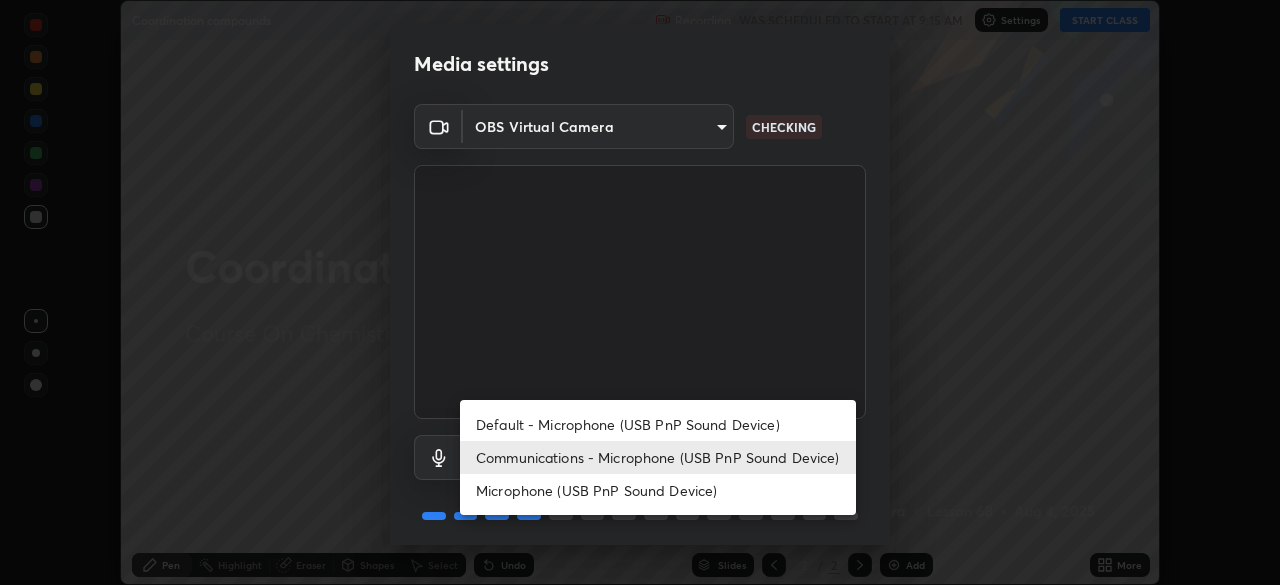 click on "Default - Microphone (USB PnP Sound Device)" at bounding box center (658, 424) 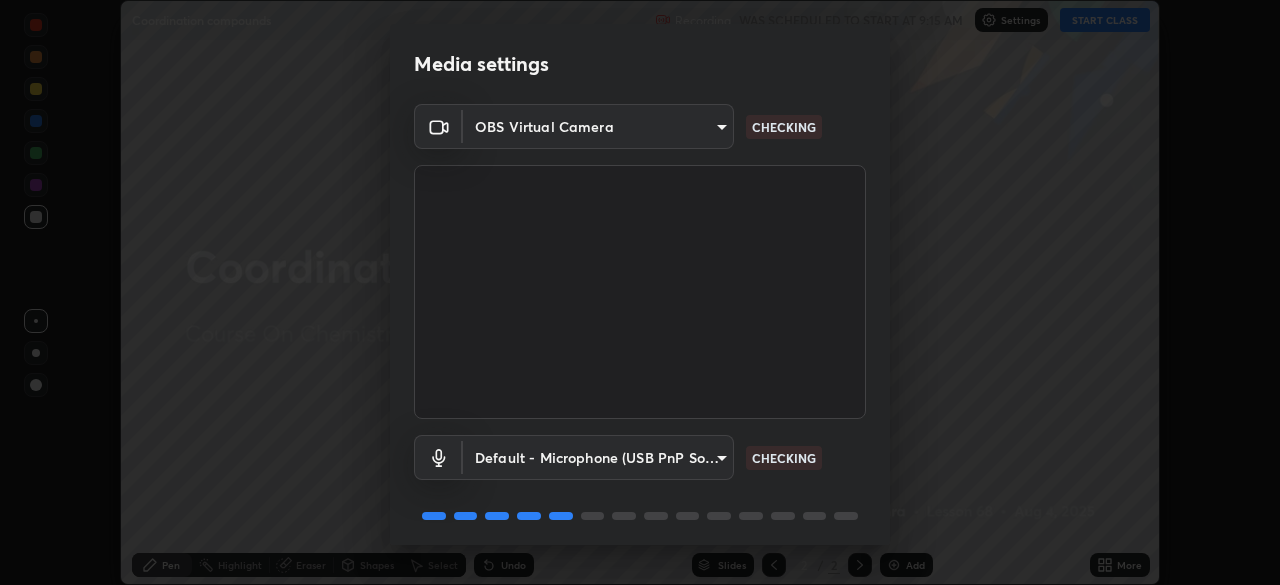 scroll, scrollTop: 71, scrollLeft: 0, axis: vertical 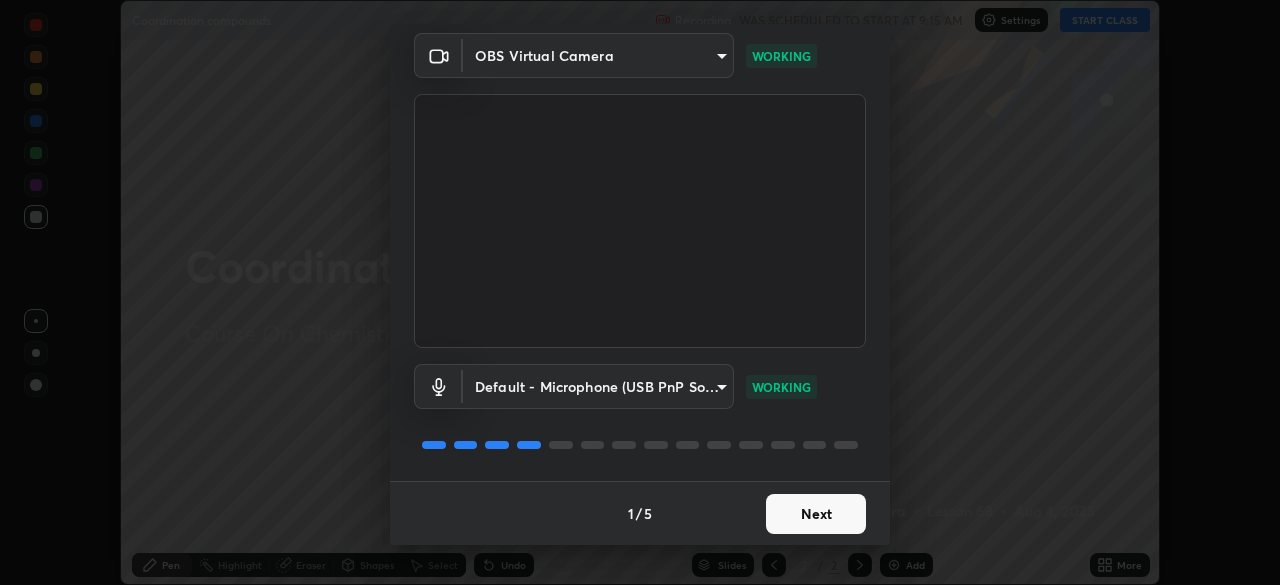 click on "Next" at bounding box center [816, 514] 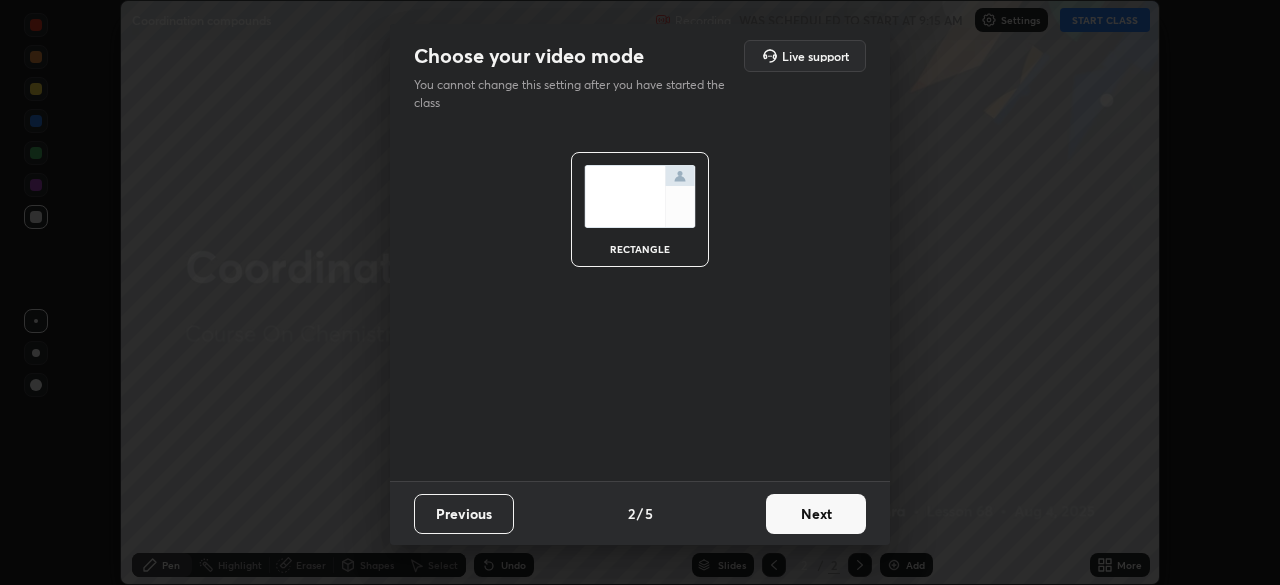 scroll, scrollTop: 0, scrollLeft: 0, axis: both 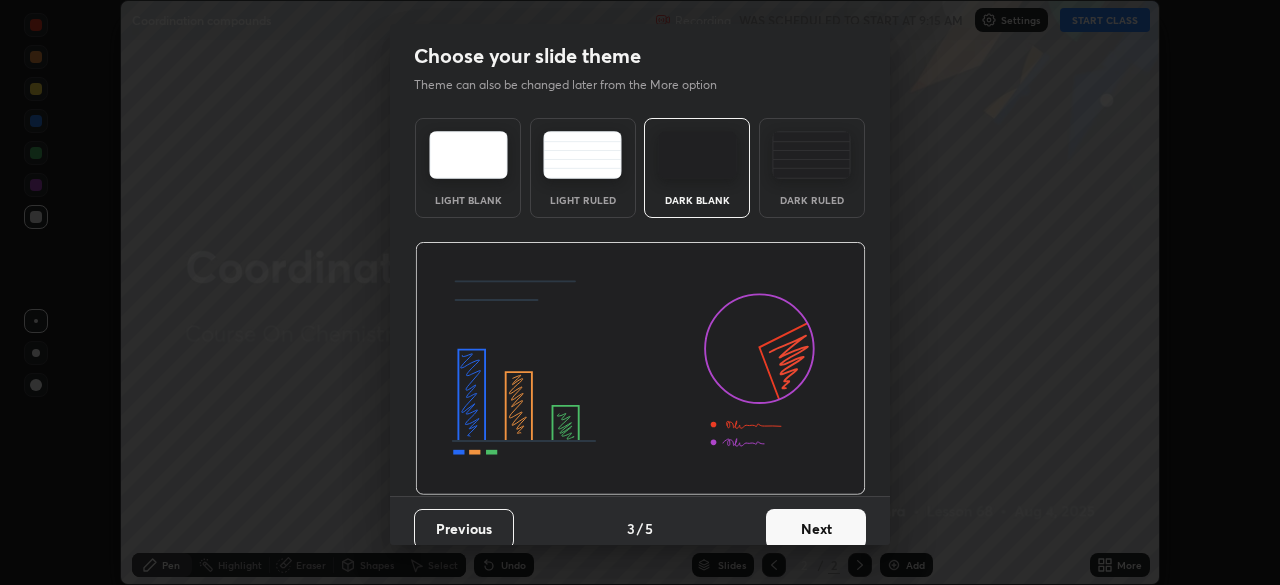 click on "Next" at bounding box center (816, 529) 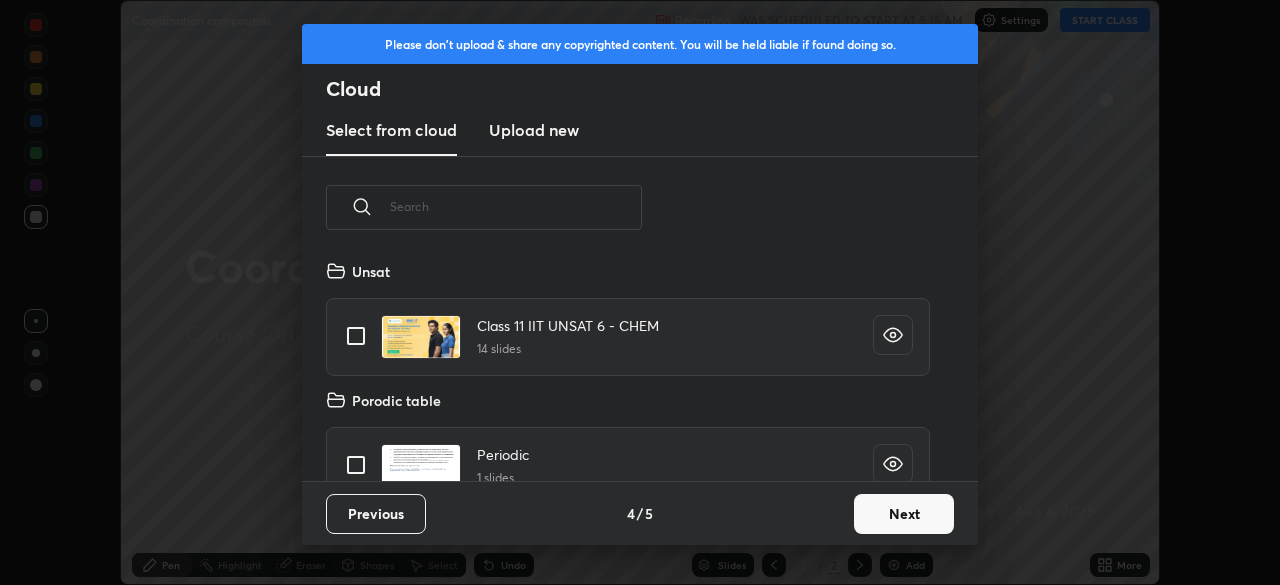 scroll, scrollTop: 7, scrollLeft: 11, axis: both 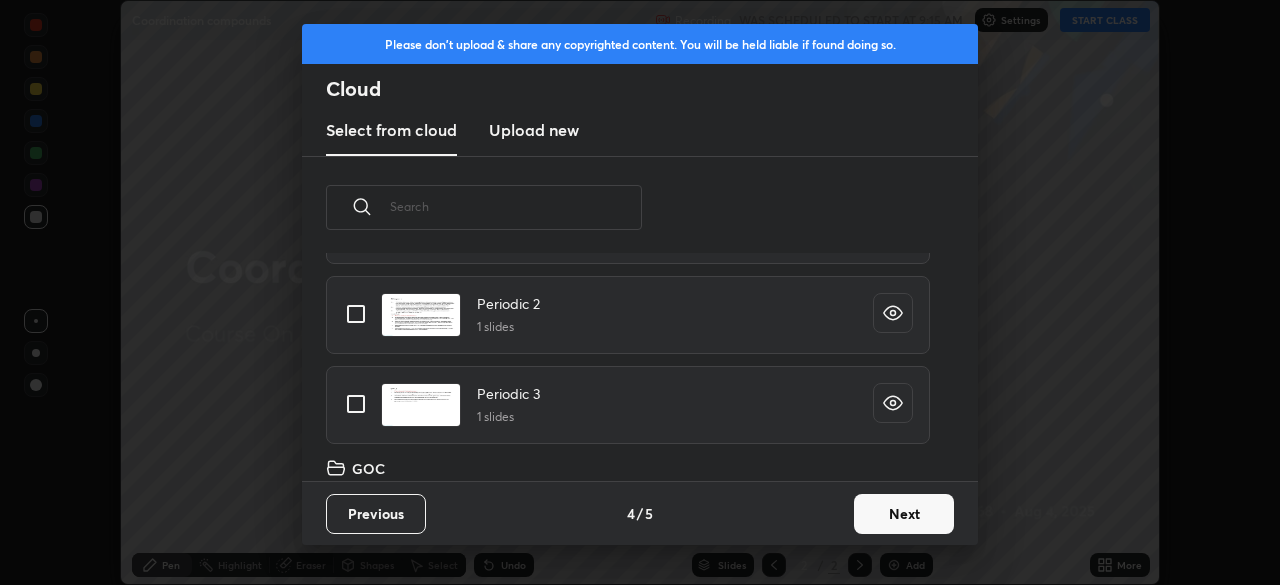 click on "Next" at bounding box center [904, 514] 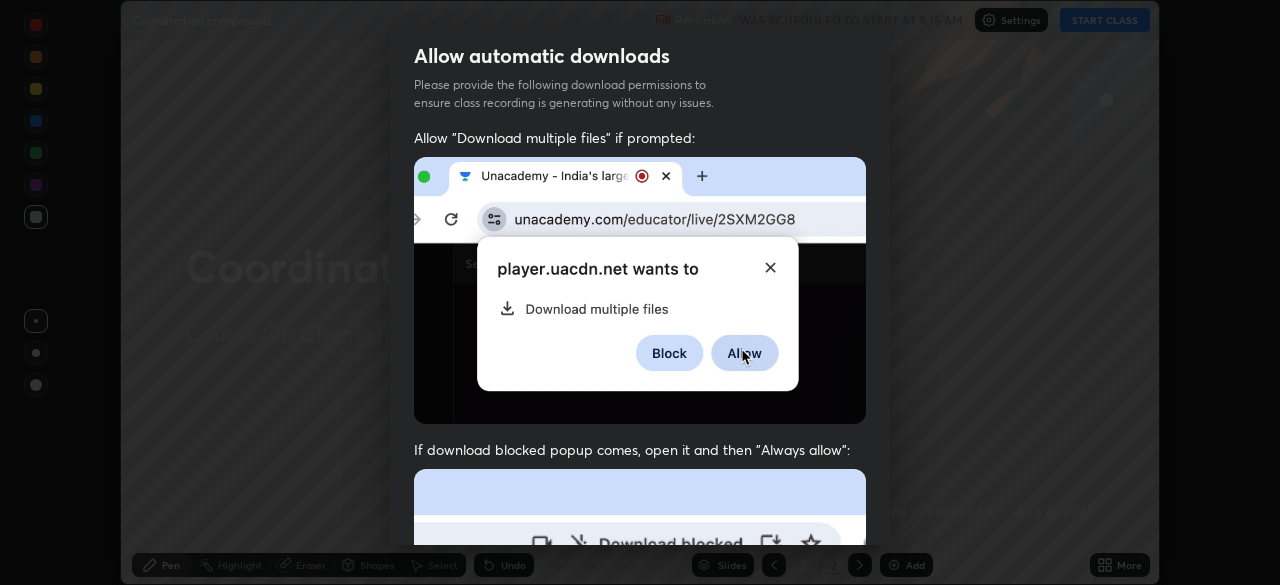 click at bounding box center (640, 290) 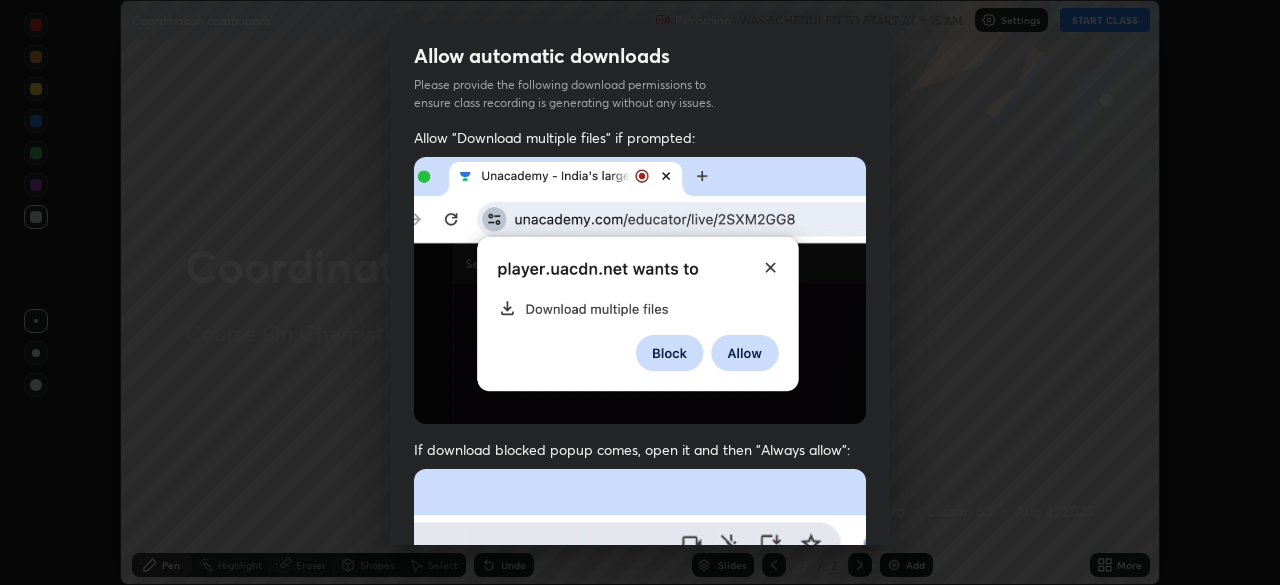 click at bounding box center [640, 290] 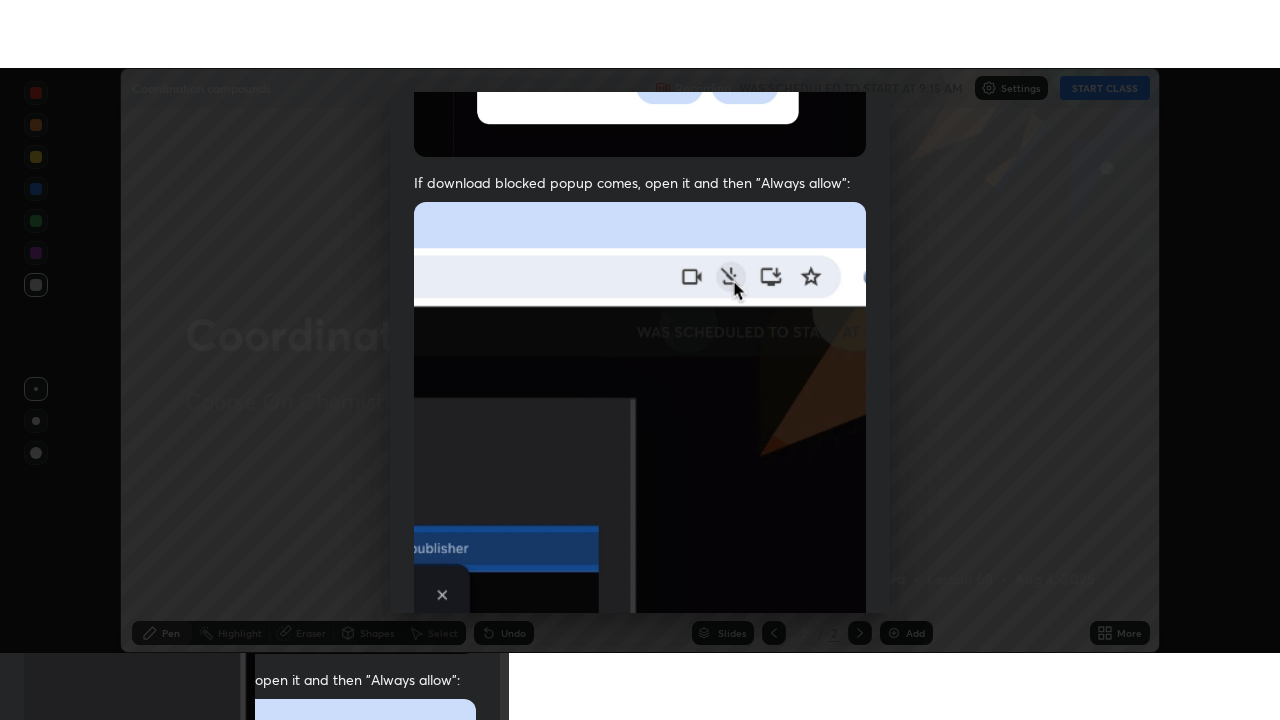 scroll, scrollTop: 479, scrollLeft: 0, axis: vertical 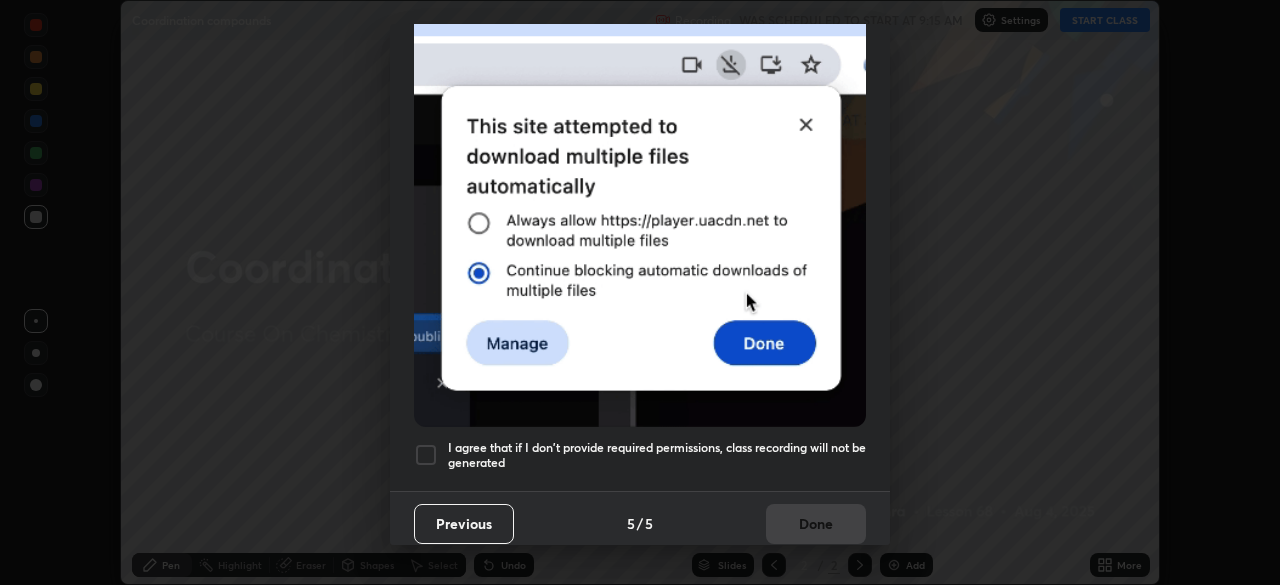 click on "I agree that if I don't provide required permissions, class recording will not be generated" at bounding box center [657, 455] 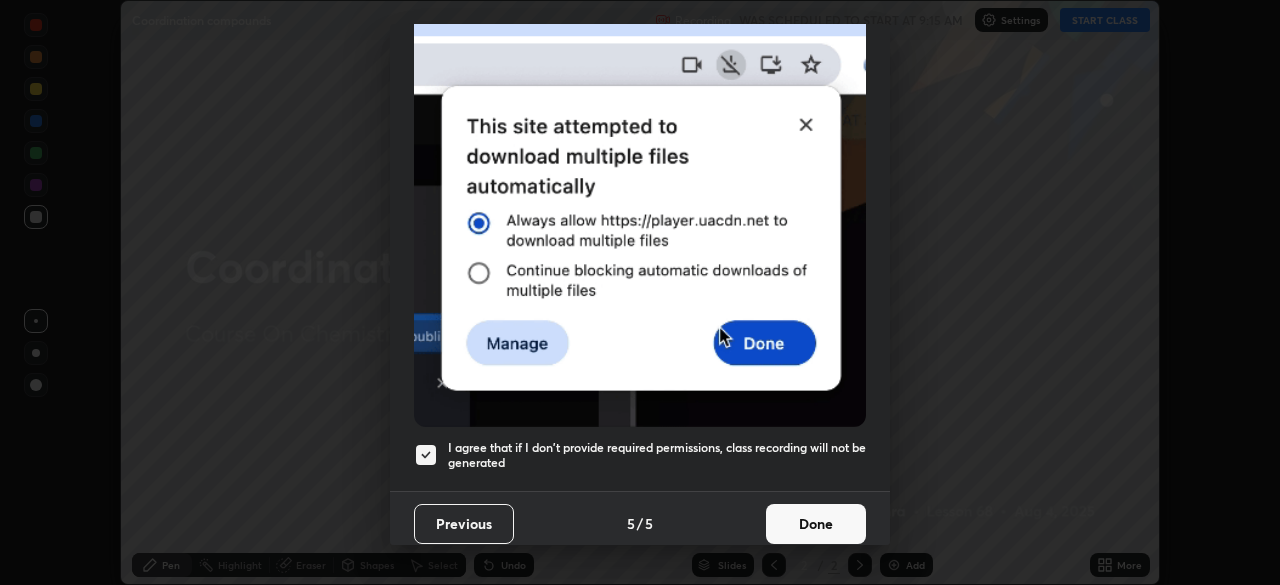 click on "Done" at bounding box center (816, 524) 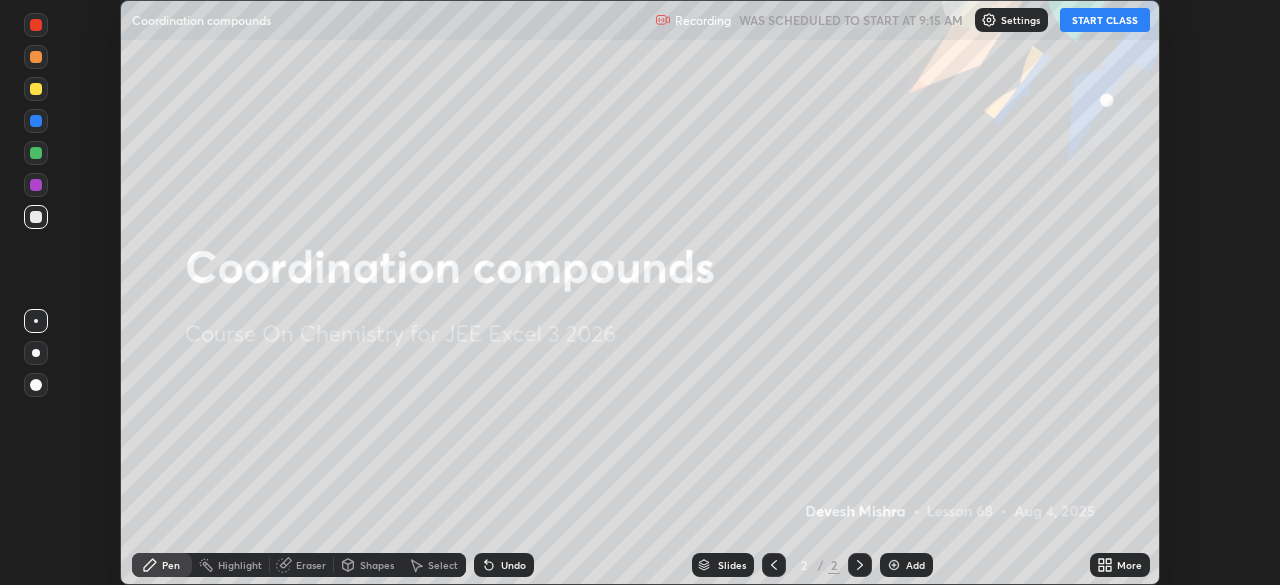 click on "START CLASS" at bounding box center (1105, 20) 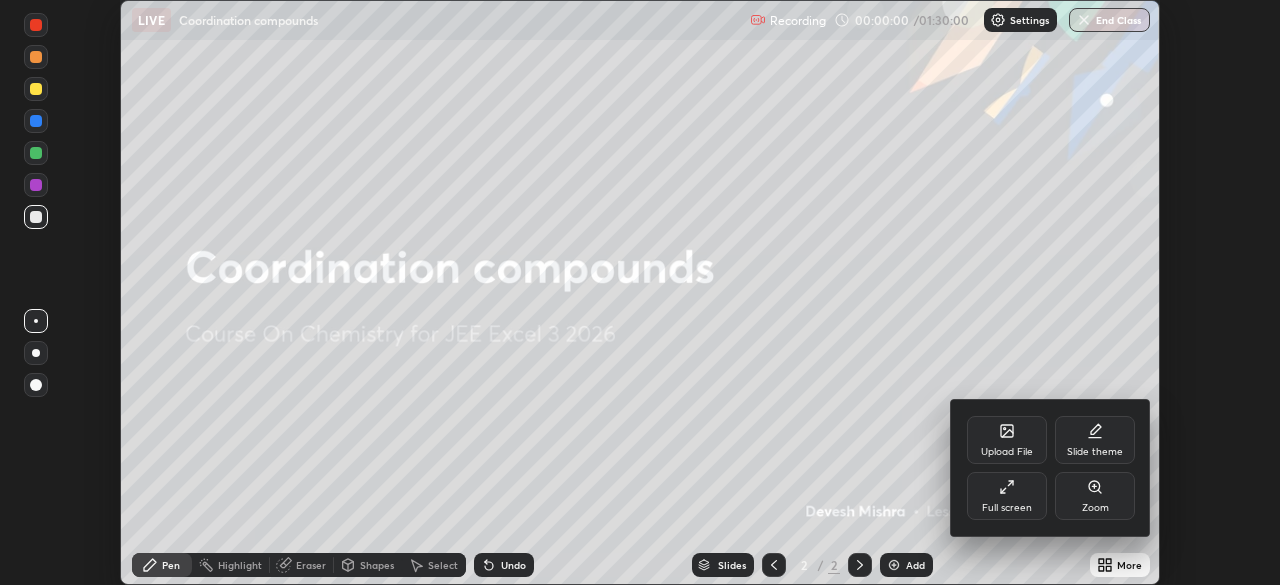 click on "Full screen" at bounding box center (1007, 496) 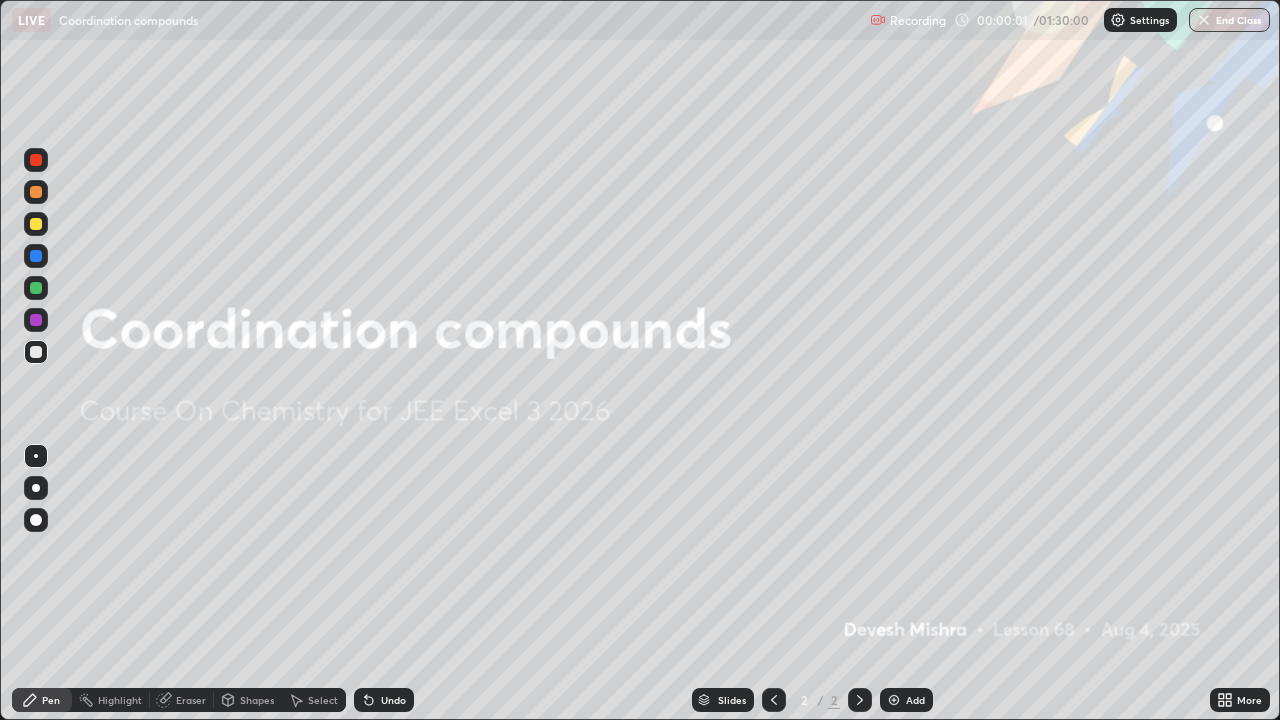 scroll, scrollTop: 99280, scrollLeft: 98720, axis: both 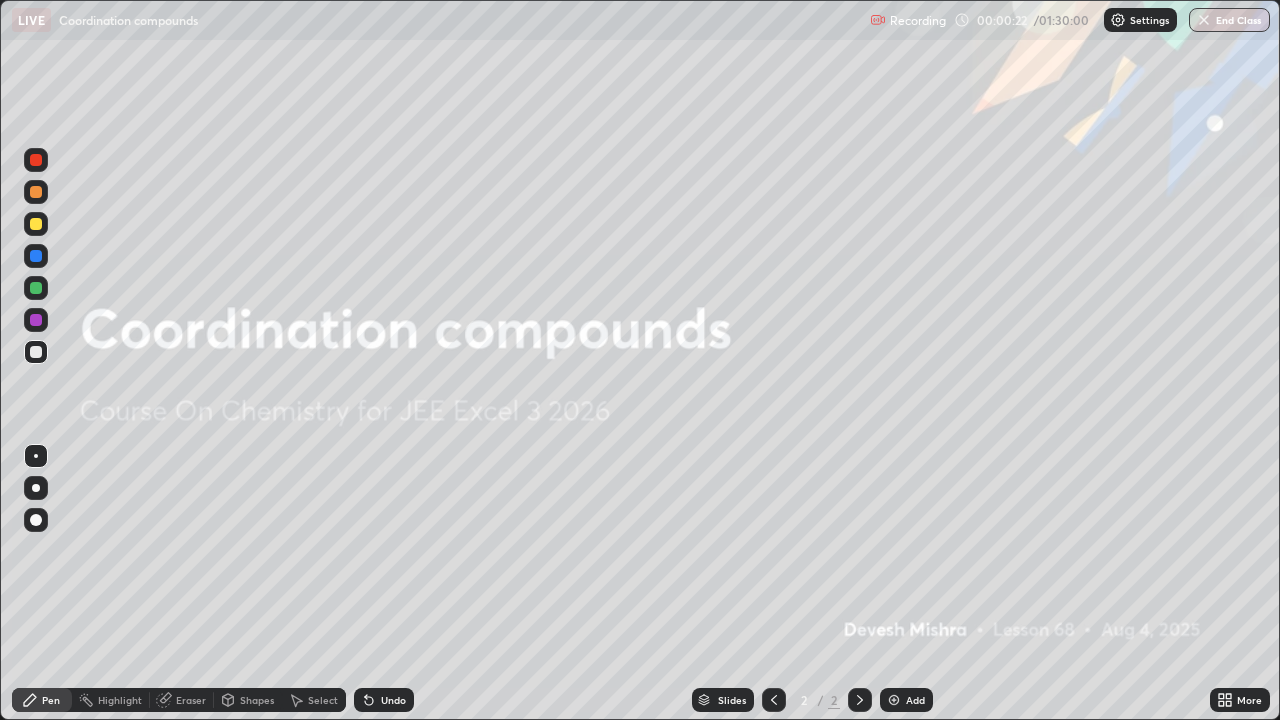 click 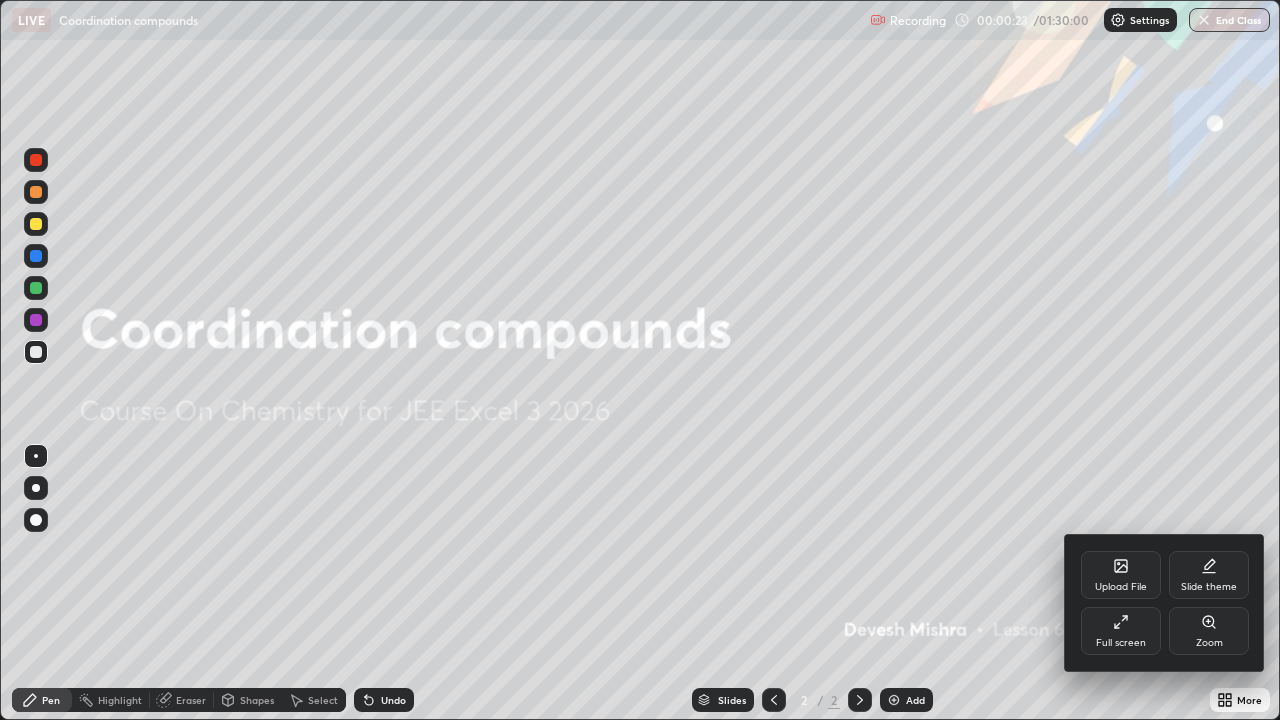 click on "Upload File" at bounding box center [1121, 587] 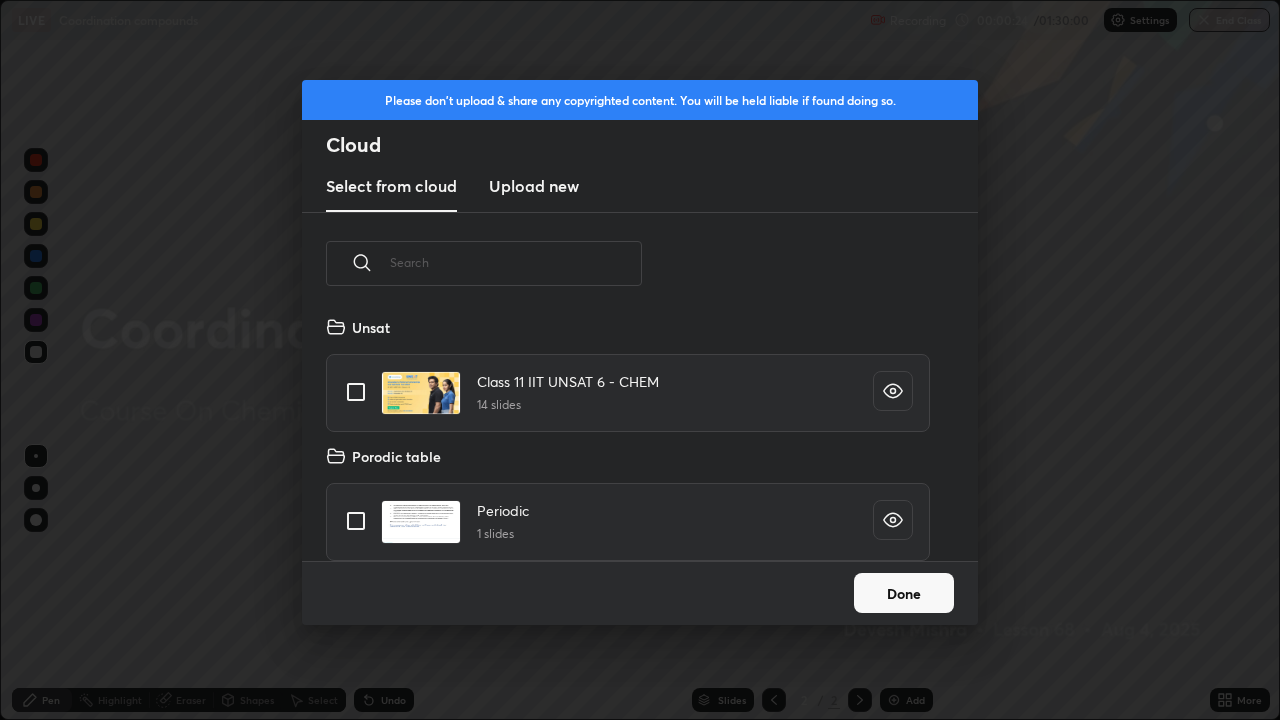 scroll, scrollTop: 7, scrollLeft: 11, axis: both 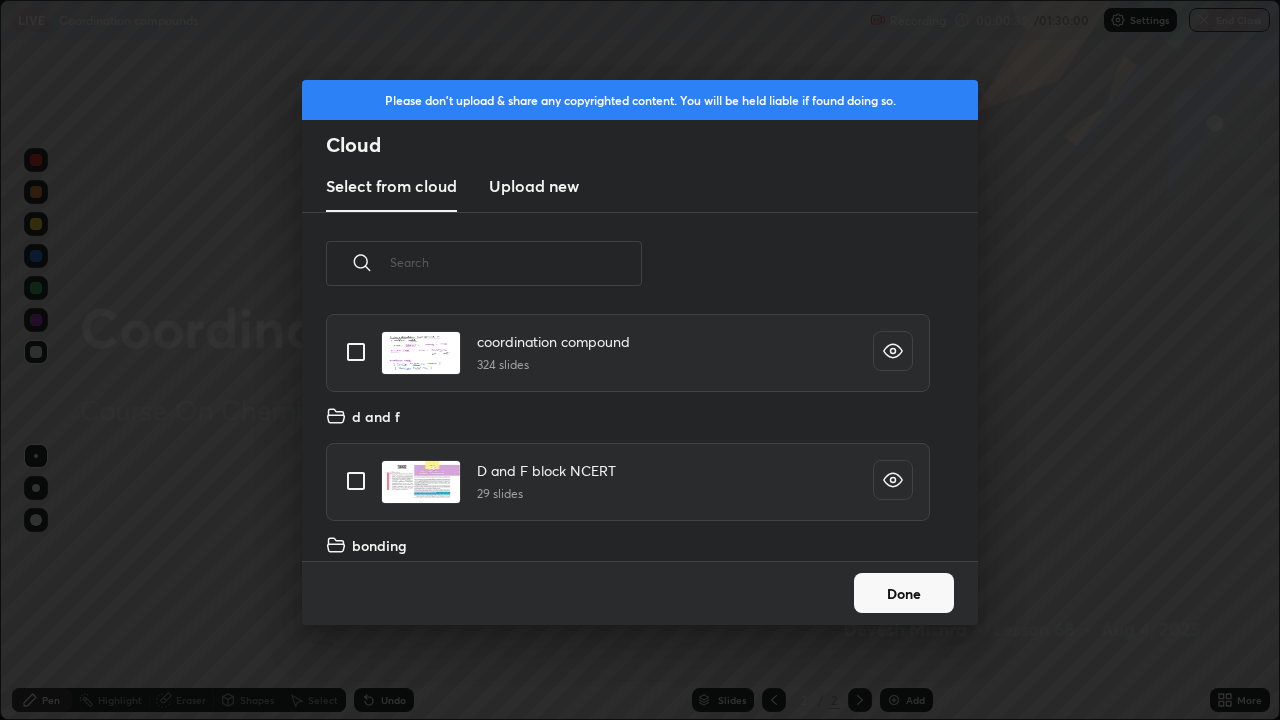 click at bounding box center [356, 352] 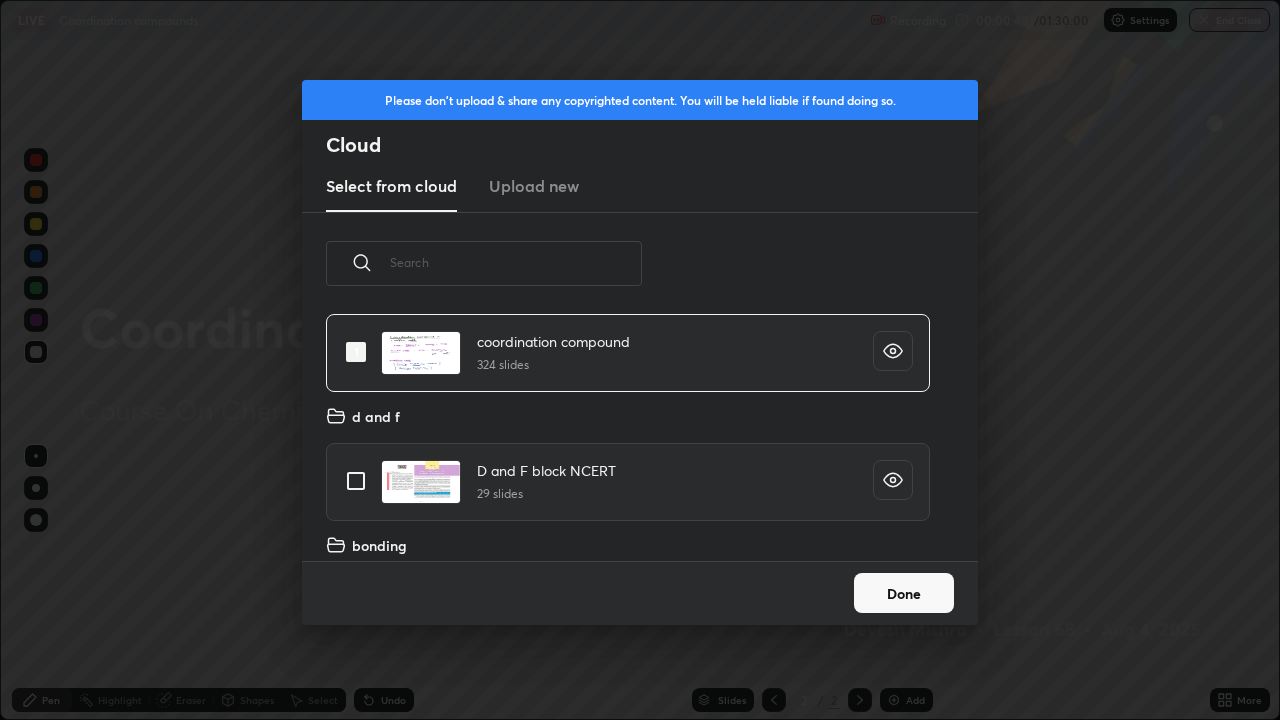 click on "Done" at bounding box center (904, 593) 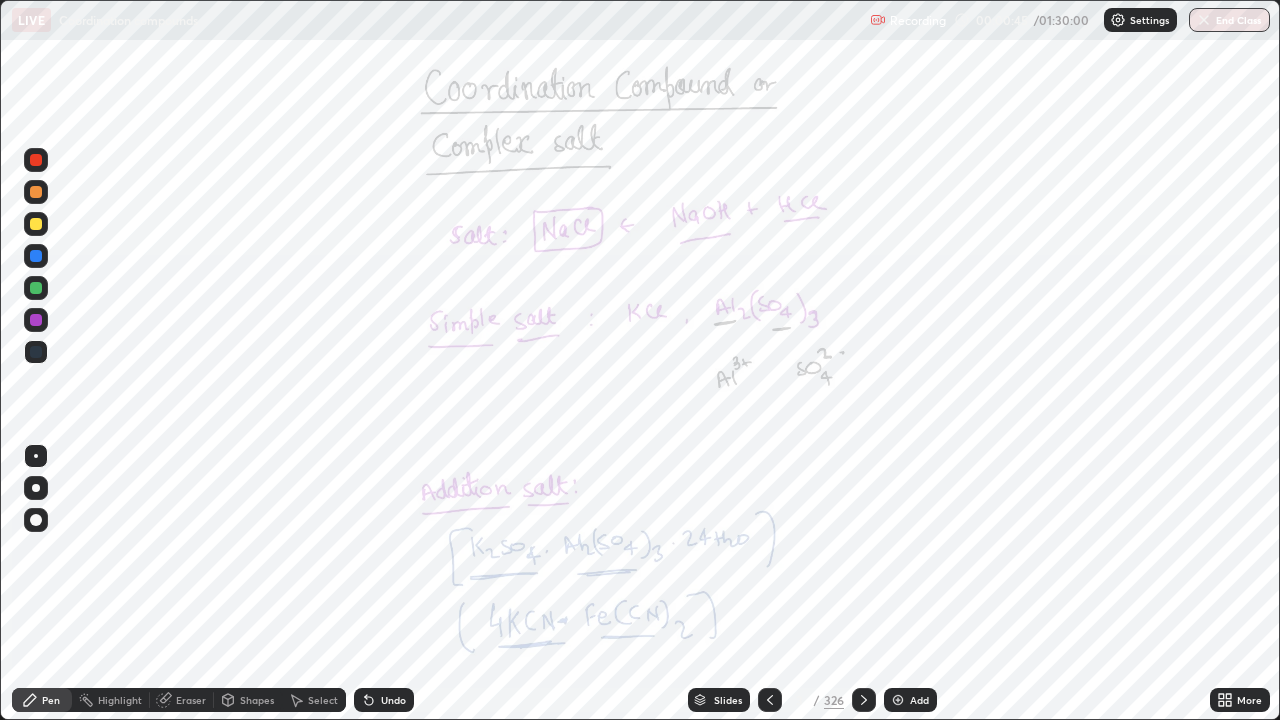 click on "Slides" at bounding box center [728, 700] 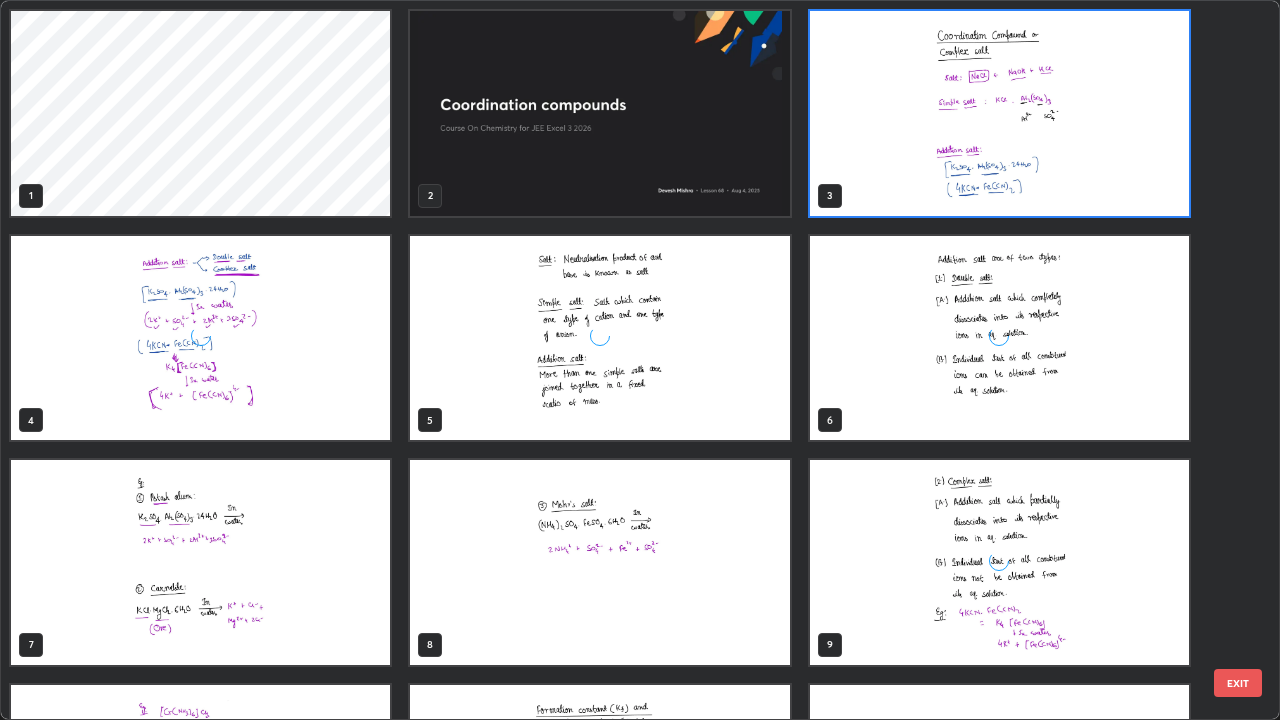 scroll, scrollTop: 7, scrollLeft: 11, axis: both 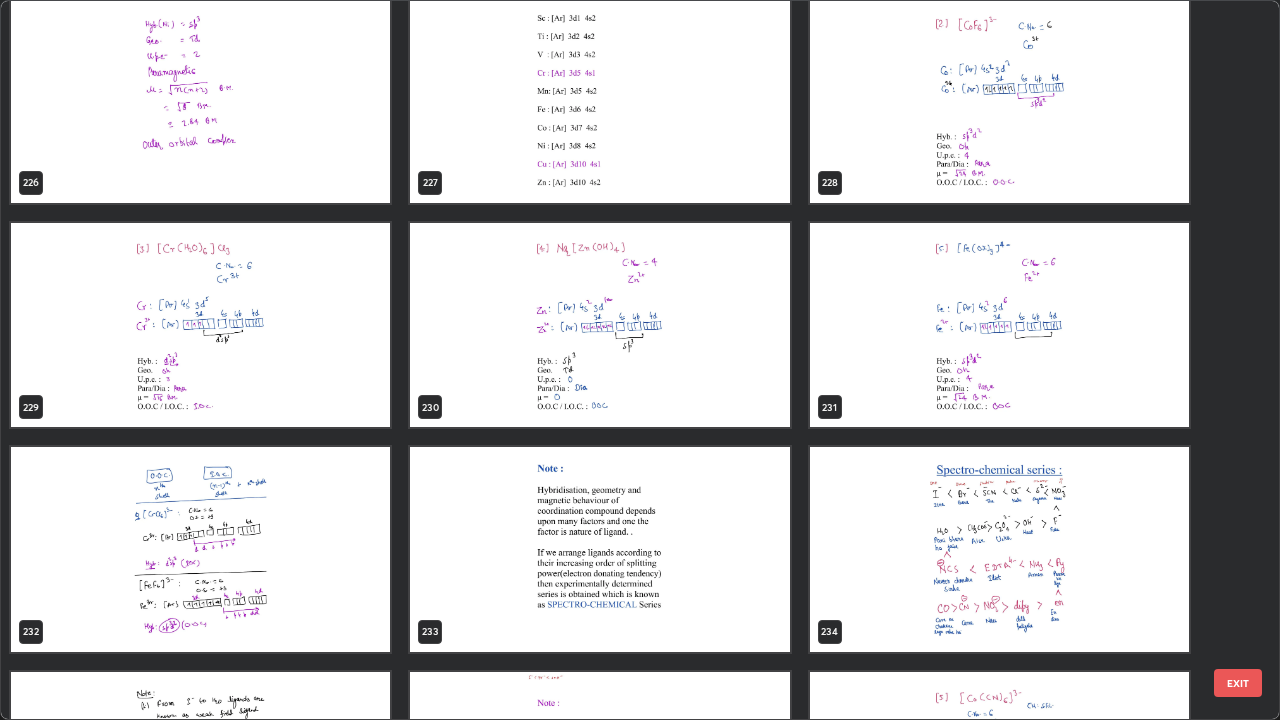 click at bounding box center (200, 325) 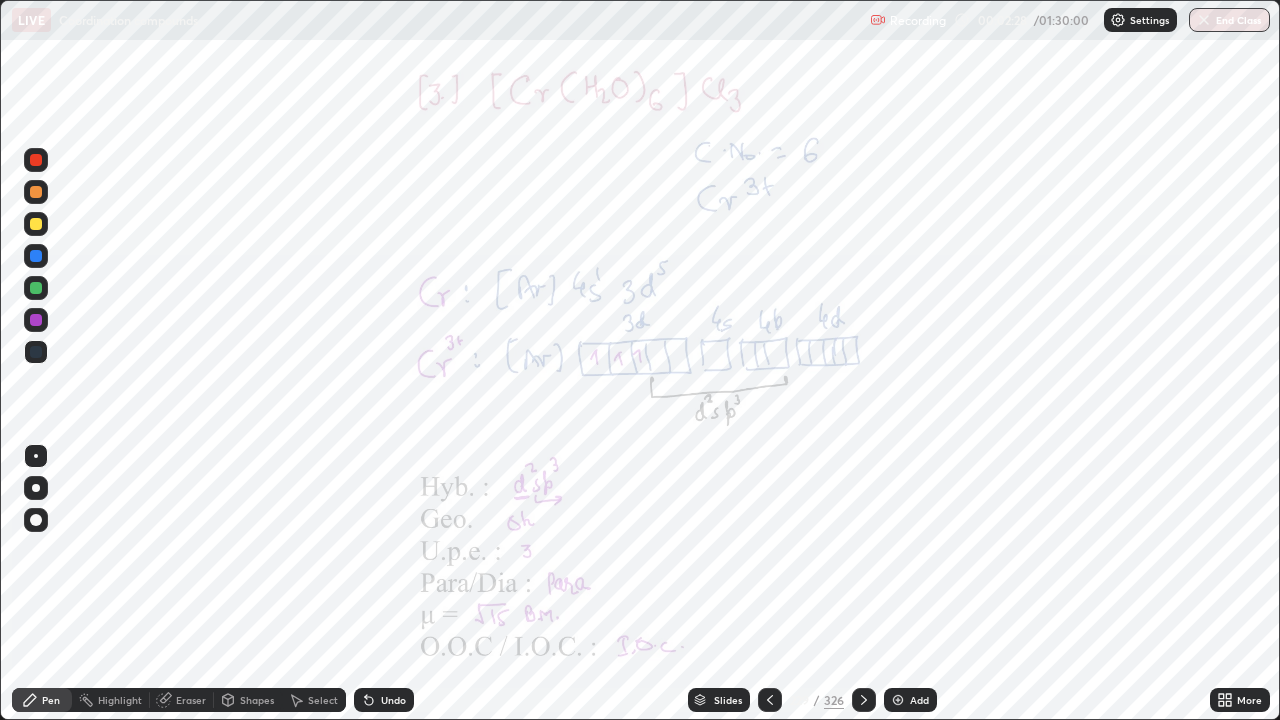click 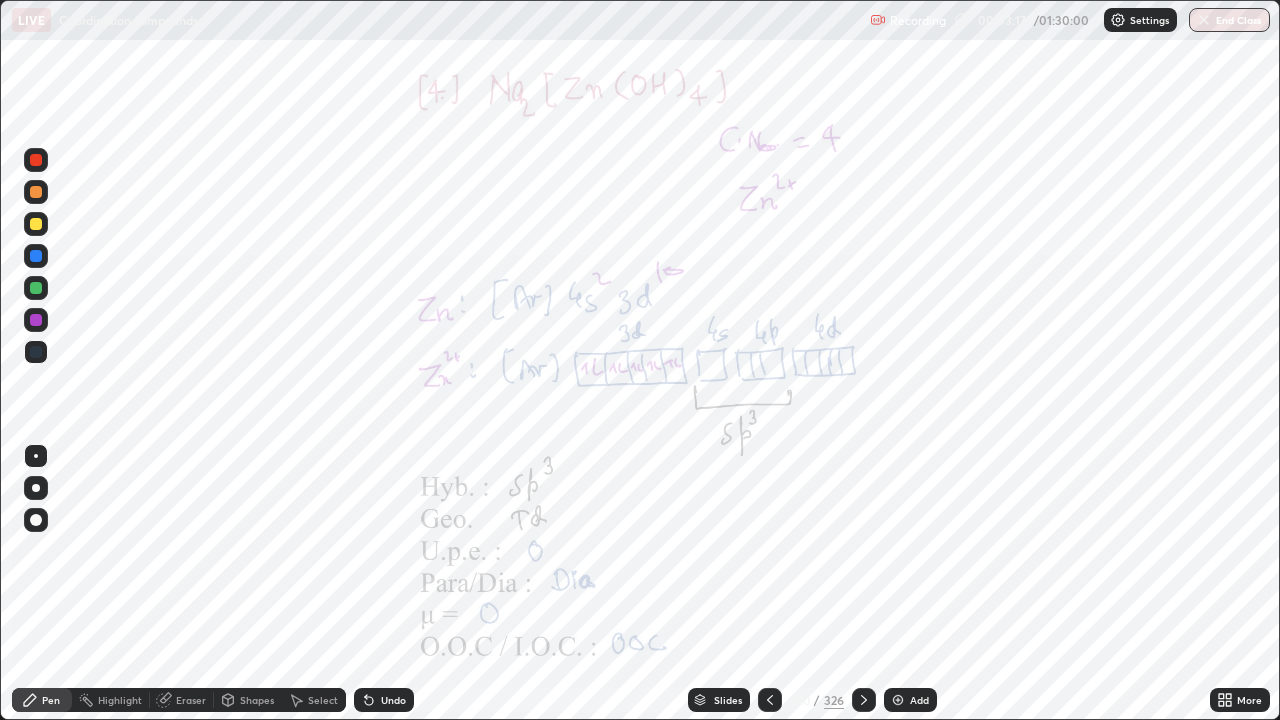 click at bounding box center [864, 700] 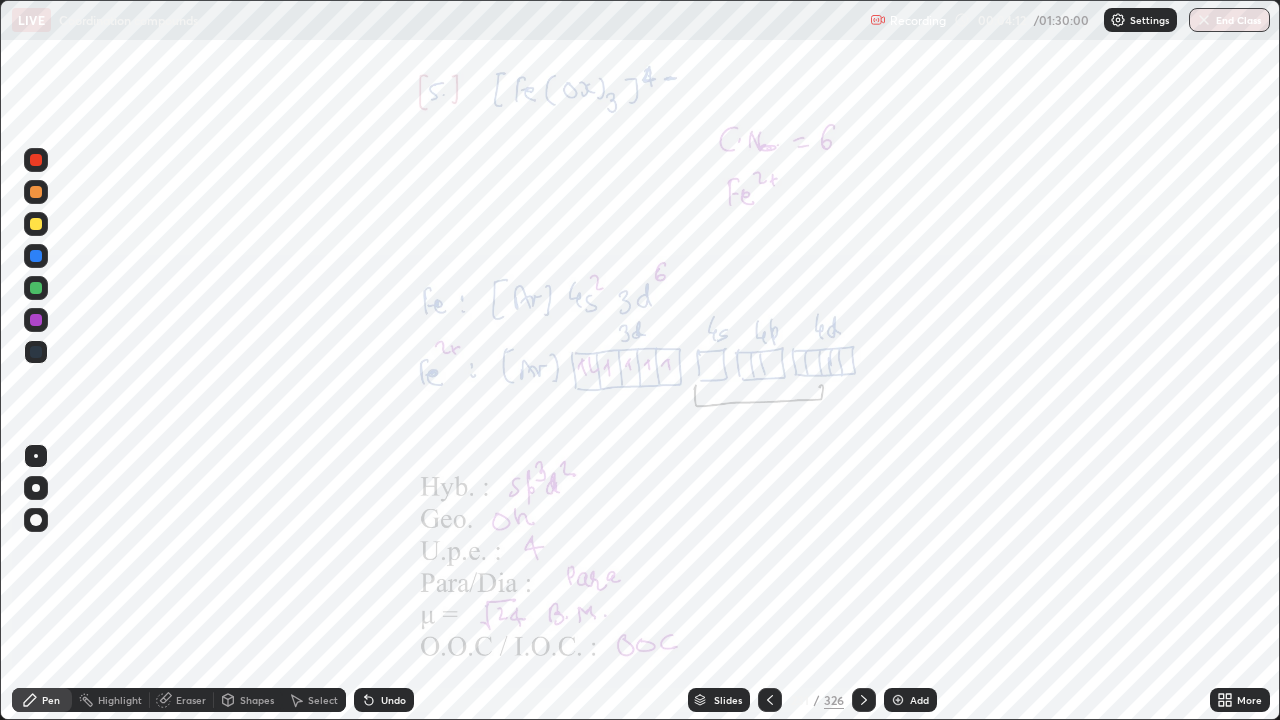 click 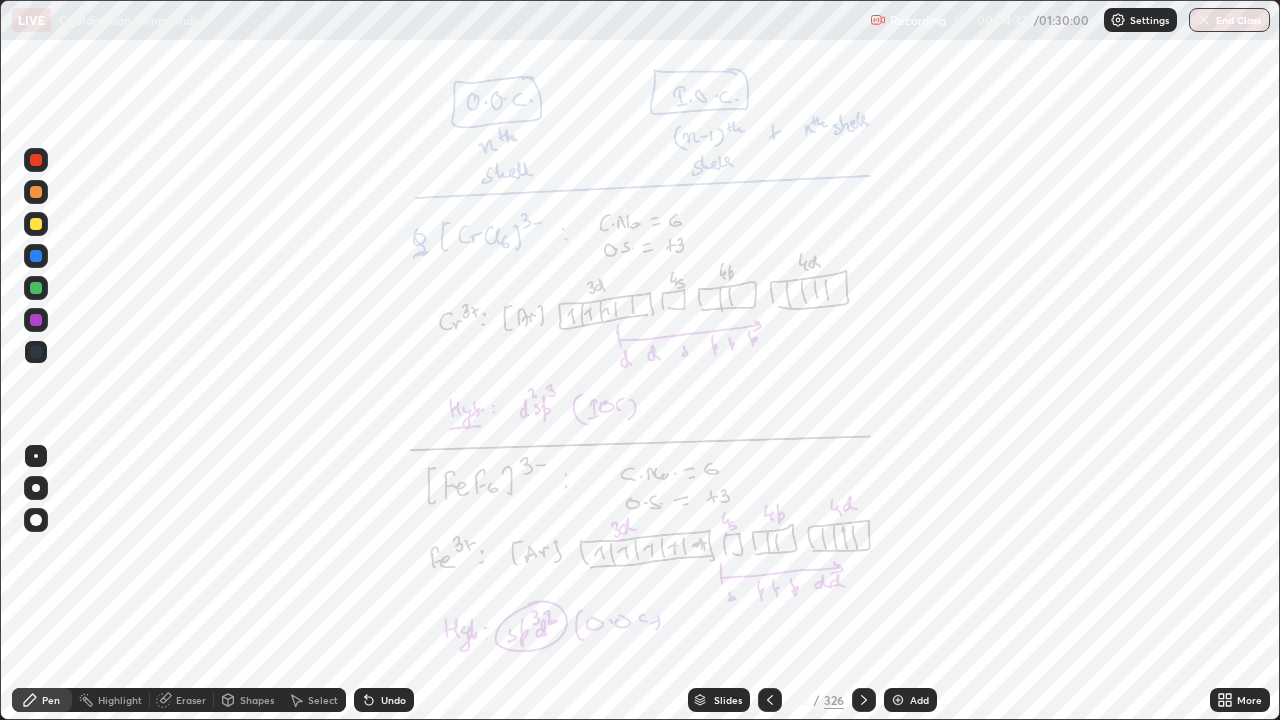 click 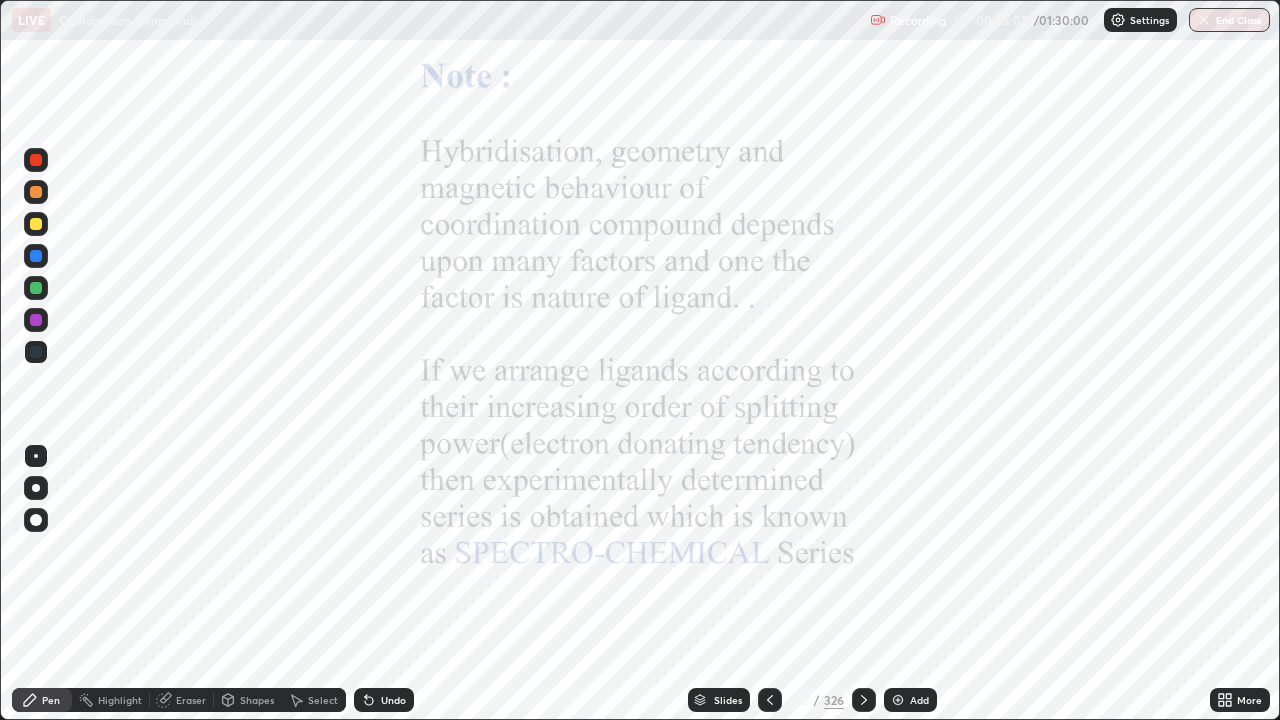 click 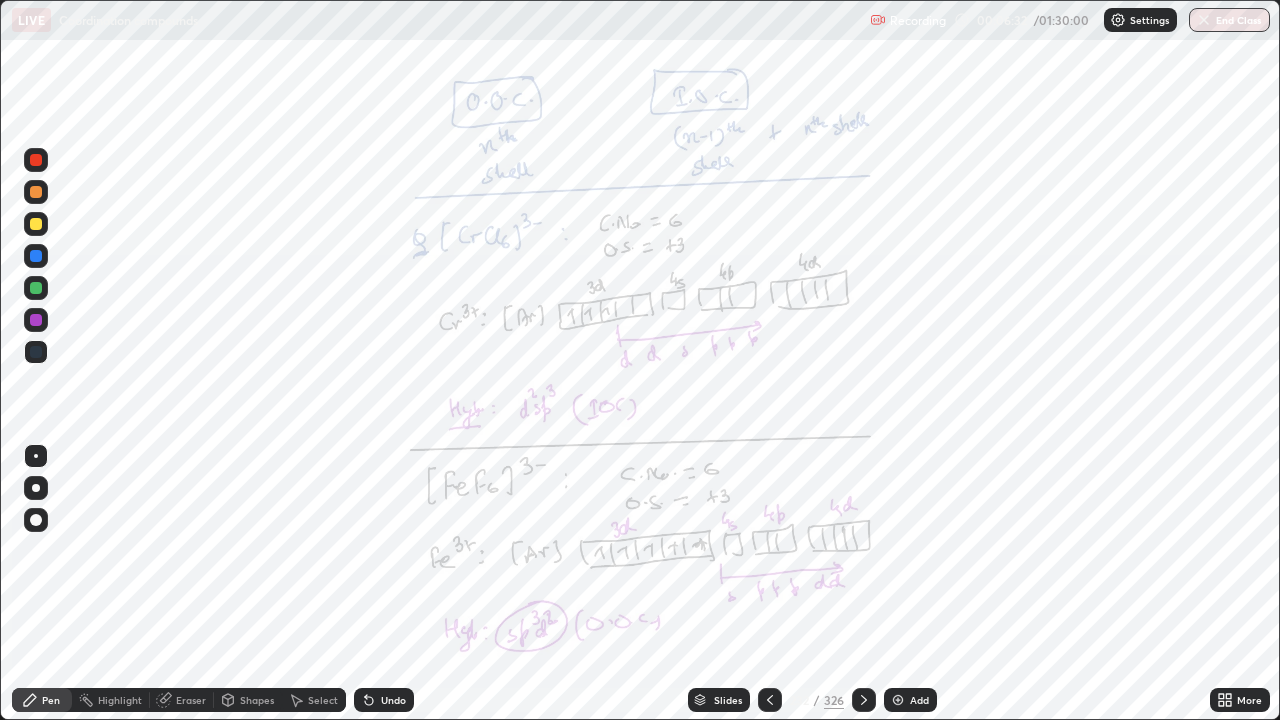 click 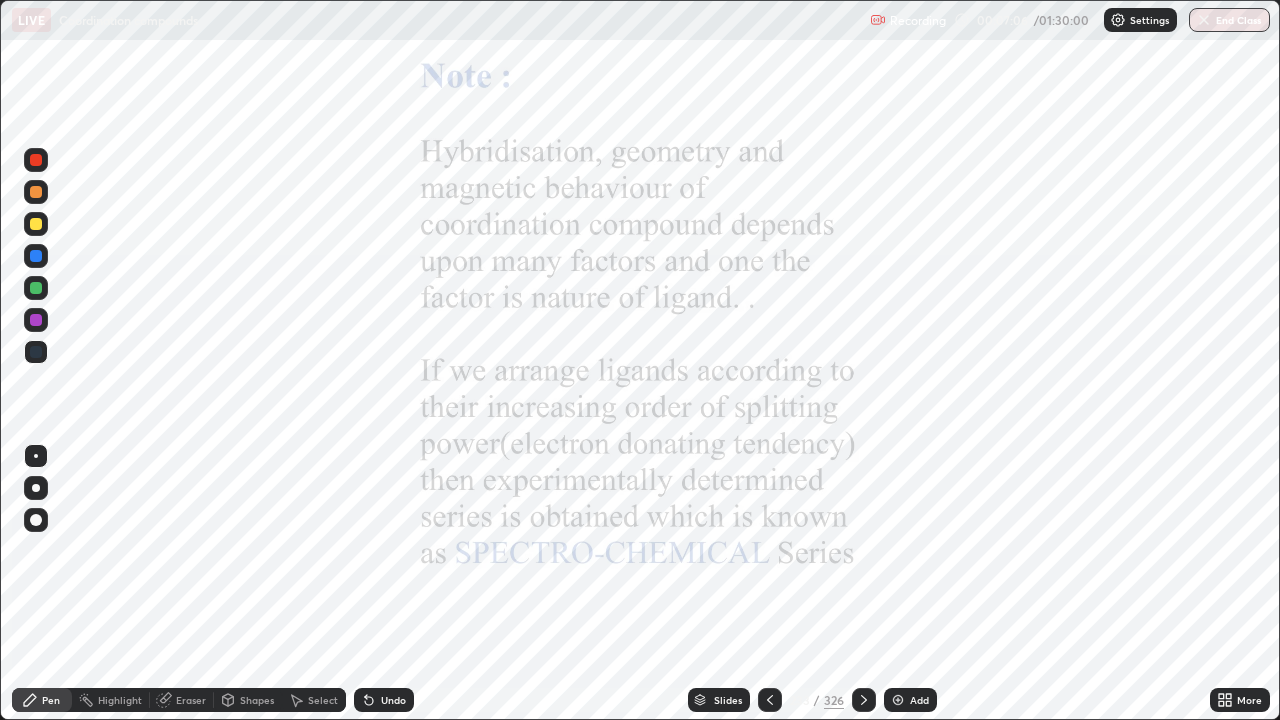 click at bounding box center [864, 700] 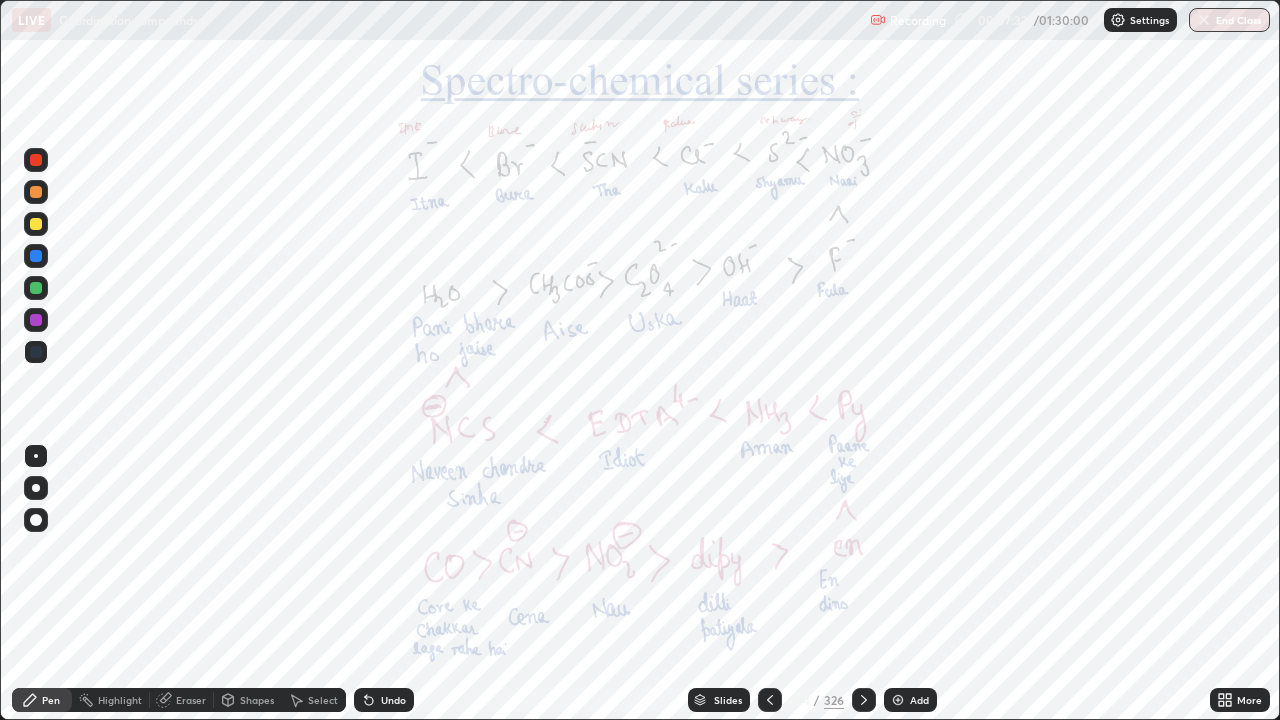click at bounding box center (36, 320) 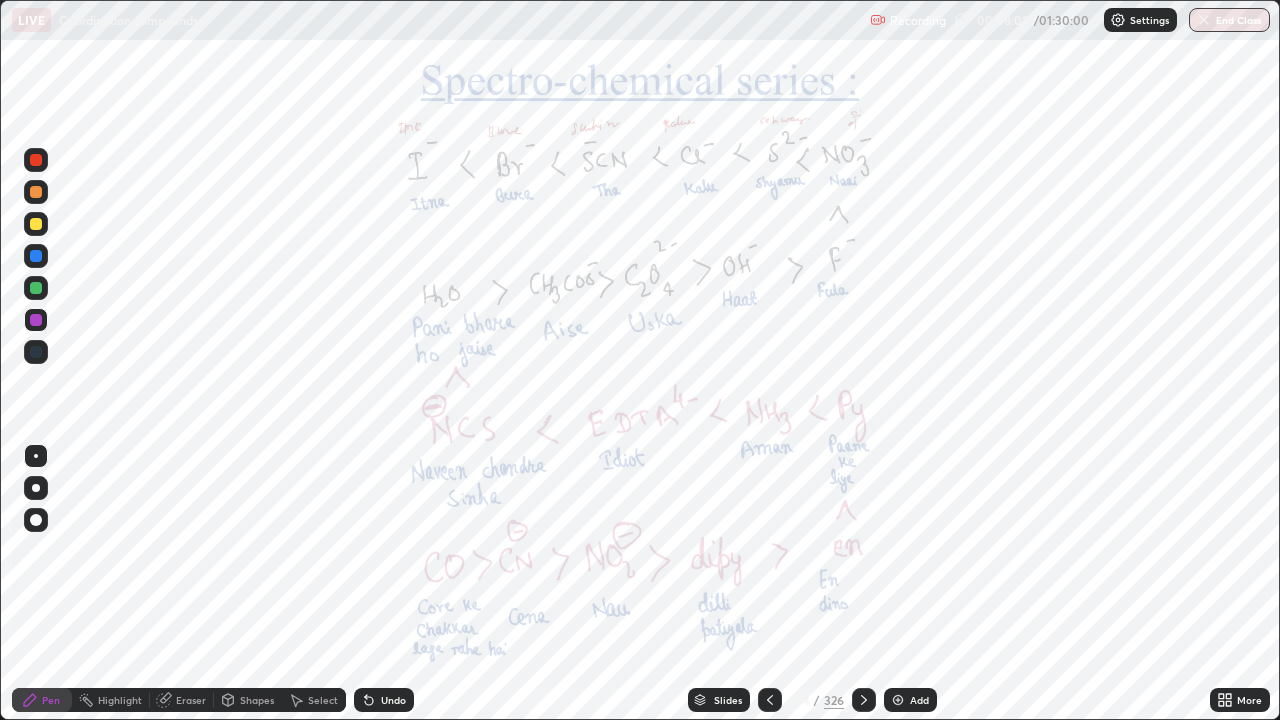 click on "Undo" at bounding box center (384, 700) 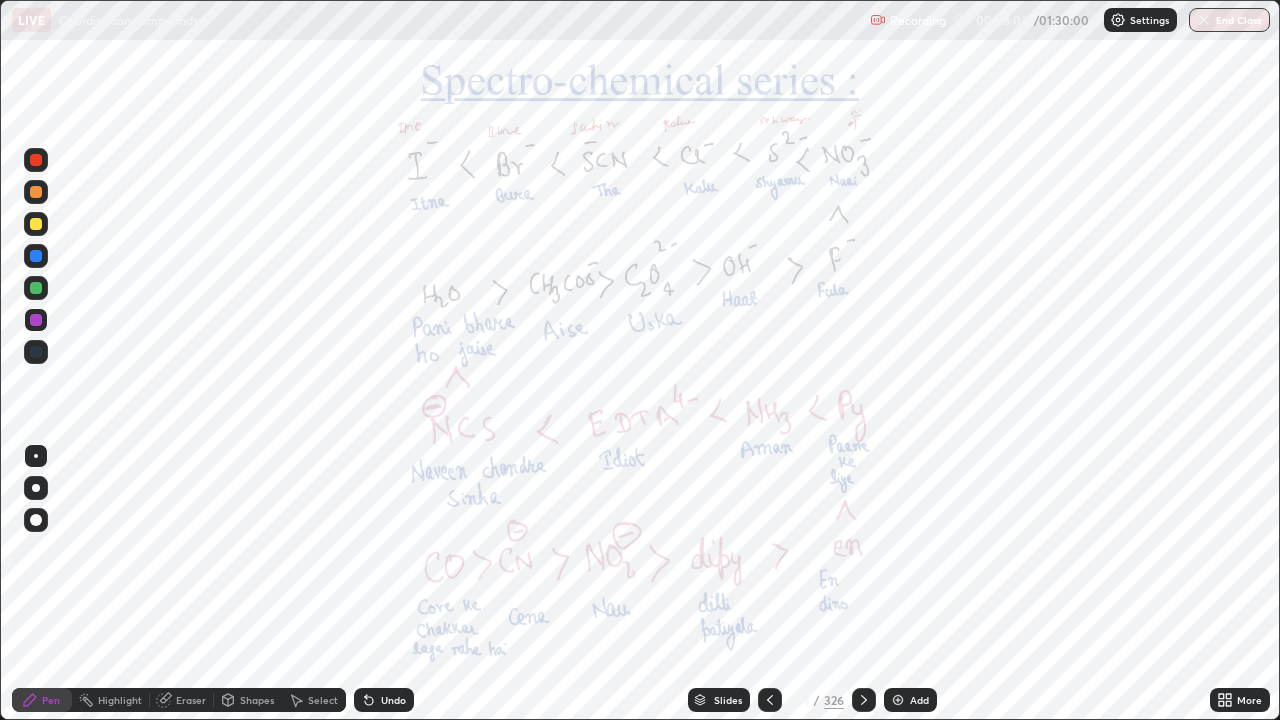 click on "Undo" at bounding box center (384, 700) 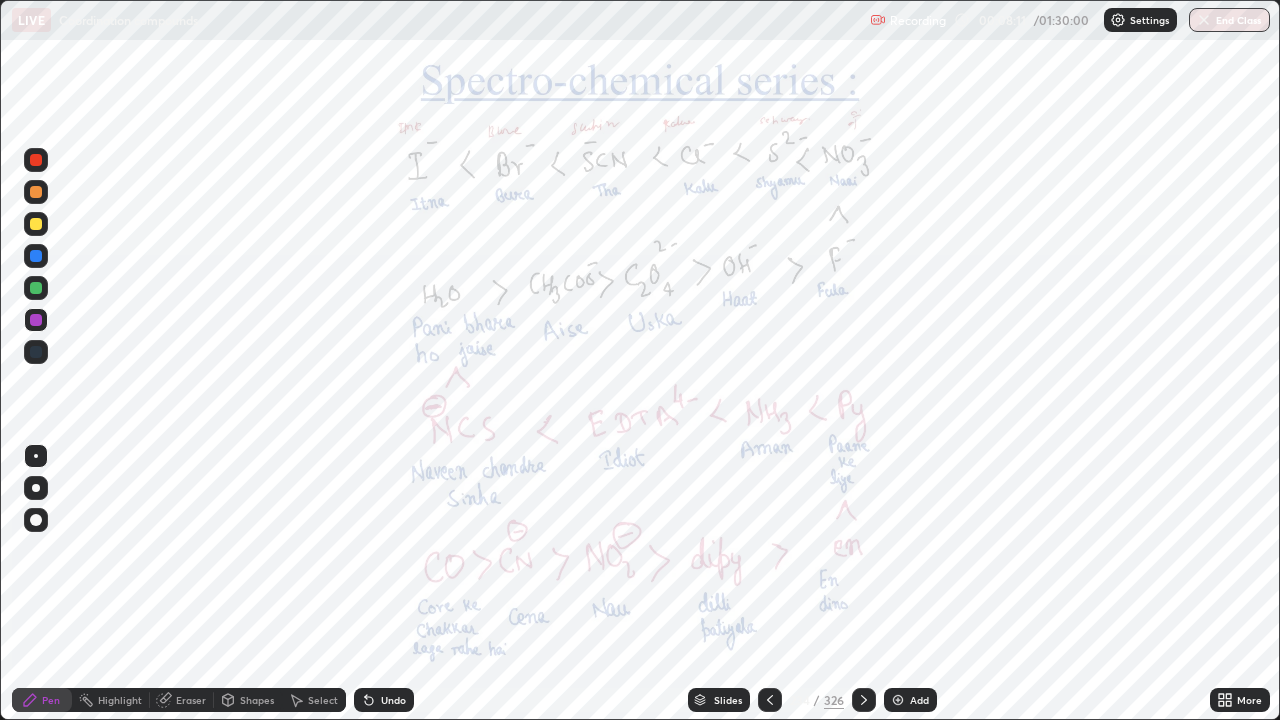 click at bounding box center [36, 160] 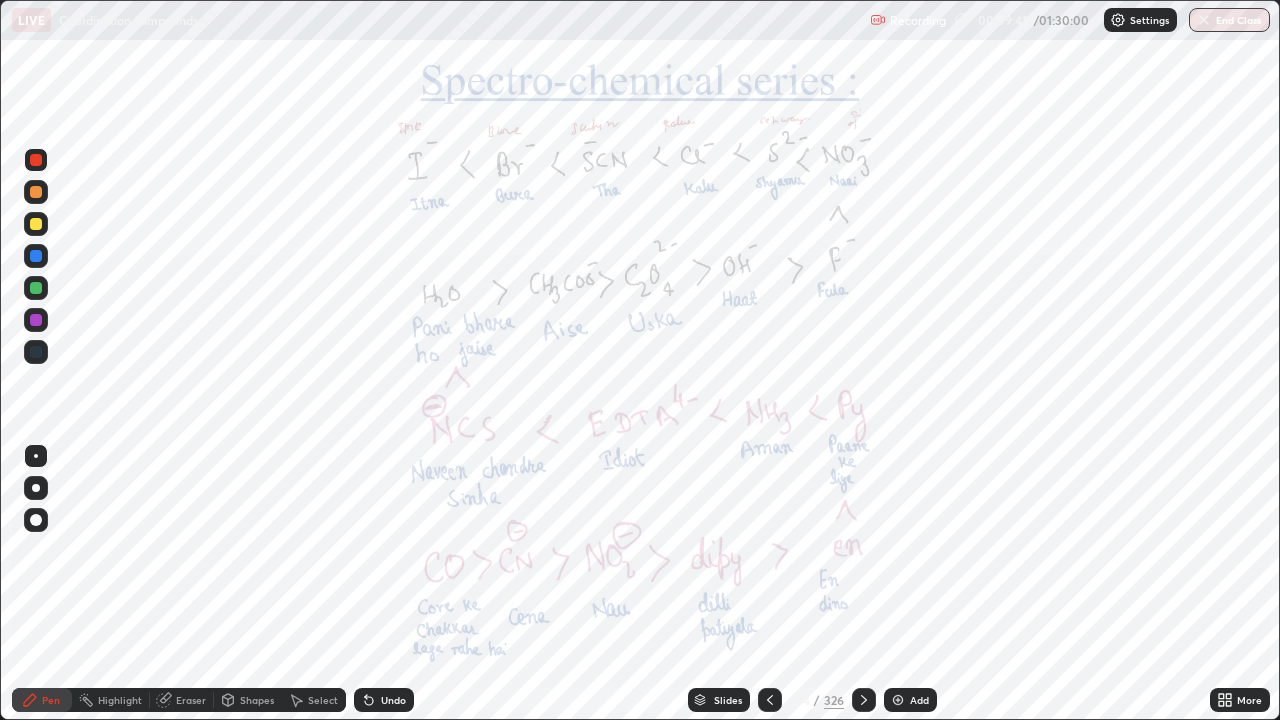 click 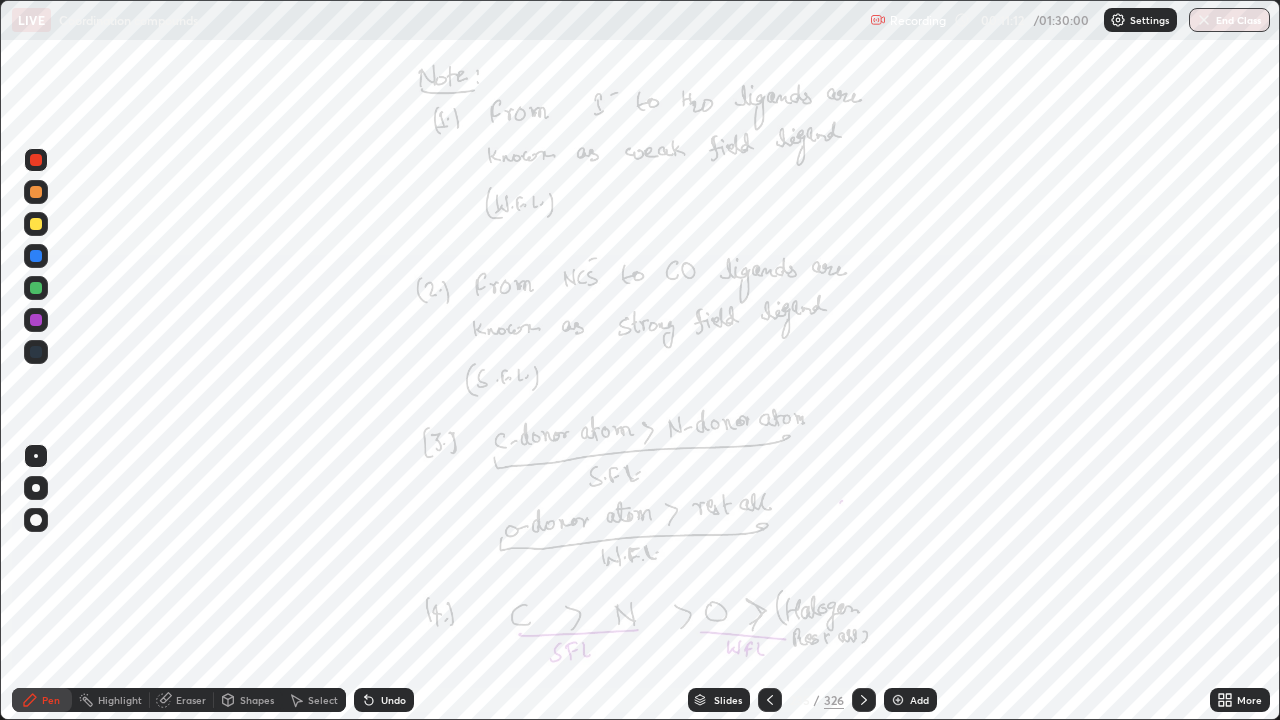 click at bounding box center (36, 320) 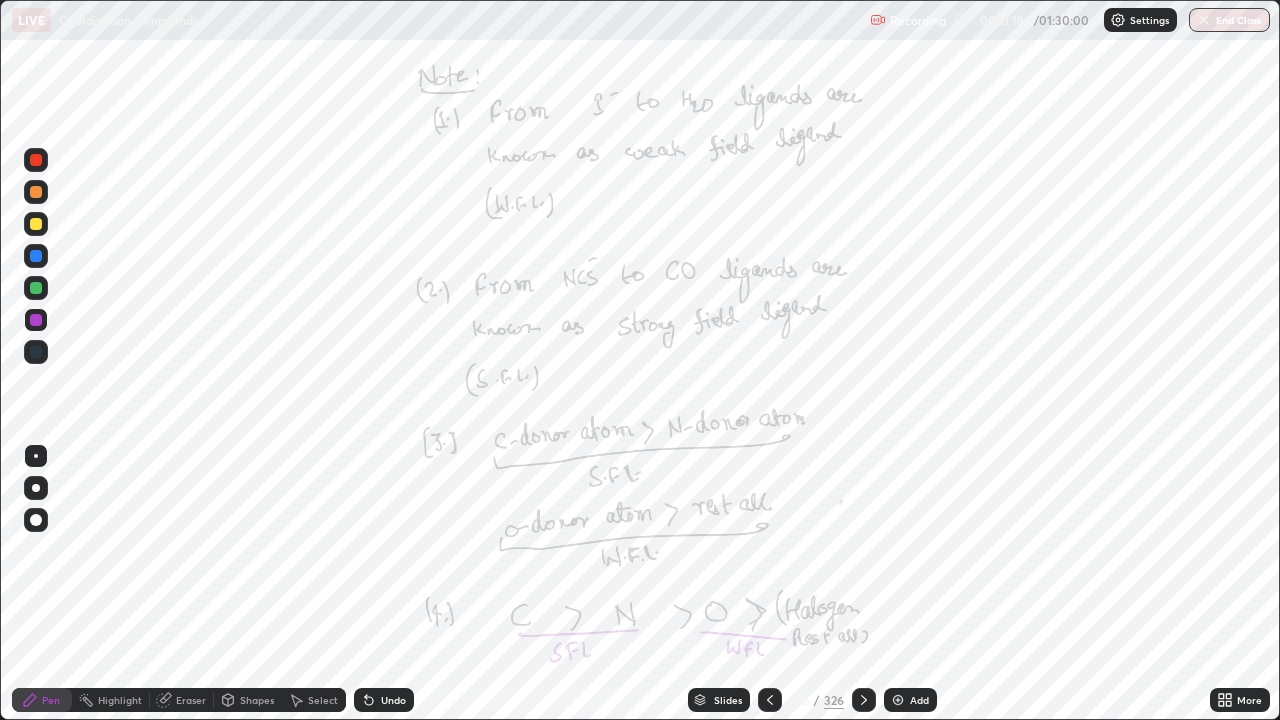 click 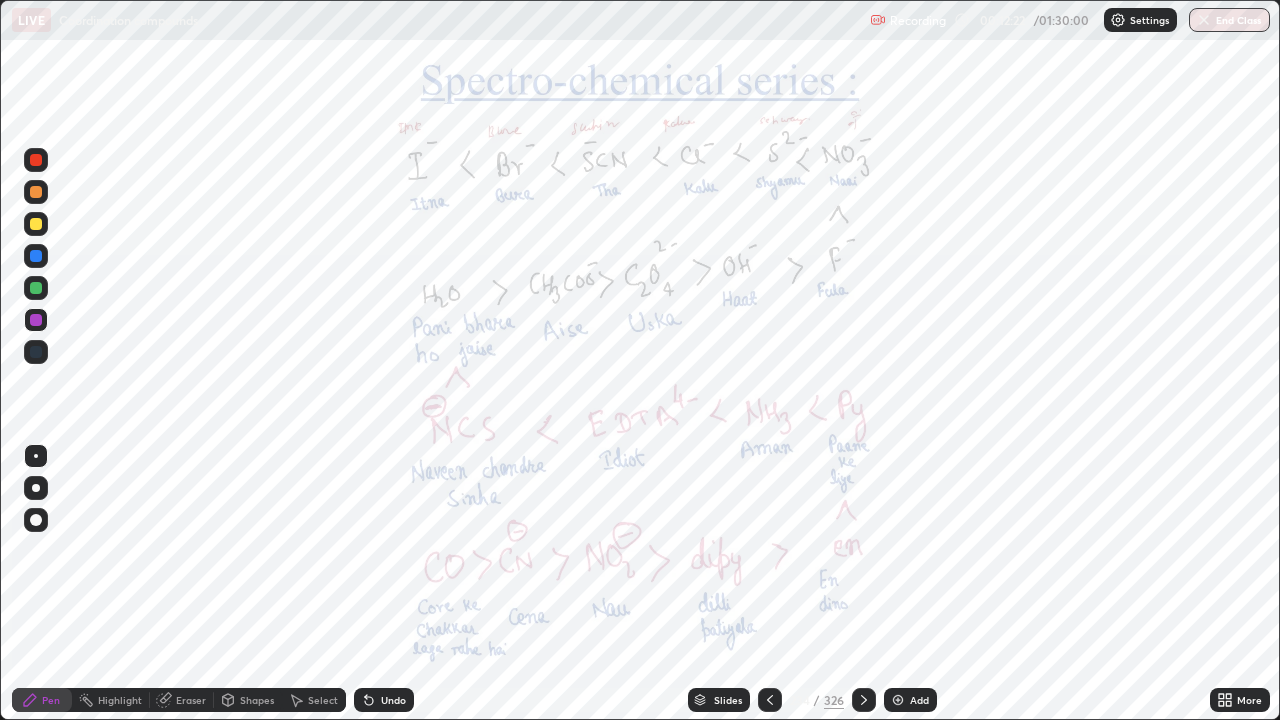 click 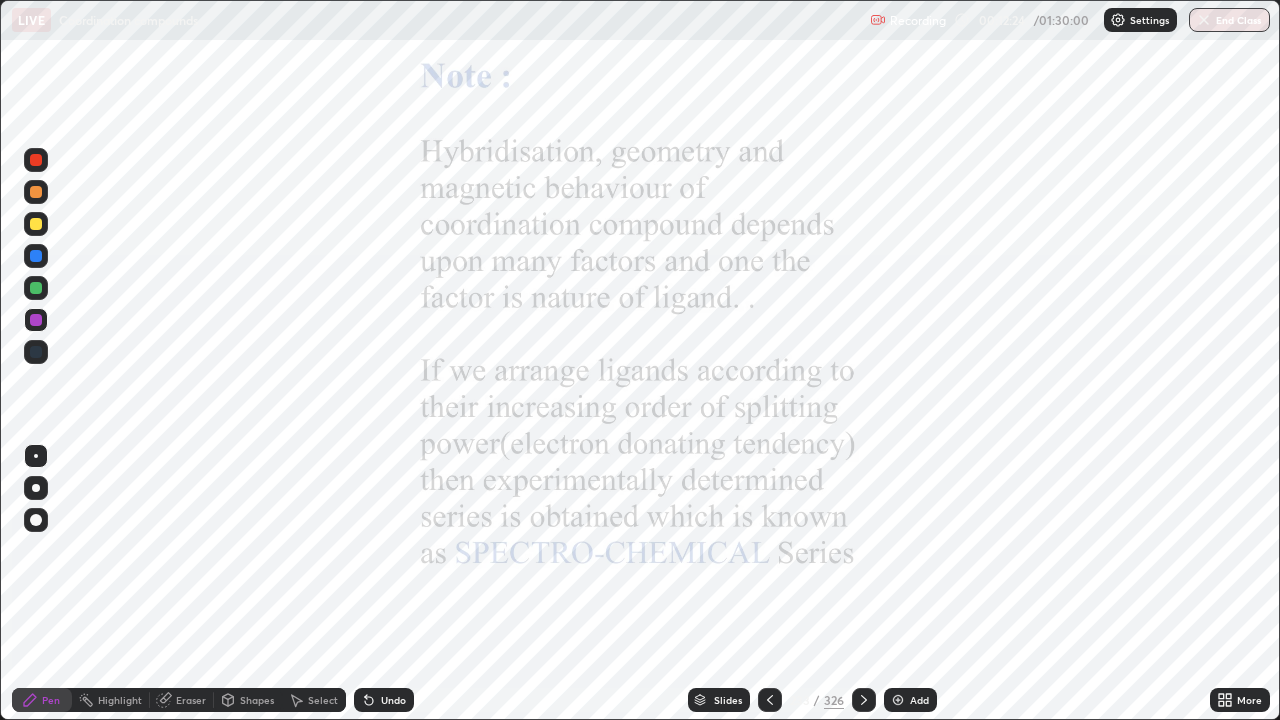 click 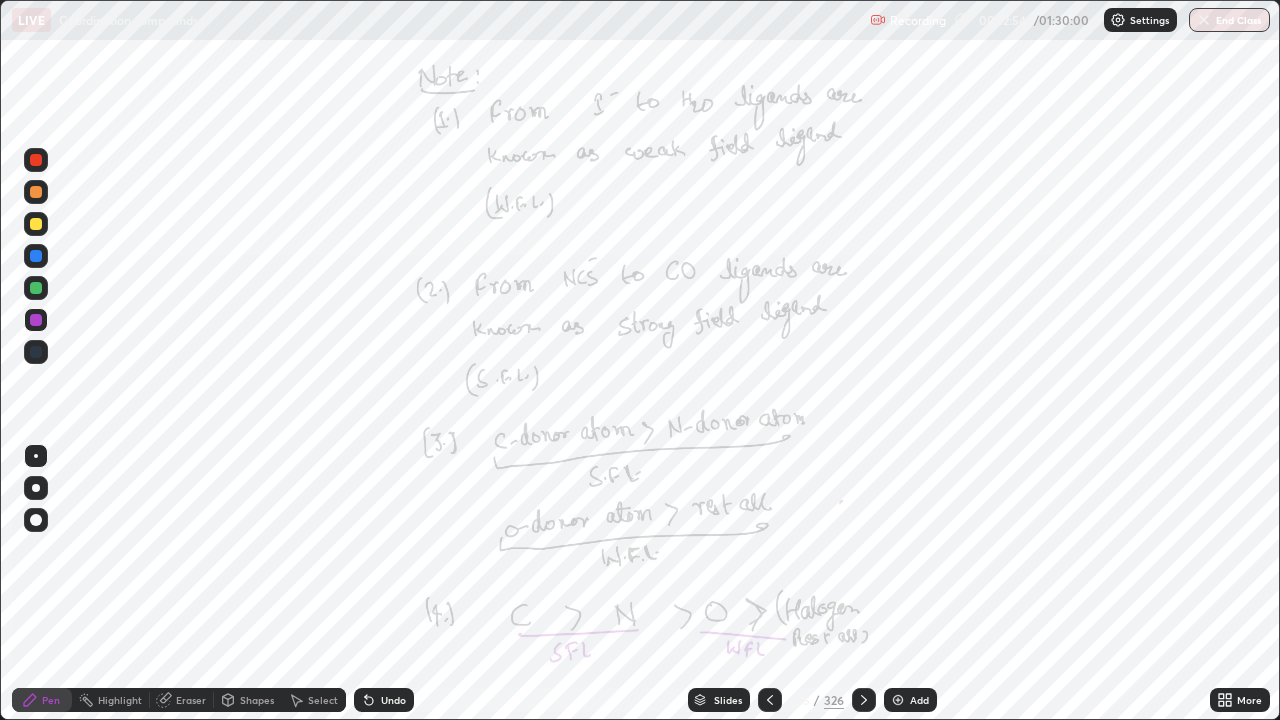 click 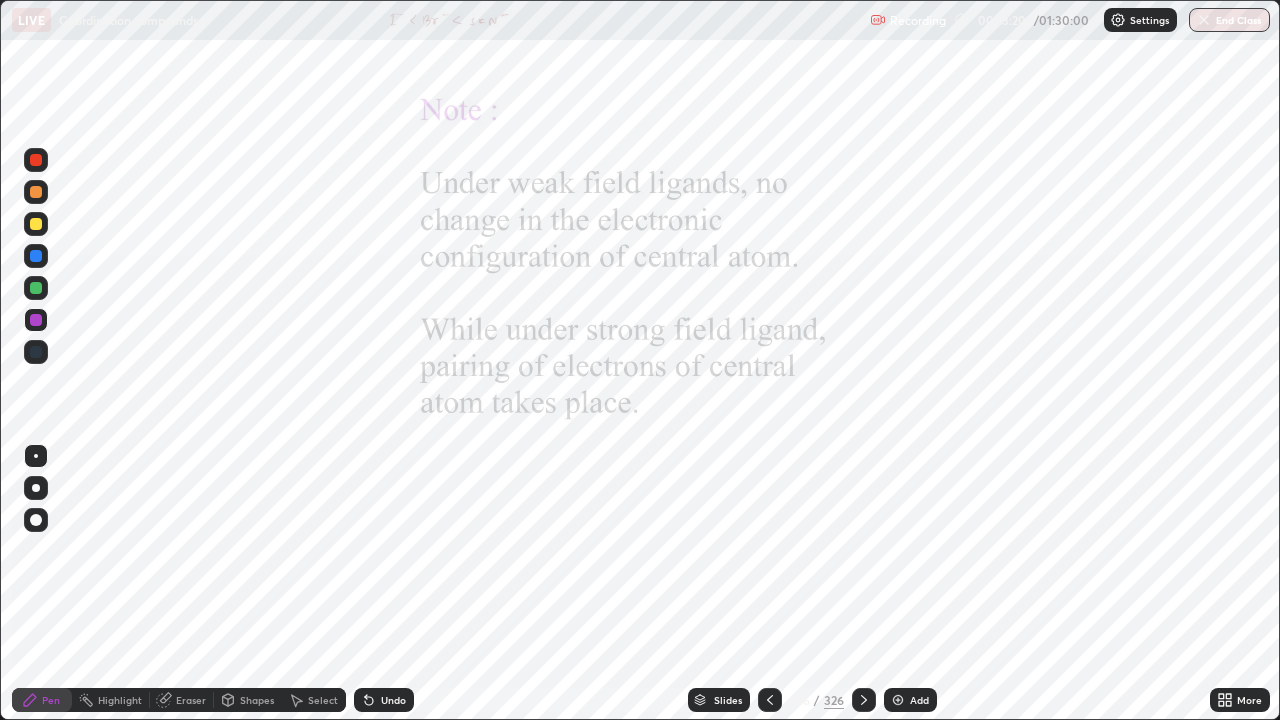 click 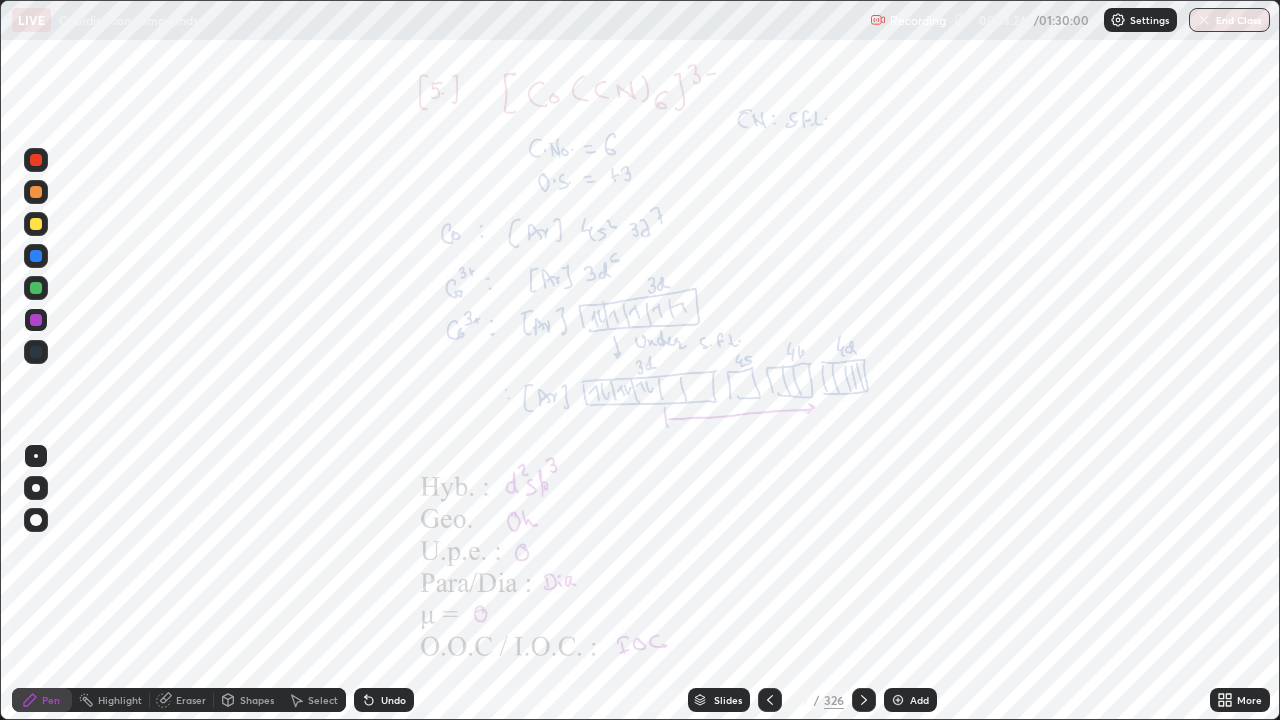 click at bounding box center [36, 160] 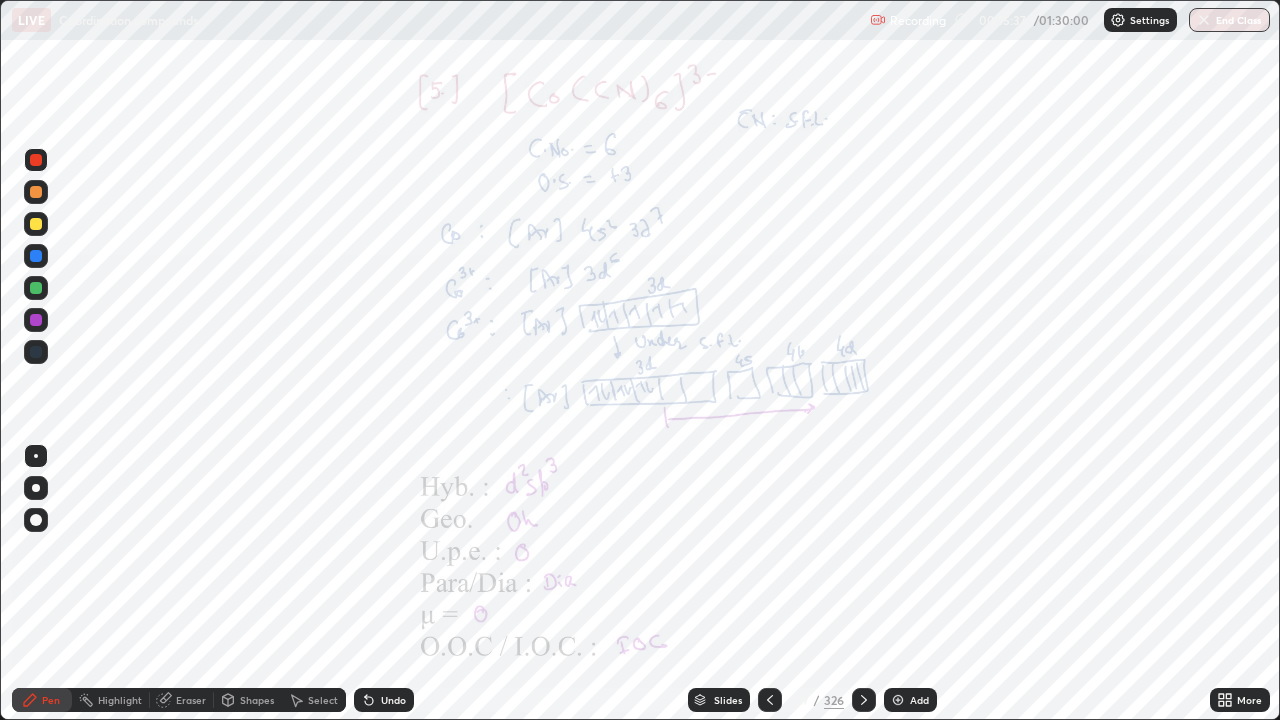 click 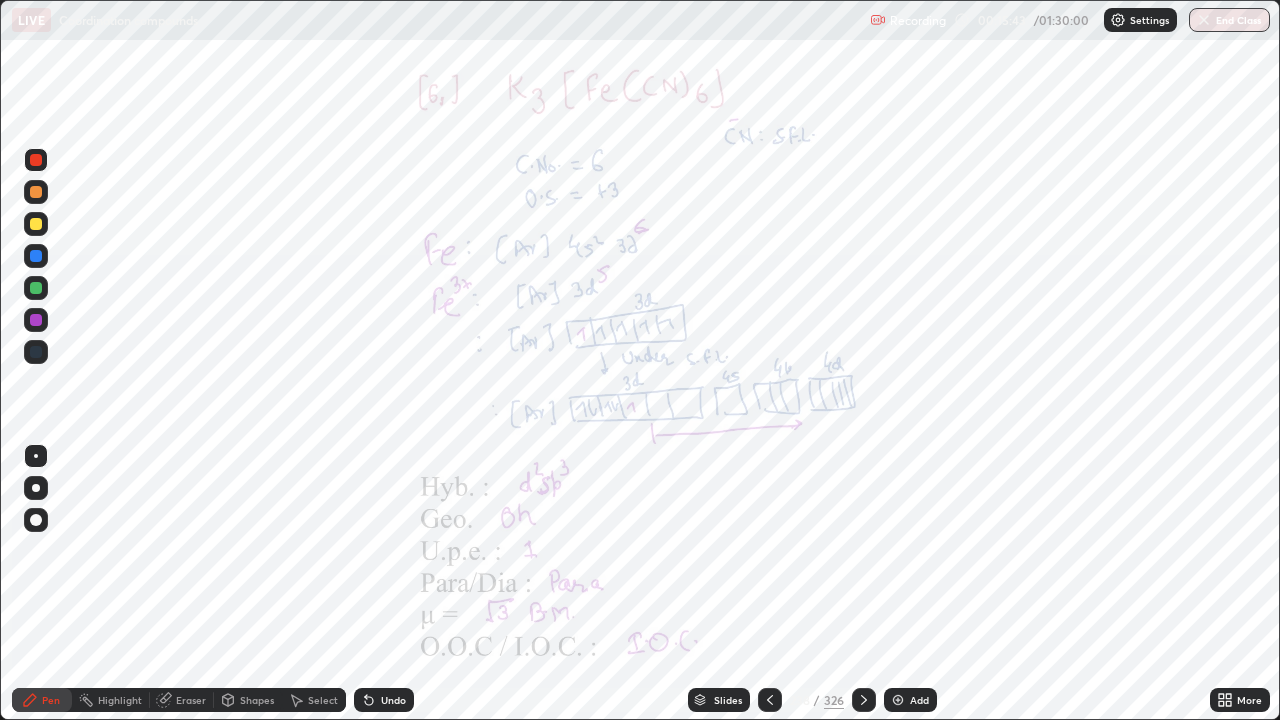 click at bounding box center (36, 160) 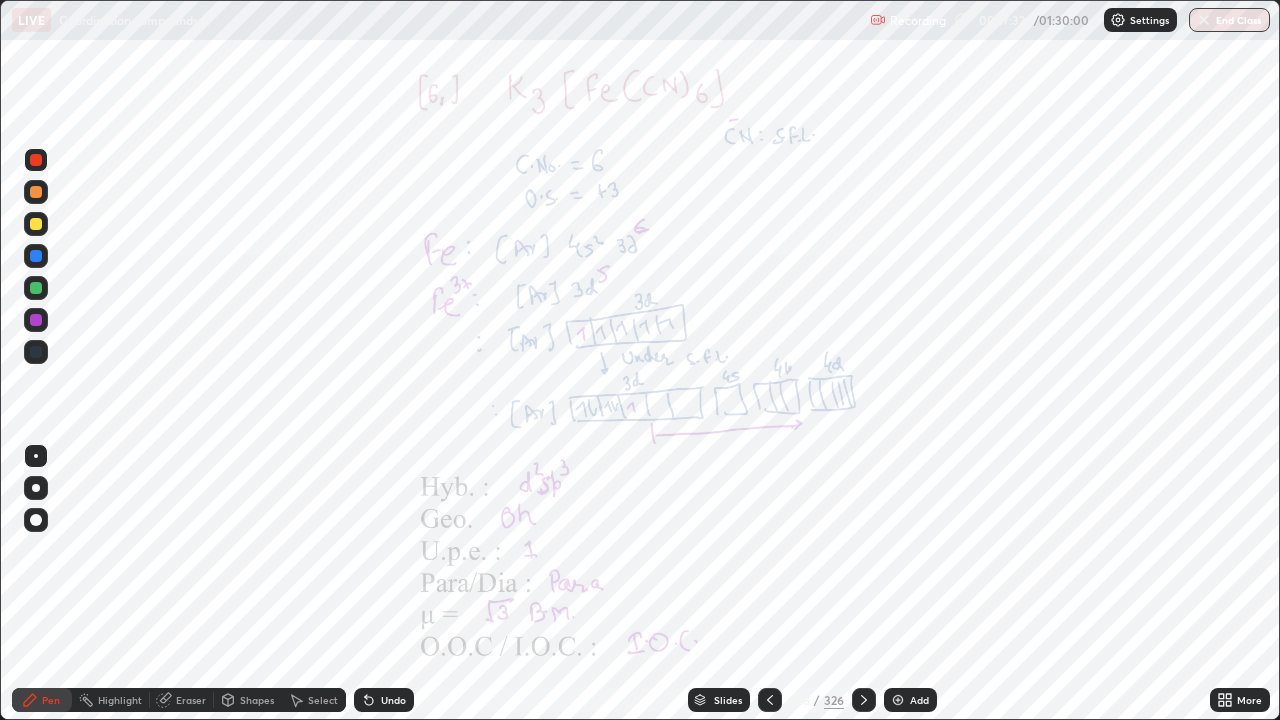 click 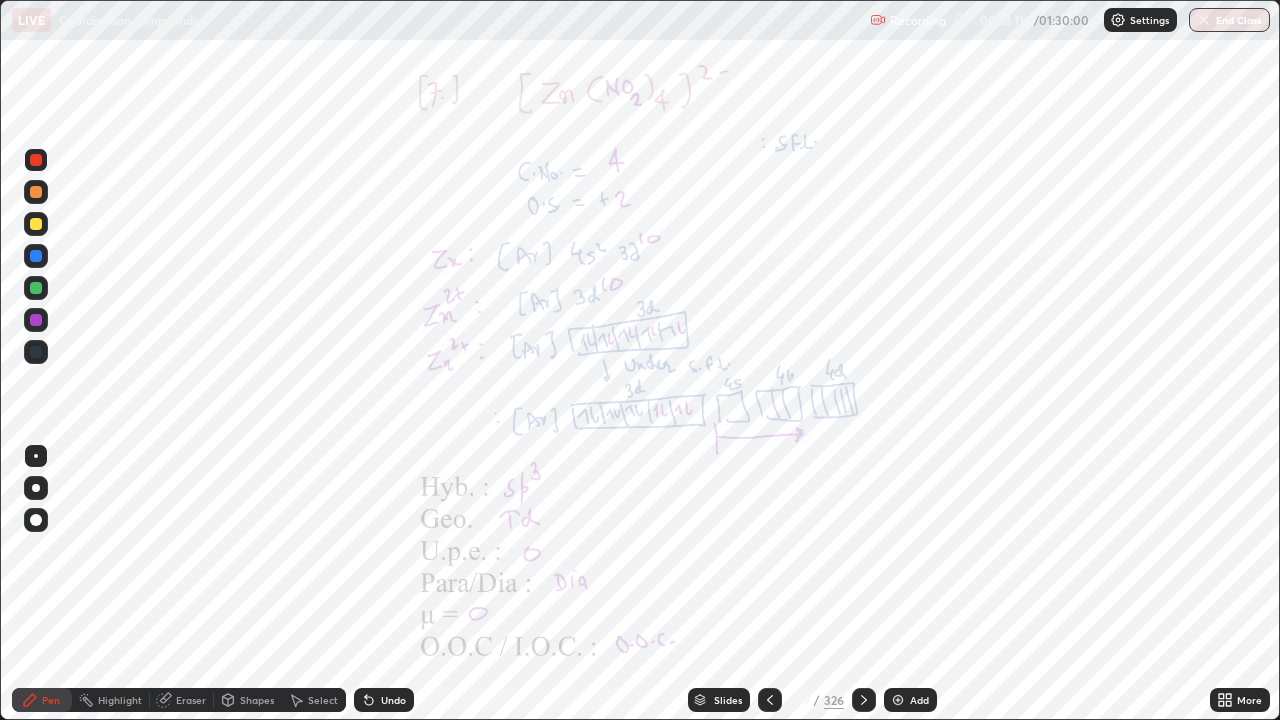click at bounding box center [36, 288] 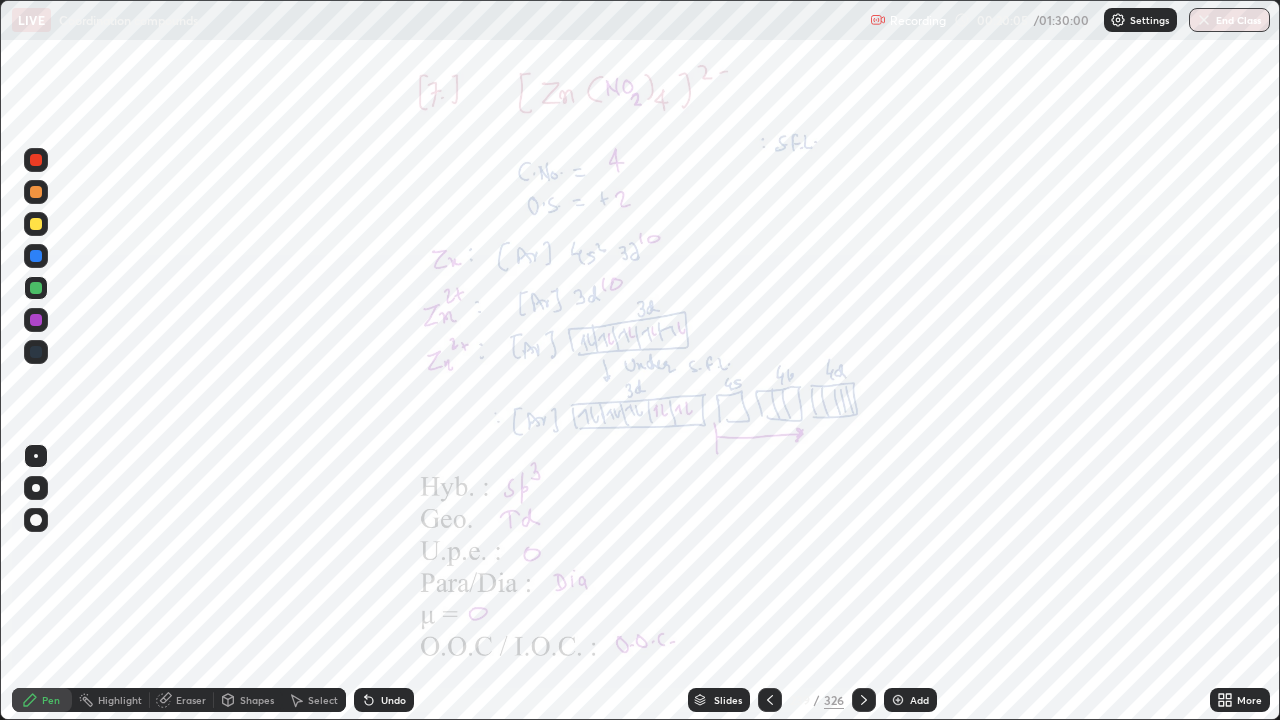 click 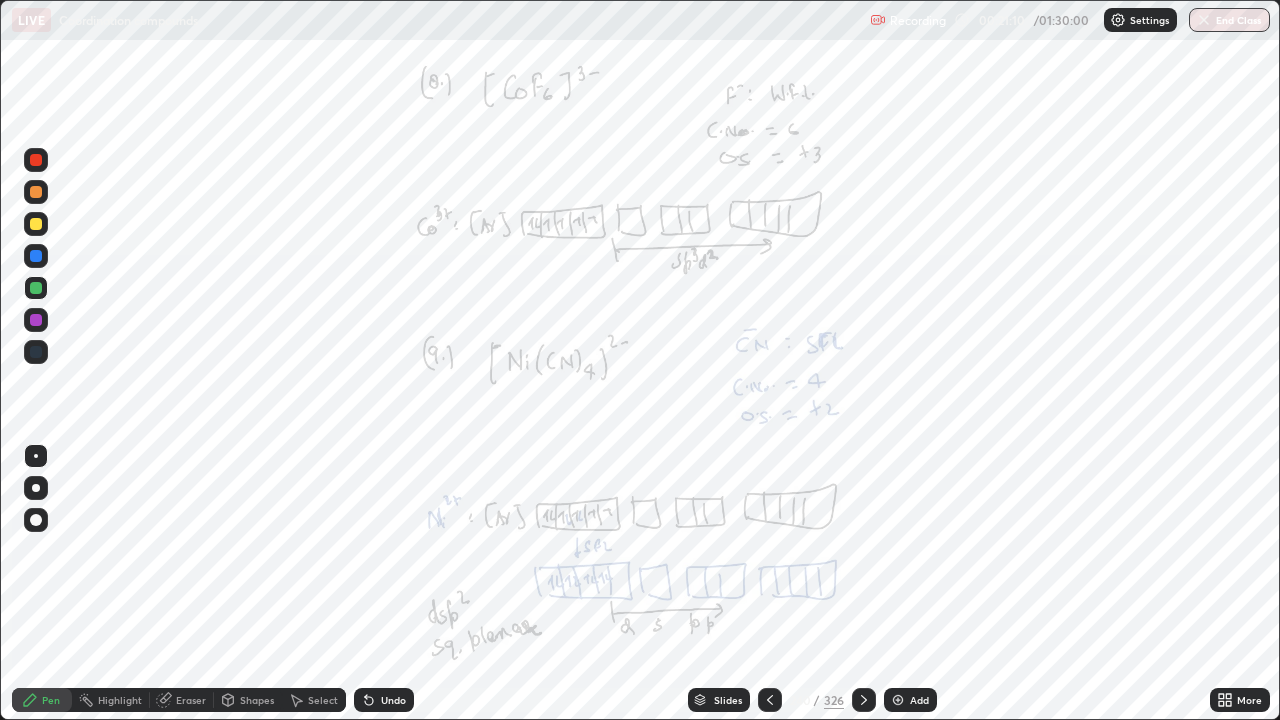 click 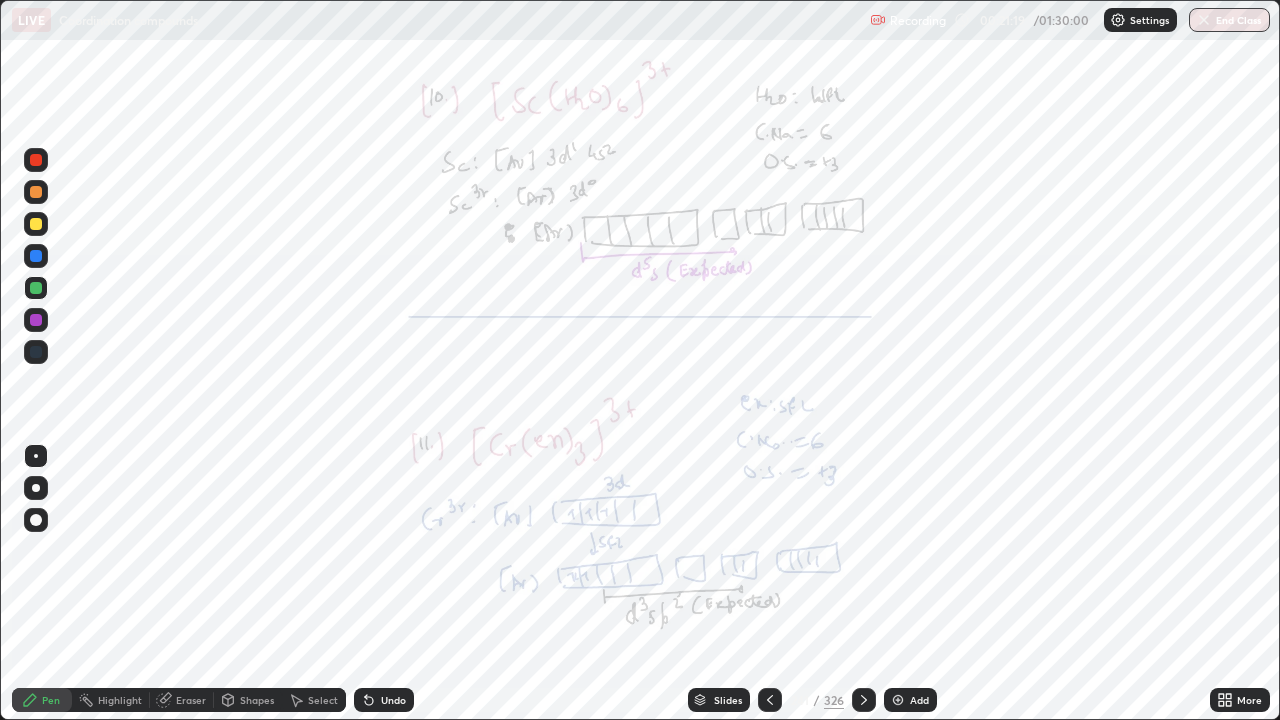 click at bounding box center (36, 160) 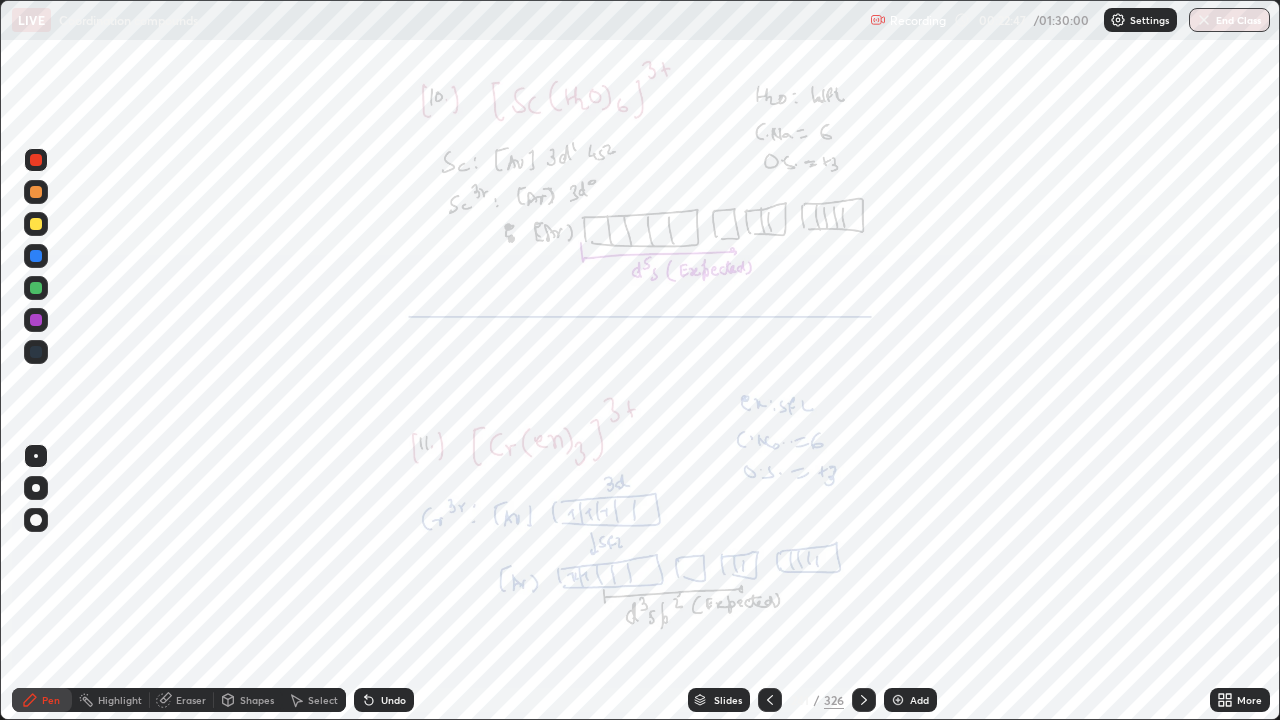 click 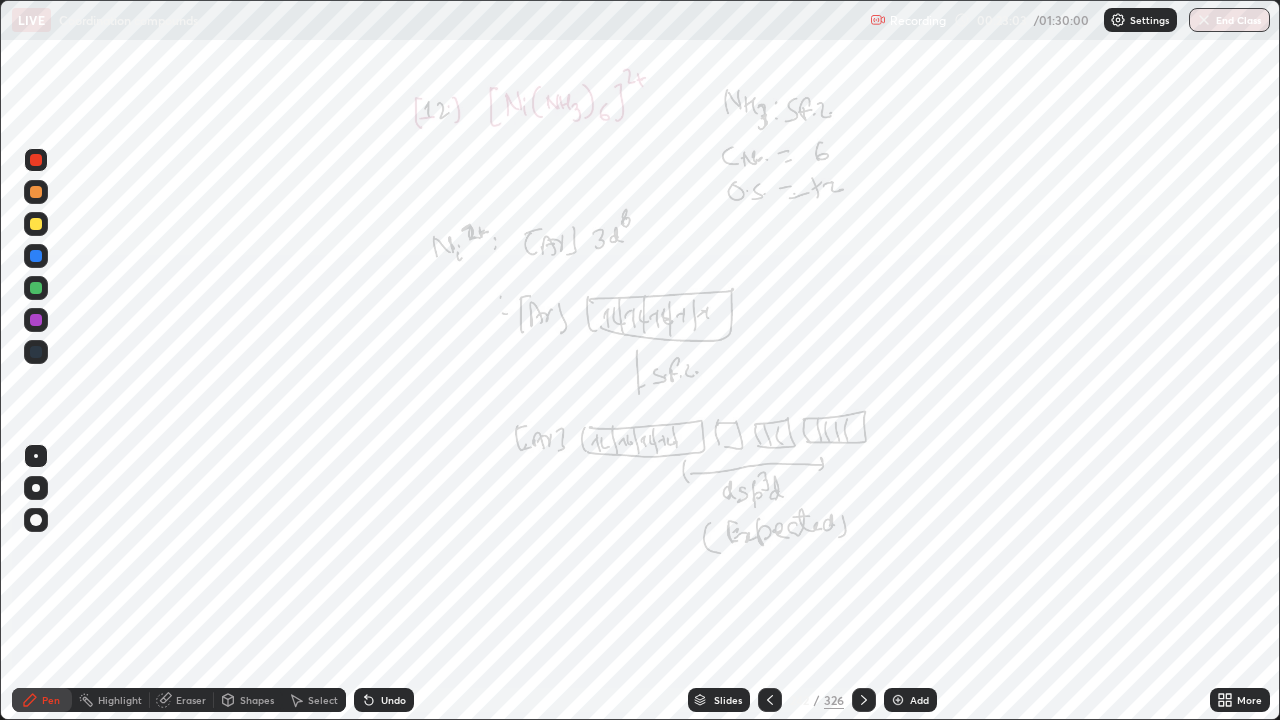 click 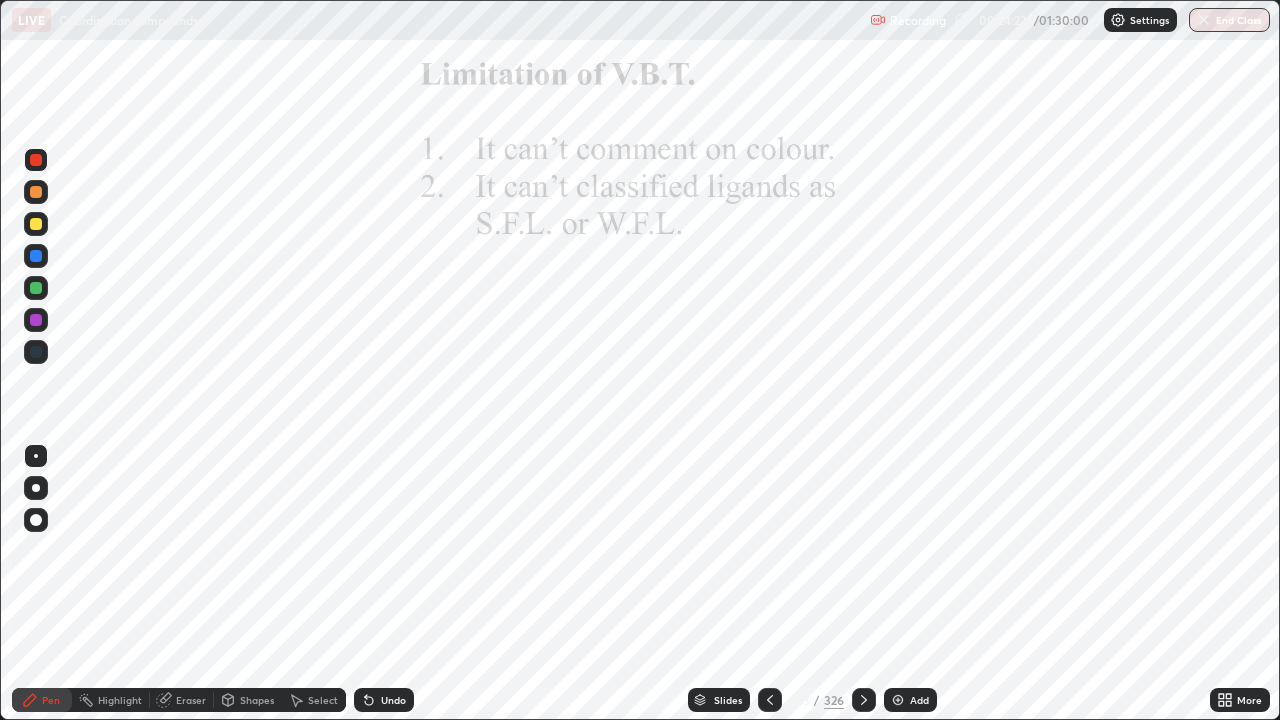 click 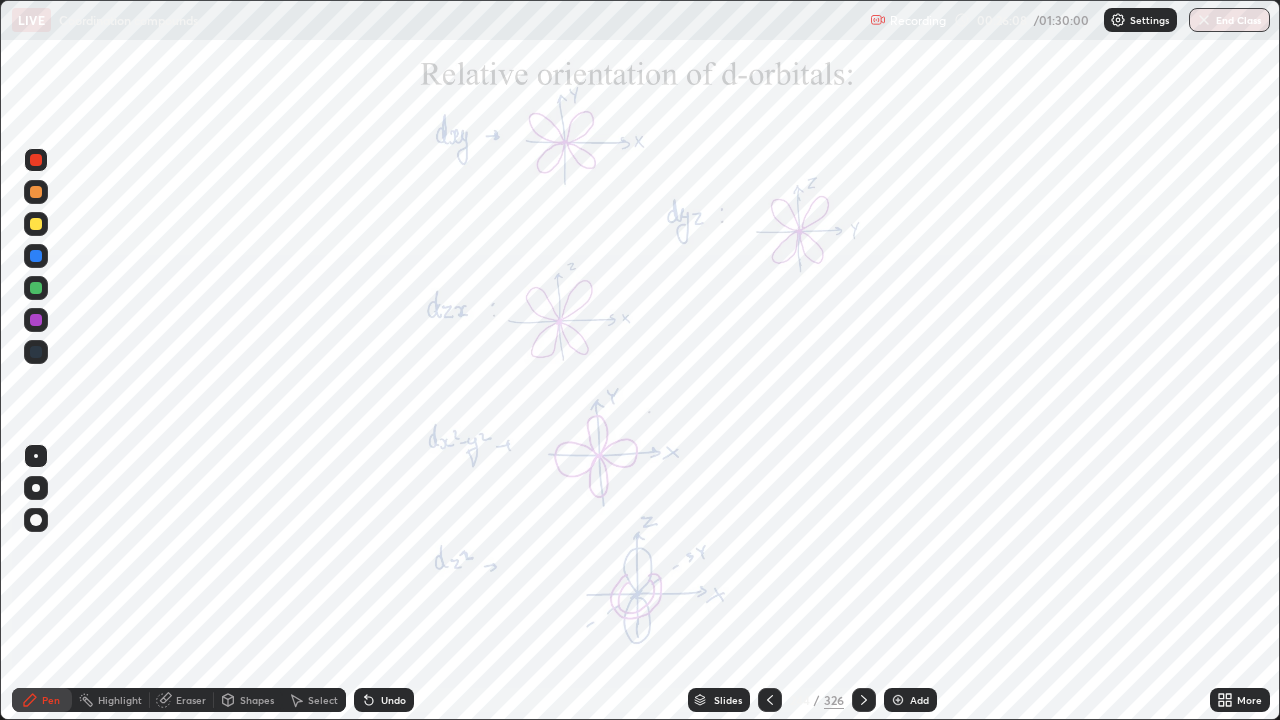 click at bounding box center (864, 700) 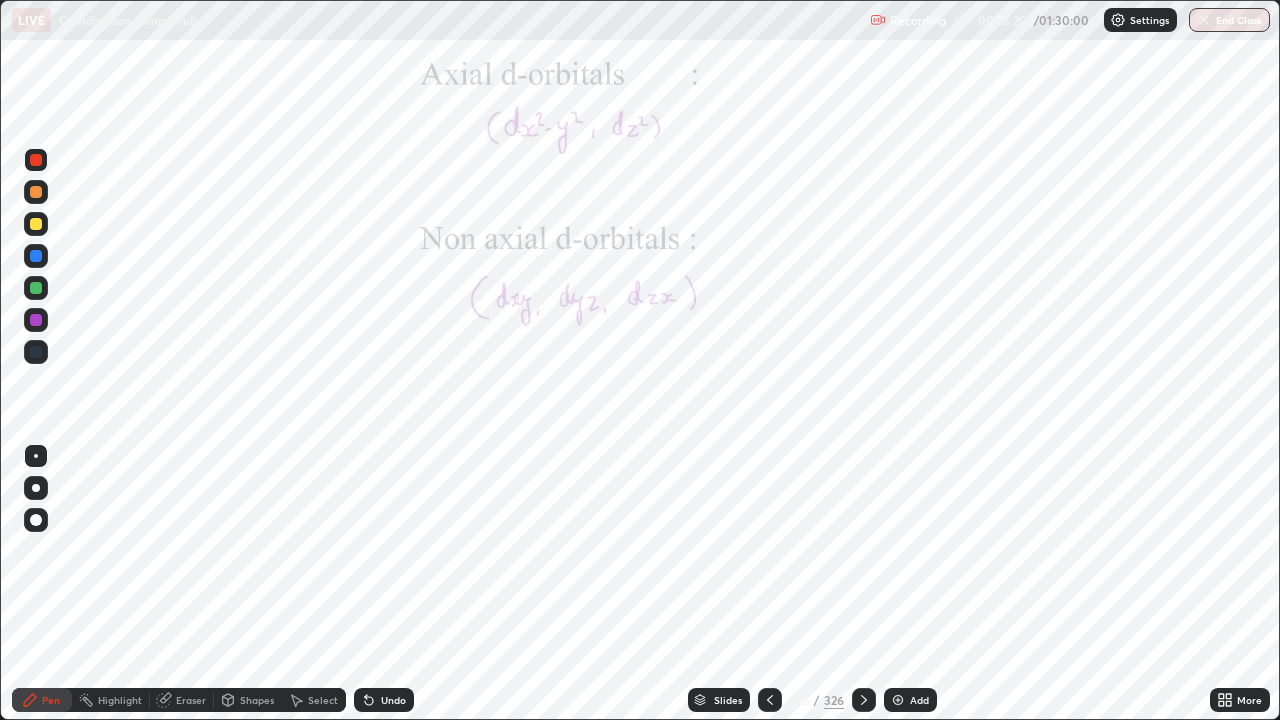 click 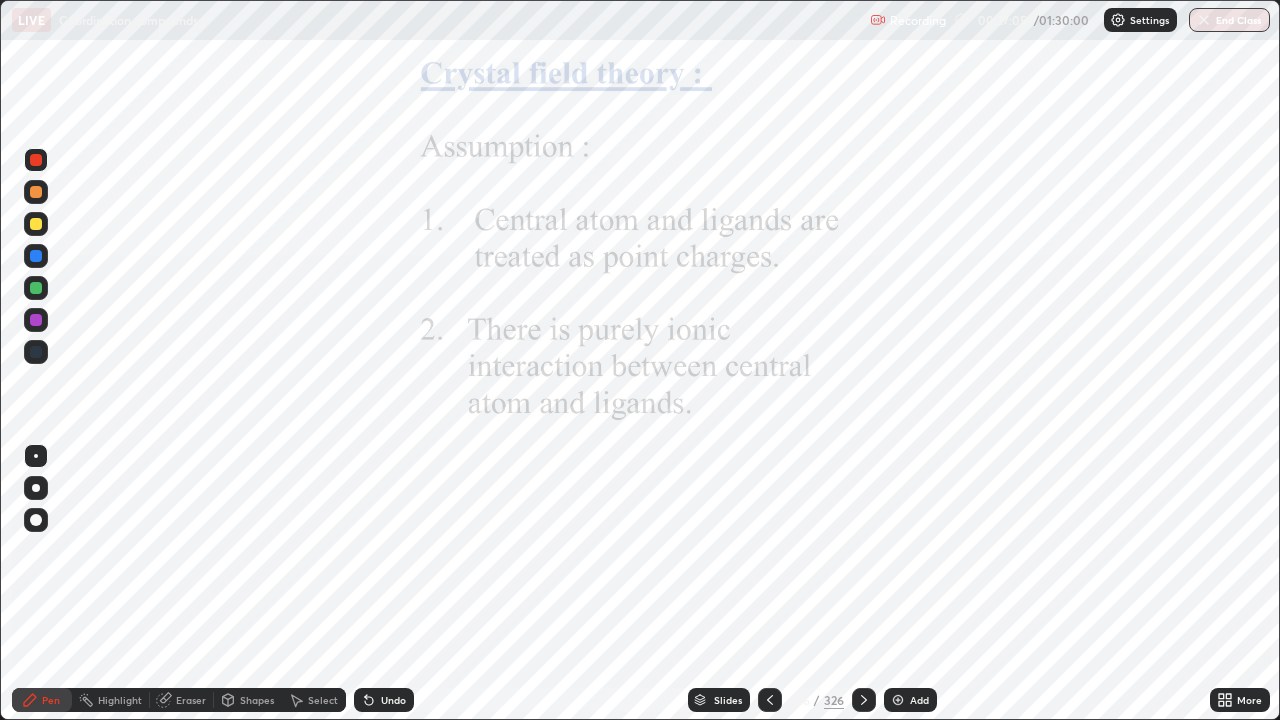 click 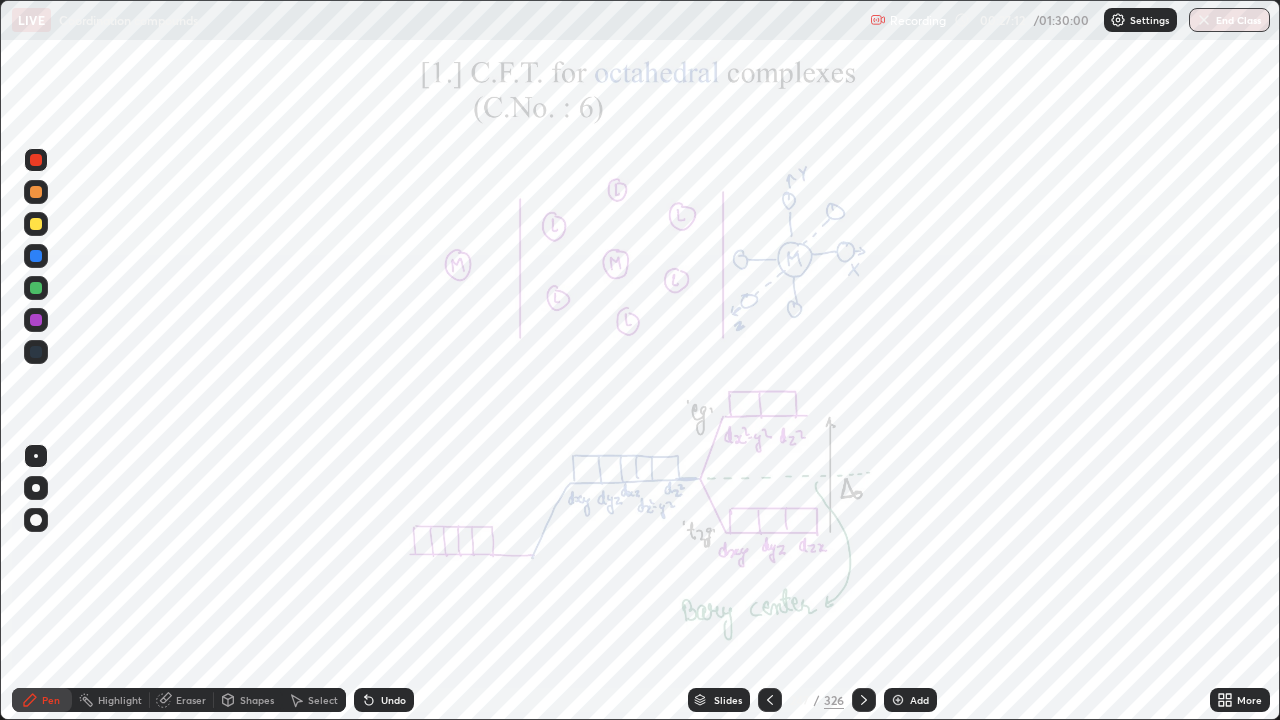 click at bounding box center (898, 700) 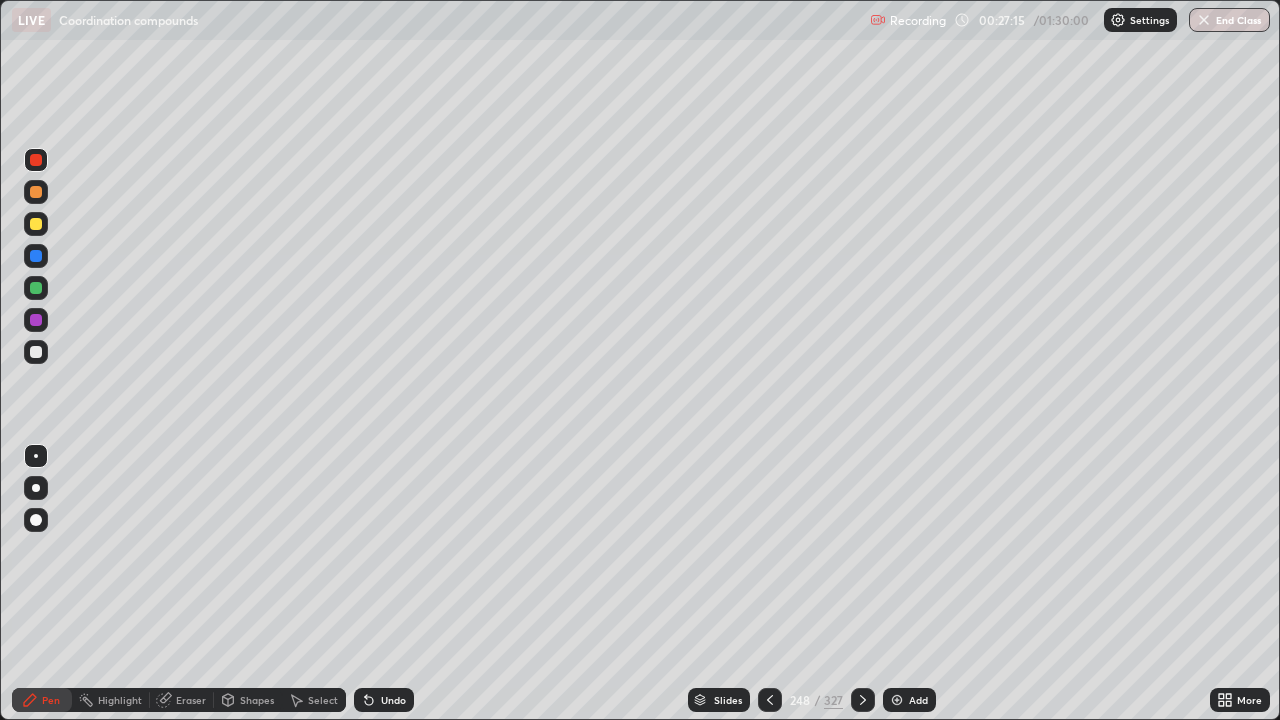 click at bounding box center (36, 352) 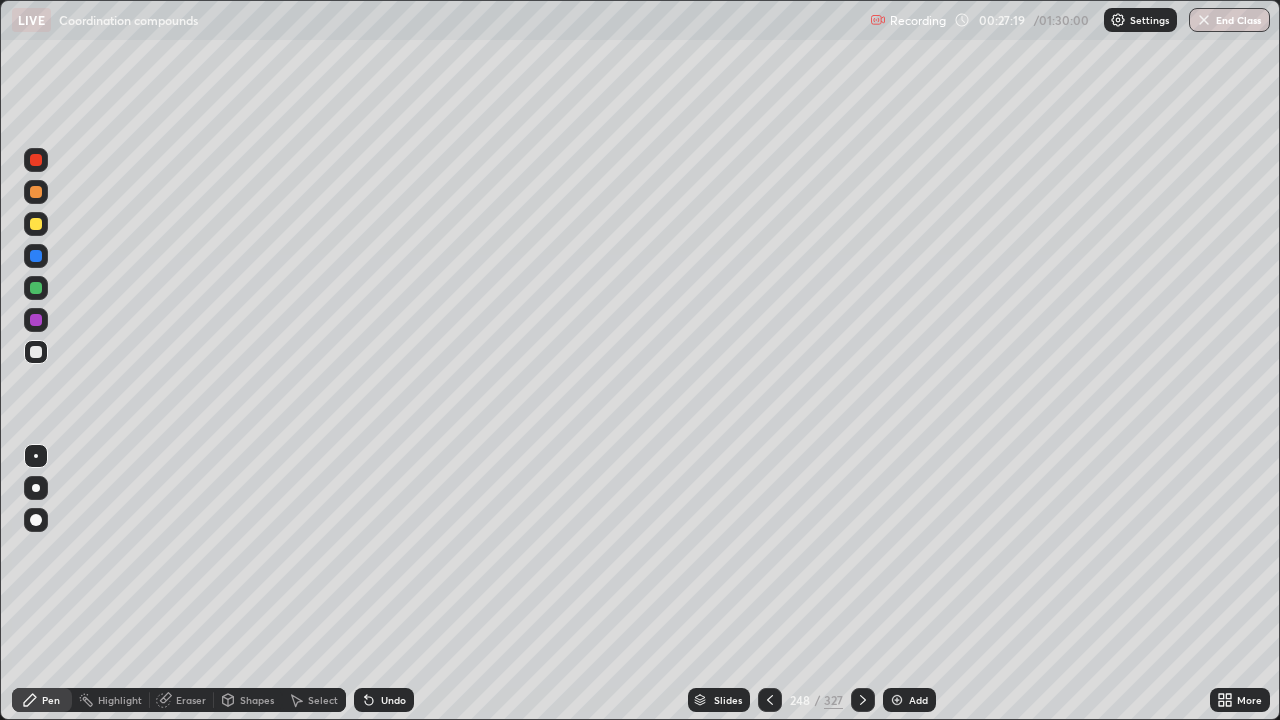 click 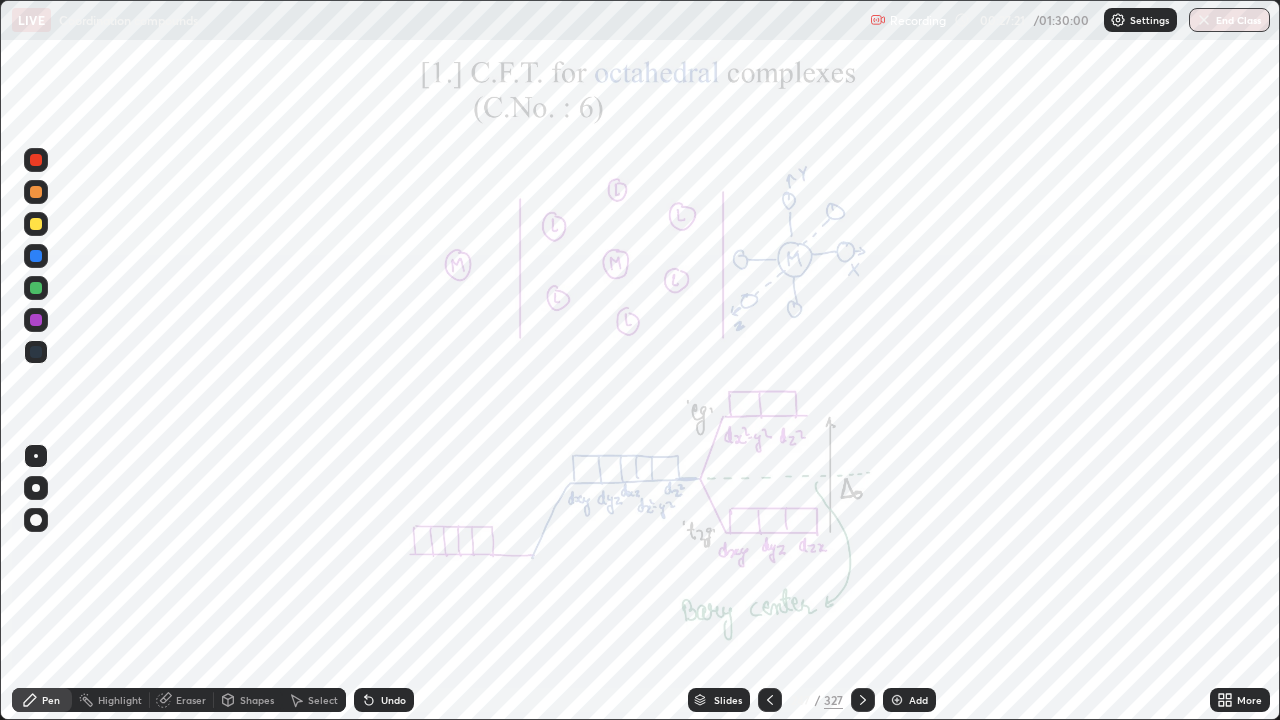 click 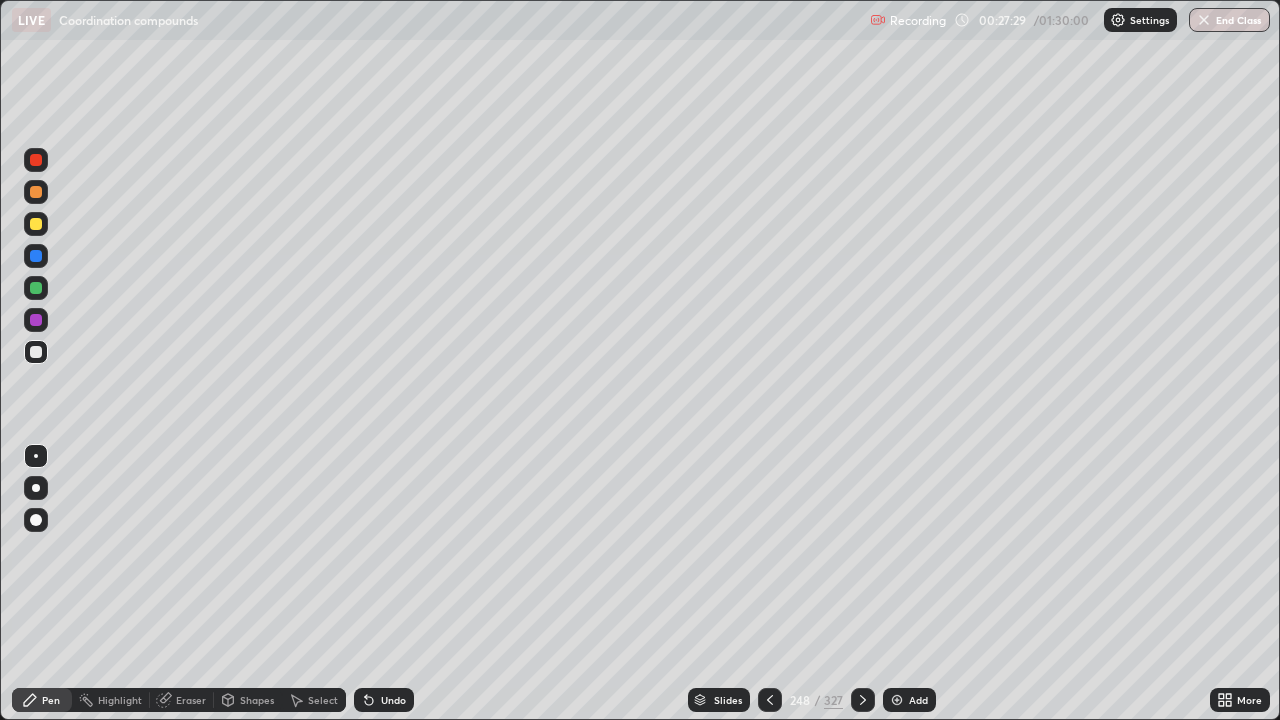 click at bounding box center (36, 320) 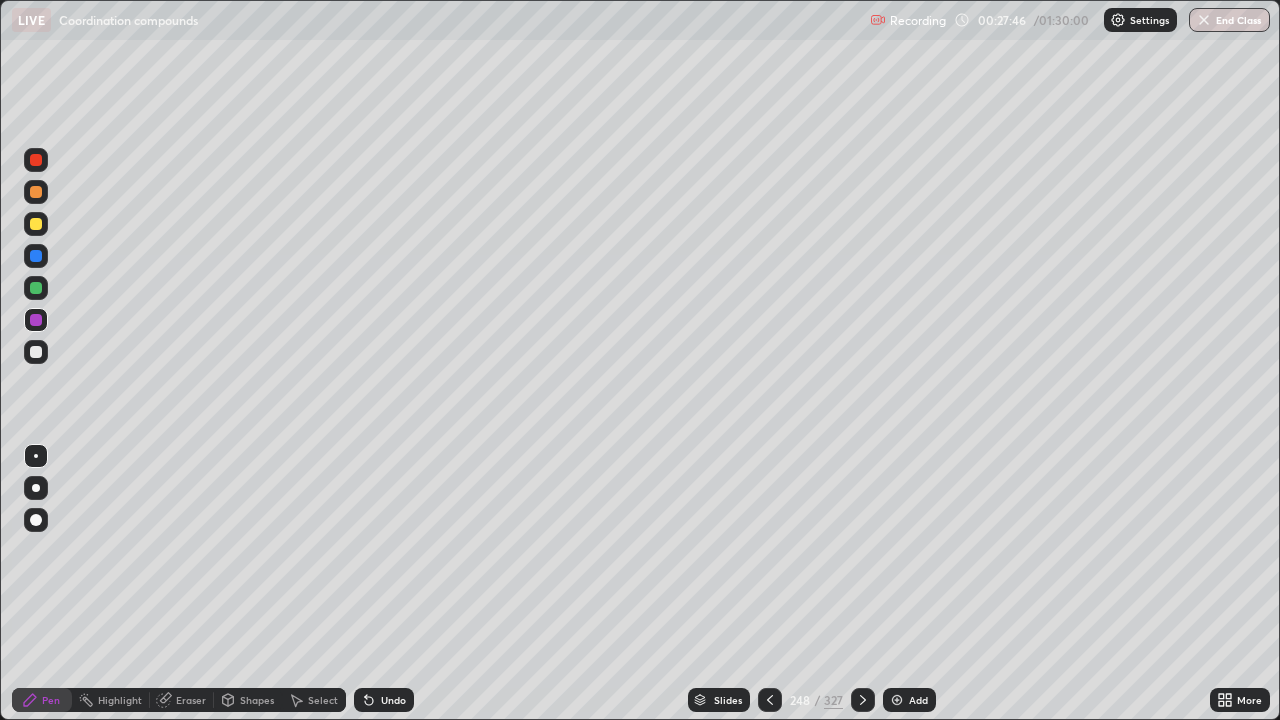 click at bounding box center (36, 288) 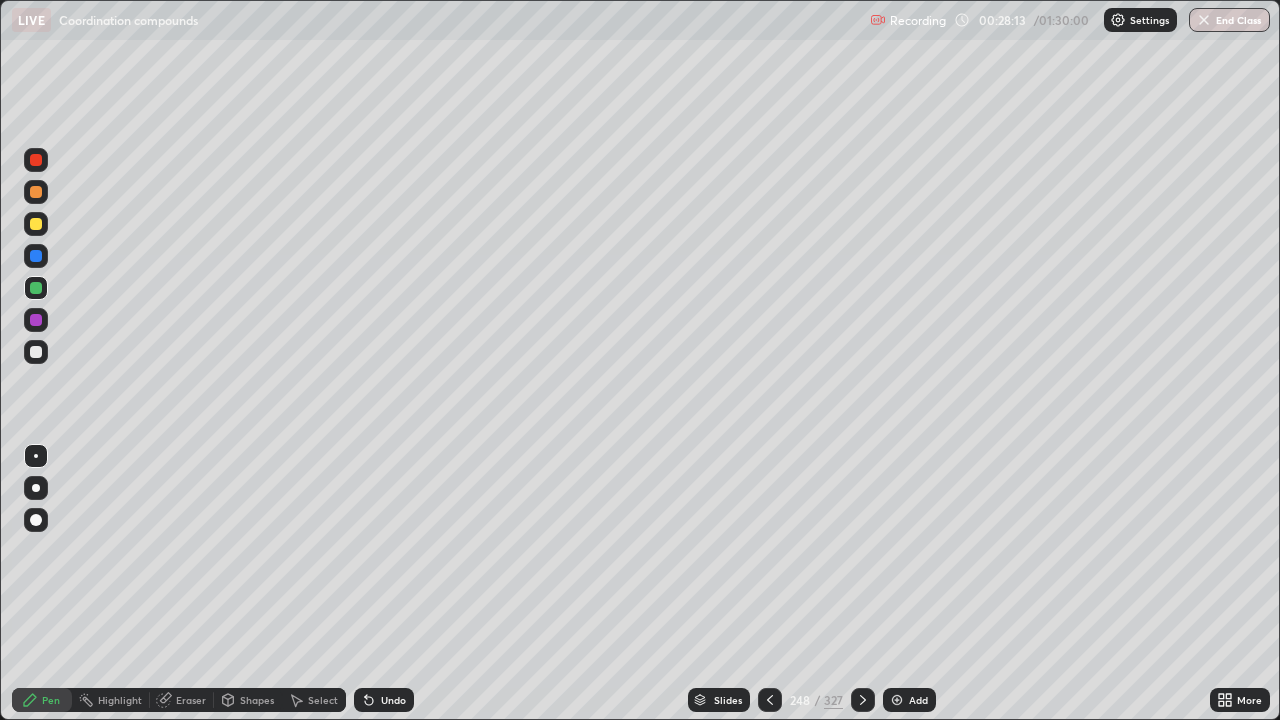 click at bounding box center [36, 320] 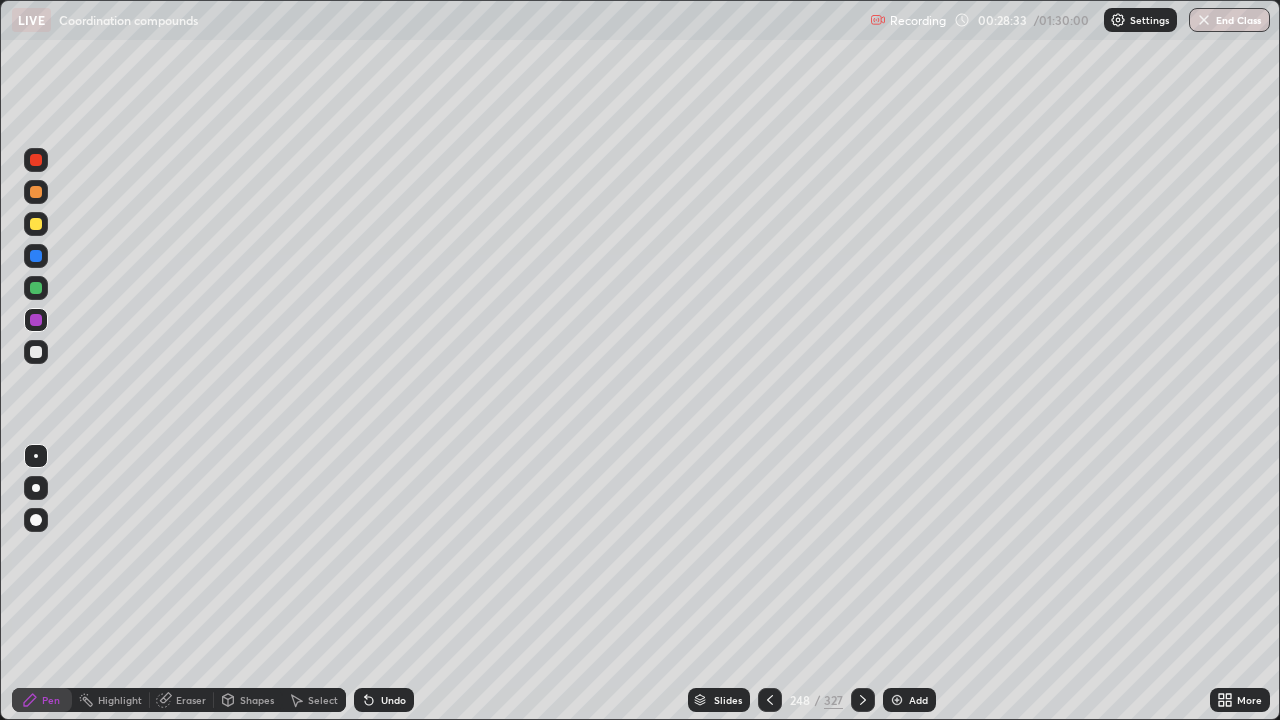 click at bounding box center (36, 224) 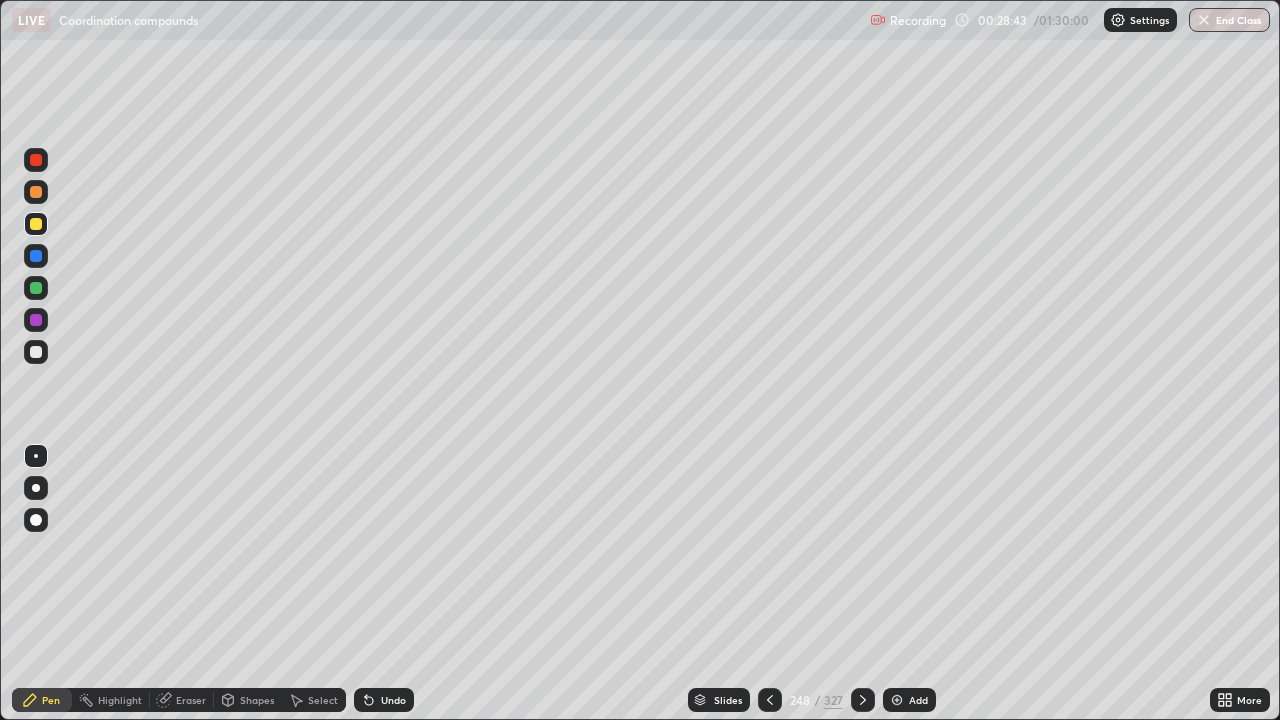 click at bounding box center [36, 256] 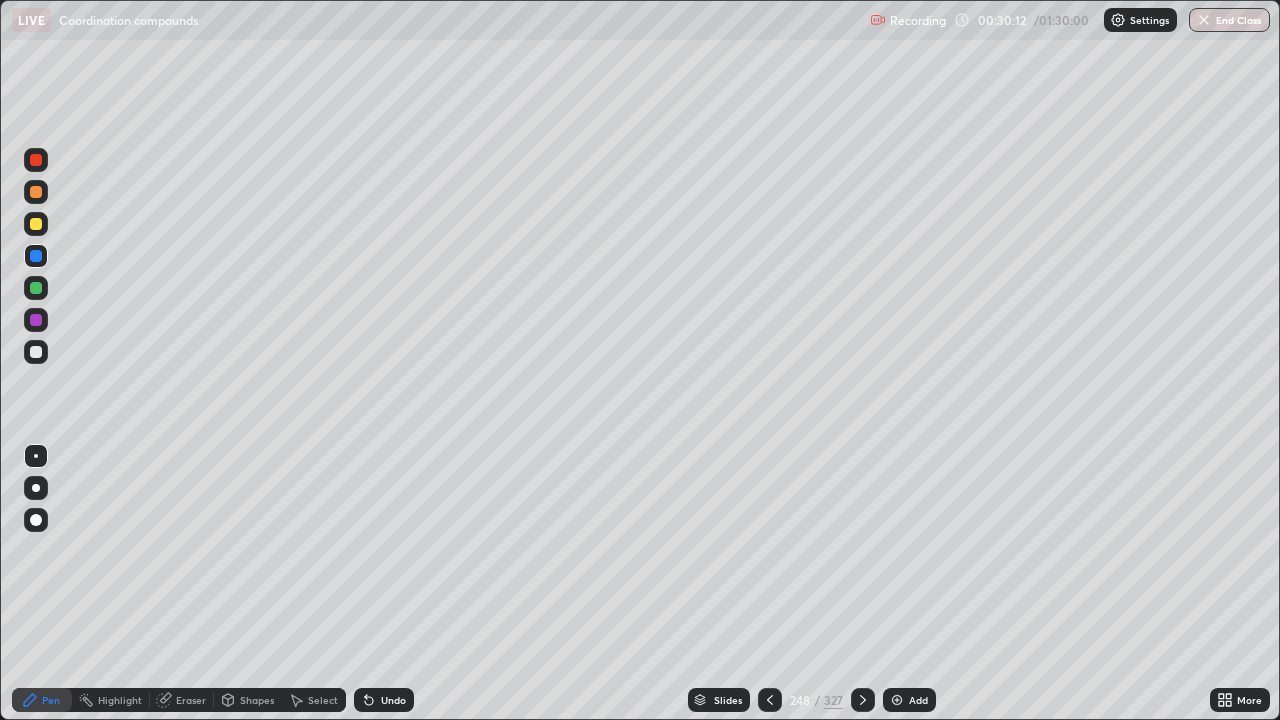 click at bounding box center [36, 288] 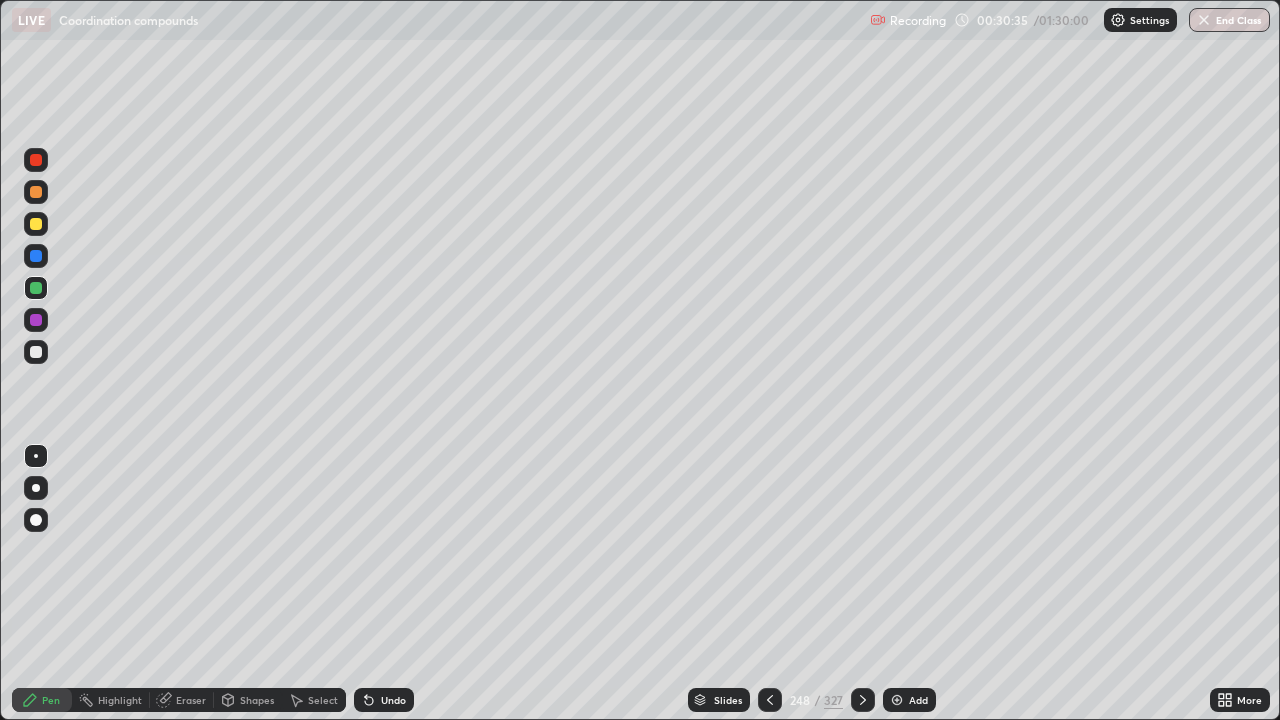 click at bounding box center (36, 352) 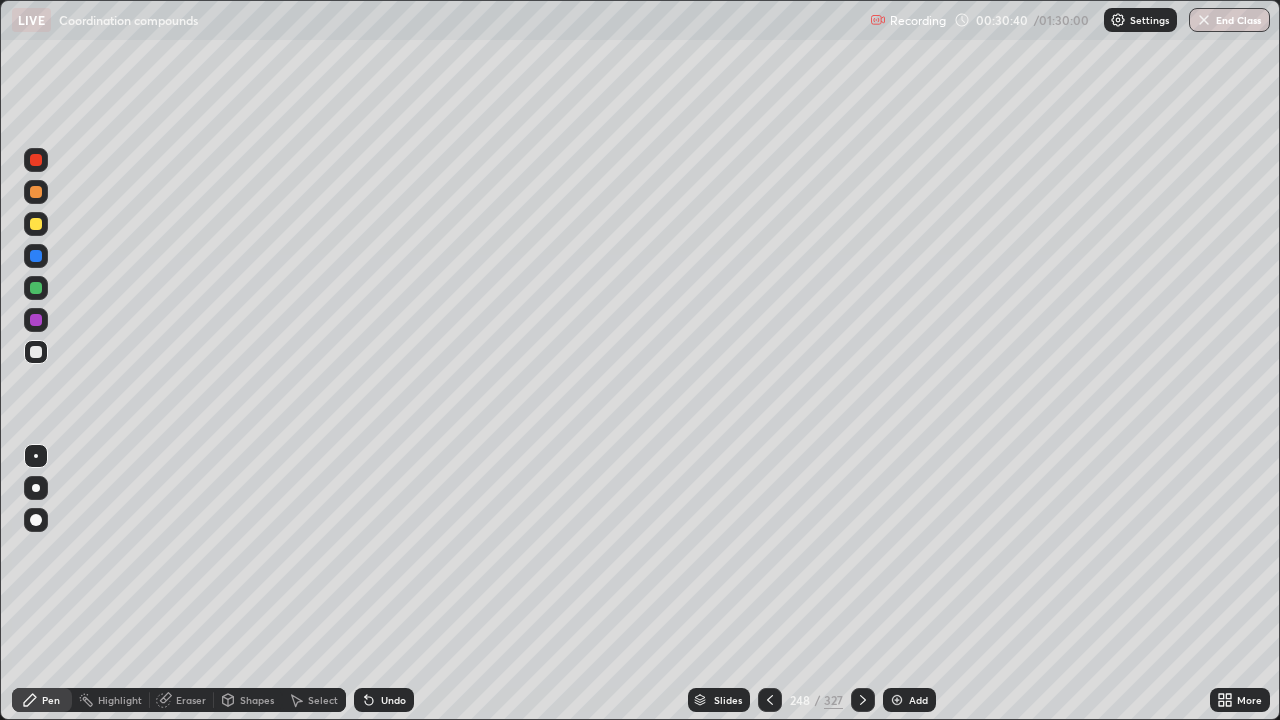 click on "Eraser" at bounding box center [191, 700] 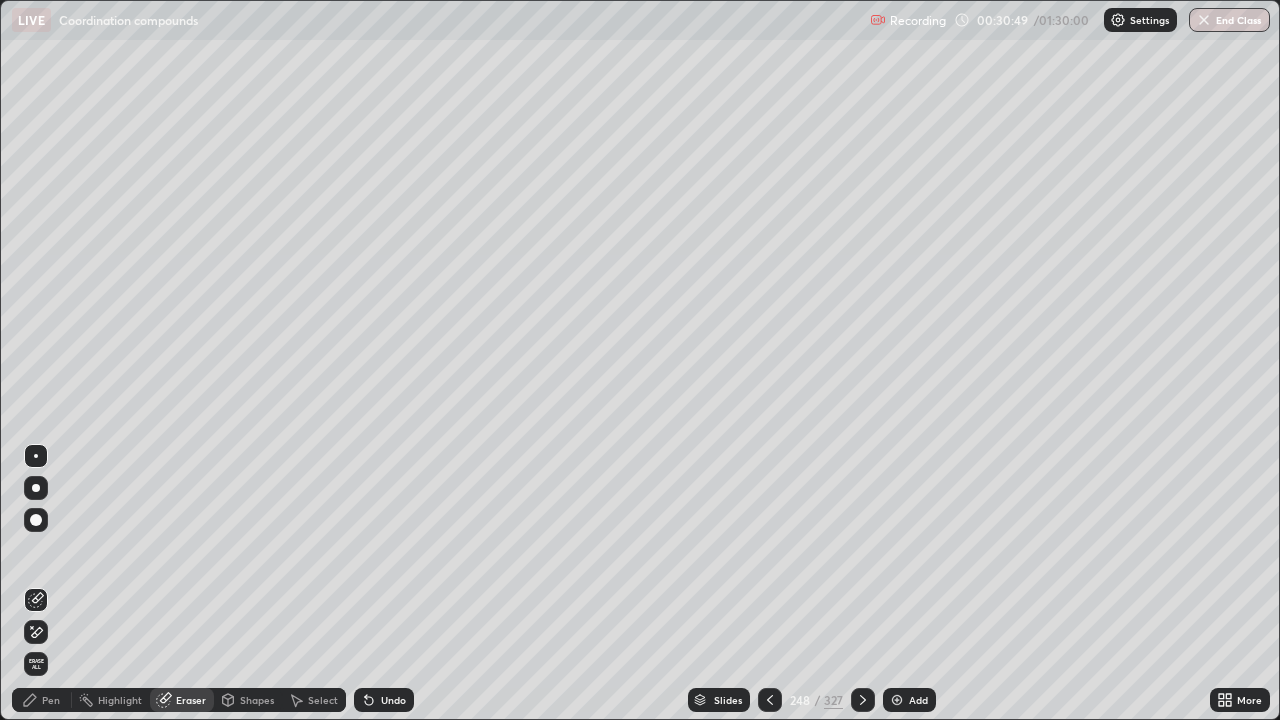 click on "Pen" at bounding box center [42, 700] 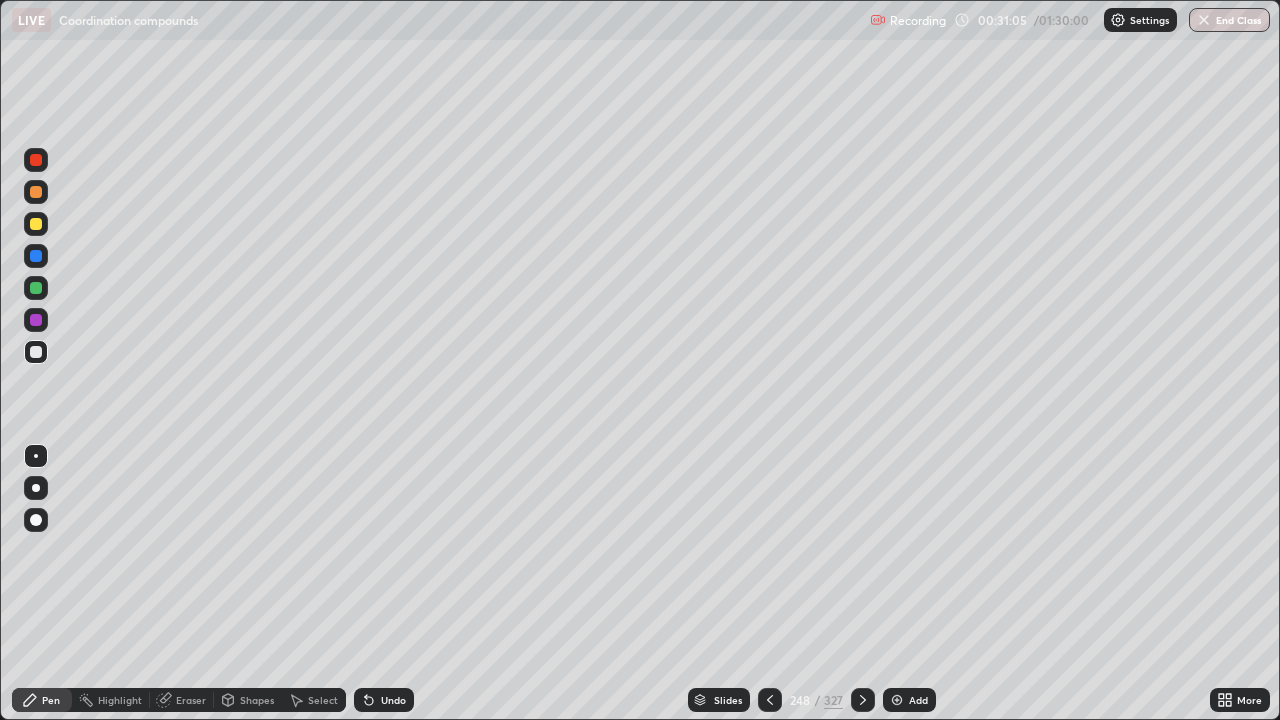 click at bounding box center (36, 320) 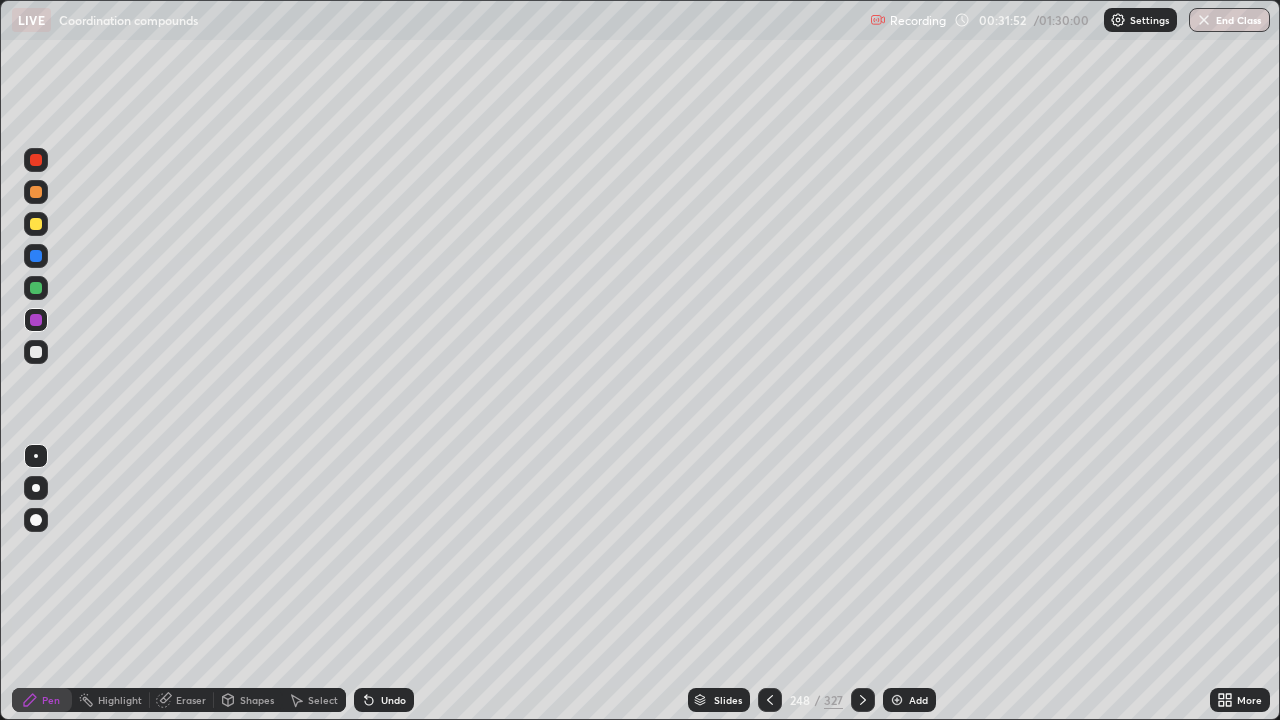 click at bounding box center (897, 700) 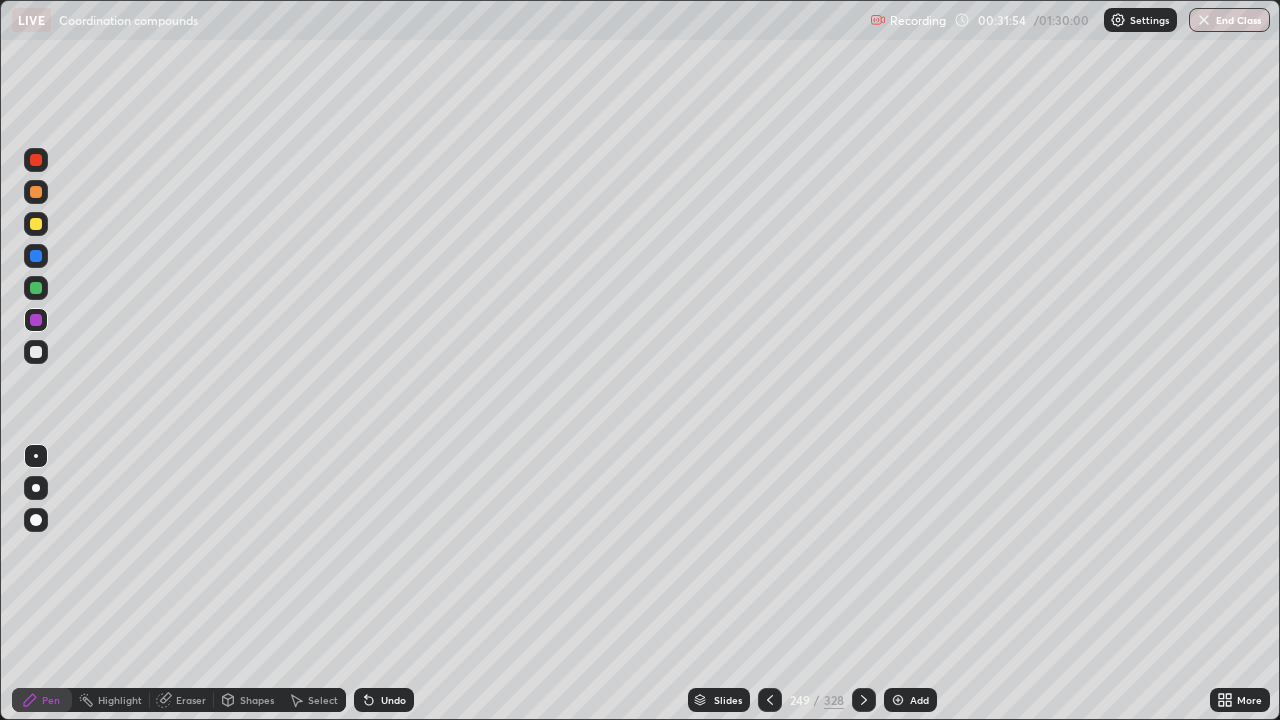 click at bounding box center (36, 352) 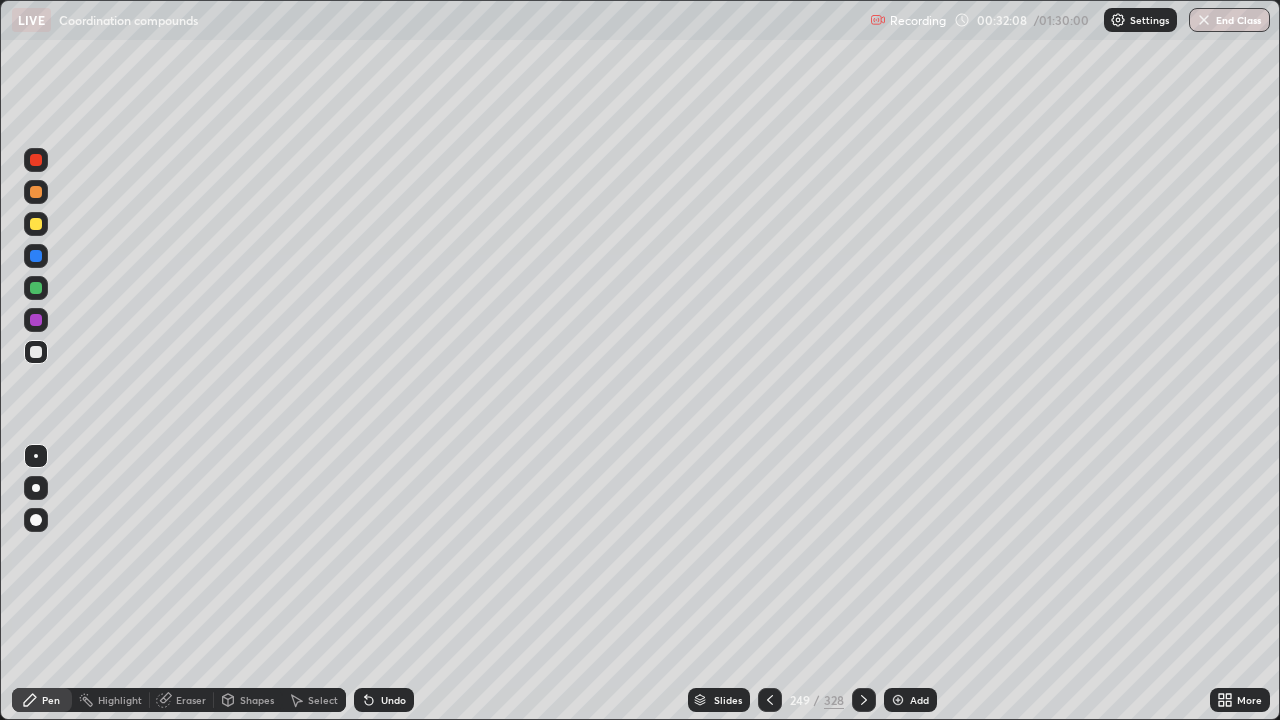 click at bounding box center (36, 288) 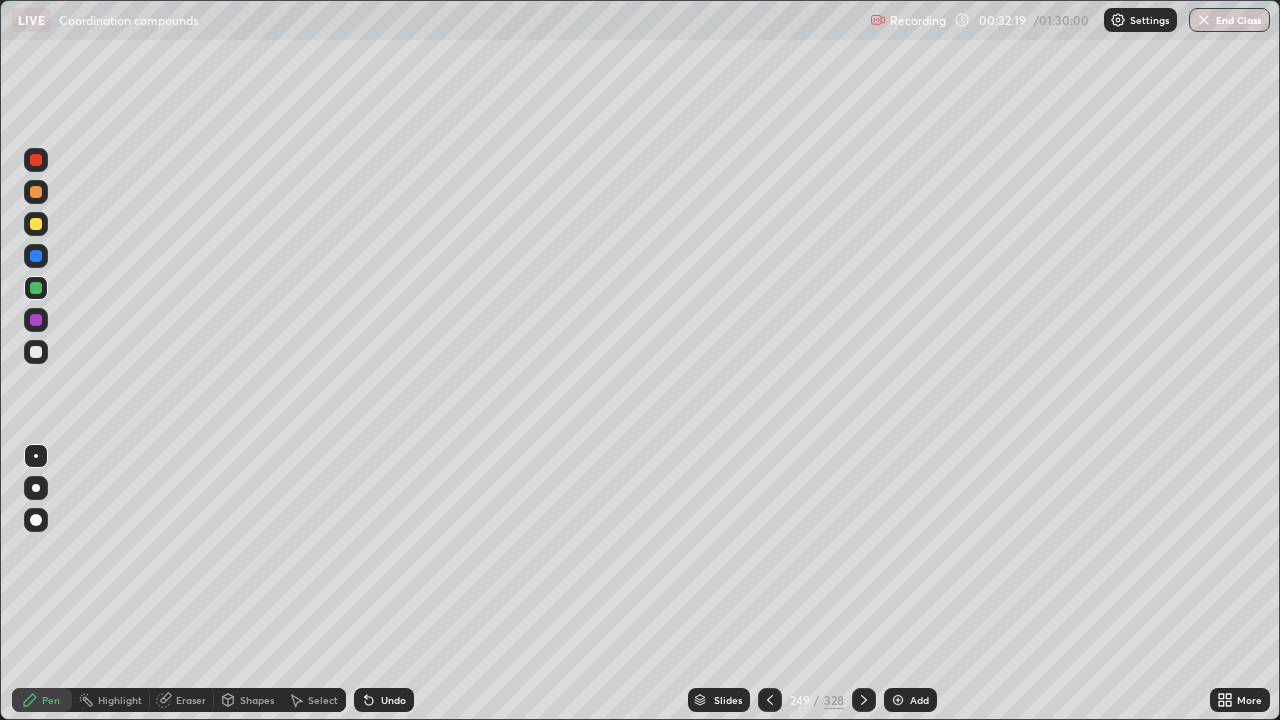 click at bounding box center [36, 160] 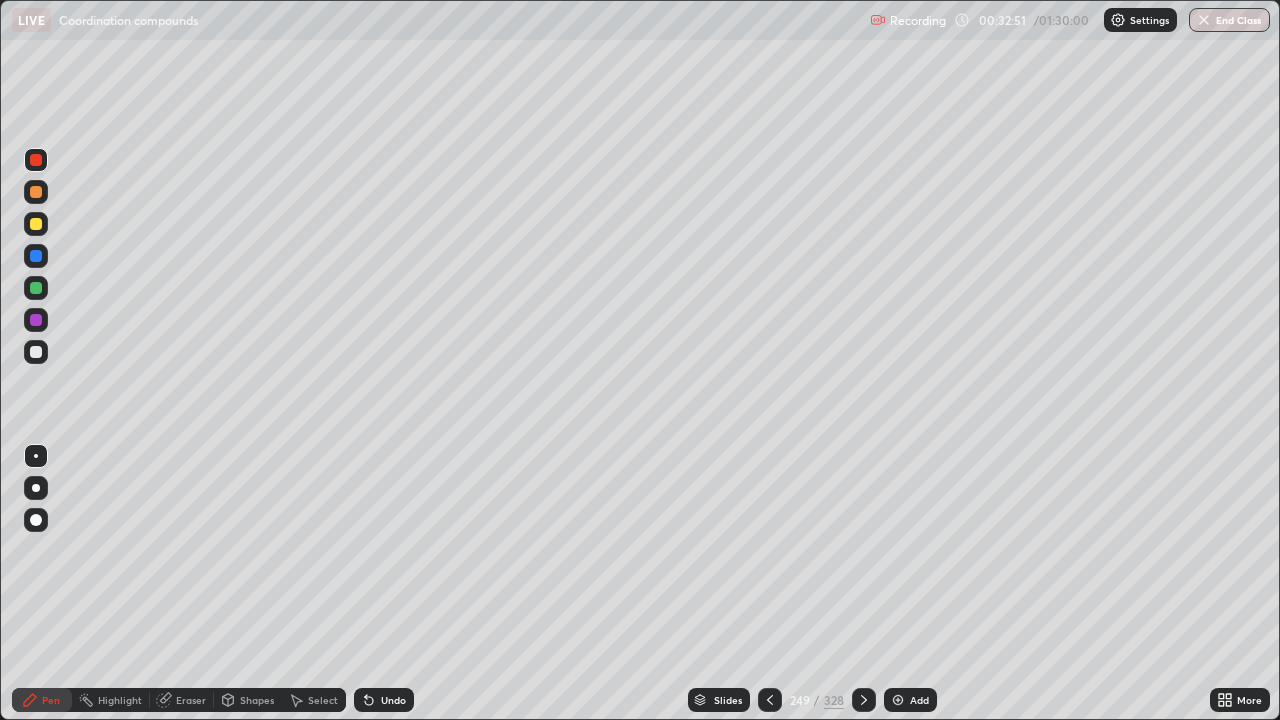 click 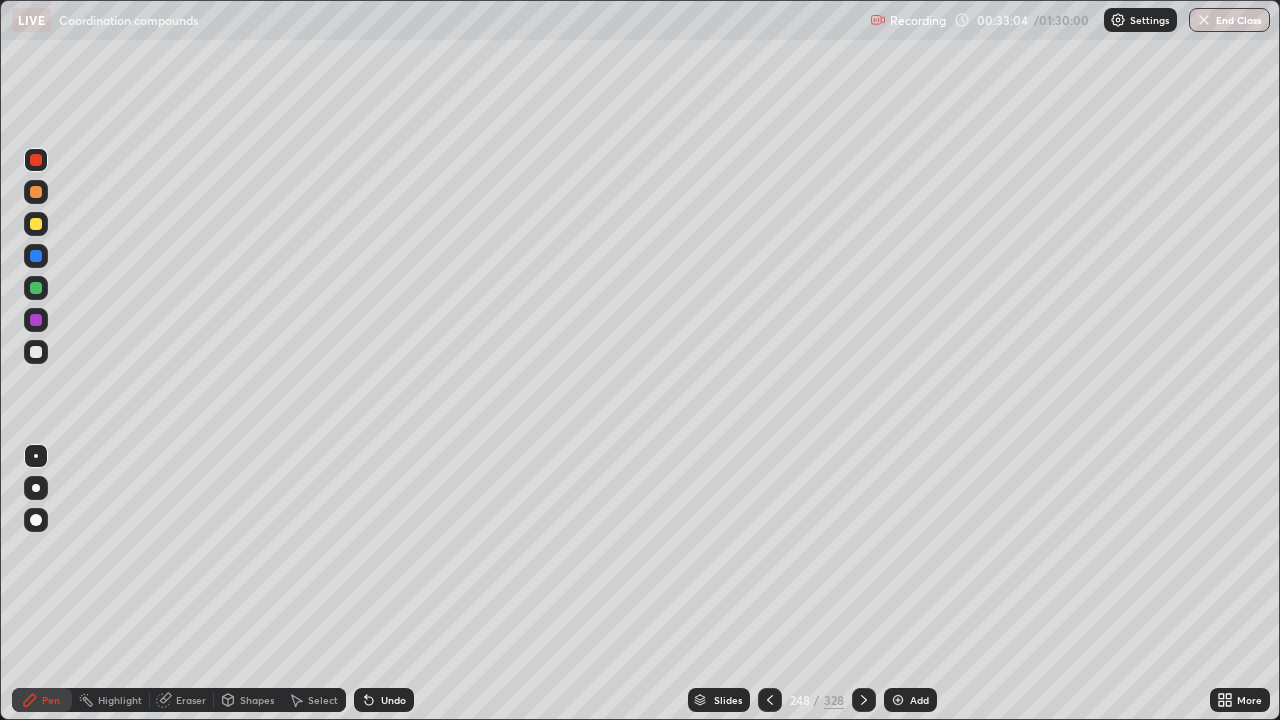 click on "Select" at bounding box center [323, 700] 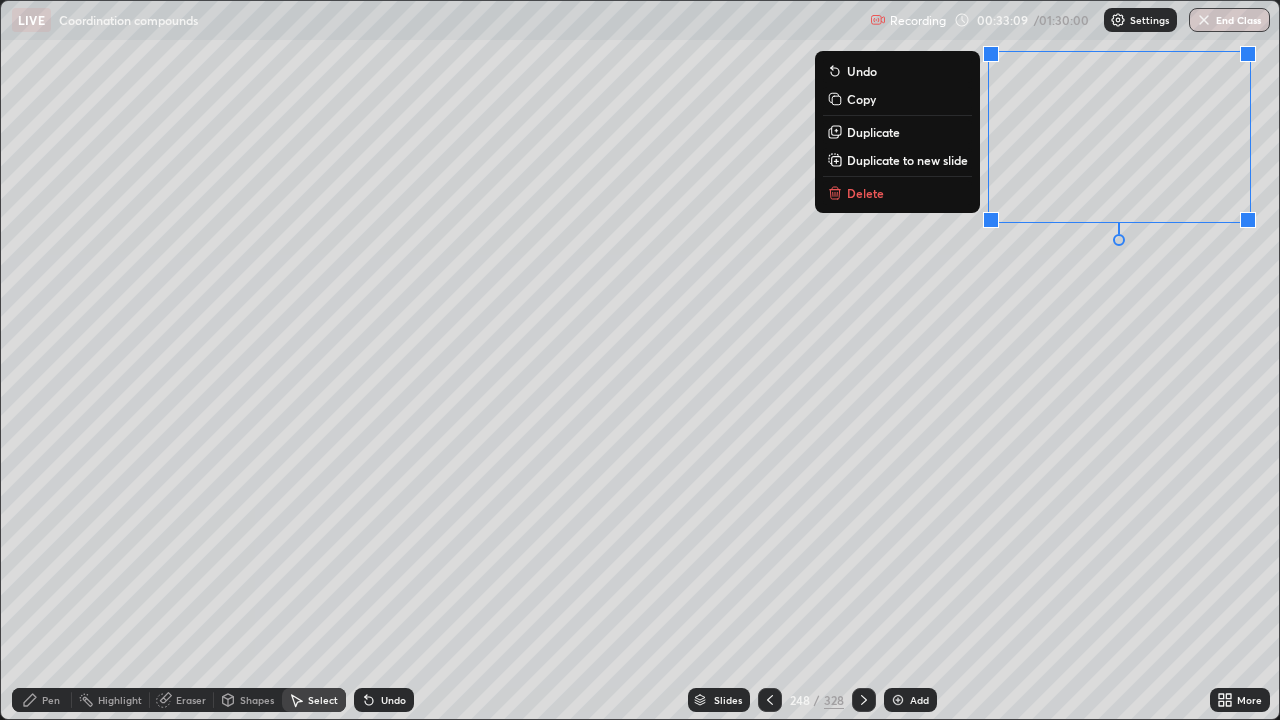 click on "Pen" at bounding box center [51, 700] 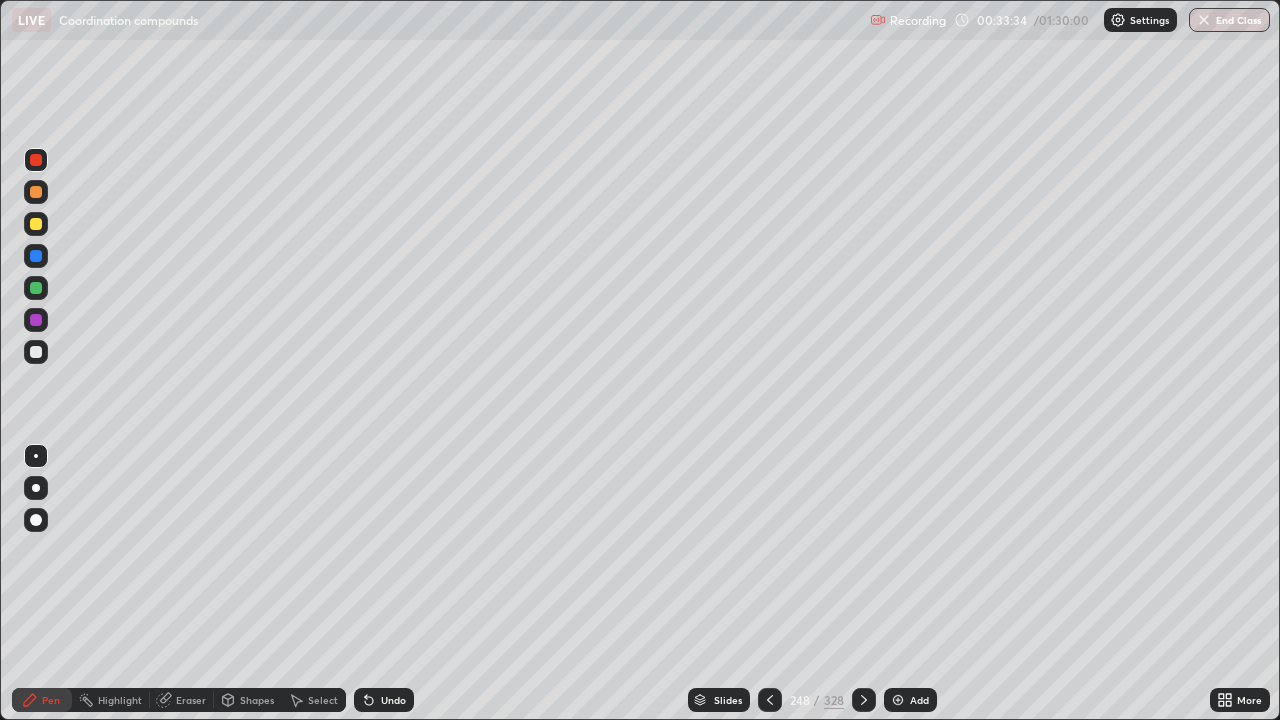 click at bounding box center [36, 224] 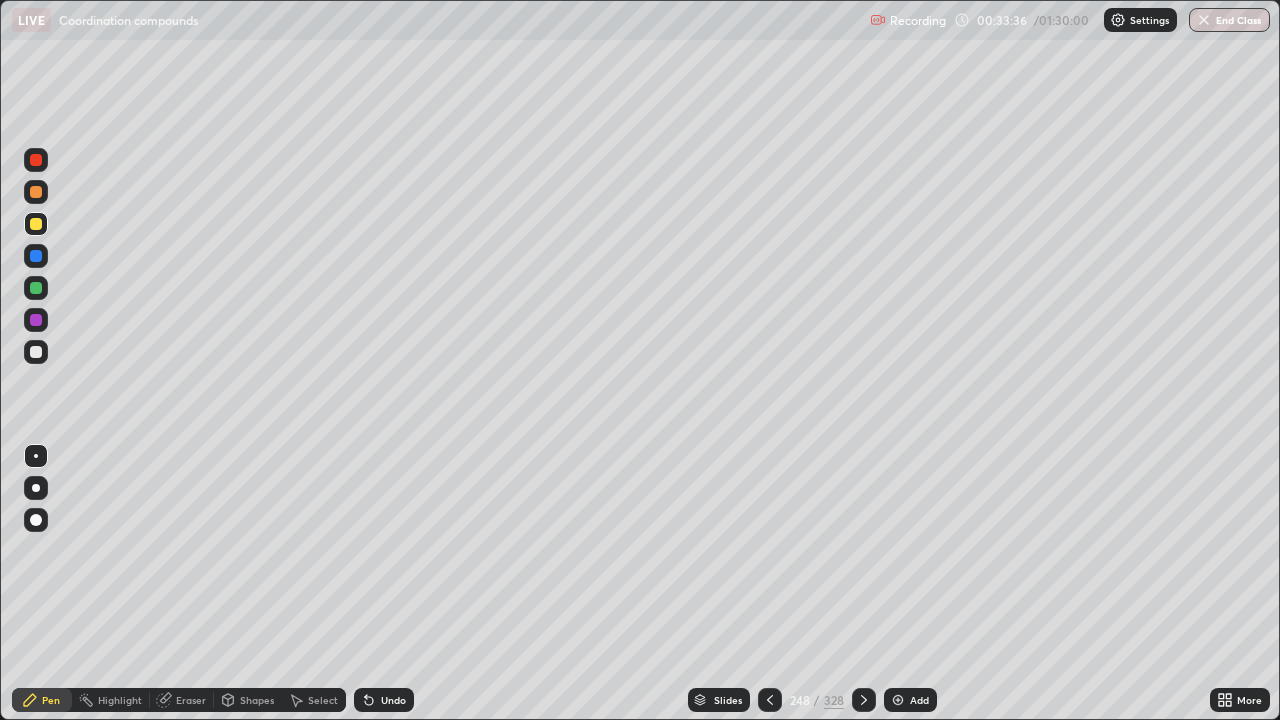 click on "Select" at bounding box center [323, 700] 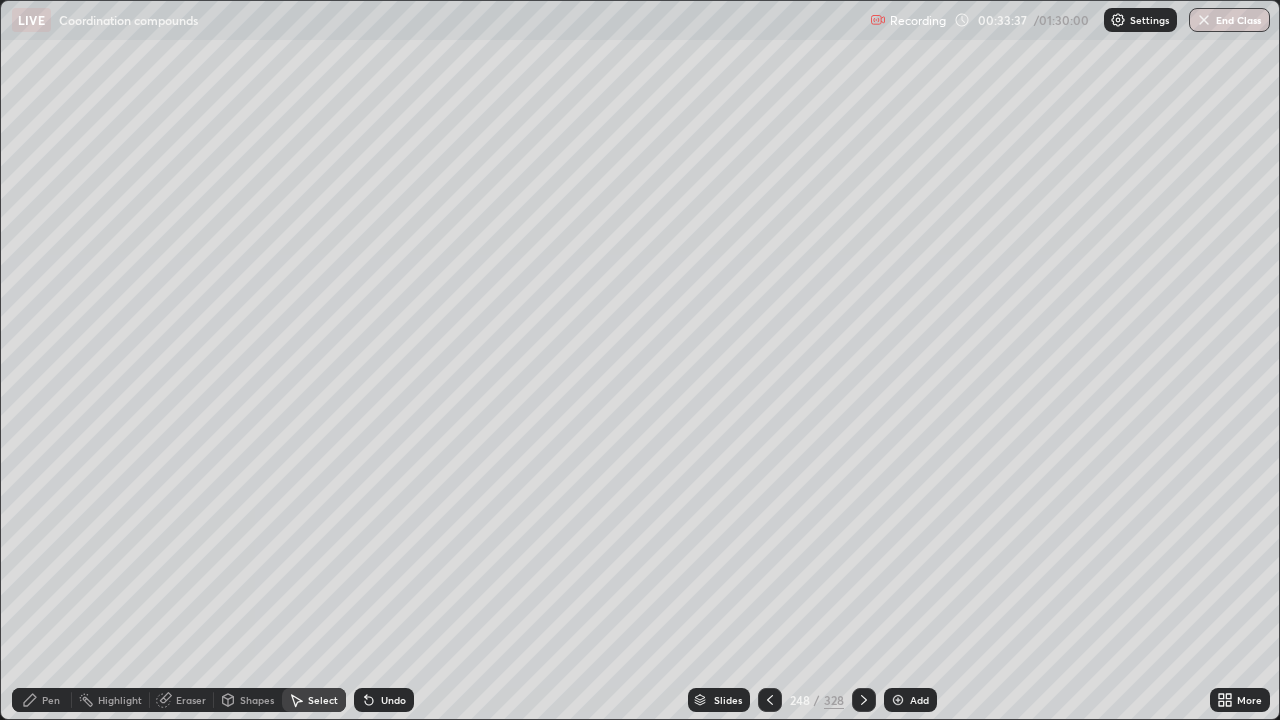 click on "Shapes" at bounding box center [257, 700] 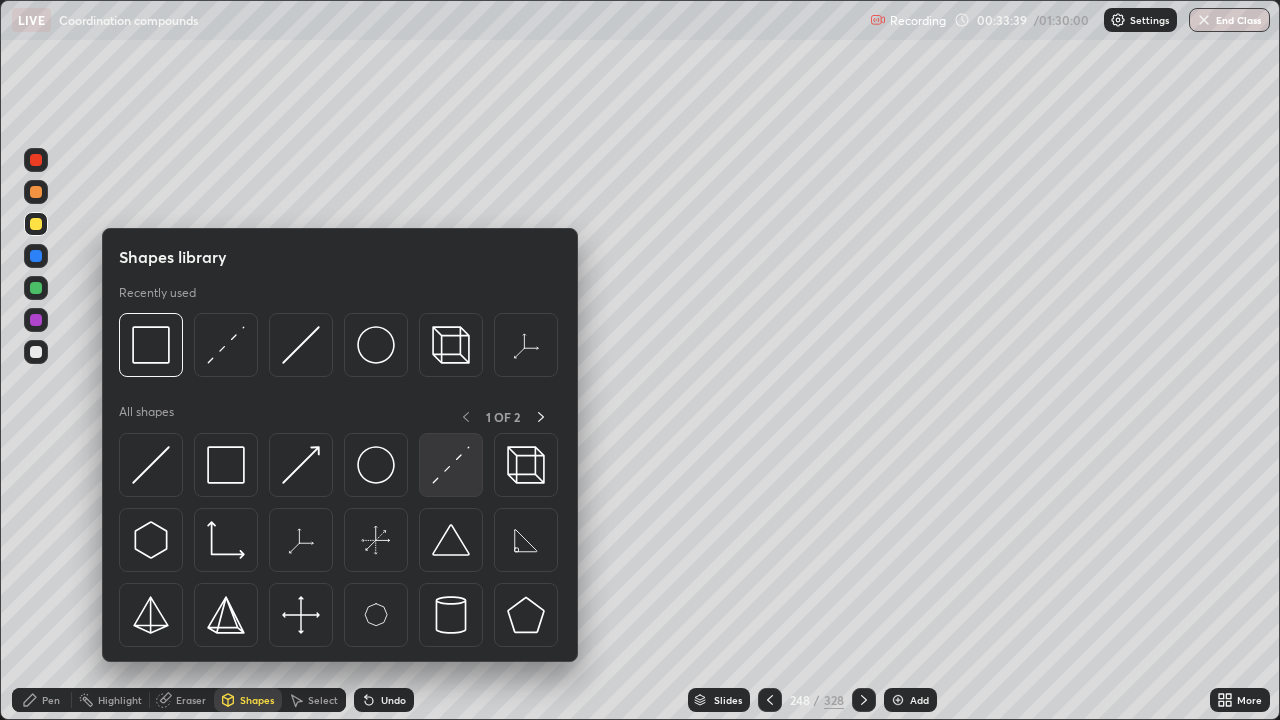 click at bounding box center (451, 465) 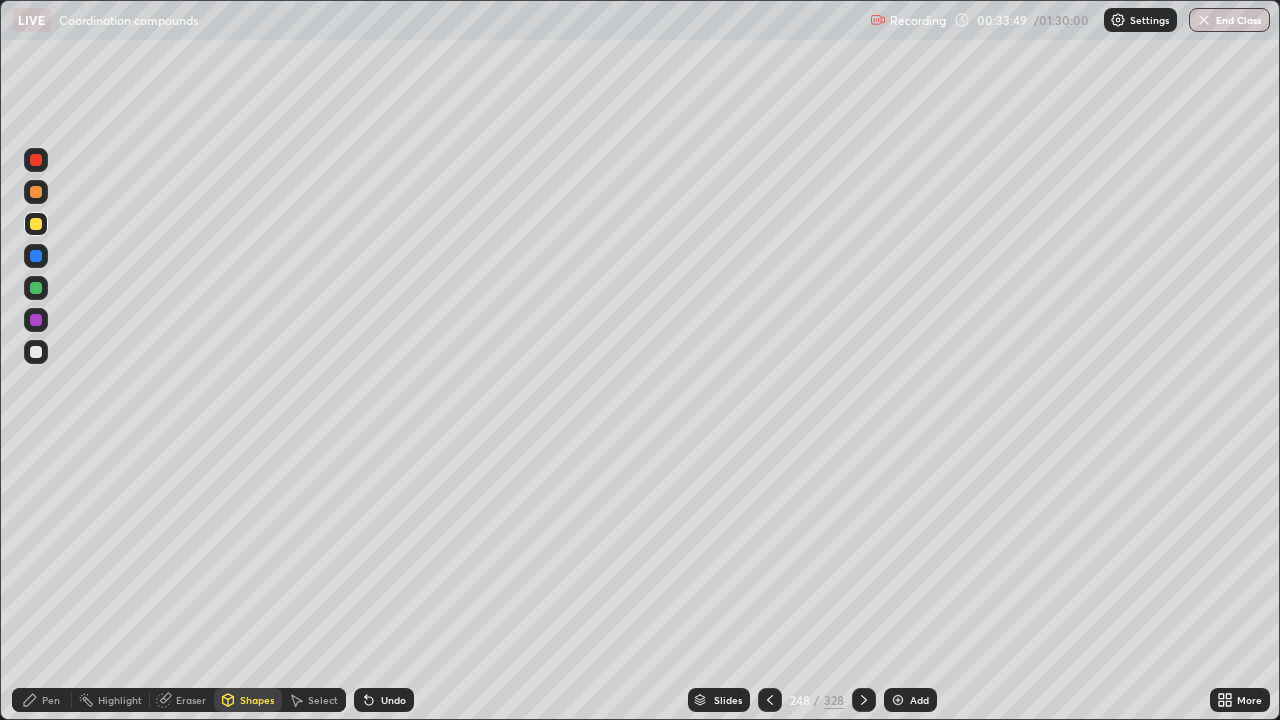 click on "Pen" at bounding box center (51, 700) 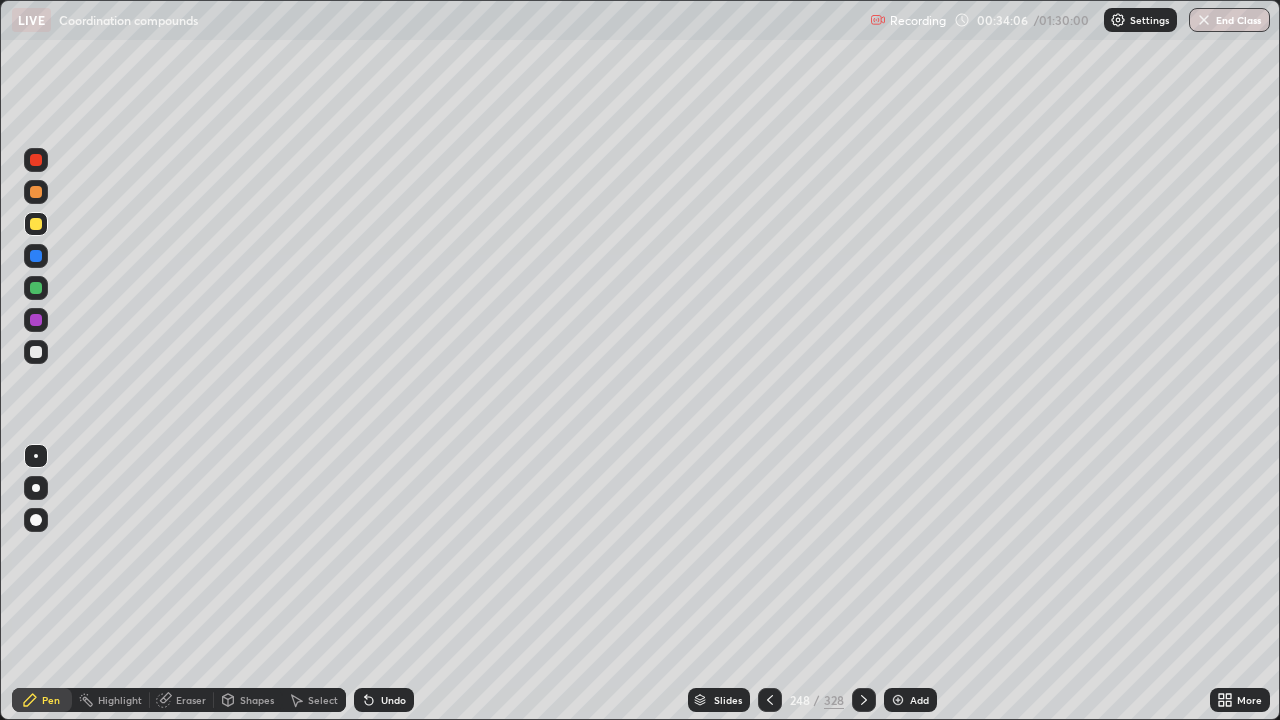 click at bounding box center [36, 320] 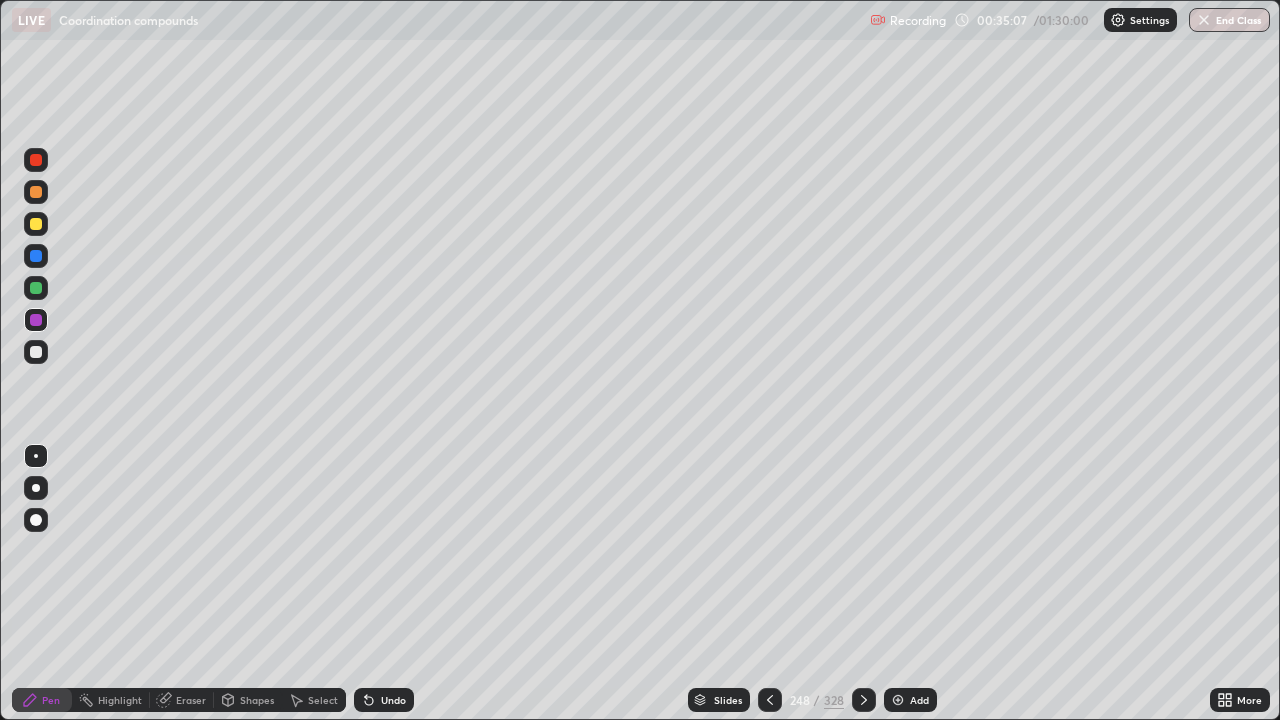click at bounding box center [36, 160] 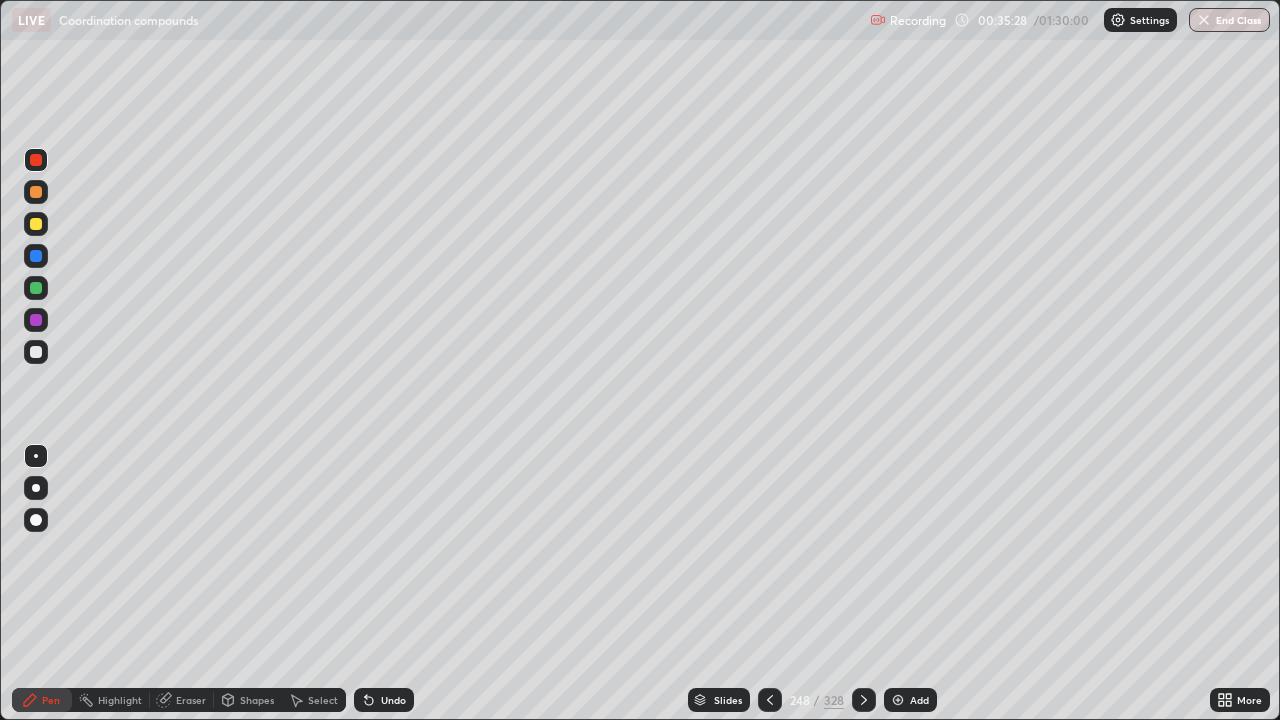 click 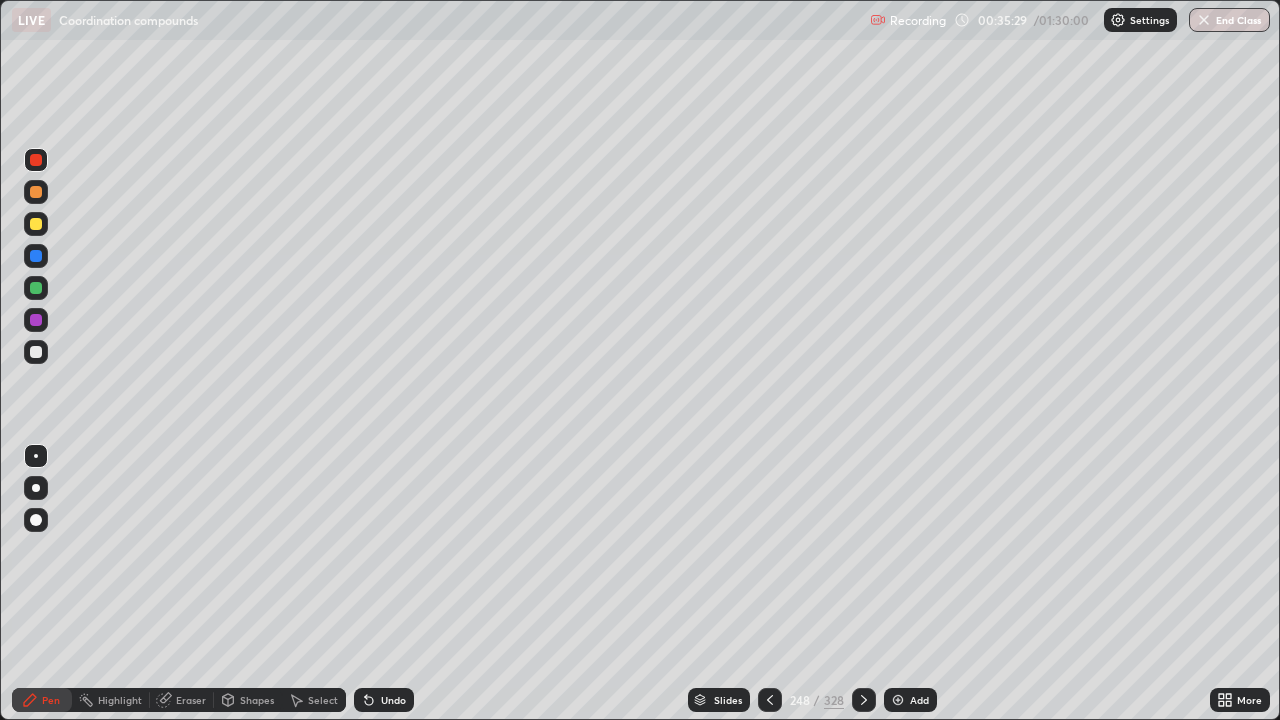 click 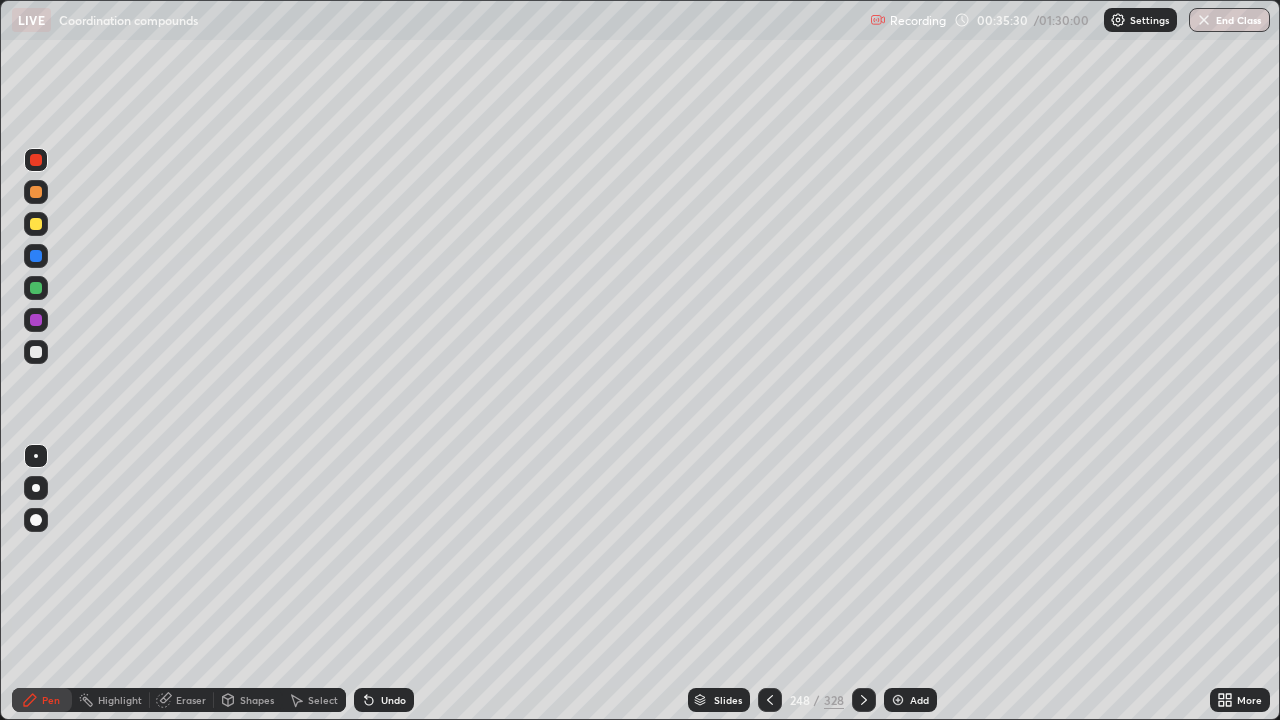 click 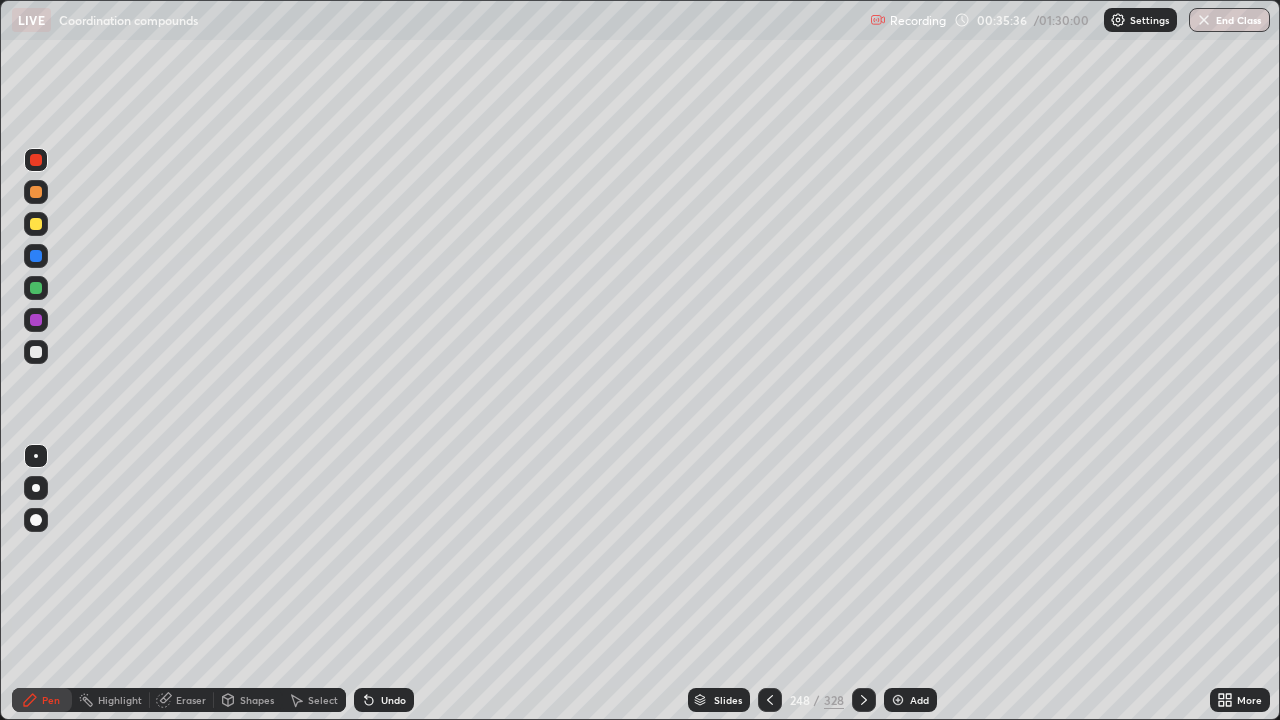 click at bounding box center [36, 288] 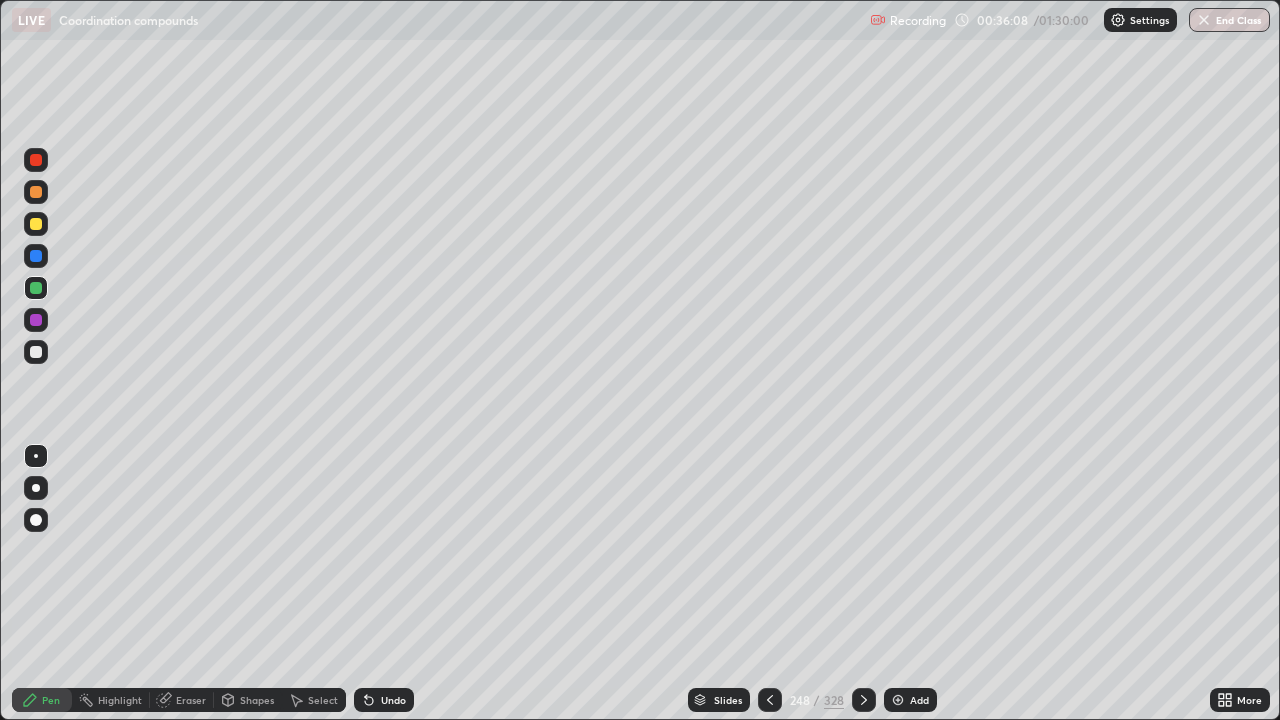 click 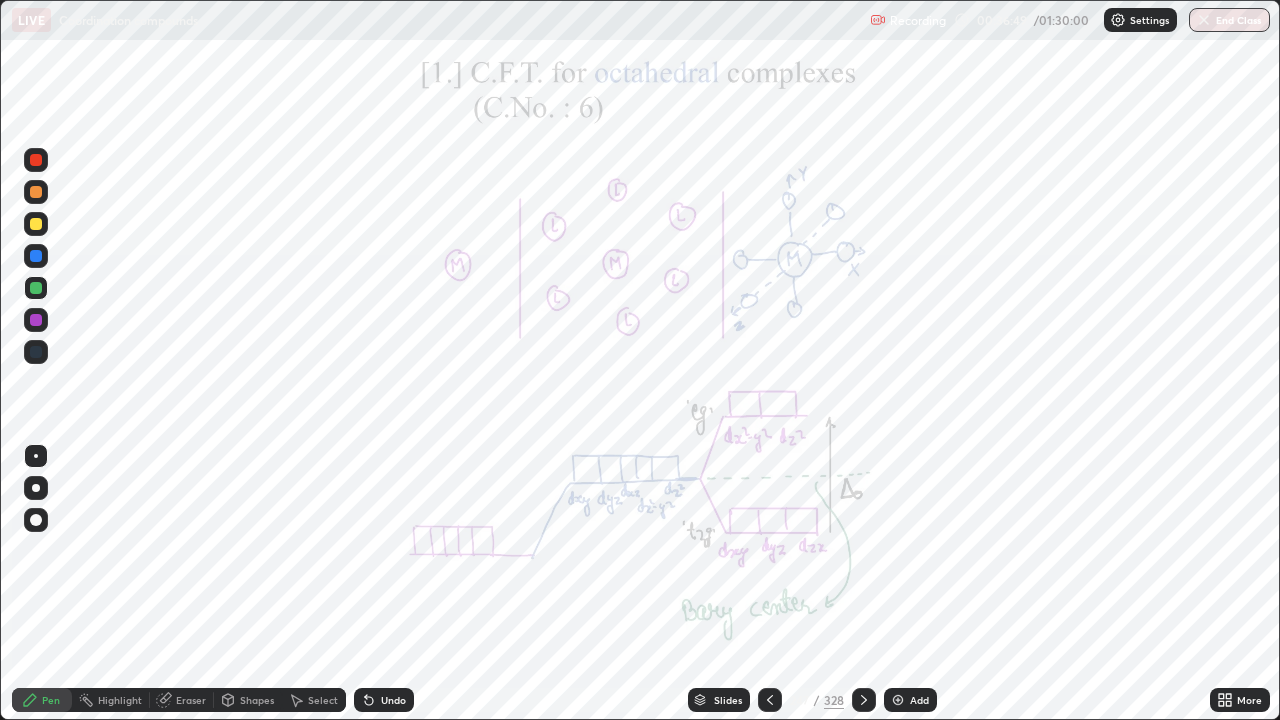 click 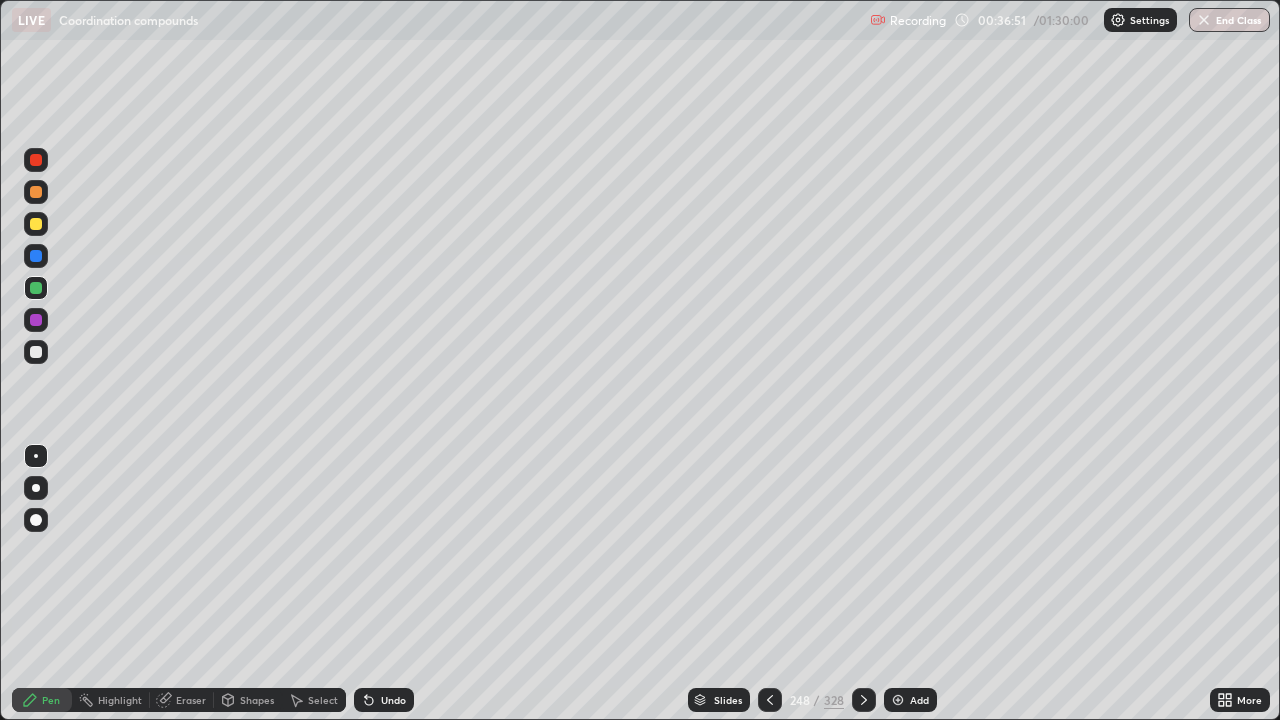 click 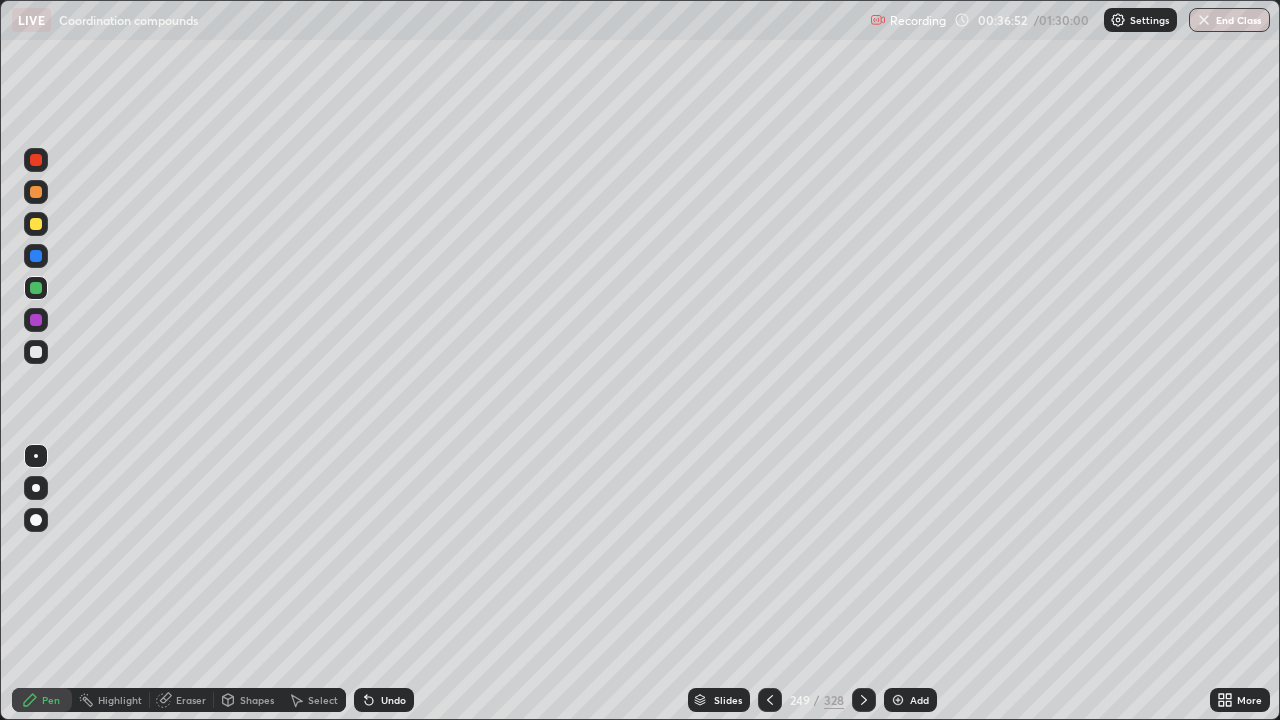 click 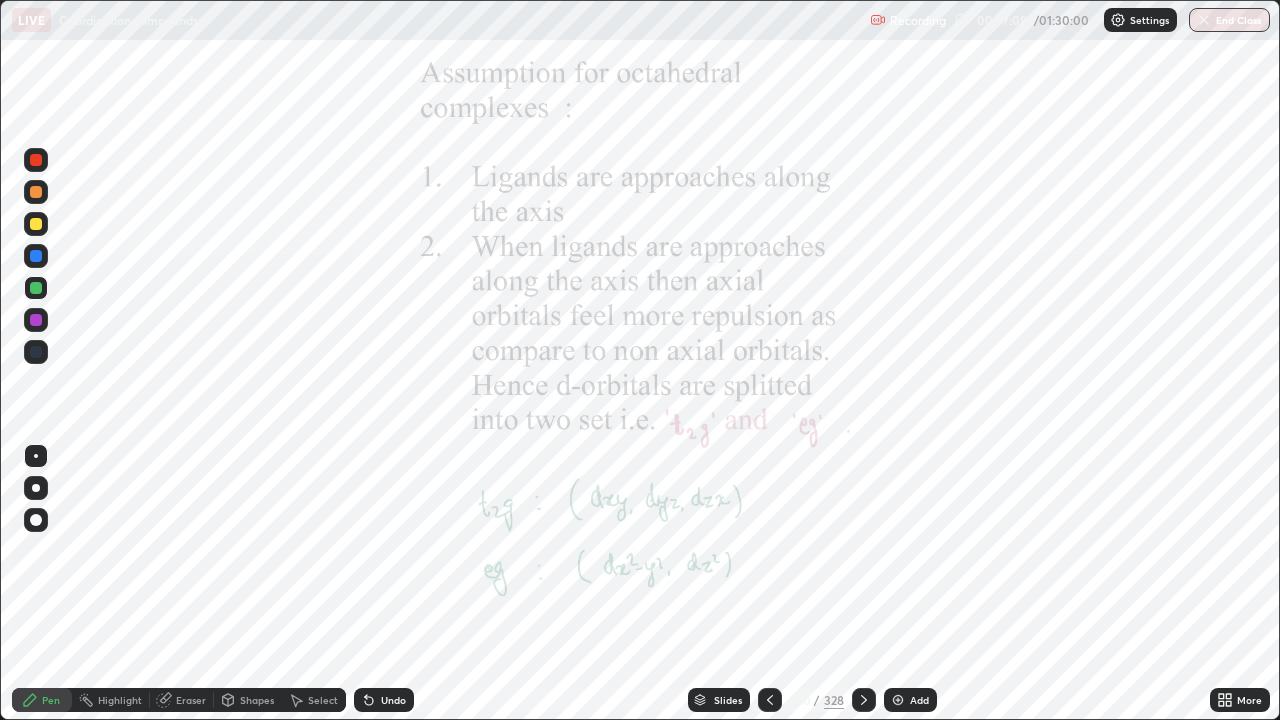 click at bounding box center (36, 160) 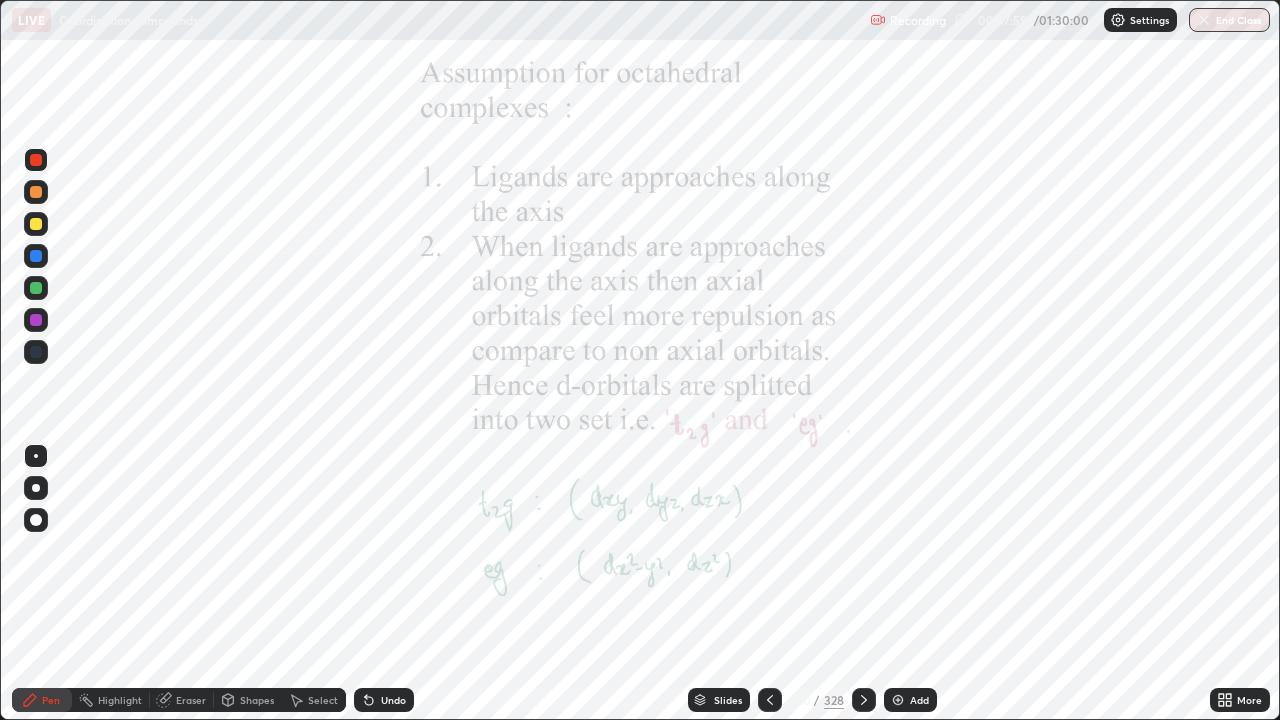 click 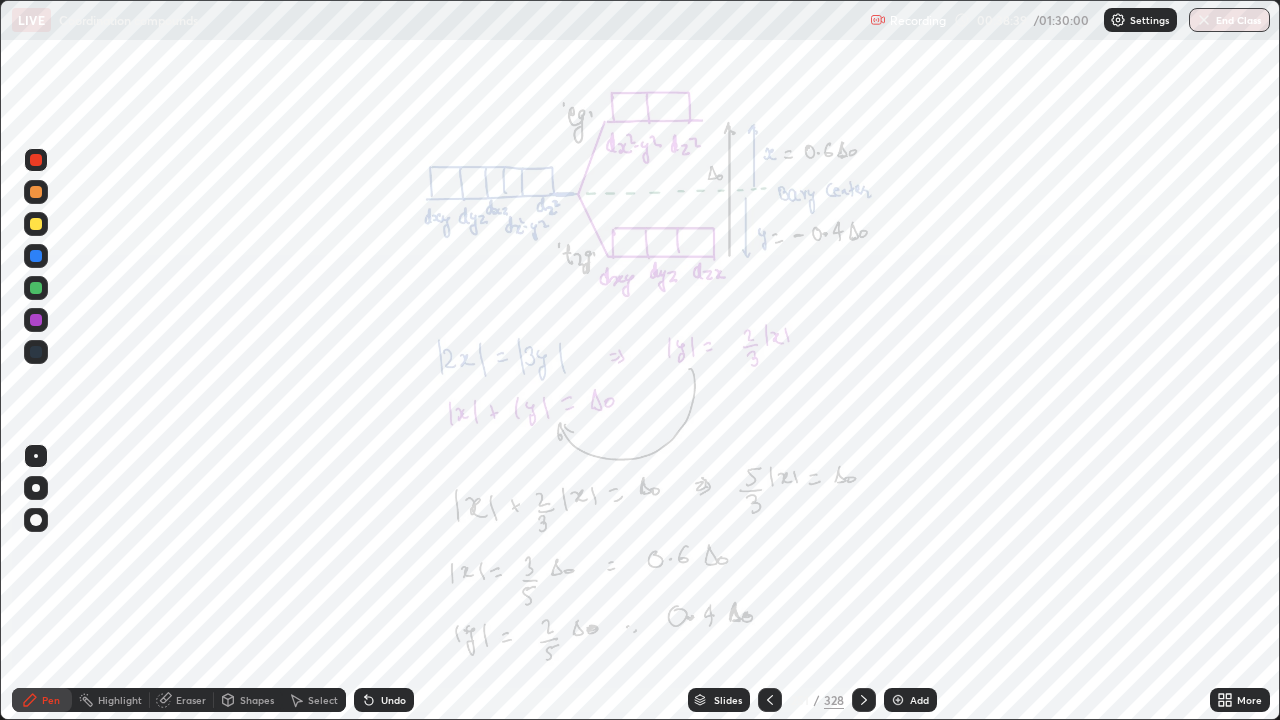 click 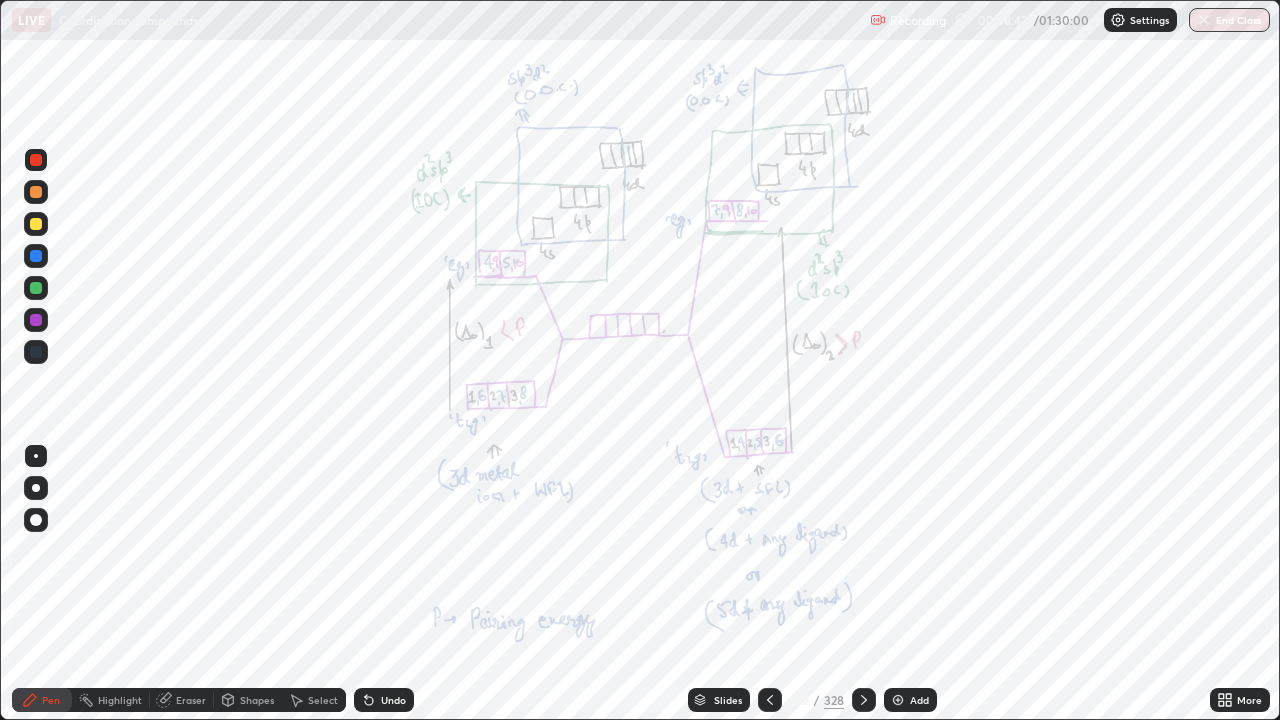 click 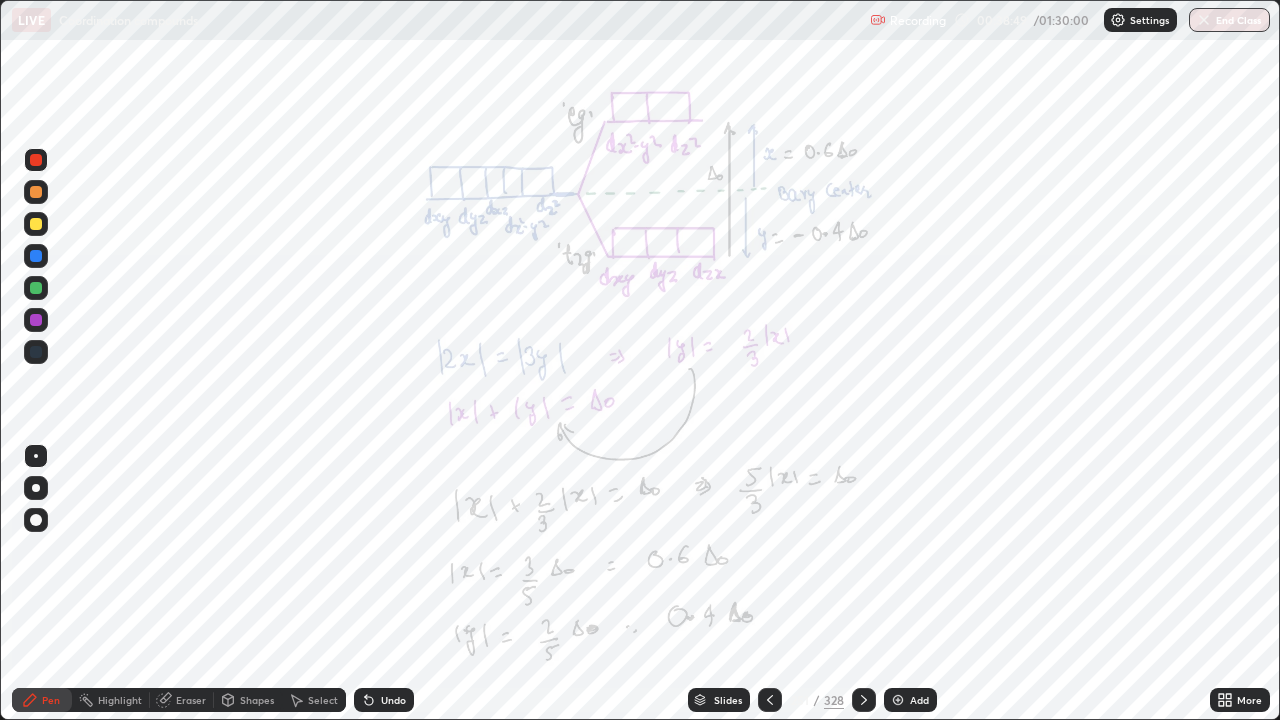 click 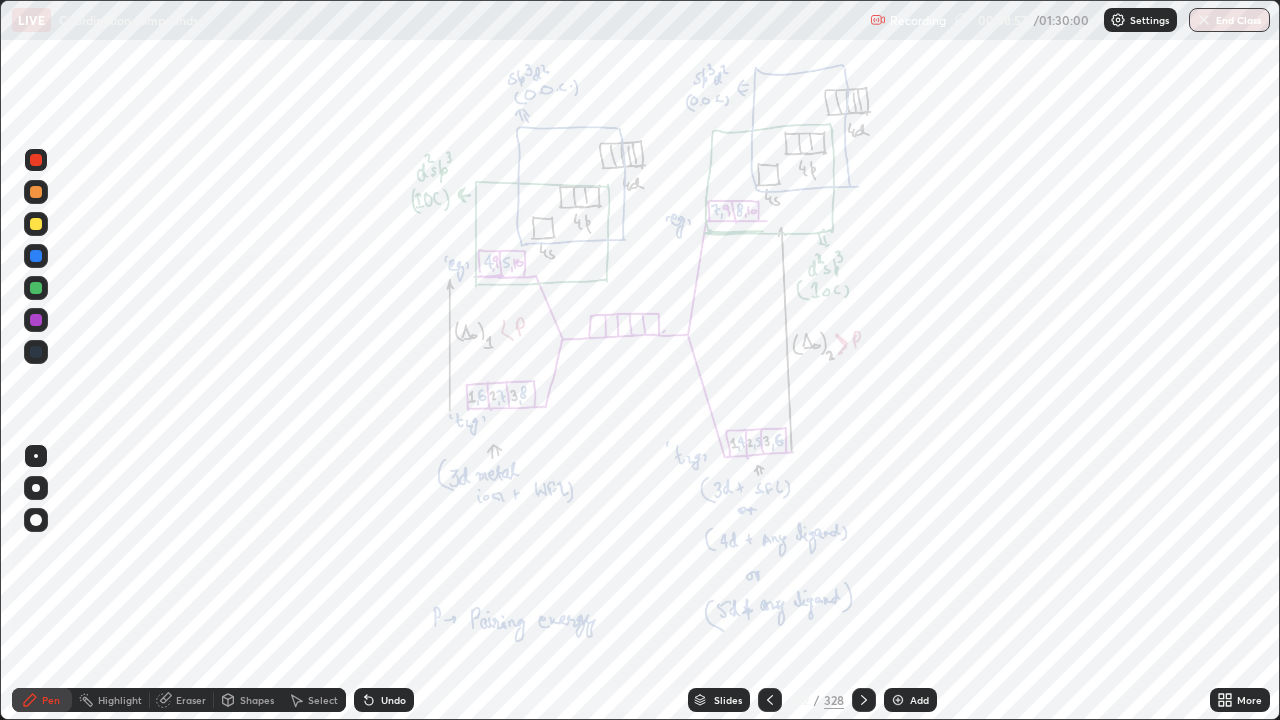 click 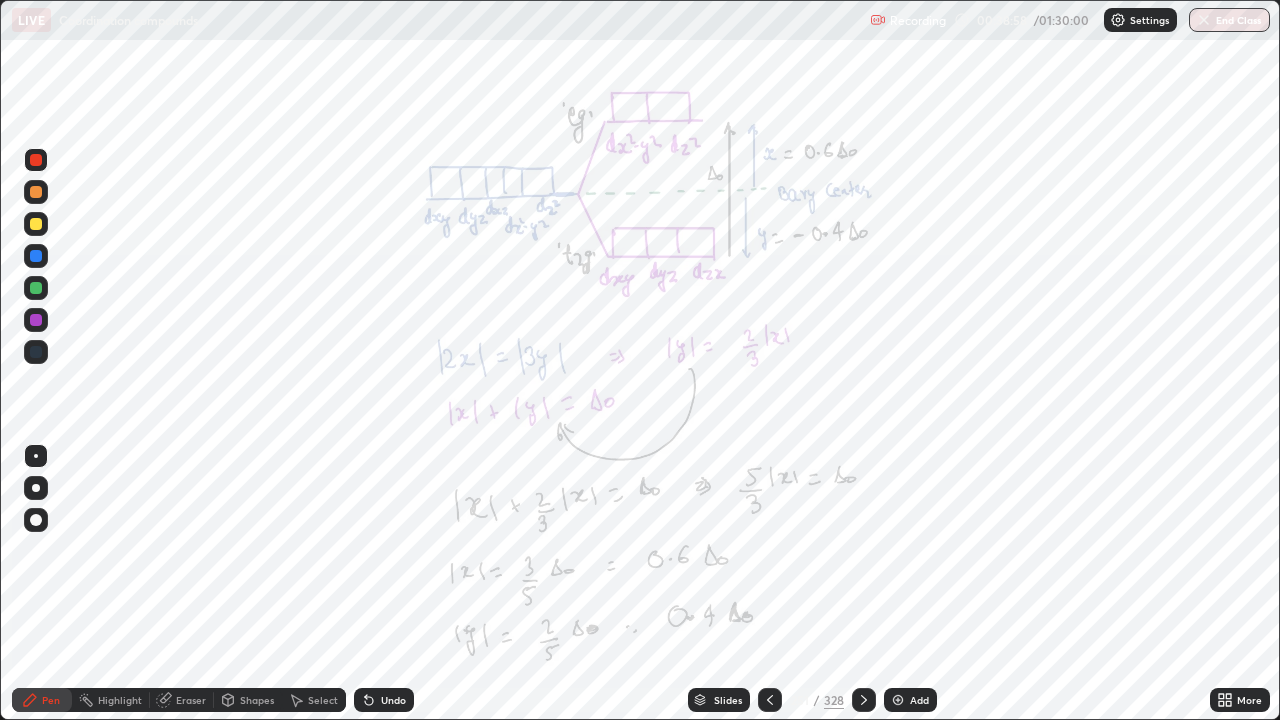 click 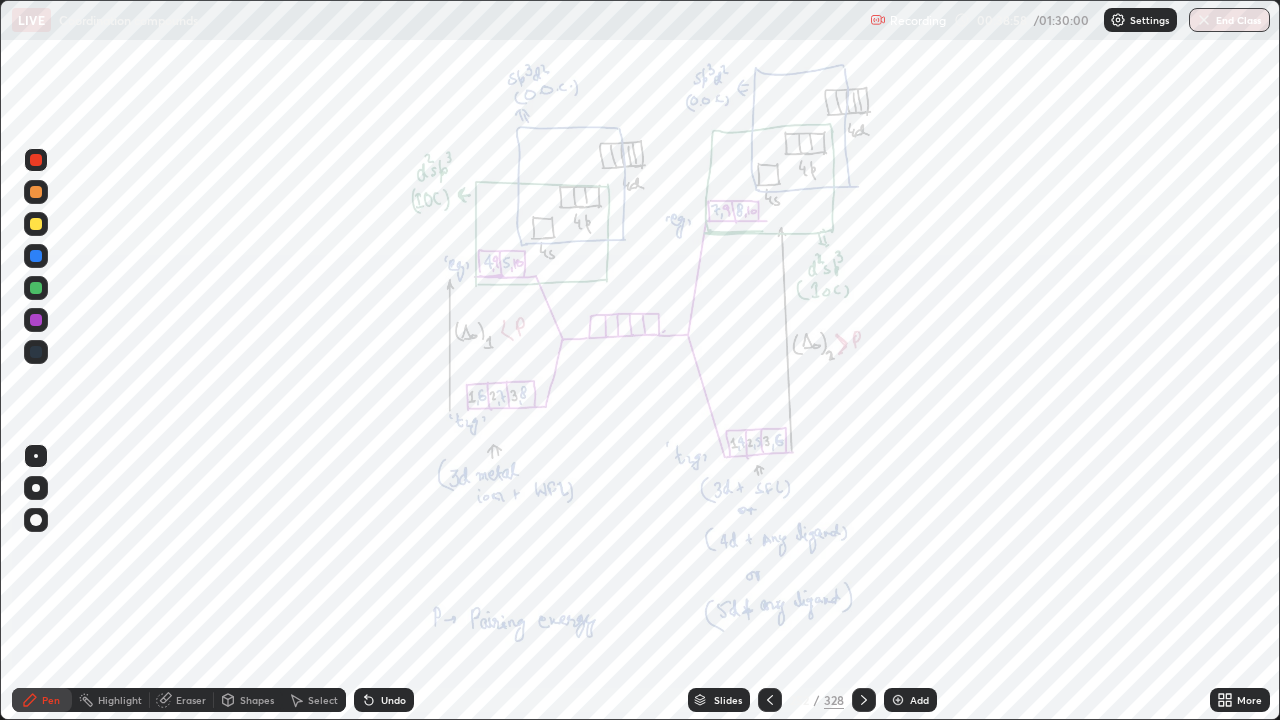 click at bounding box center (898, 700) 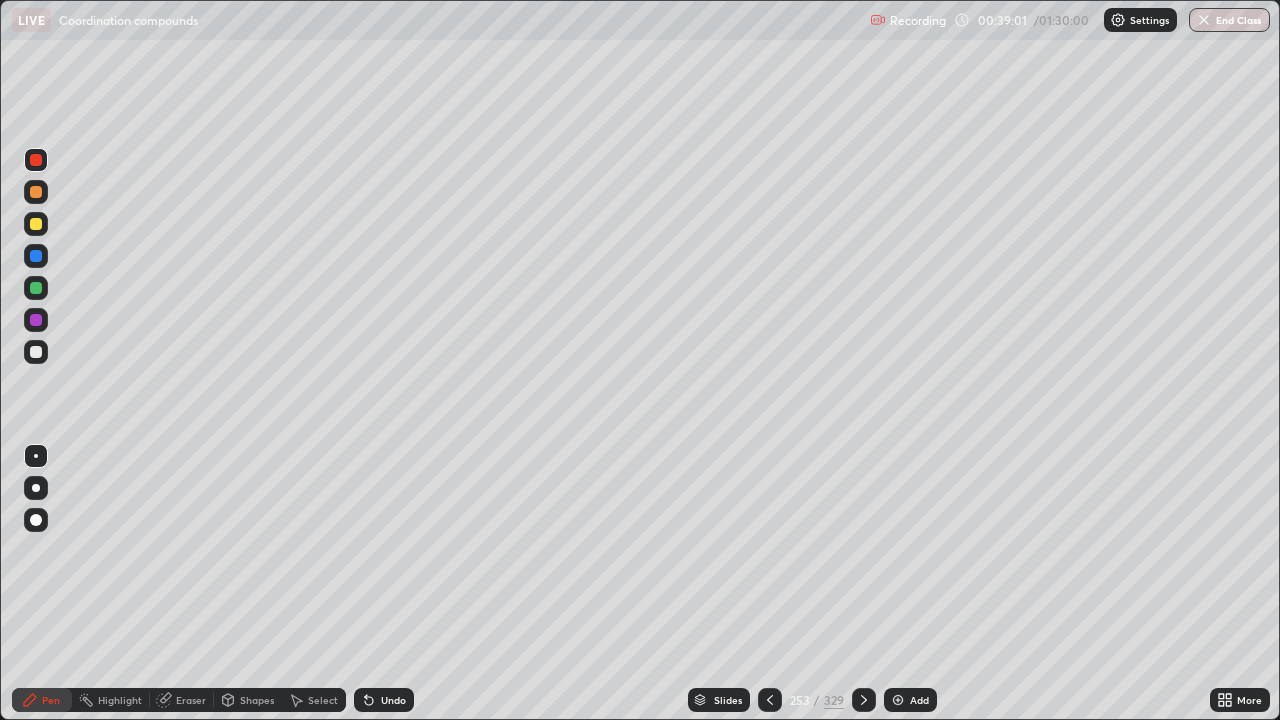 click at bounding box center [36, 352] 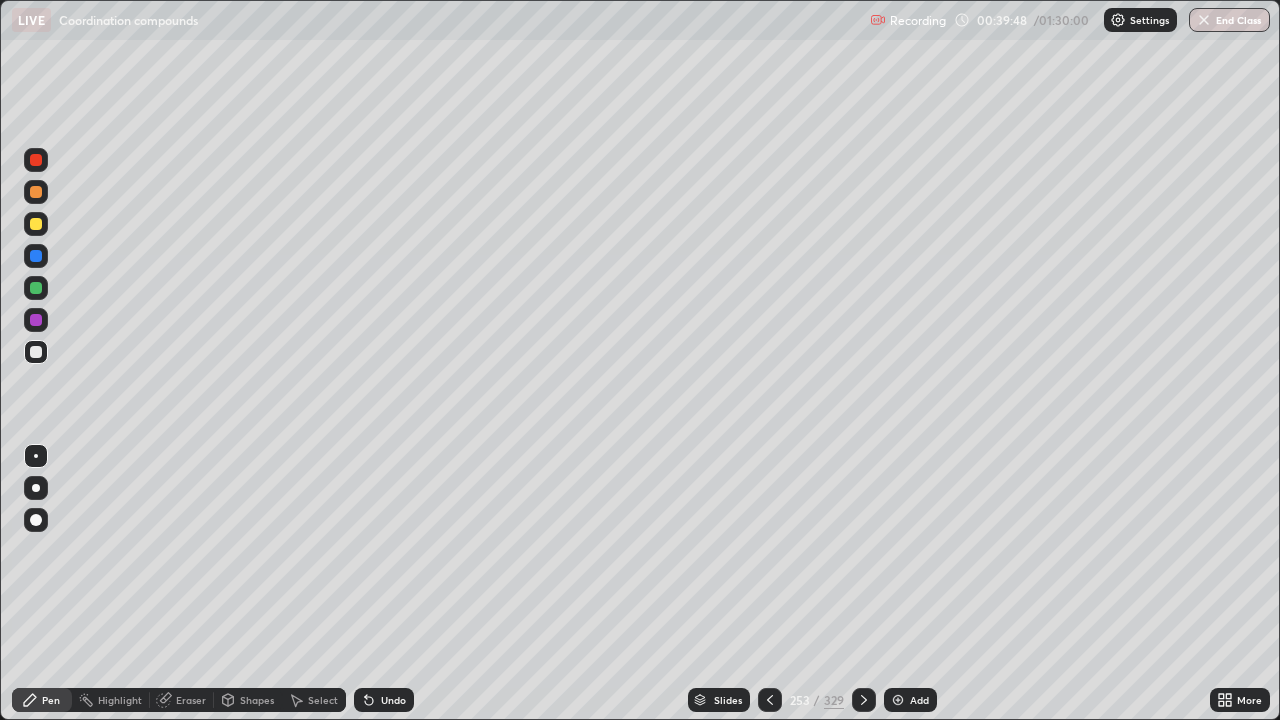 click at bounding box center (36, 320) 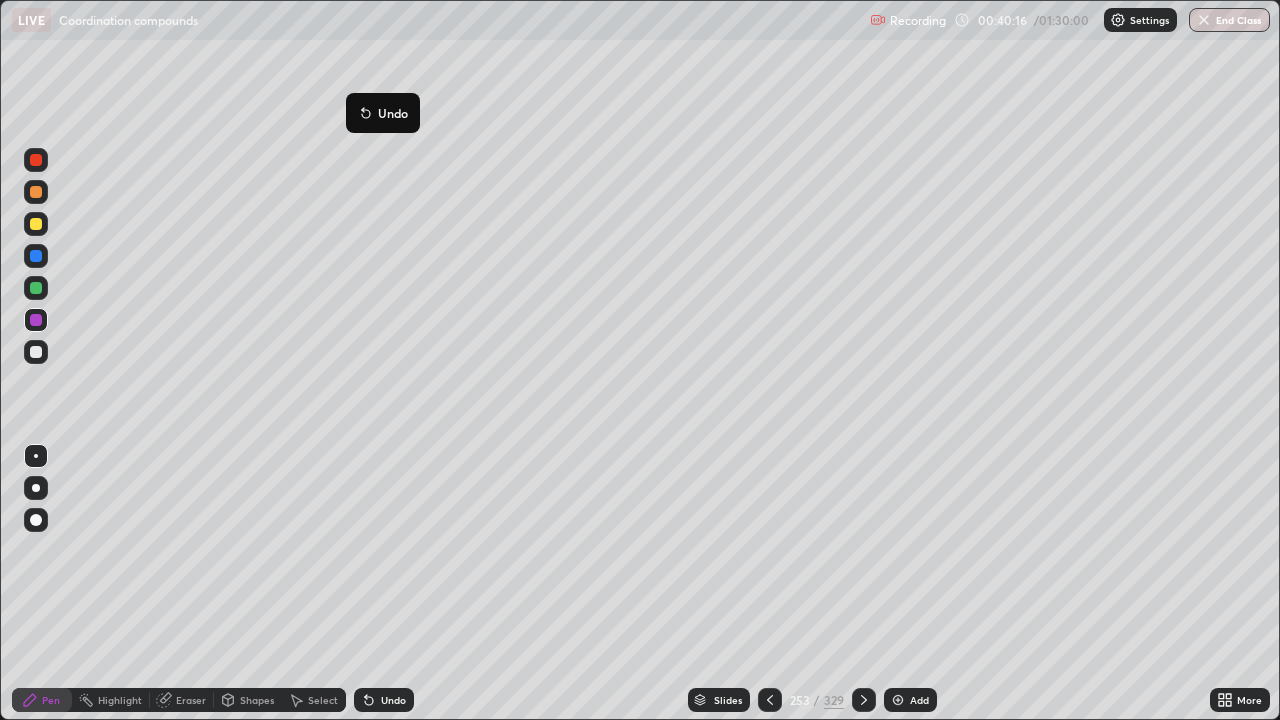 click on "Undo" at bounding box center [383, 113] 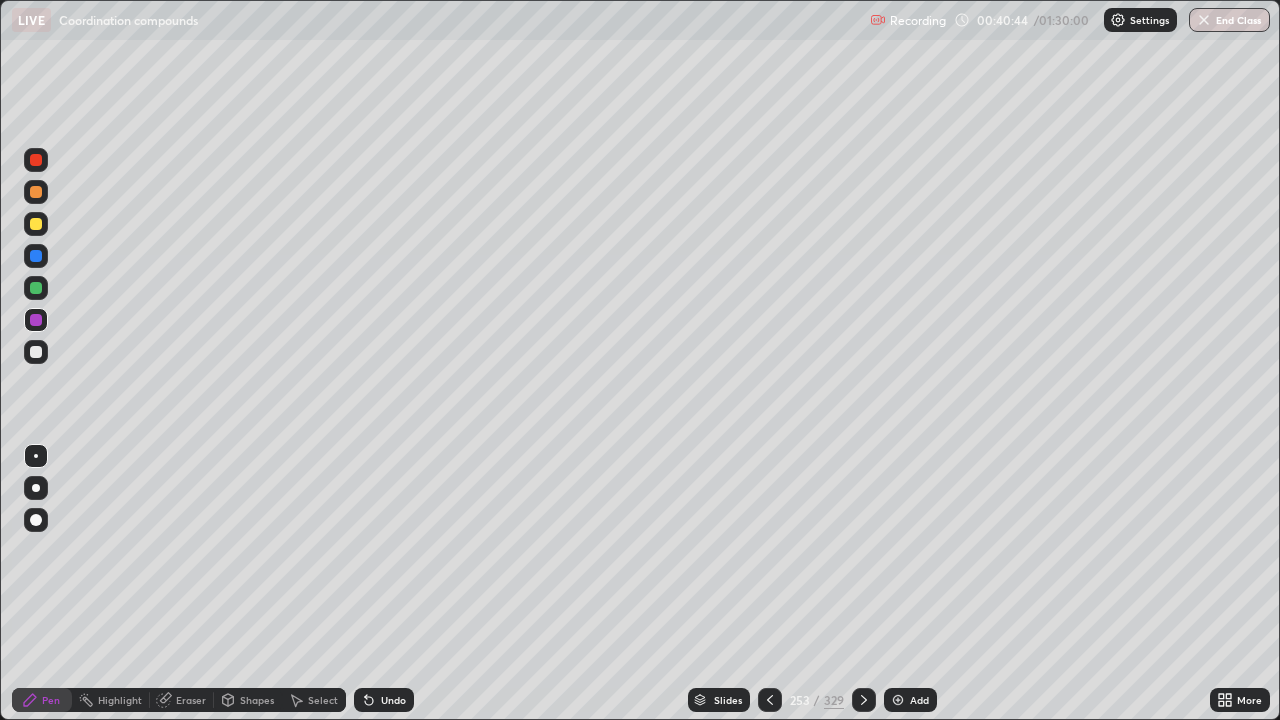 click on "Undo" at bounding box center (384, 700) 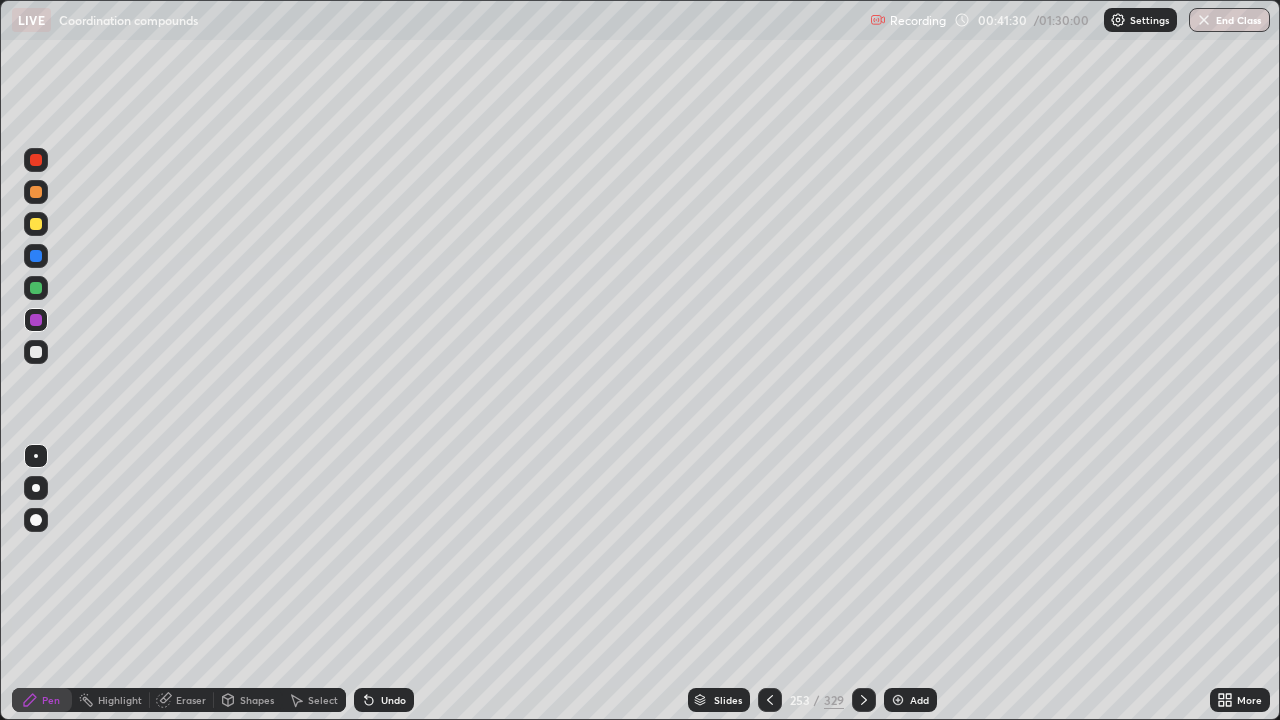 click at bounding box center [36, 160] 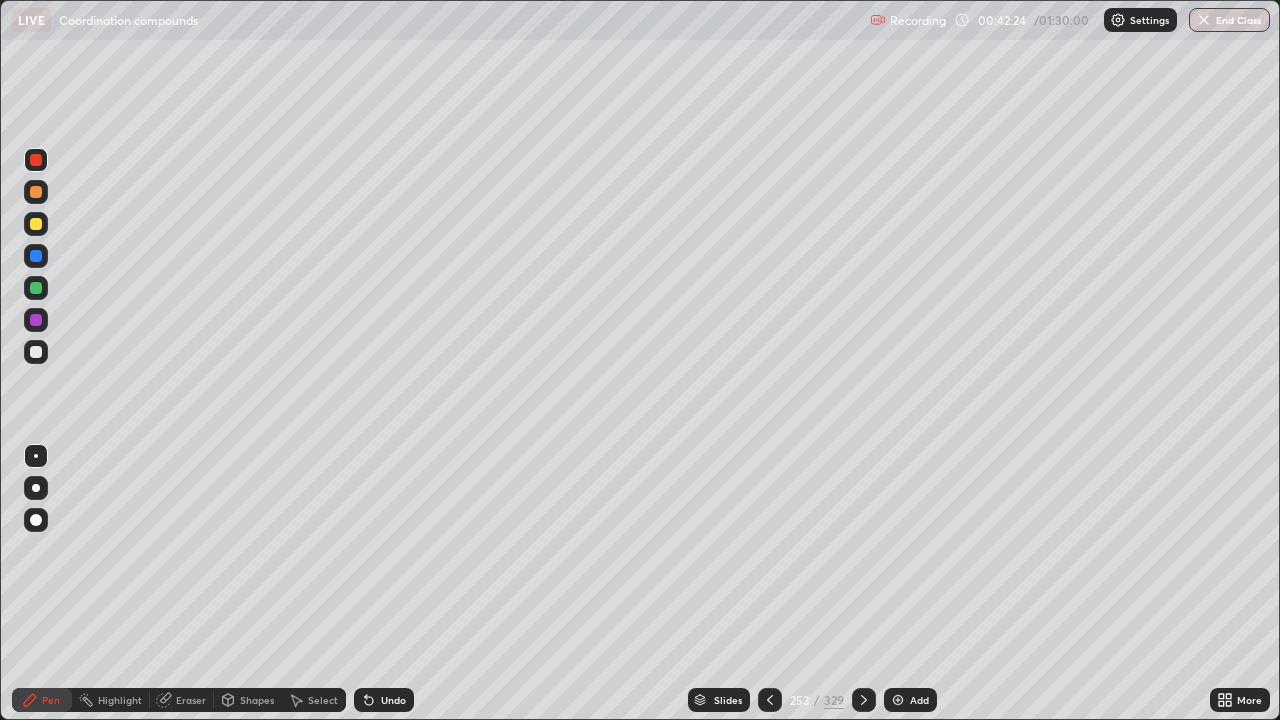 click on "Add" at bounding box center [910, 700] 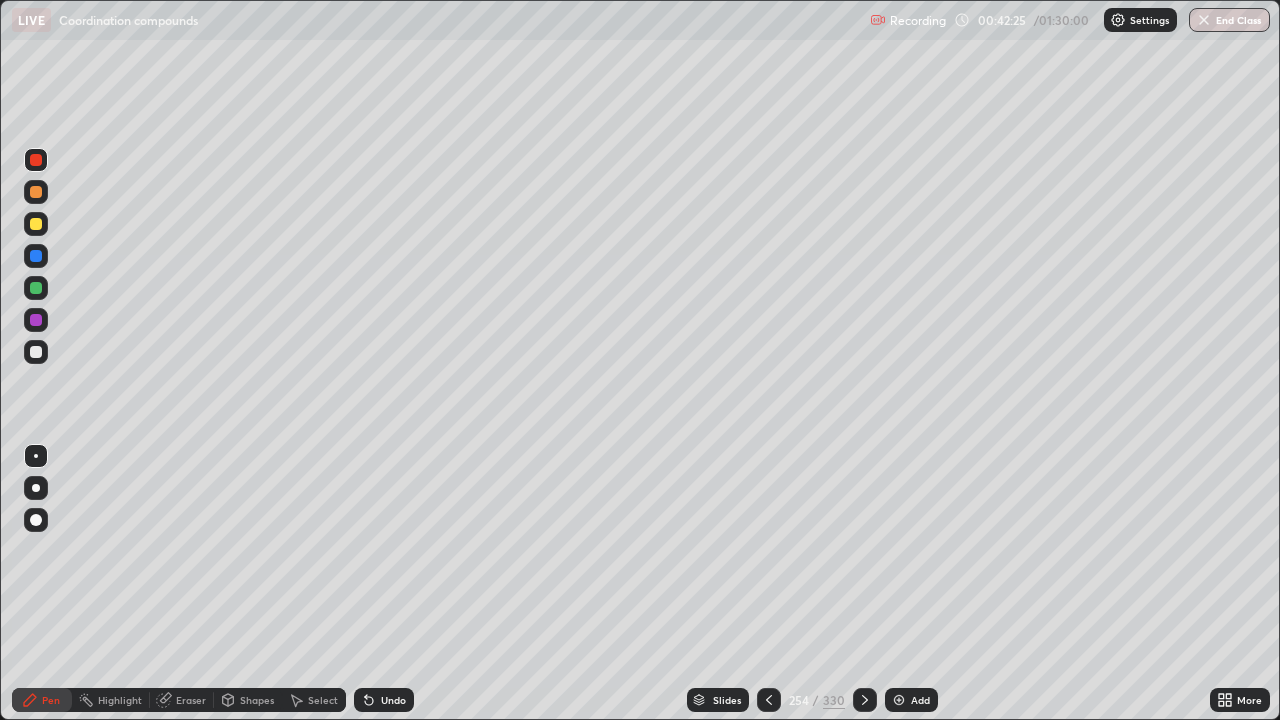 click at bounding box center (36, 288) 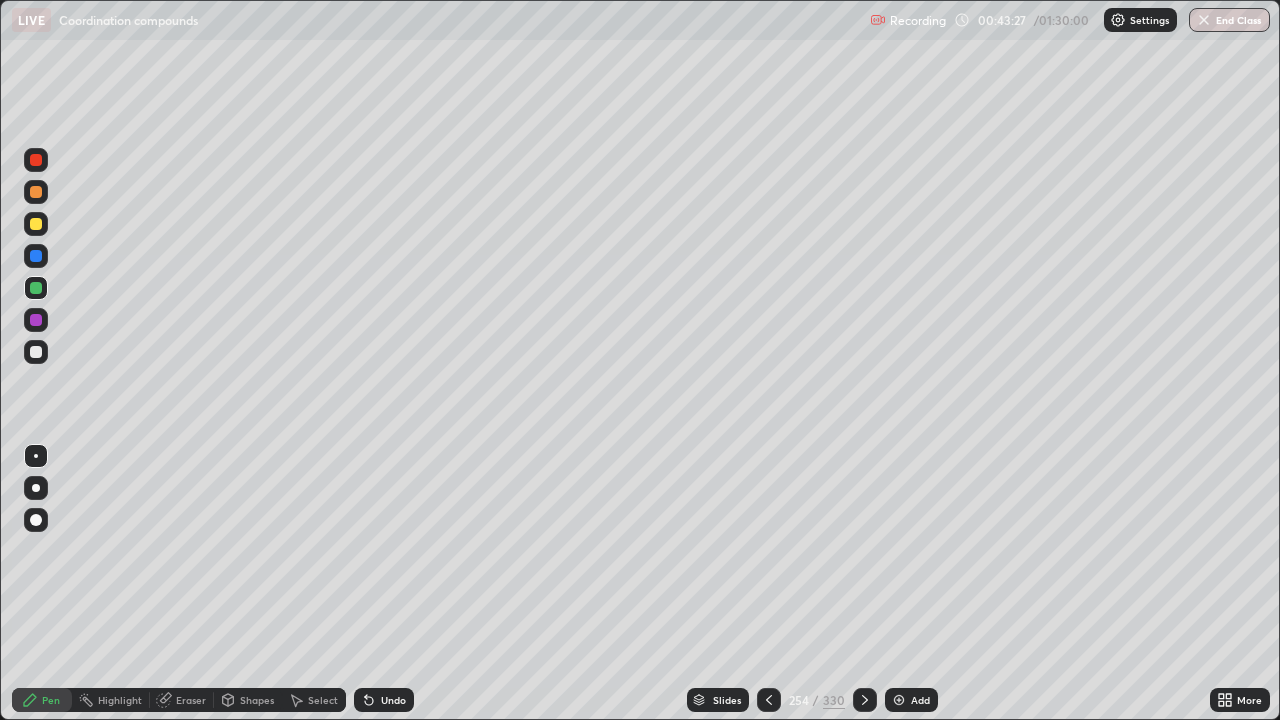 click at bounding box center (36, 224) 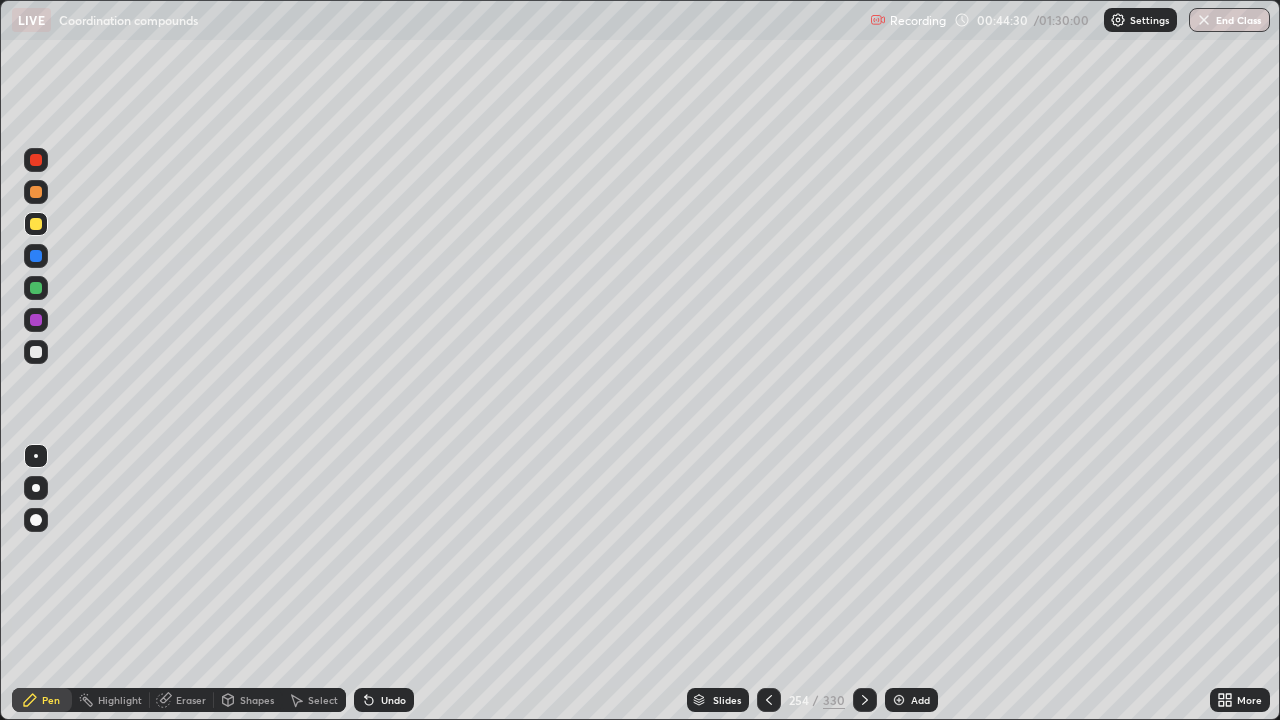 click at bounding box center (769, 700) 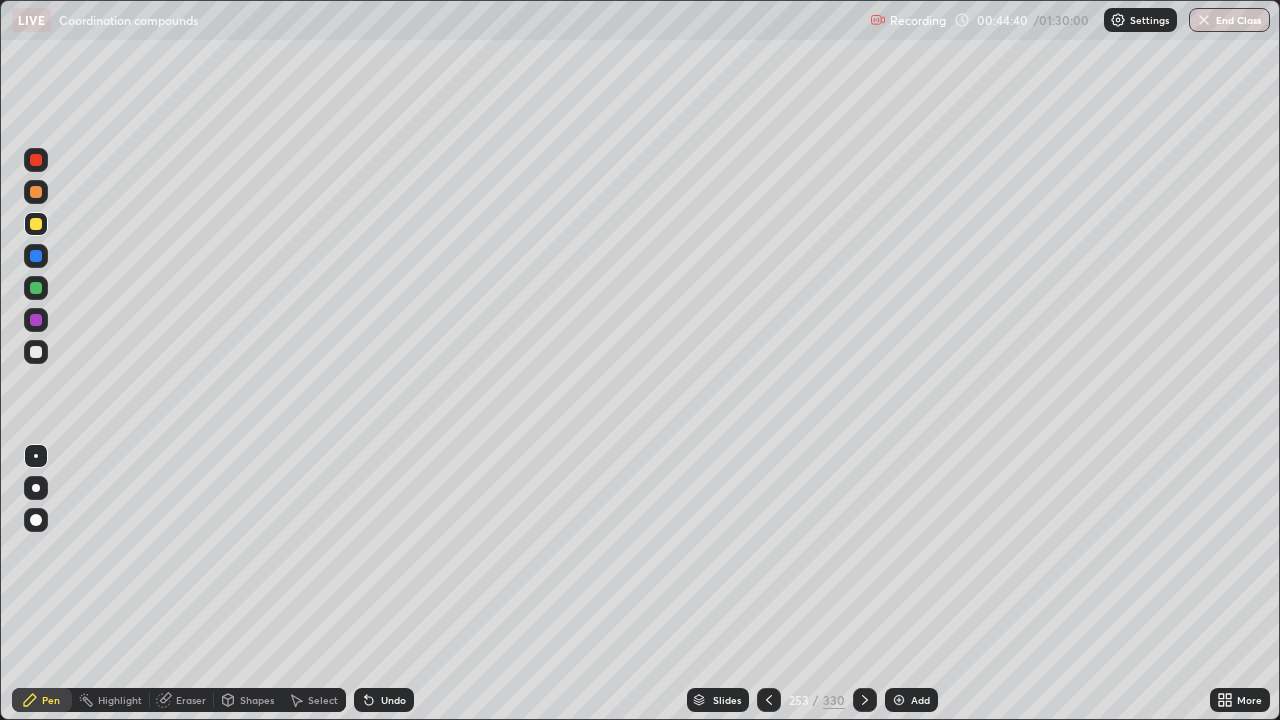 click at bounding box center [36, 320] 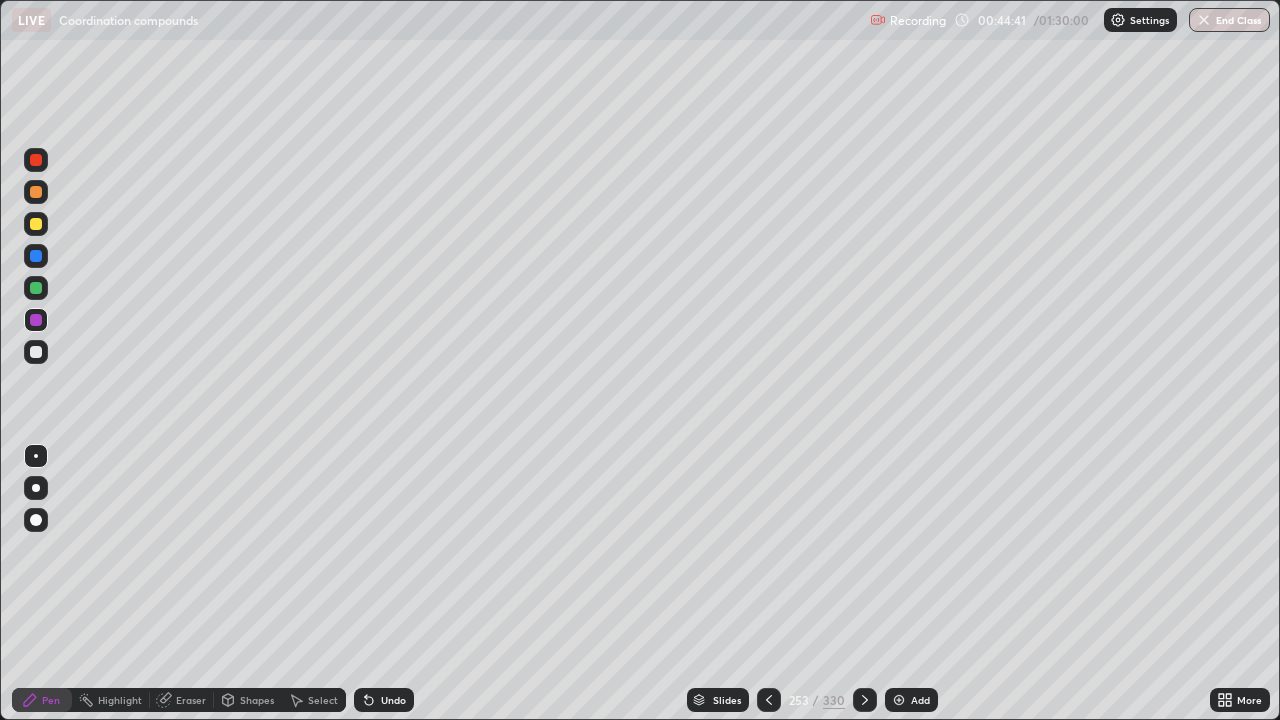 click at bounding box center (36, 352) 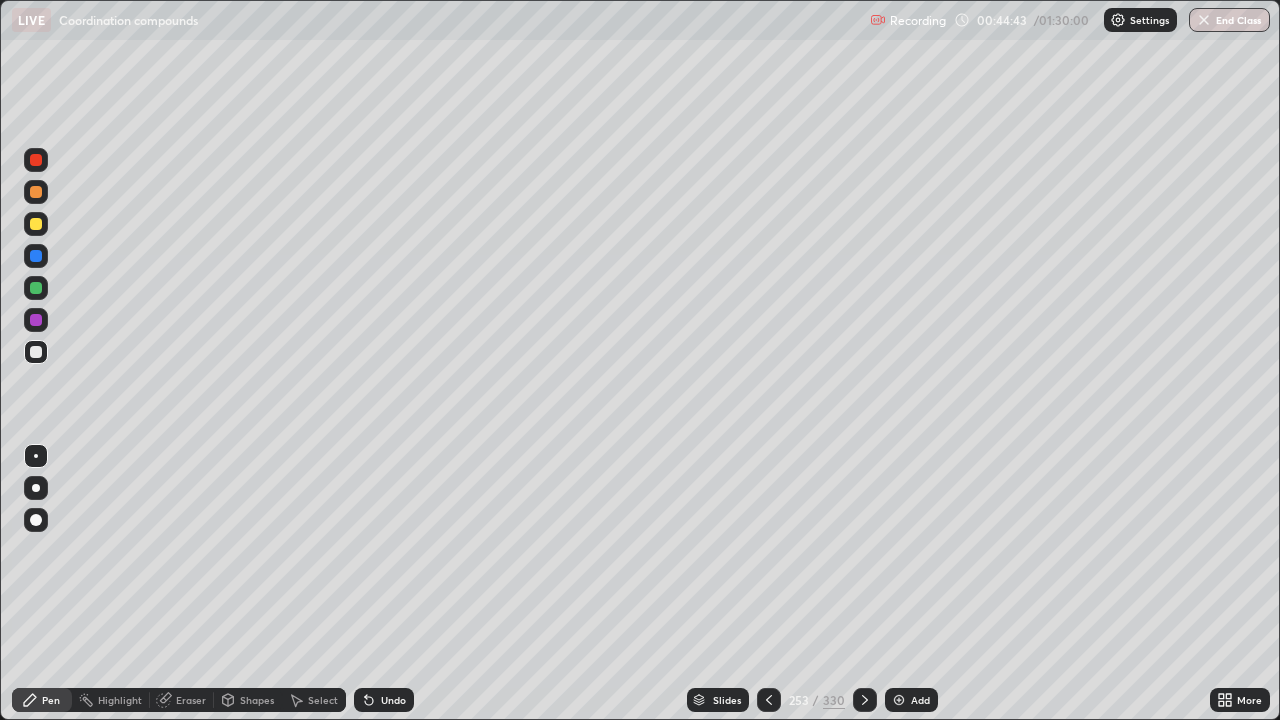 click at bounding box center [36, 256] 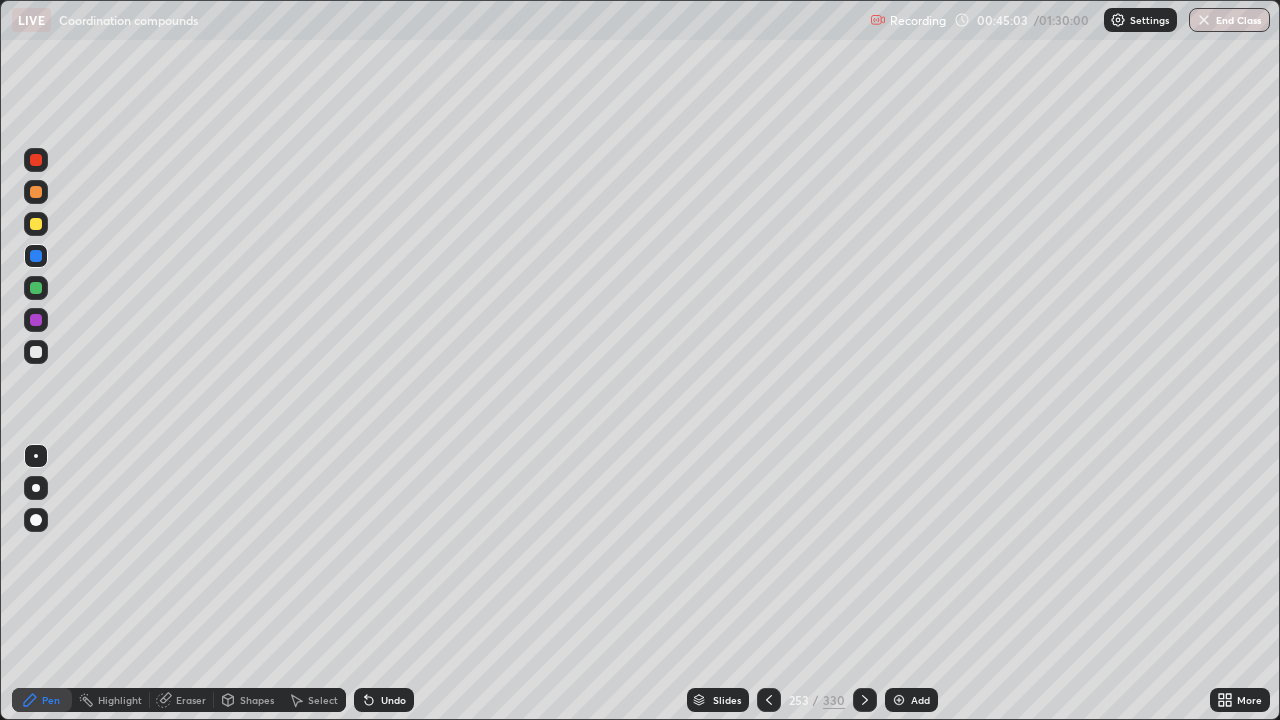 click at bounding box center (36, 160) 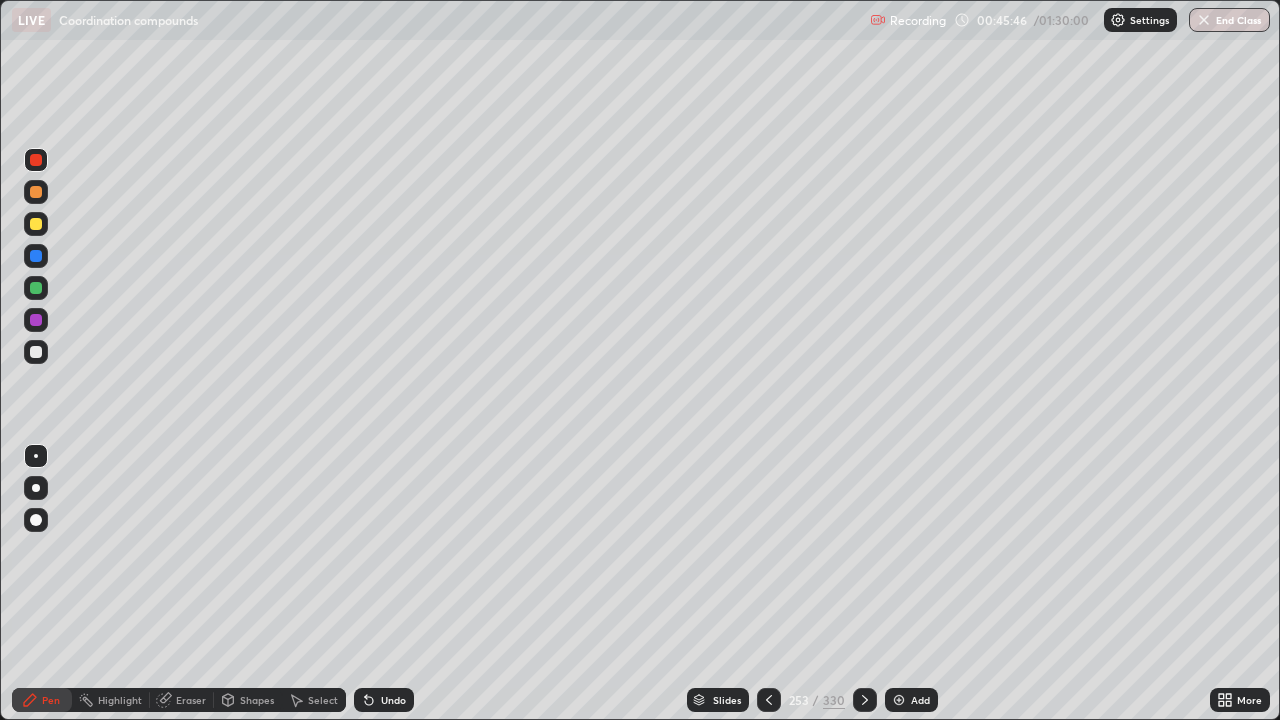 click at bounding box center [36, 288] 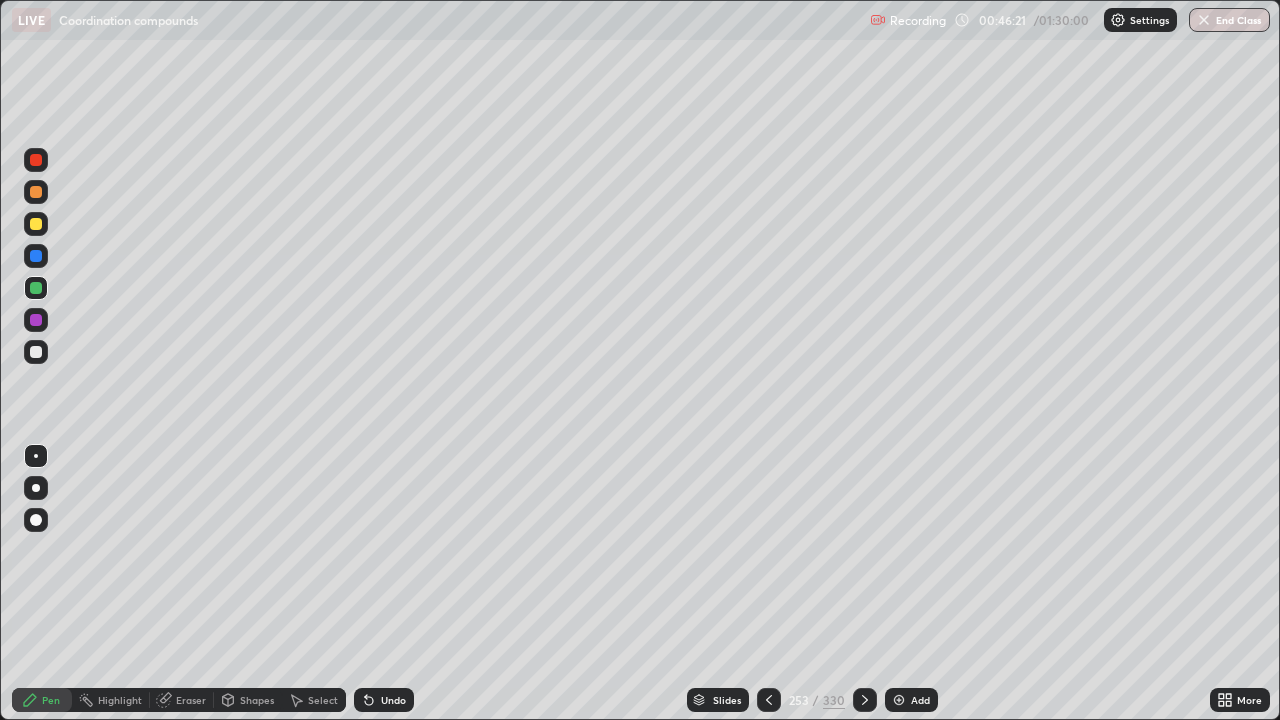 click 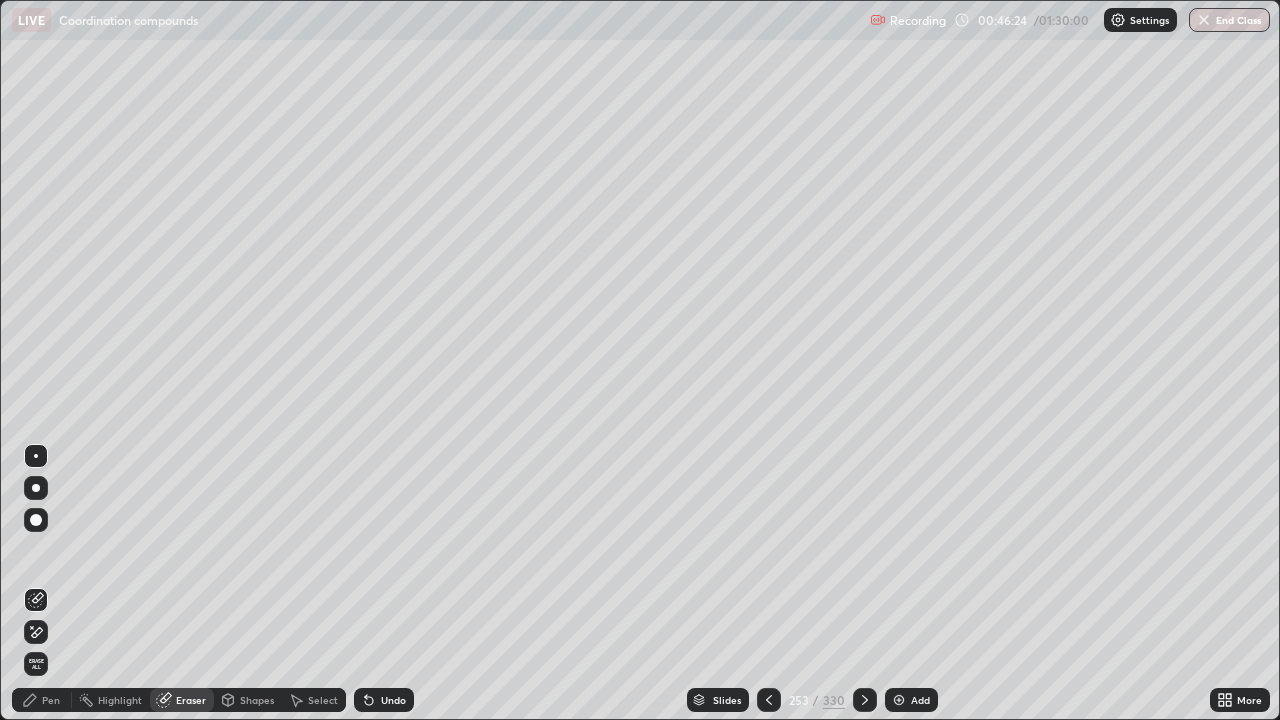 click on "Pen" at bounding box center (42, 700) 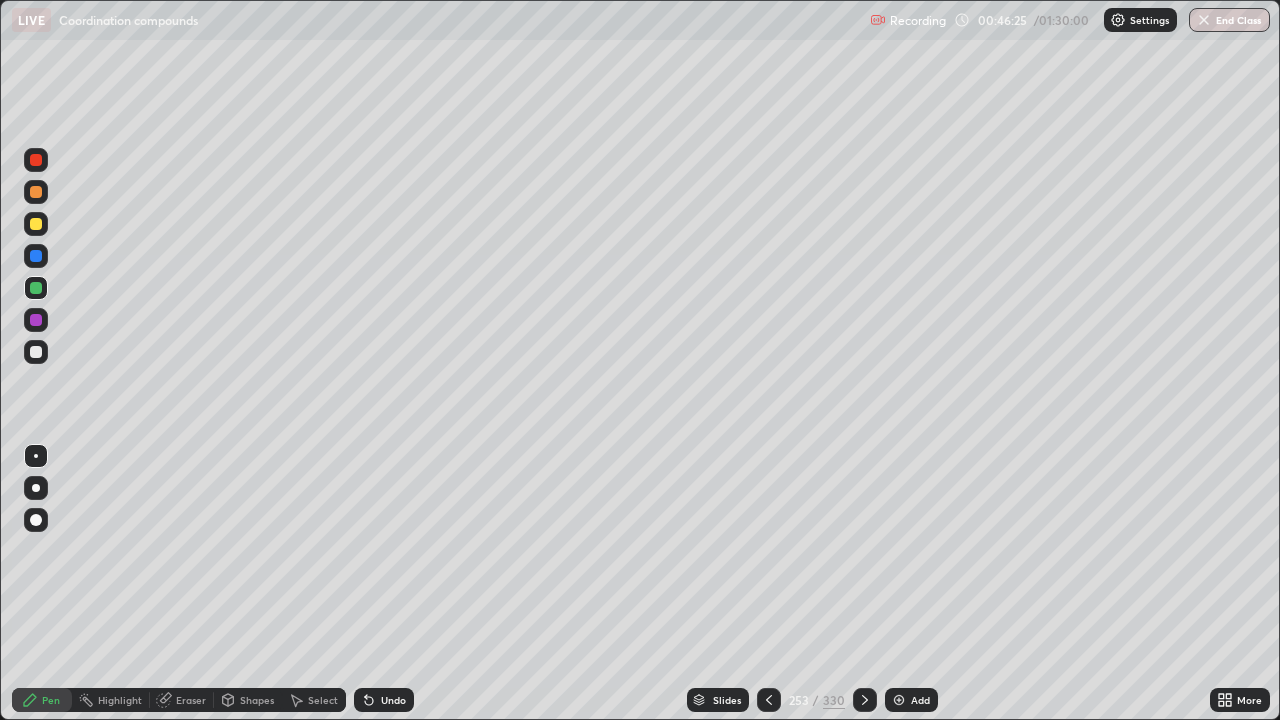 click at bounding box center (36, 352) 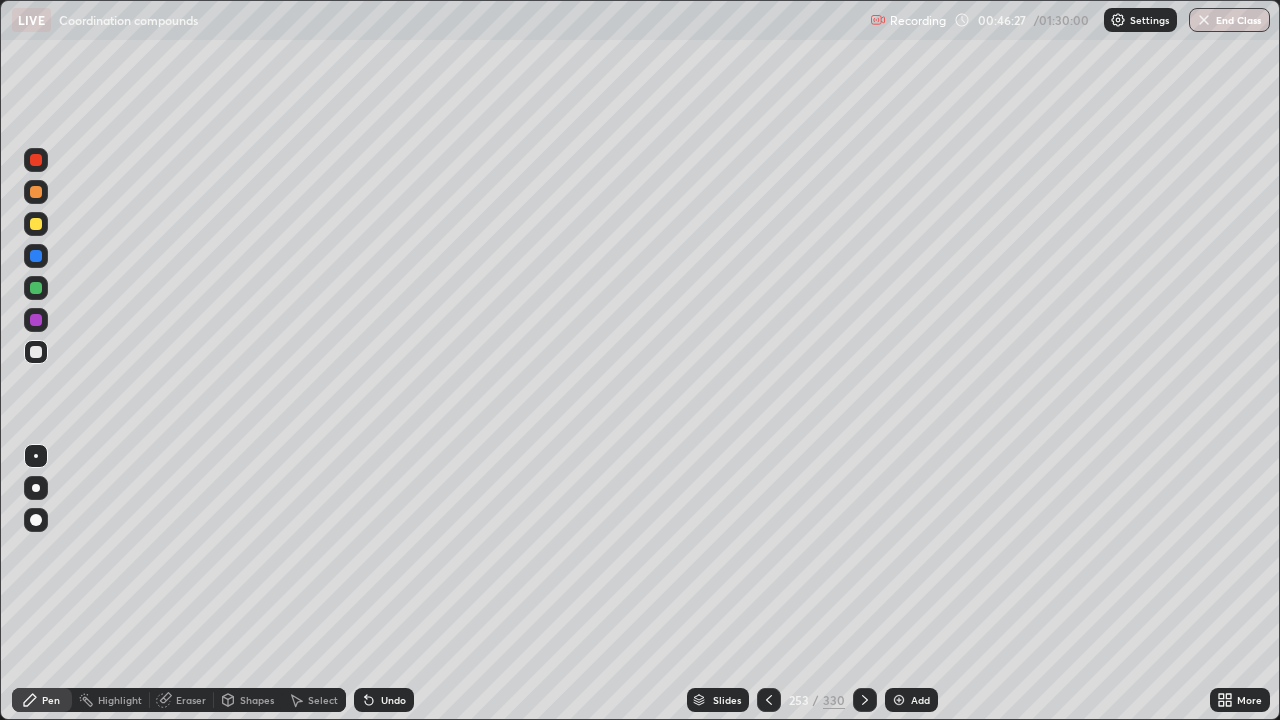 click at bounding box center (36, 288) 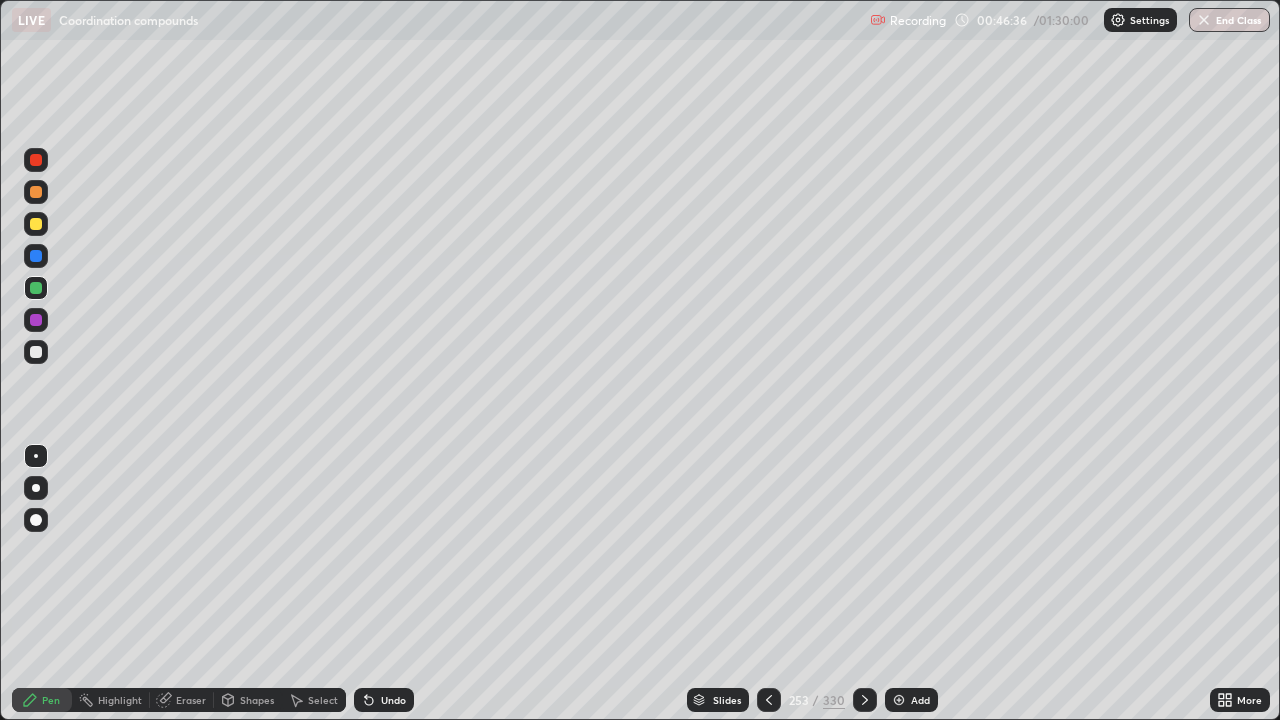 click at bounding box center (36, 224) 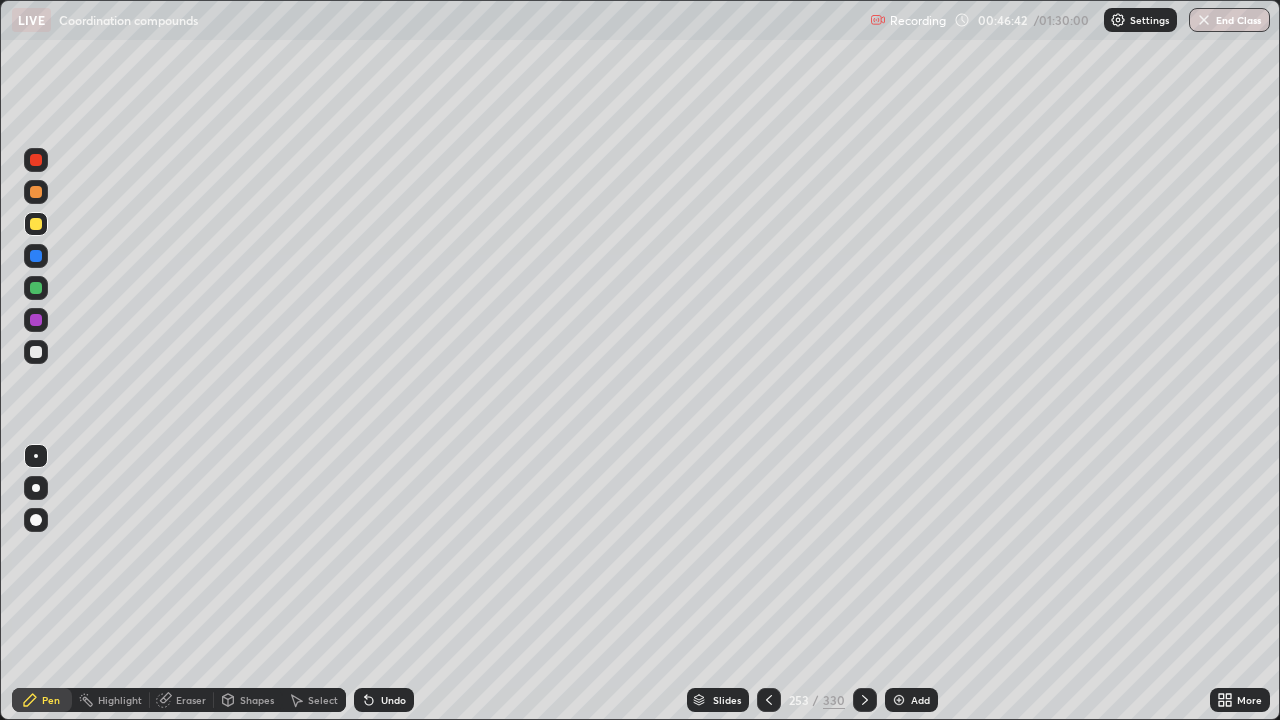 click 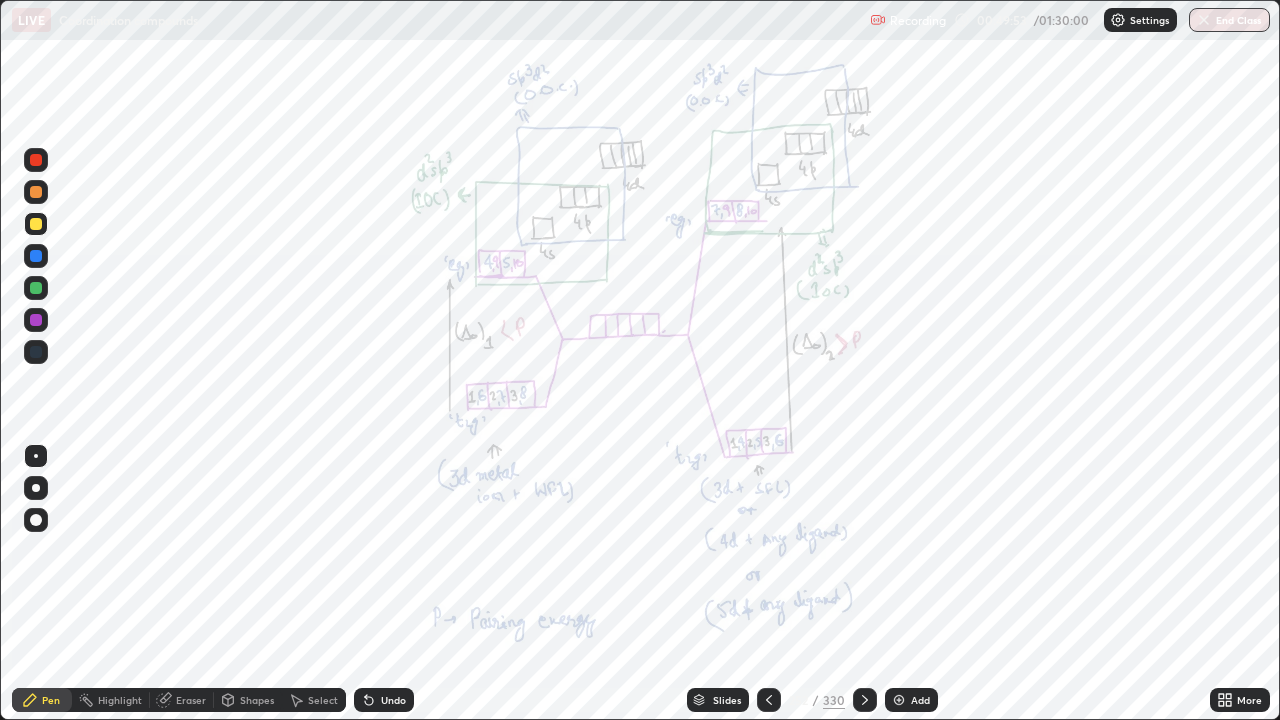 click 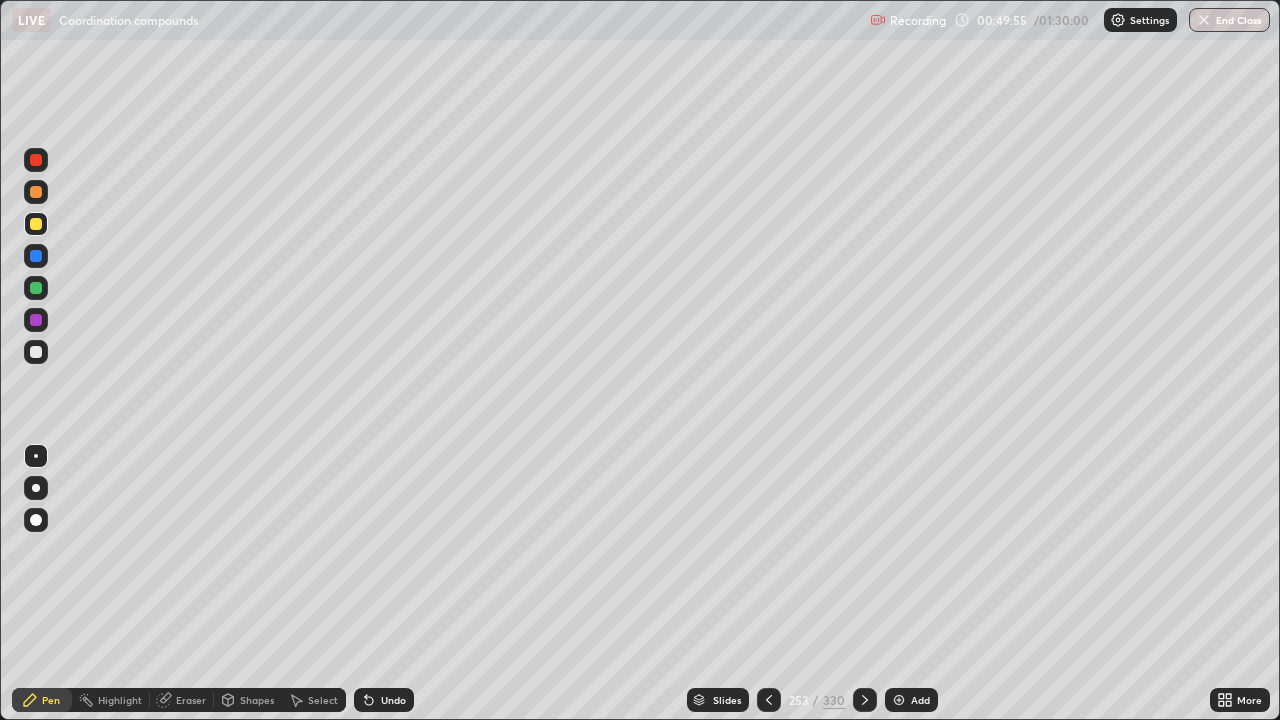 click at bounding box center (769, 700) 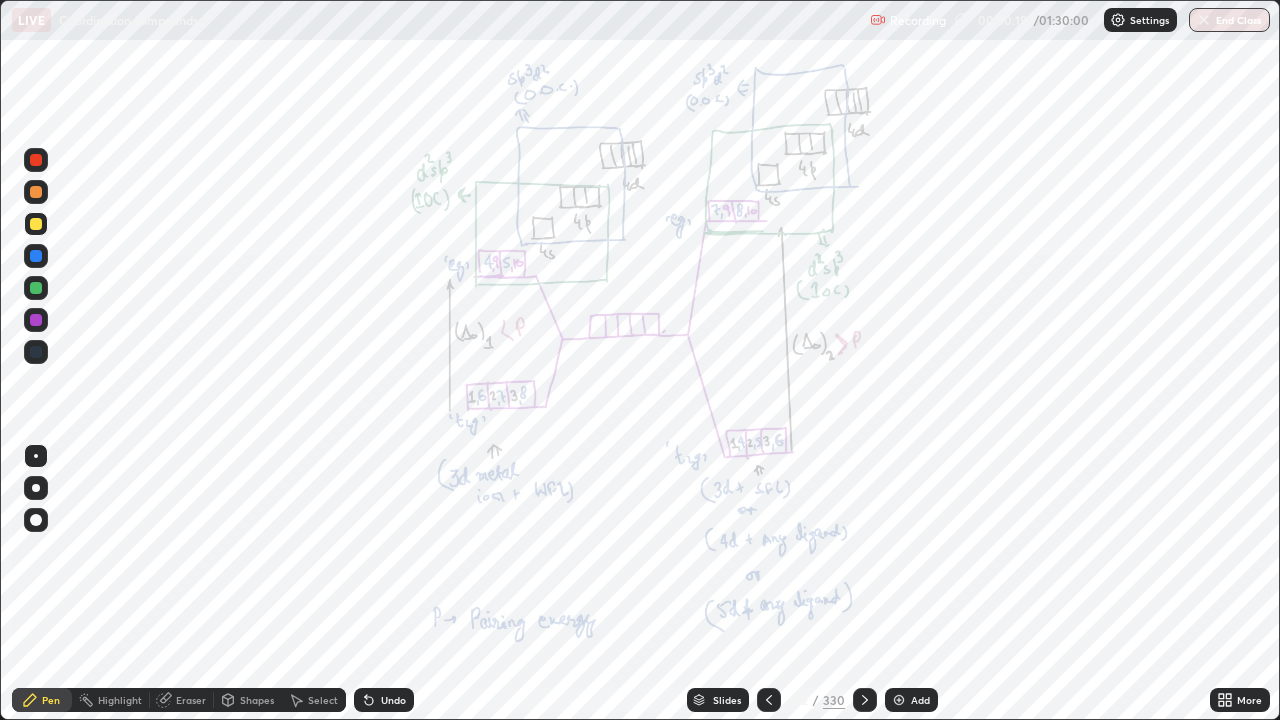 click 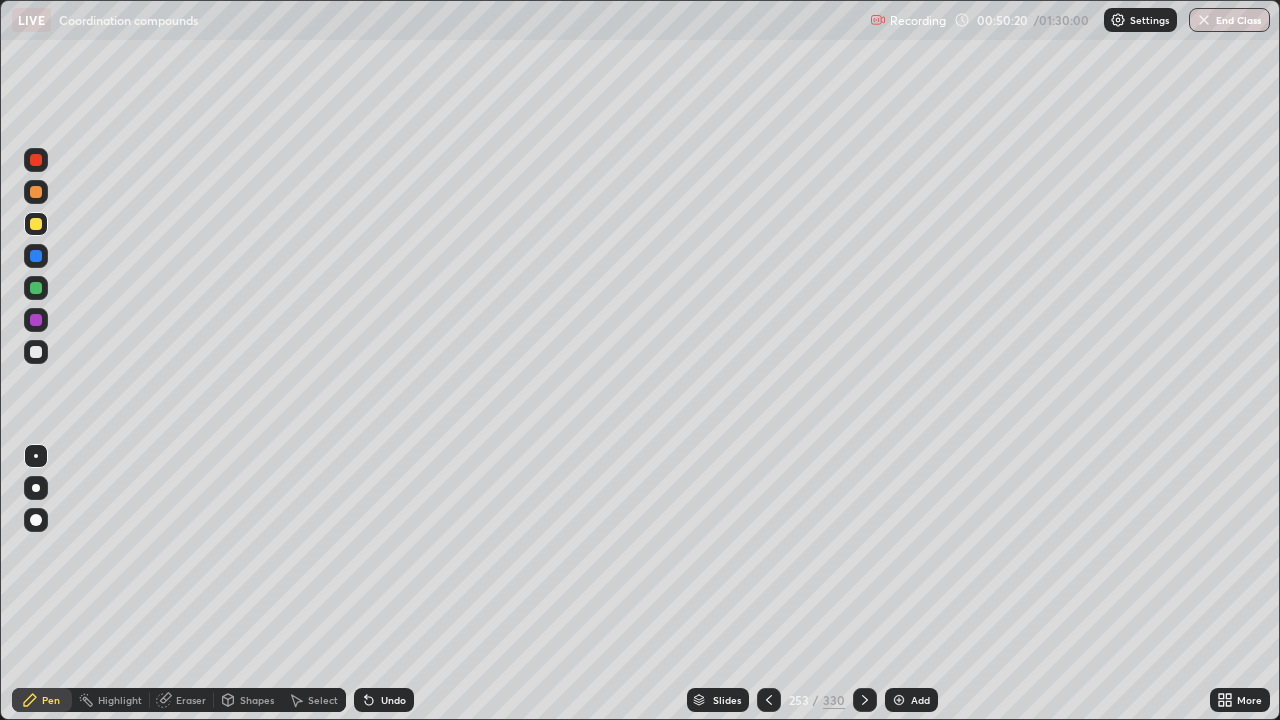click 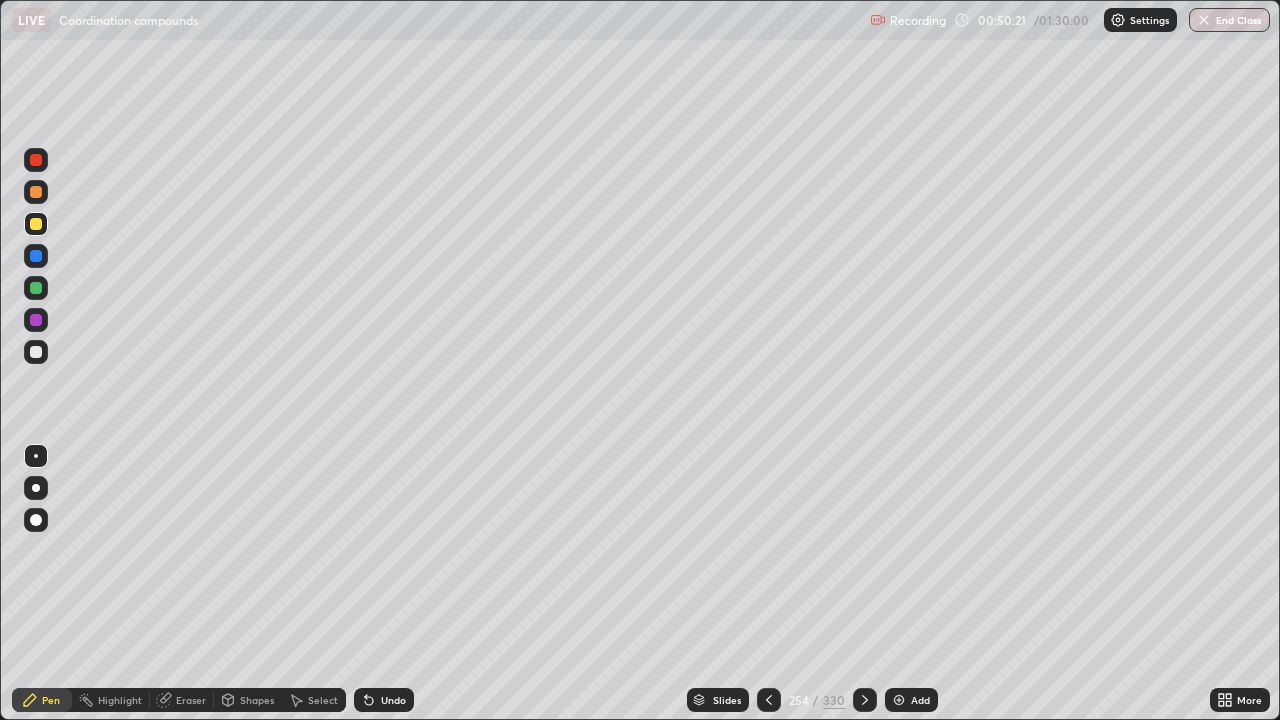 click at bounding box center [865, 700] 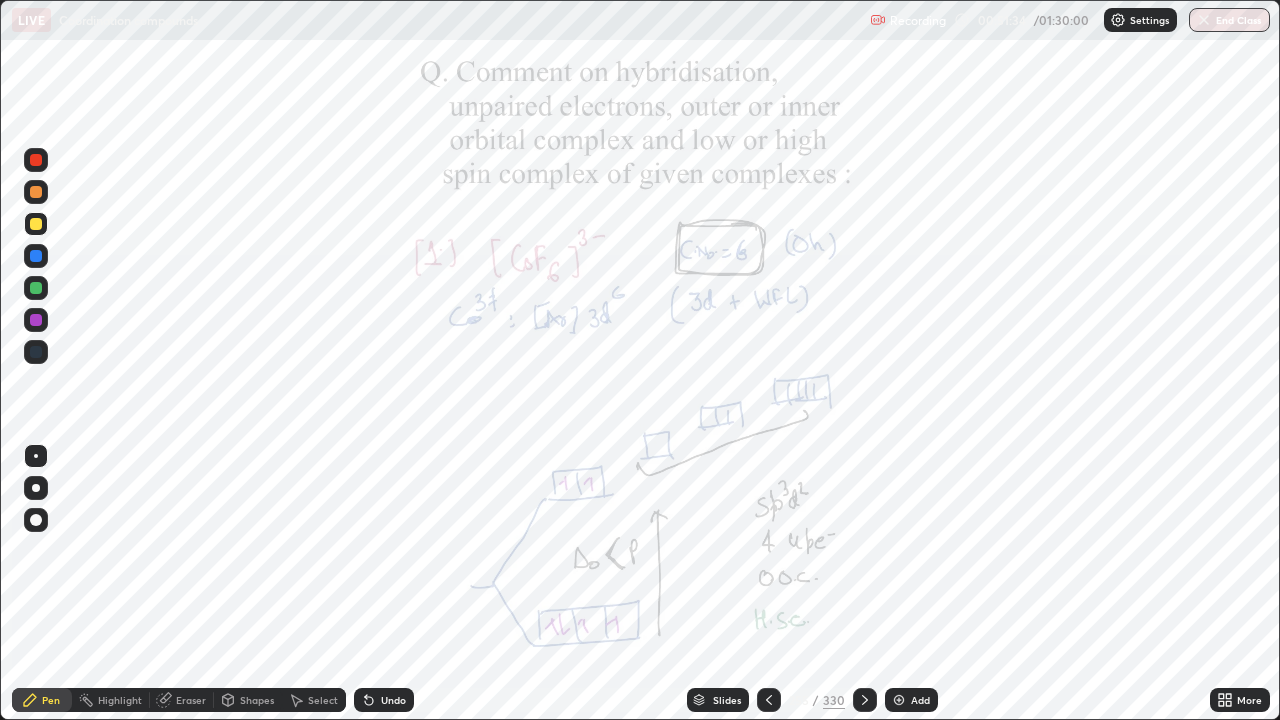 click 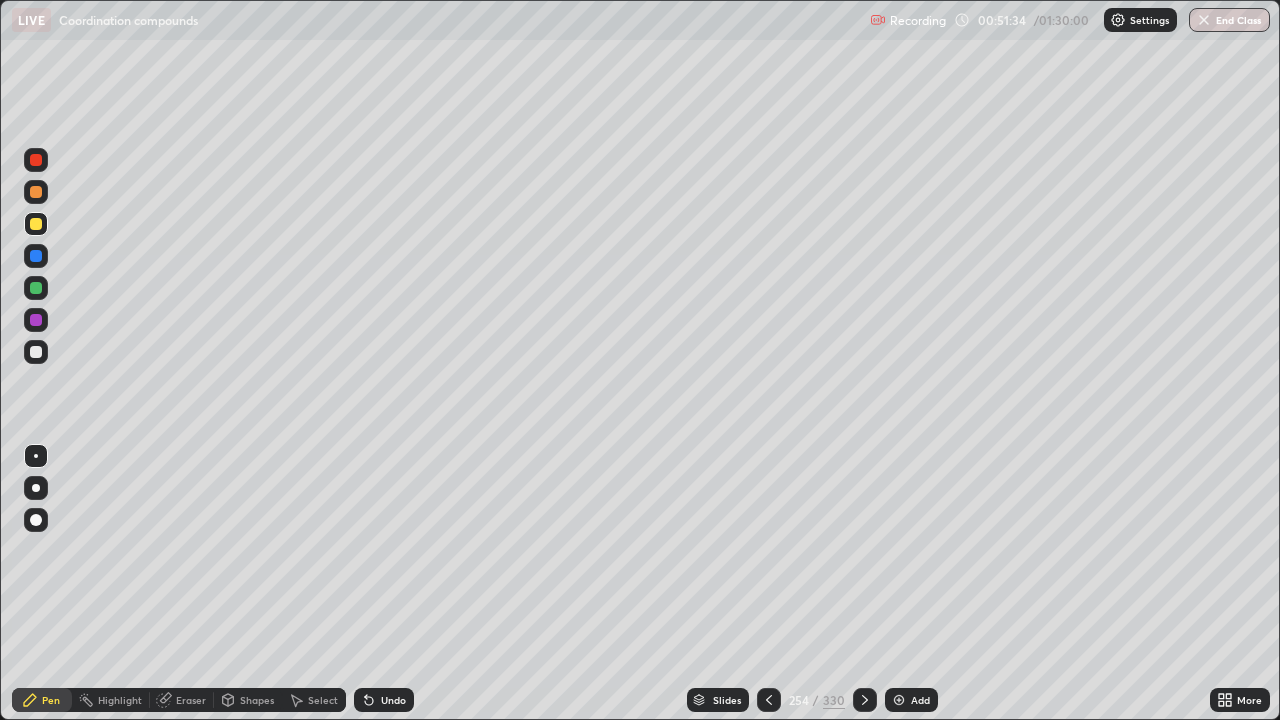 click at bounding box center (769, 700) 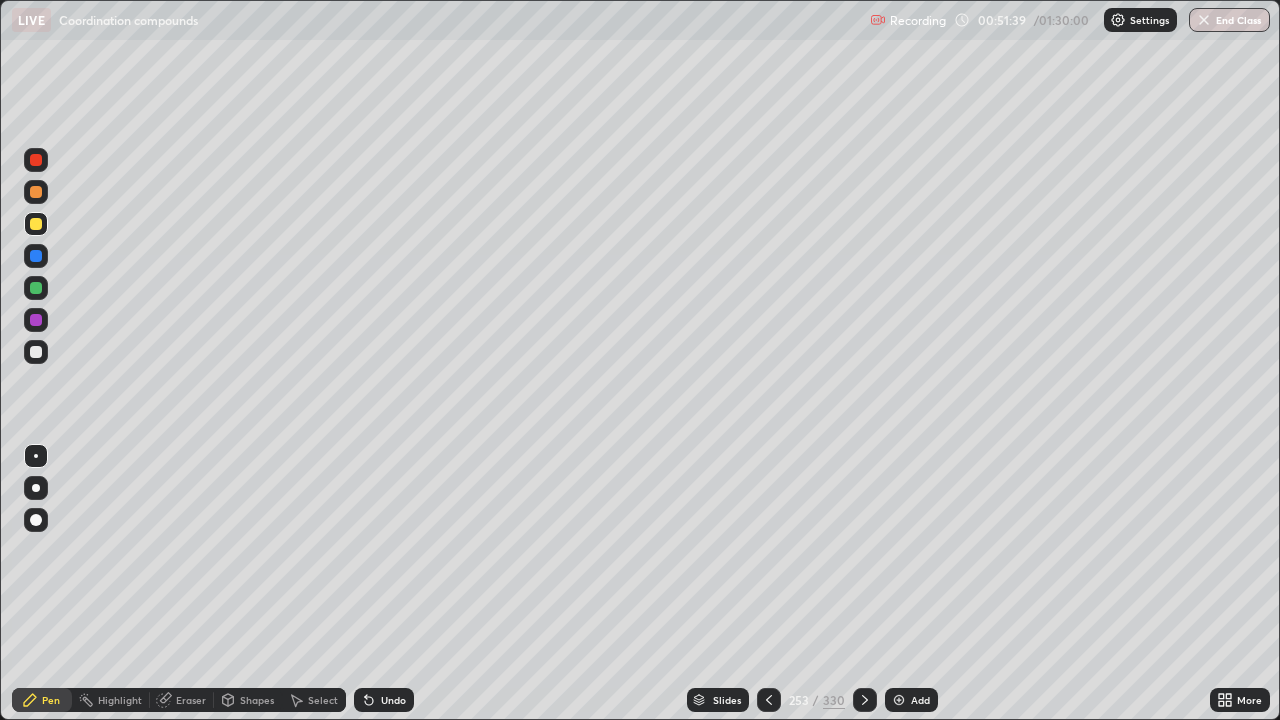 click at bounding box center [36, 352] 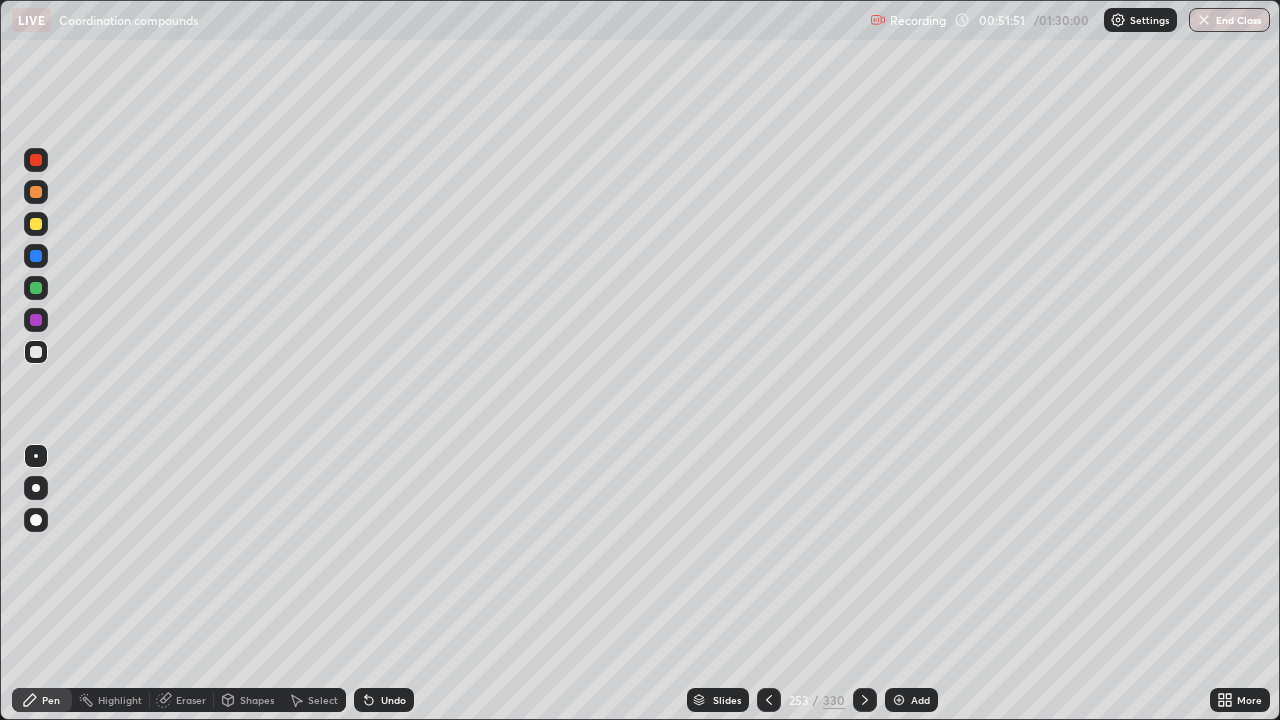 click 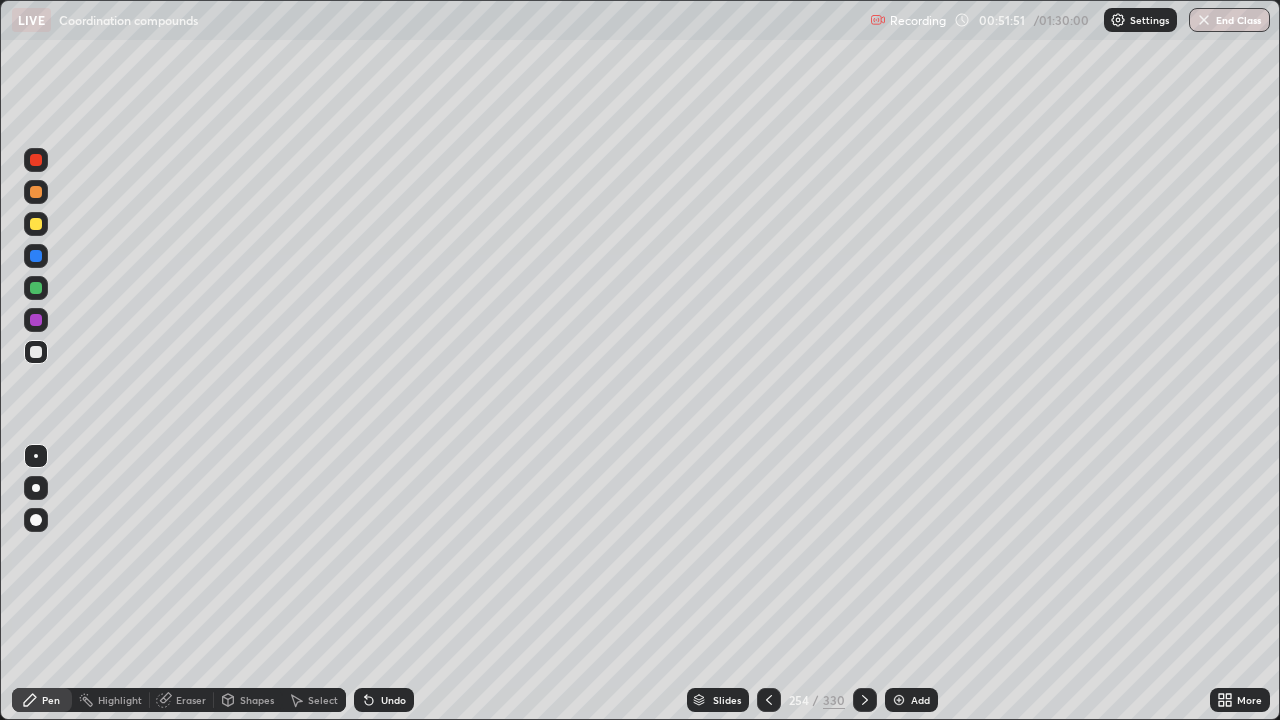 click 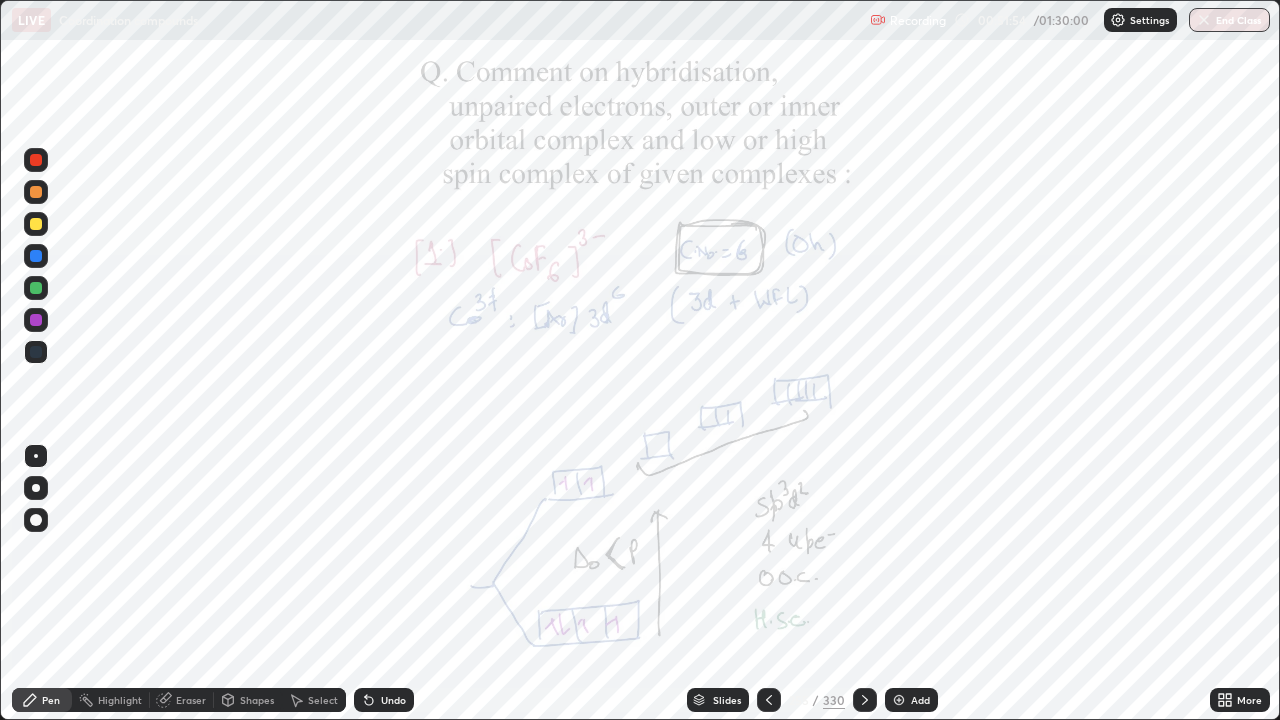 click at bounding box center (36, 160) 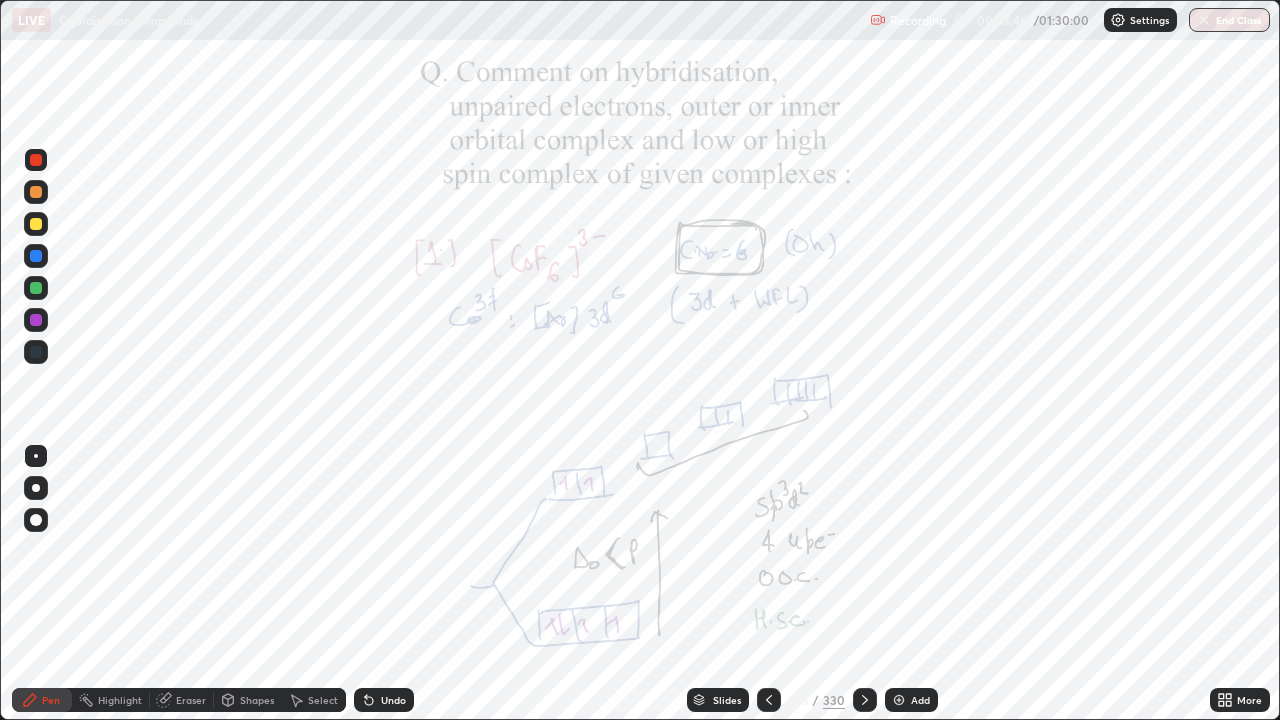click 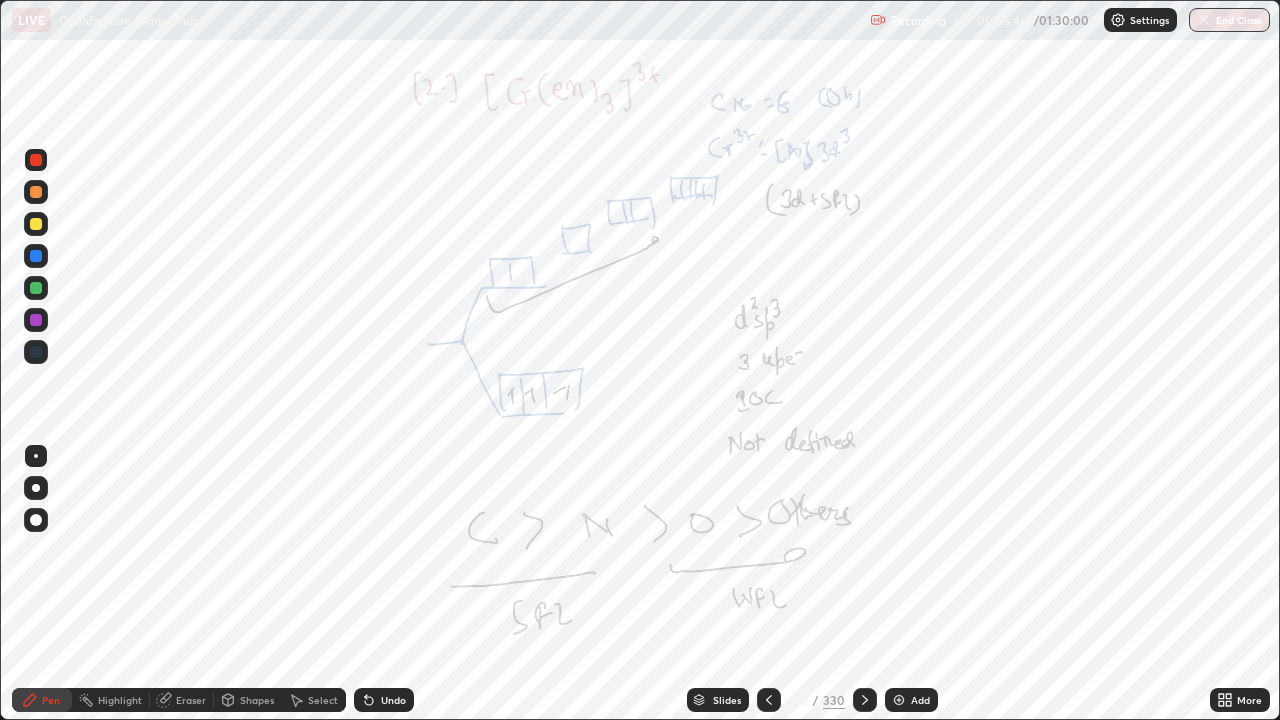 click 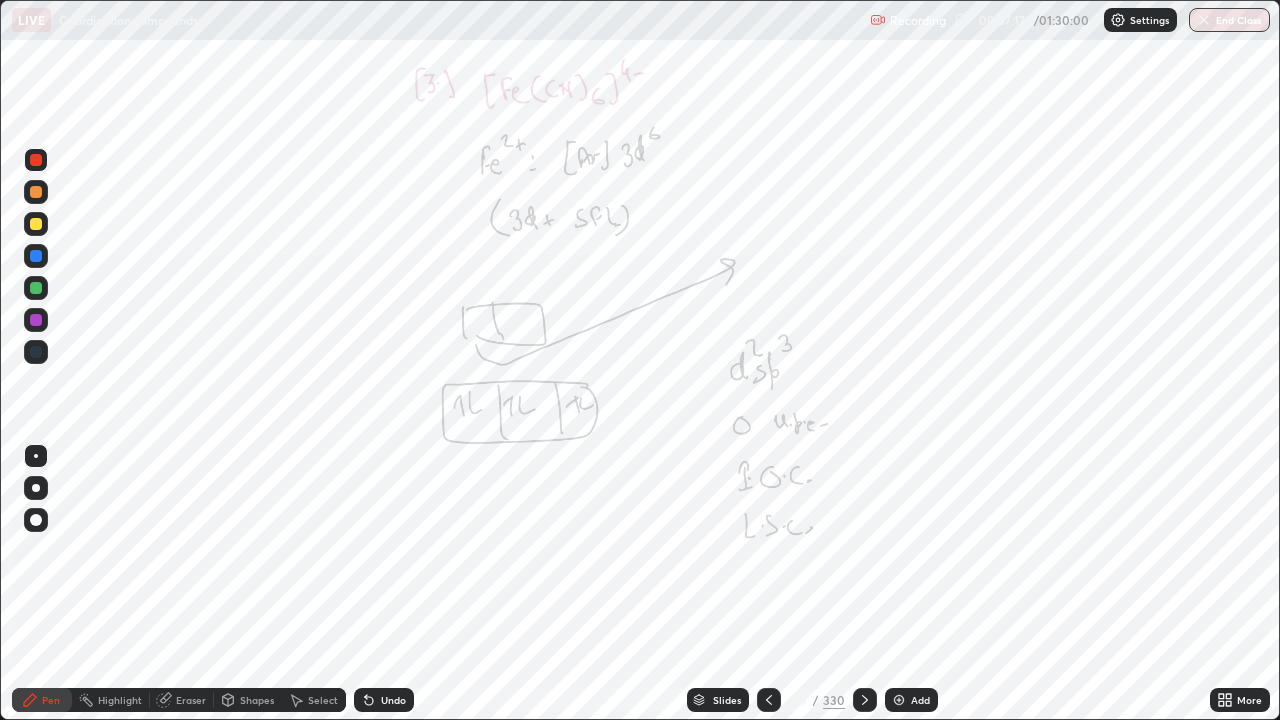 click 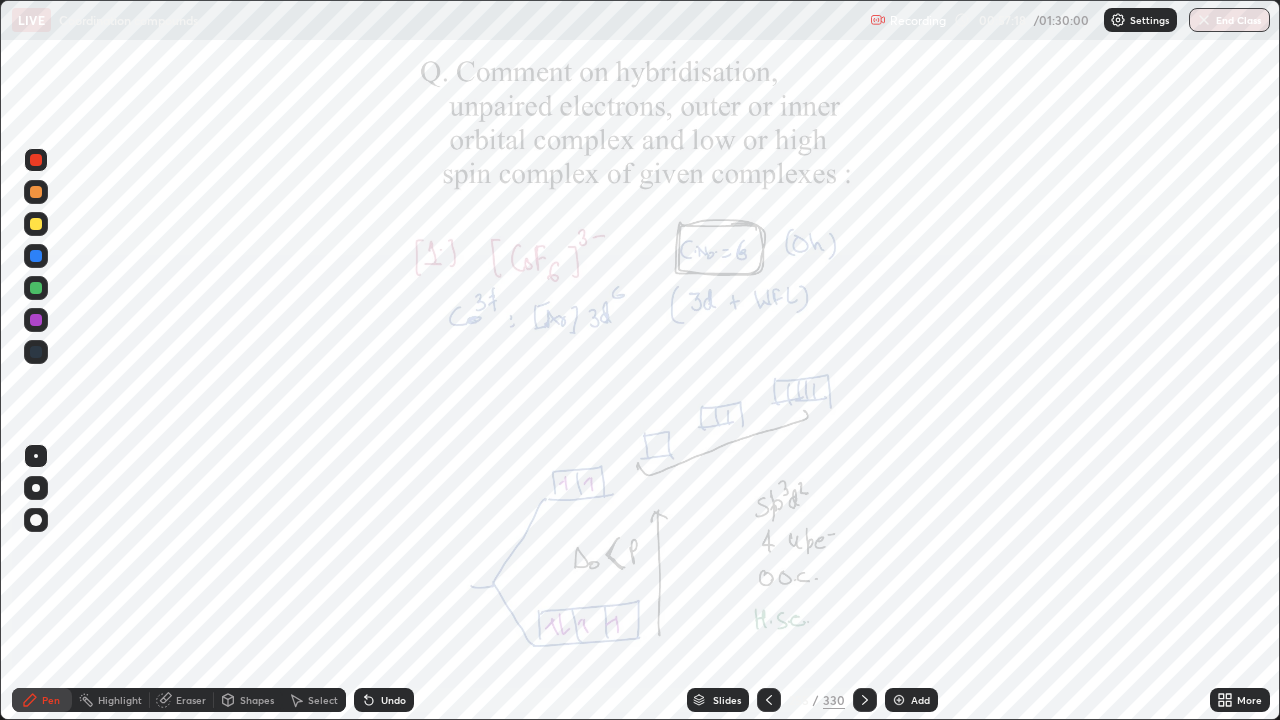 click 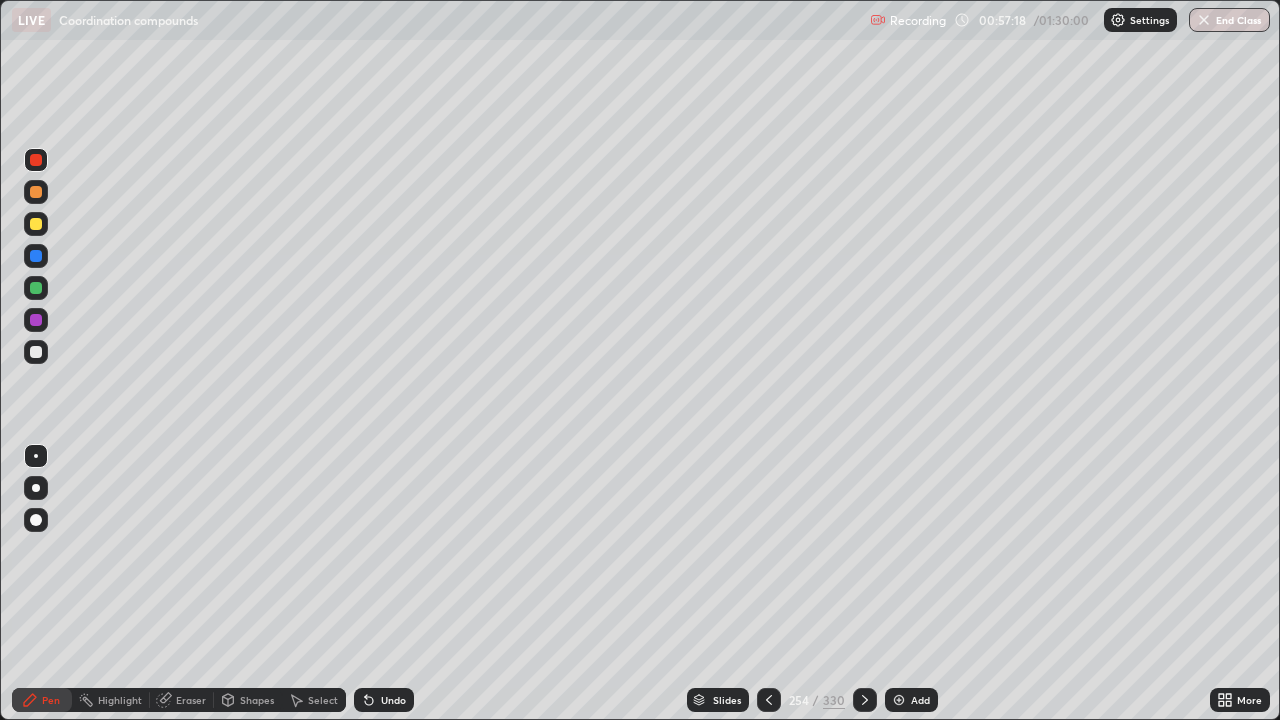 click at bounding box center (769, 700) 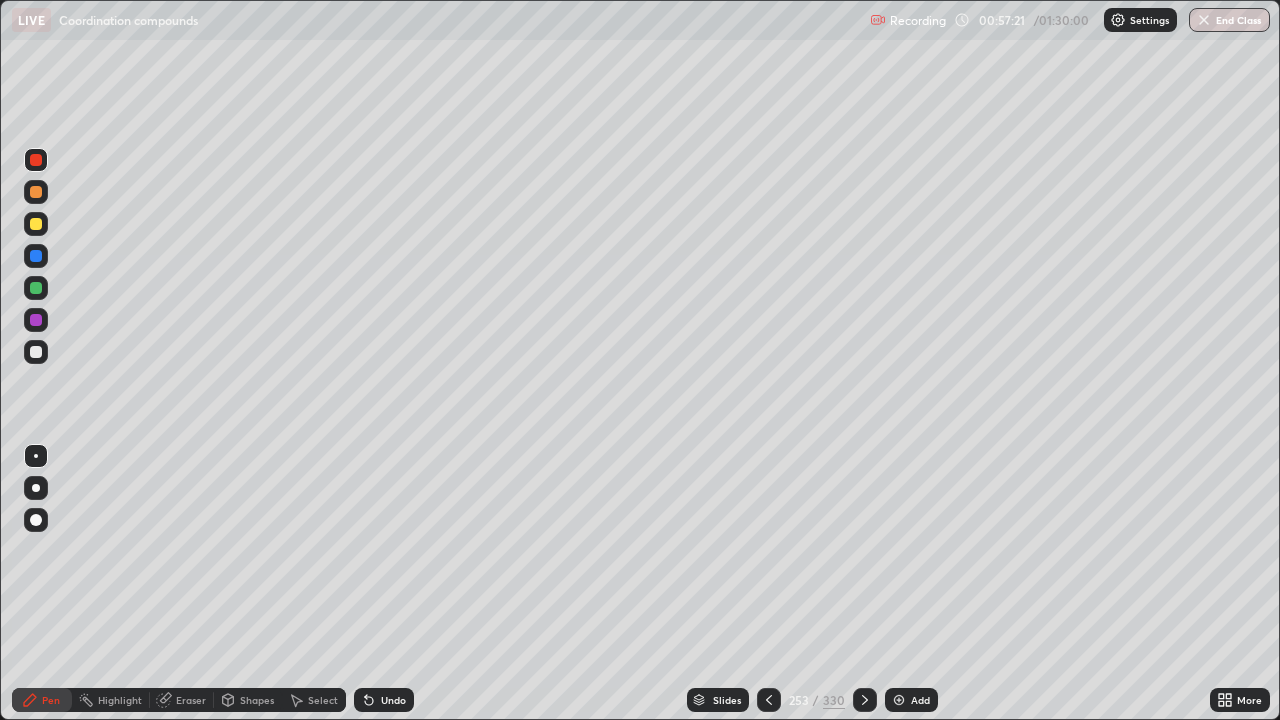 click at bounding box center [36, 224] 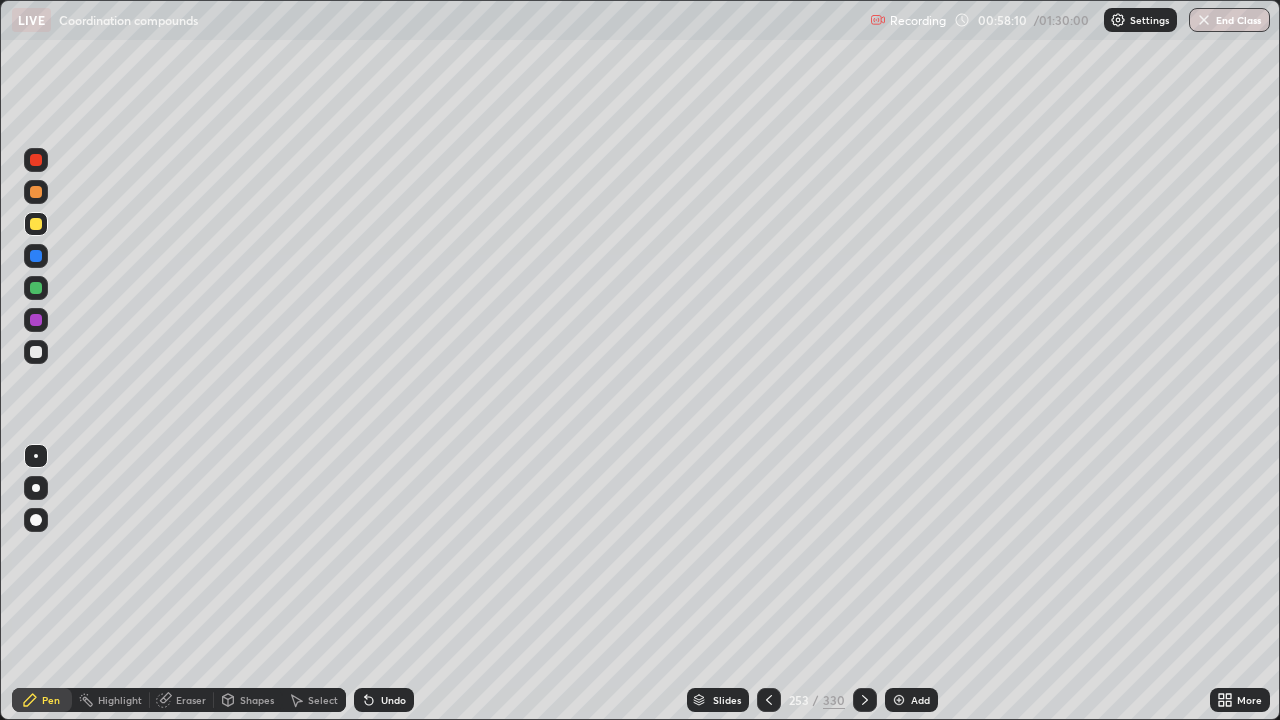 click at bounding box center [865, 700] 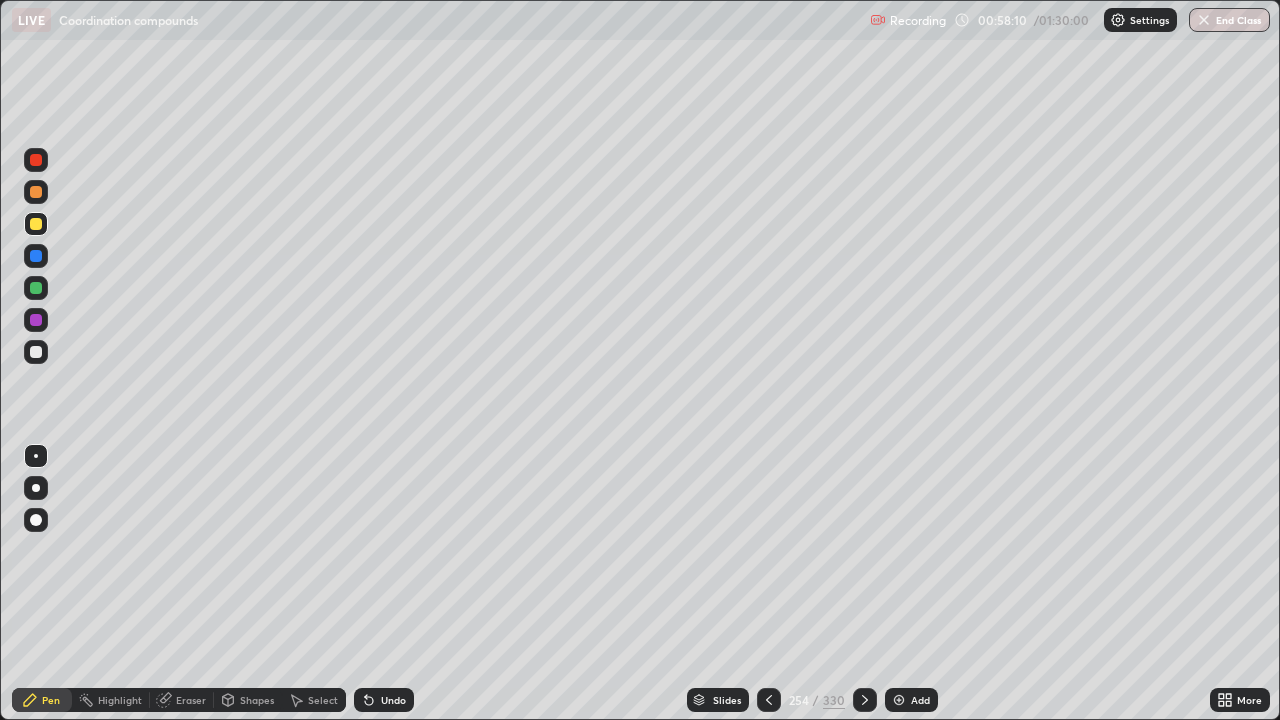 click 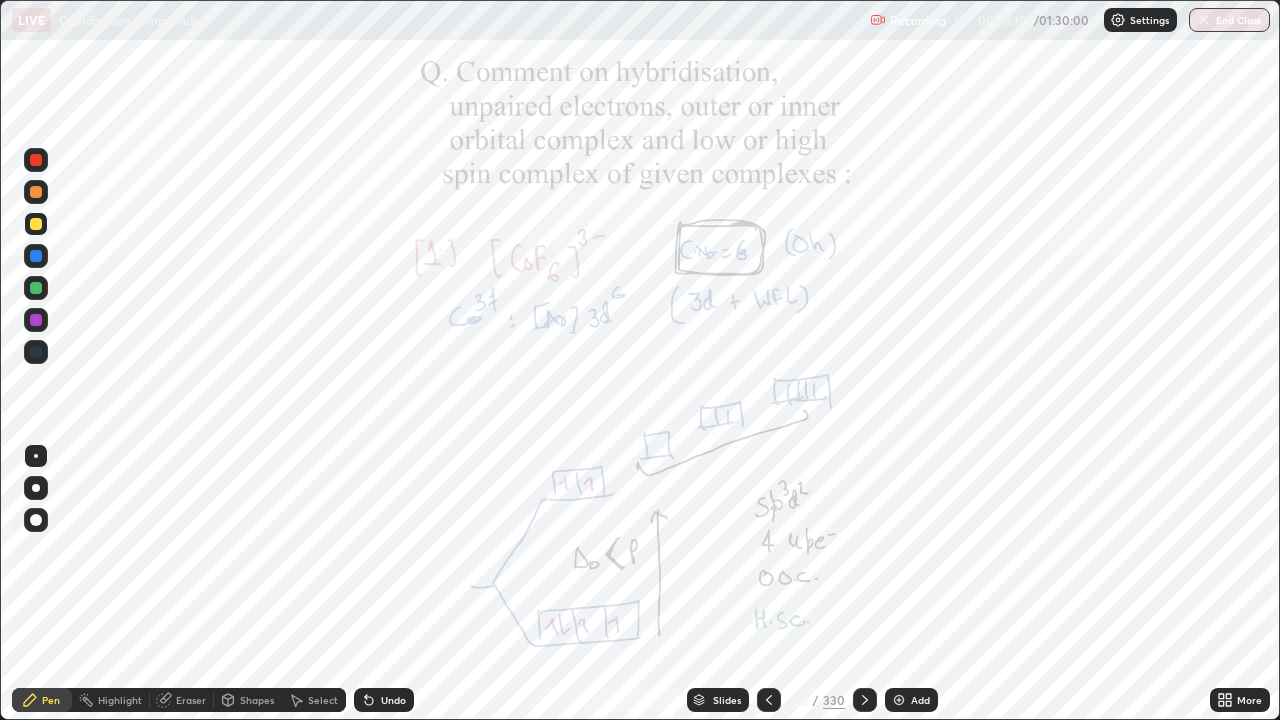 click 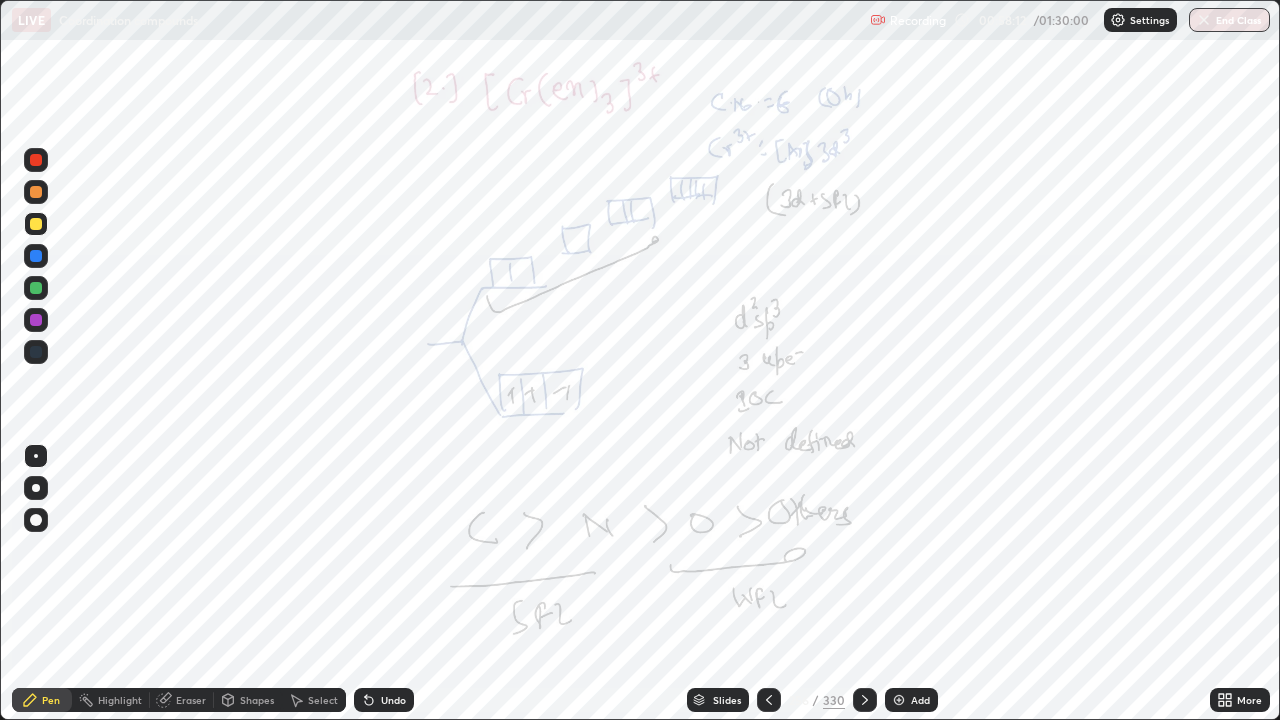 click at bounding box center (865, 700) 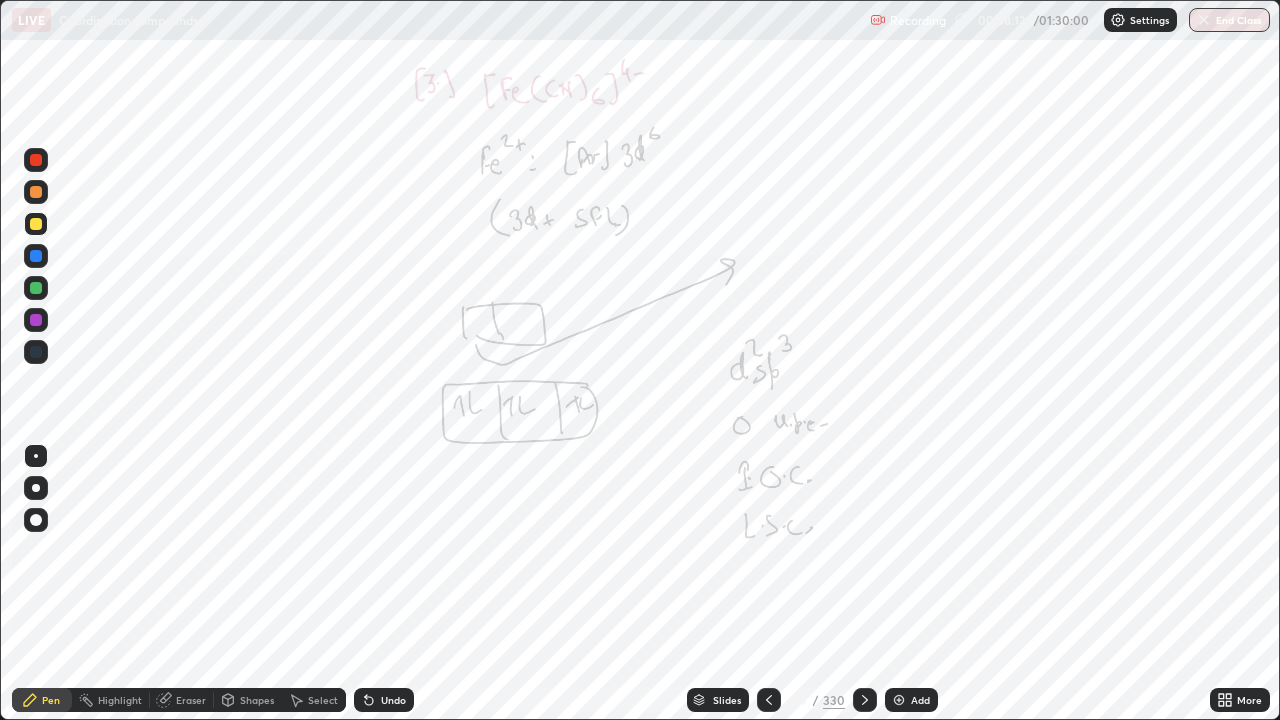 click 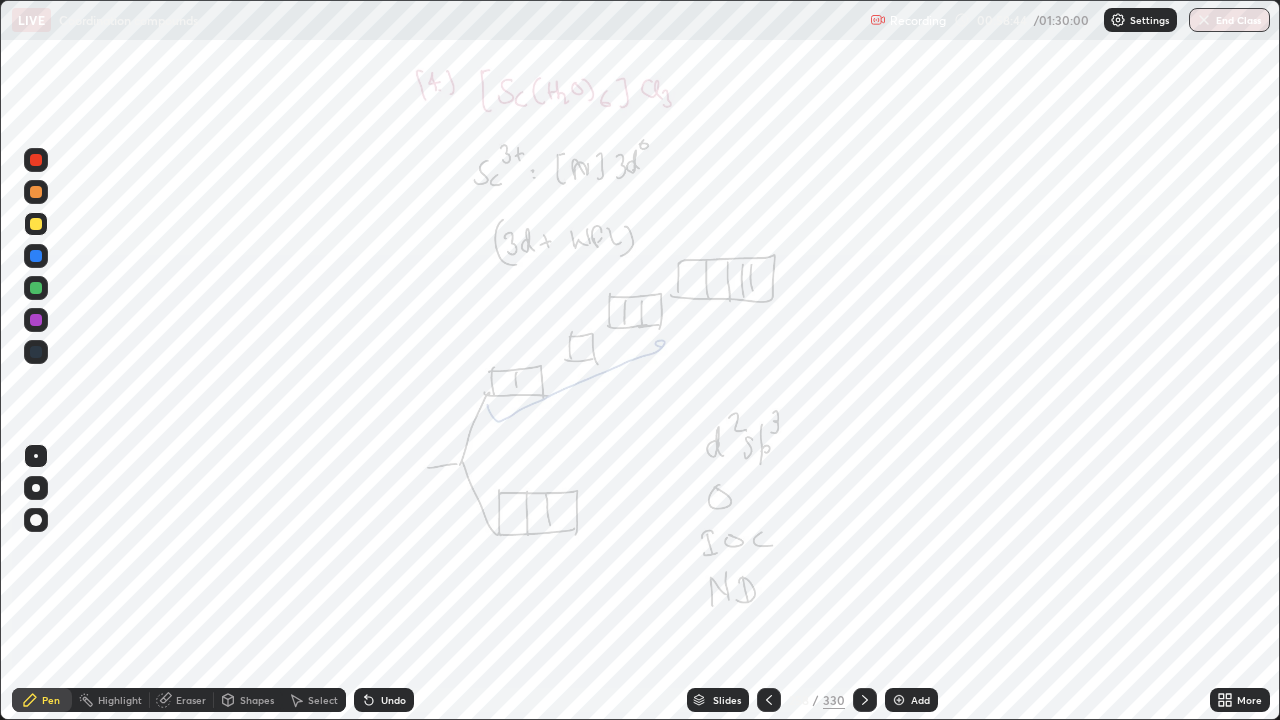 click 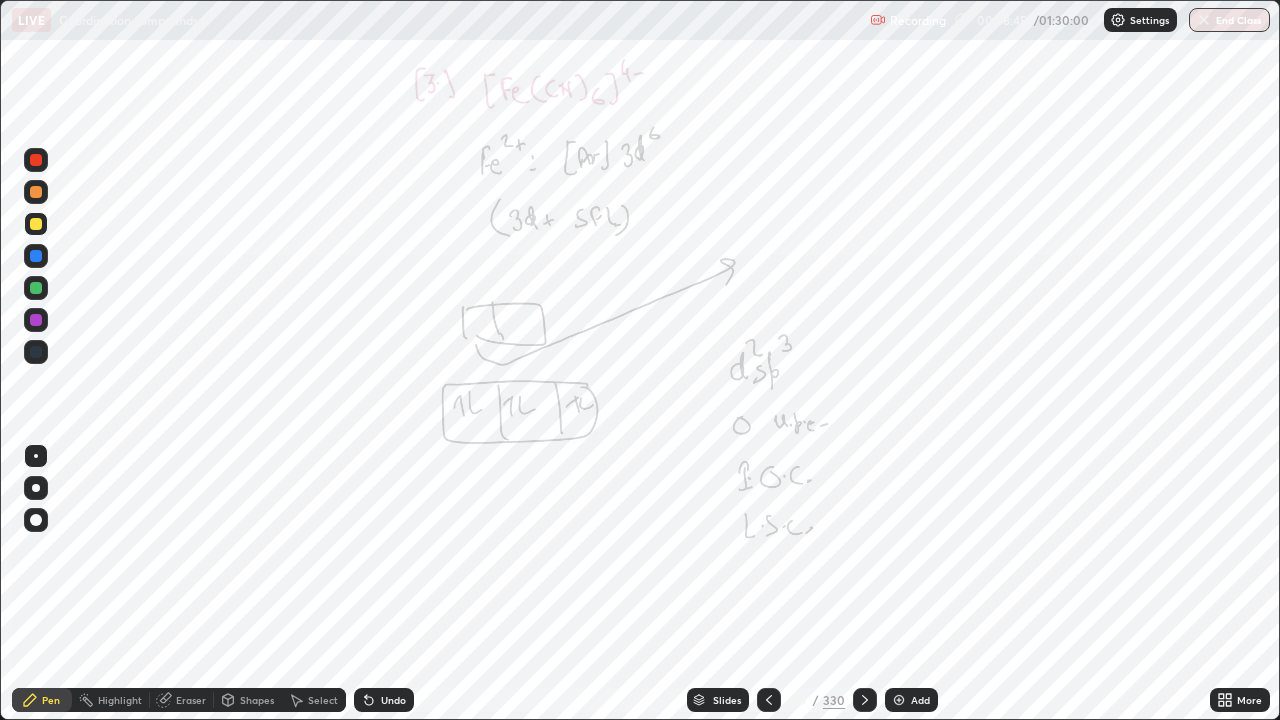 click 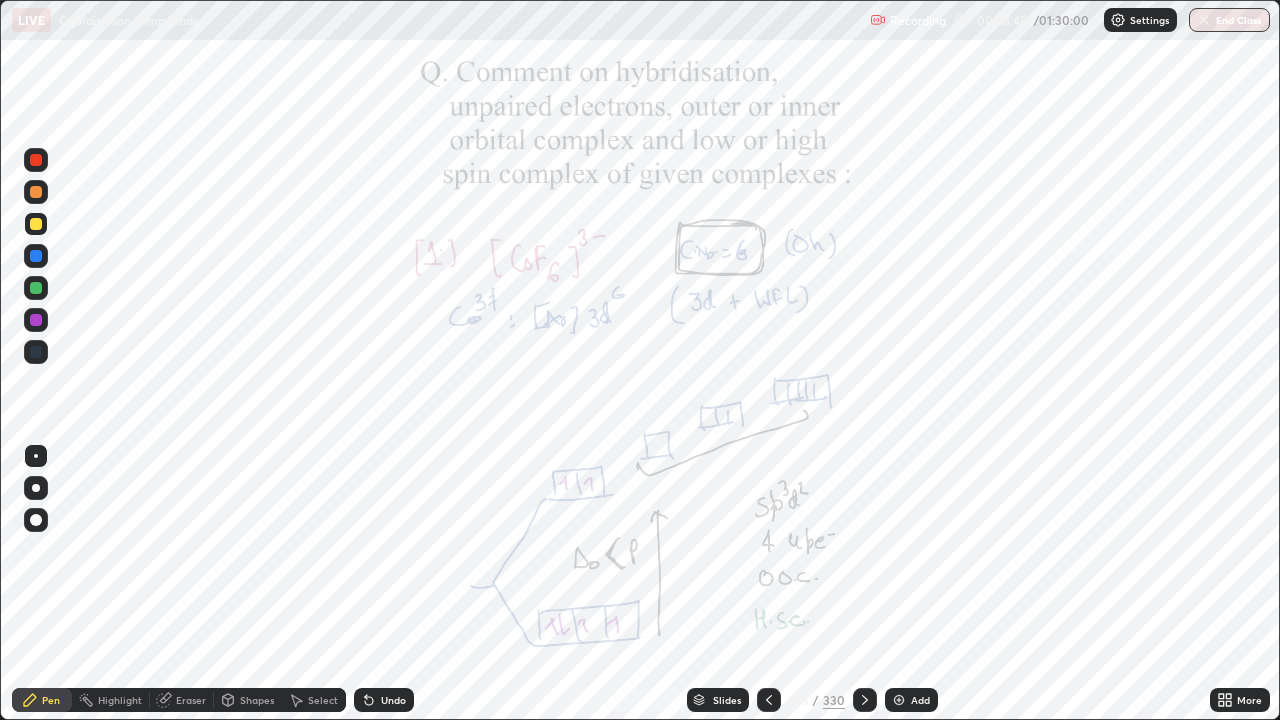 click 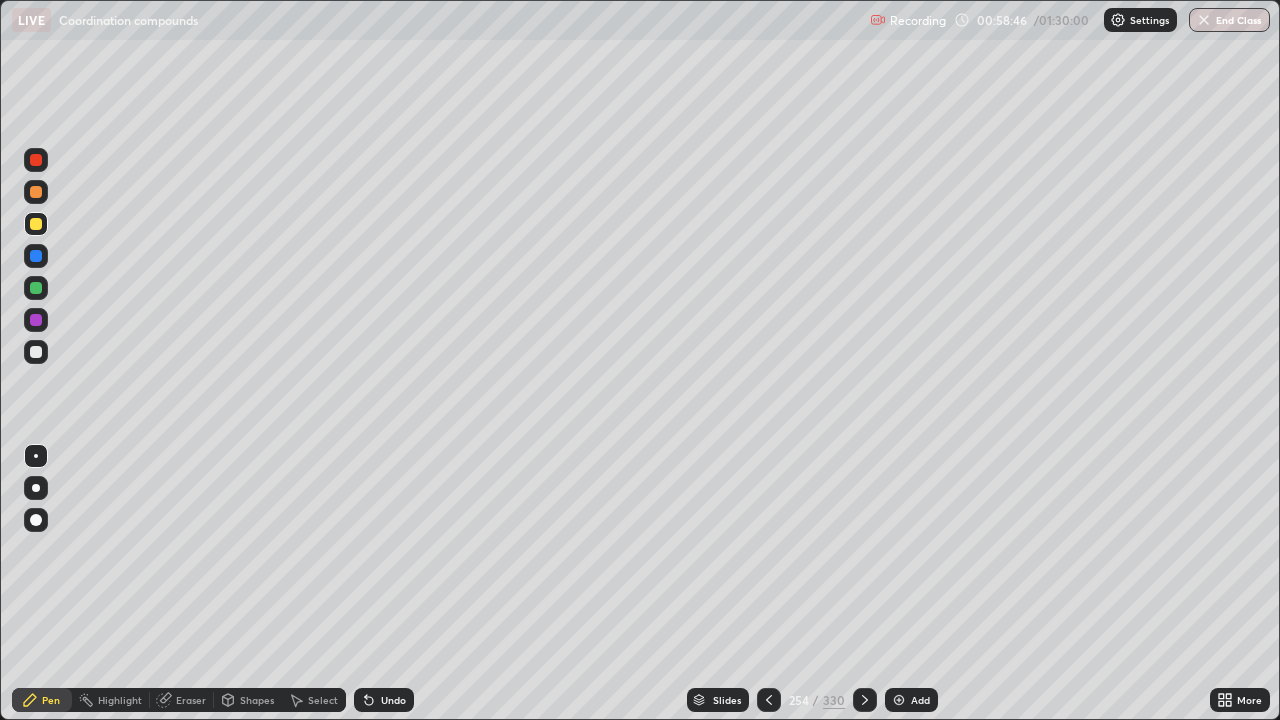 click 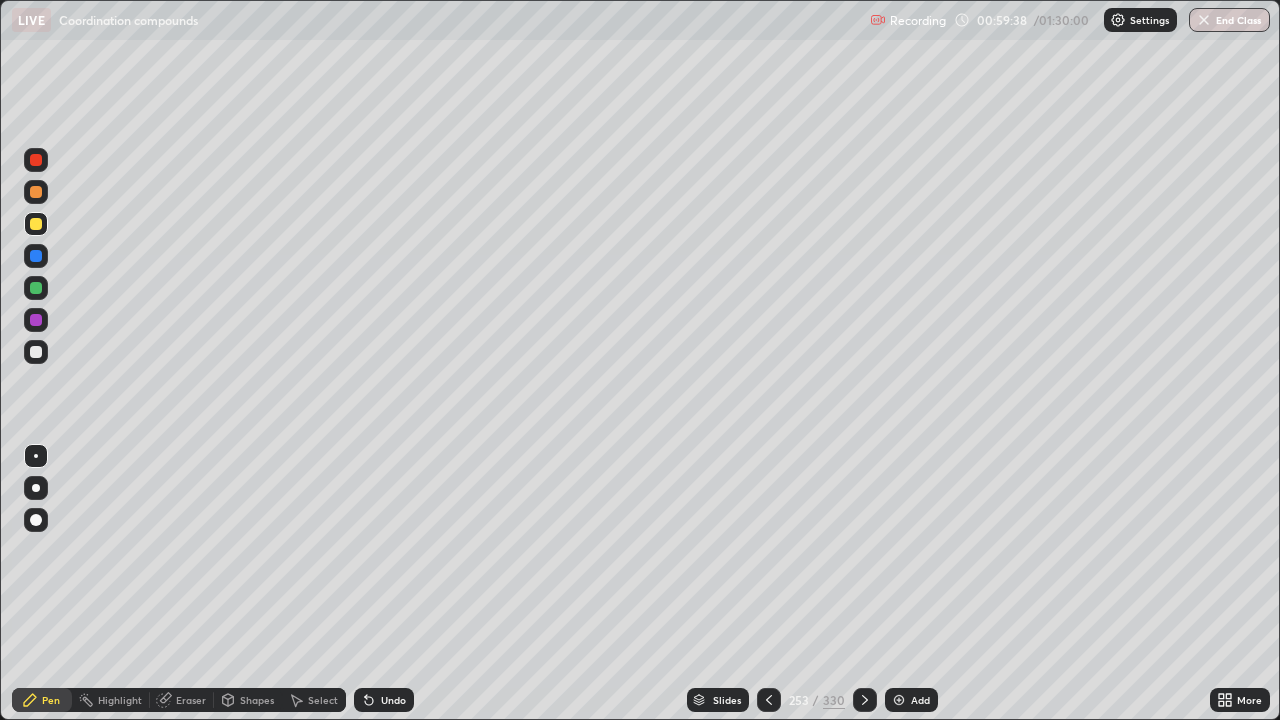 click 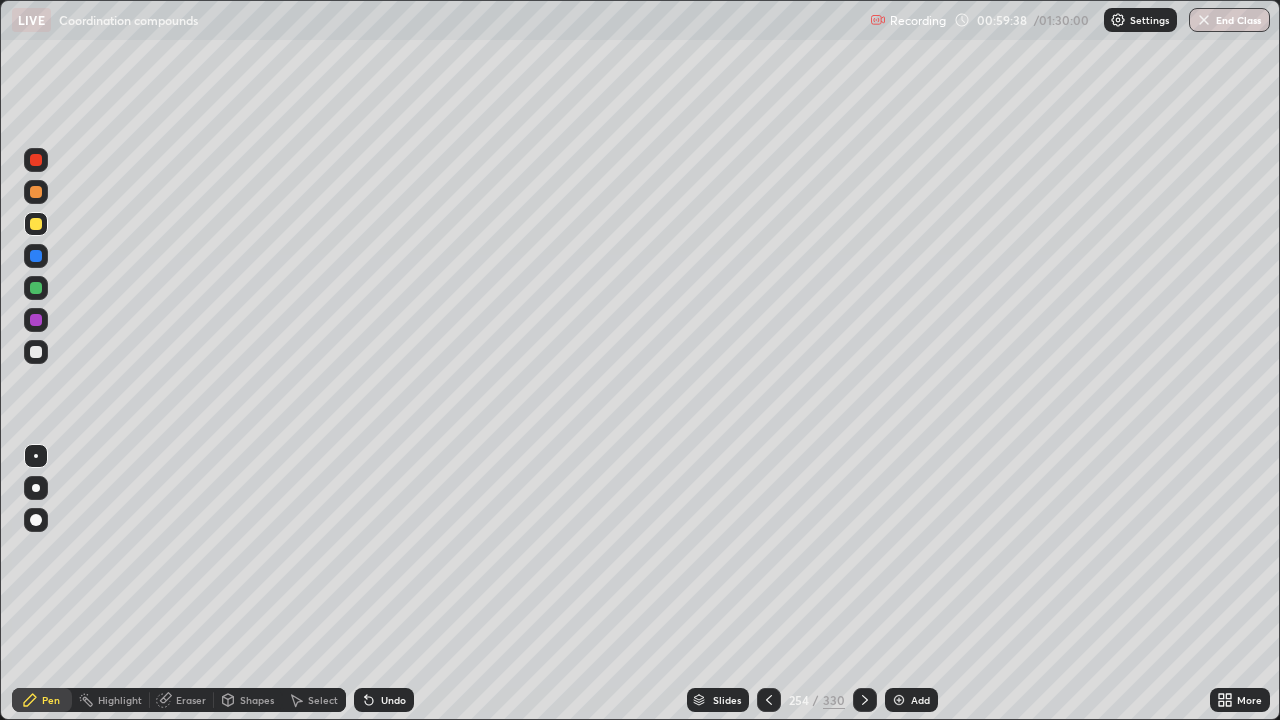 click 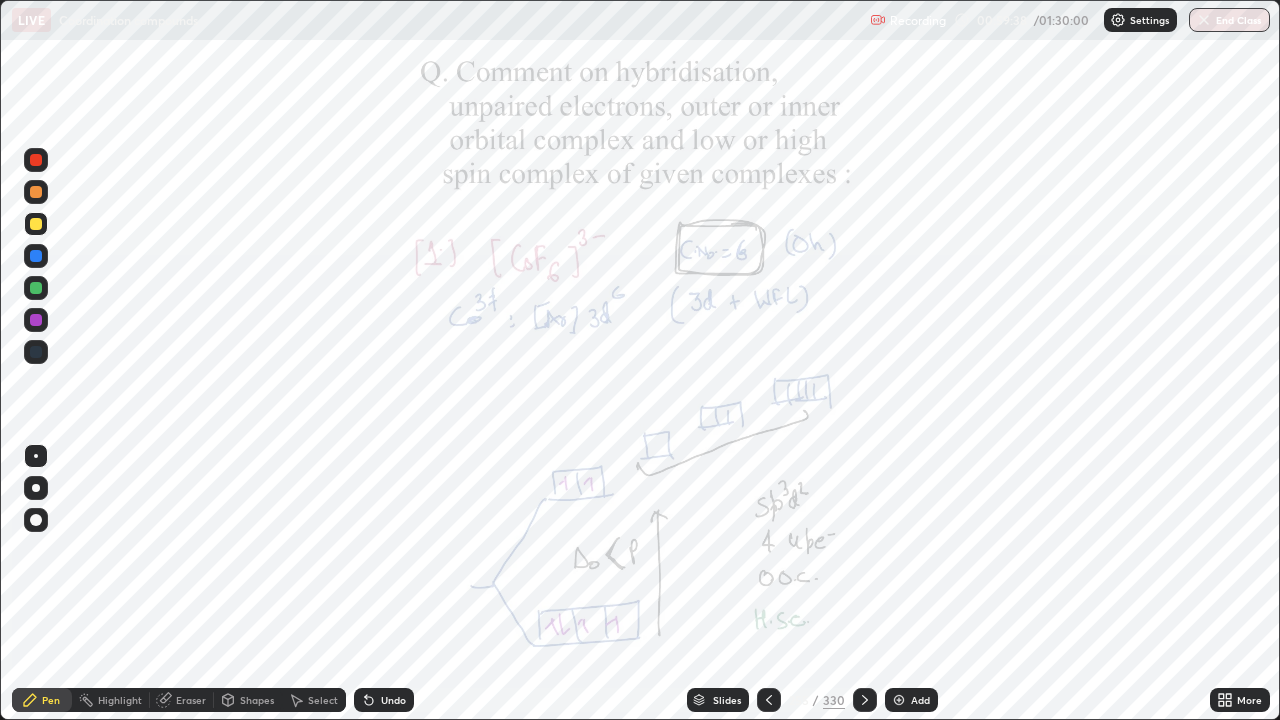 click 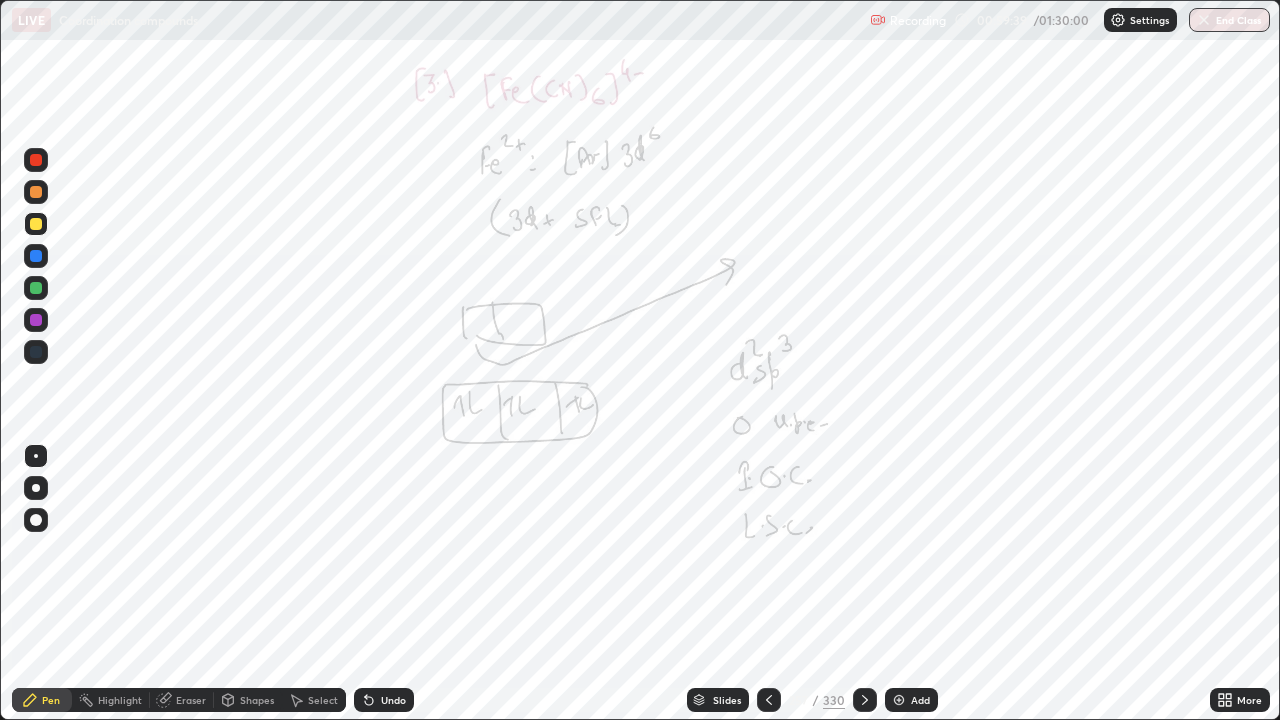 click 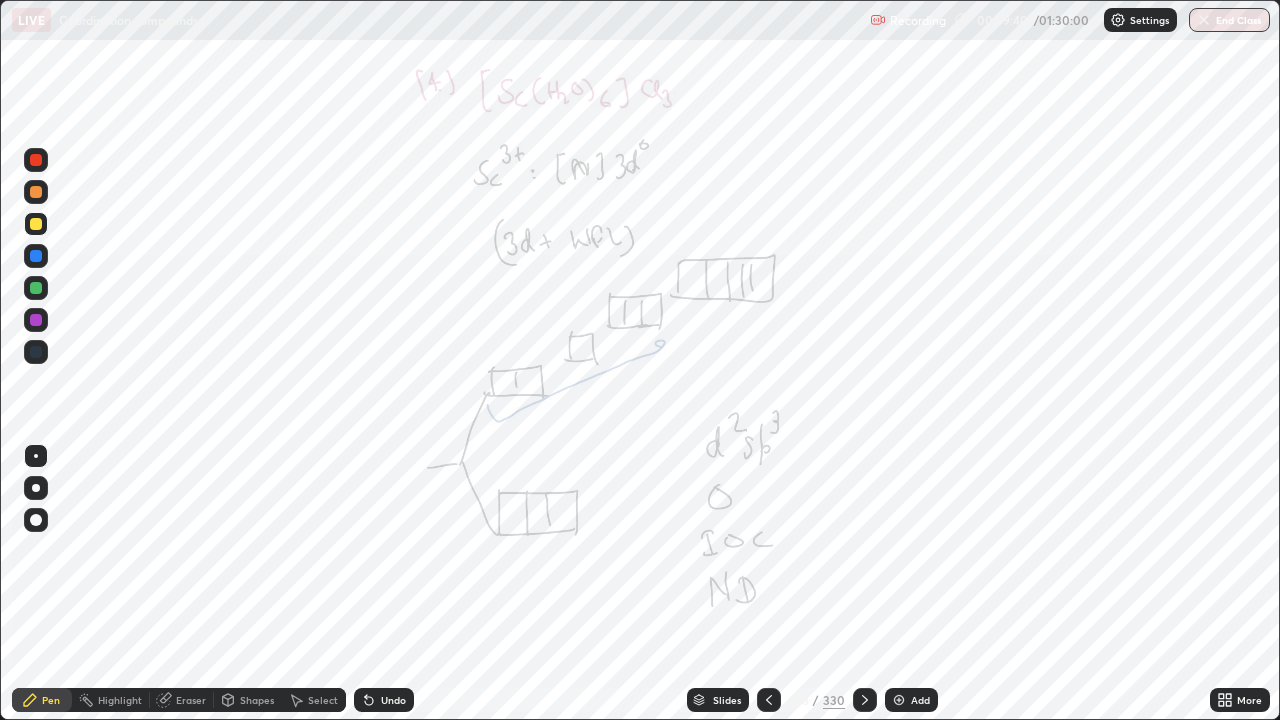 click at bounding box center (865, 700) 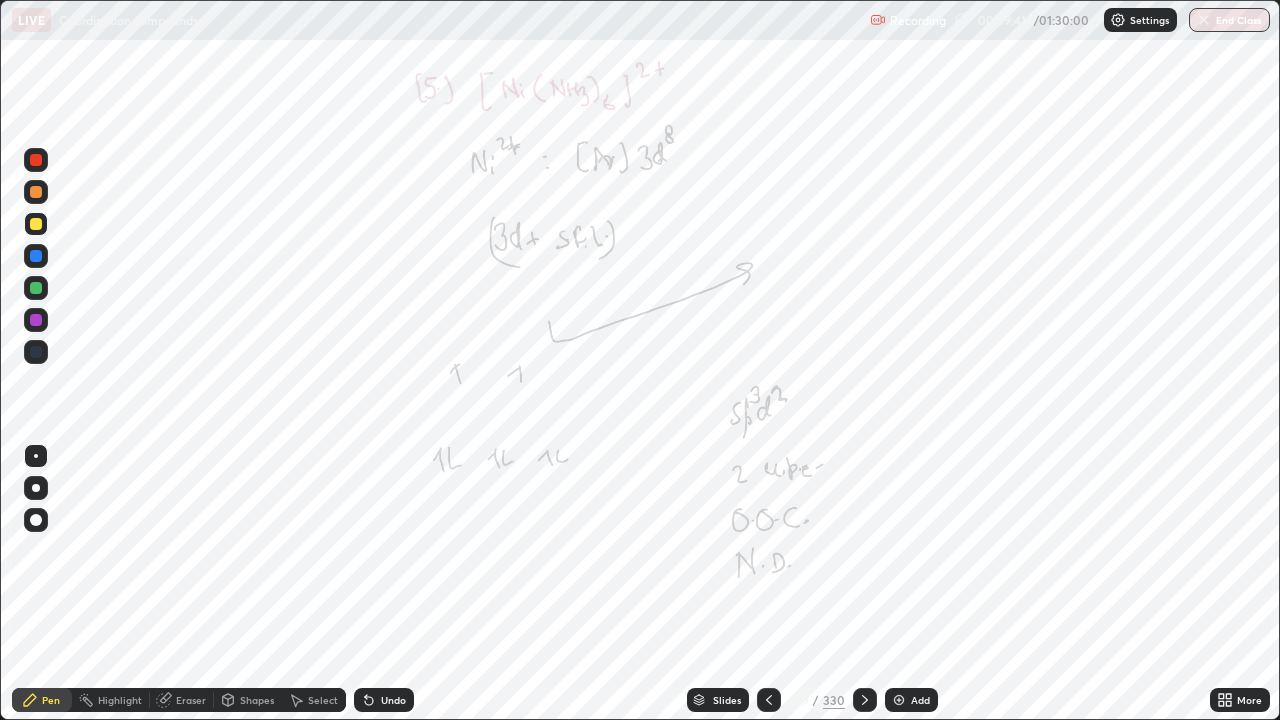 click 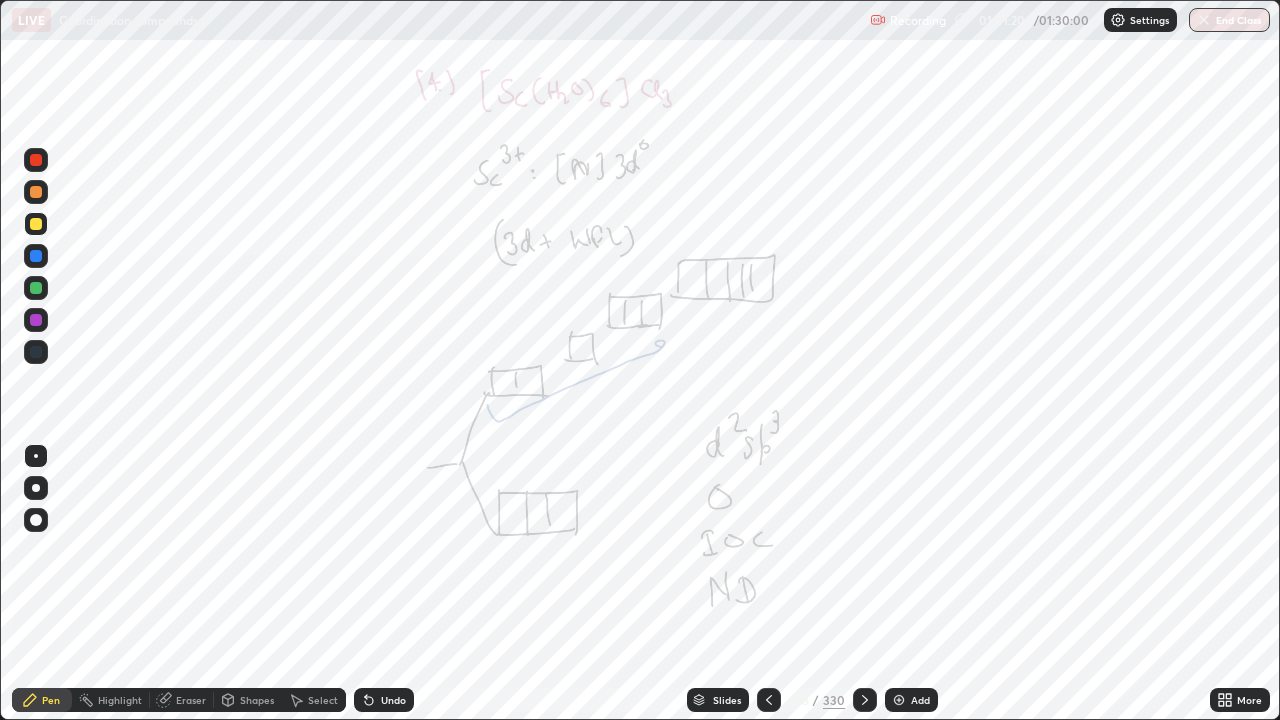 click at bounding box center [36, 160] 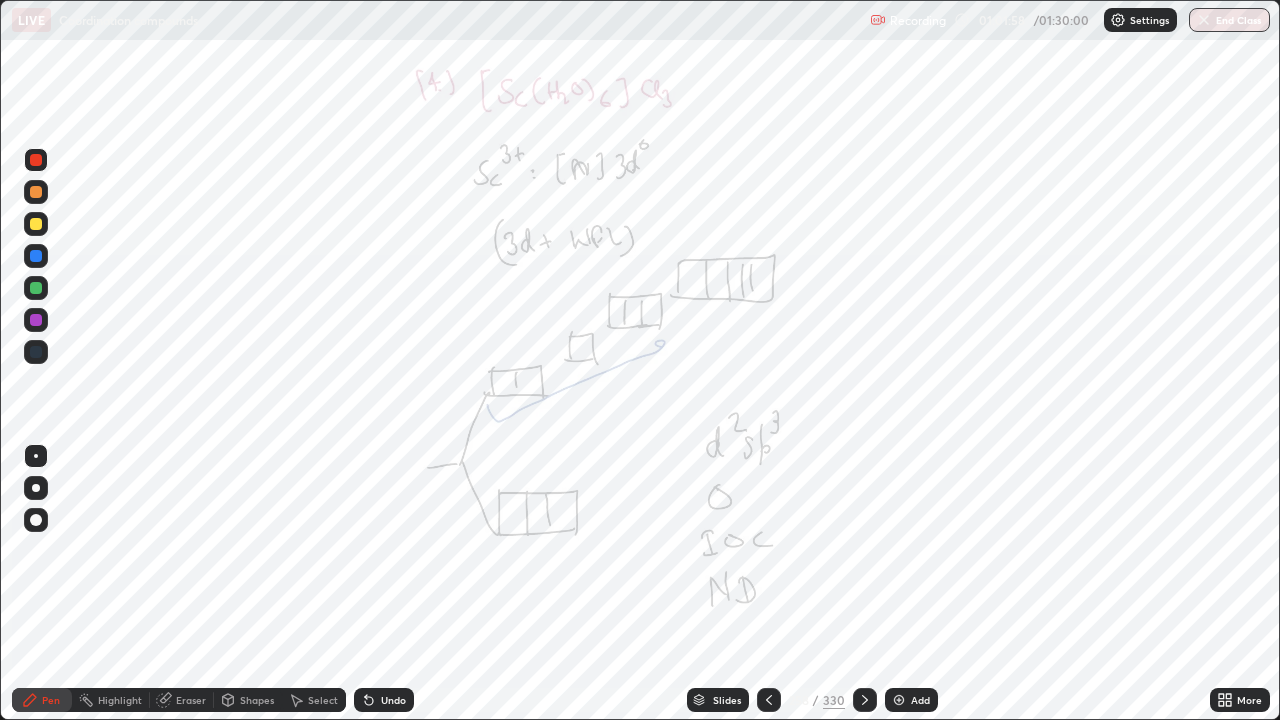 click 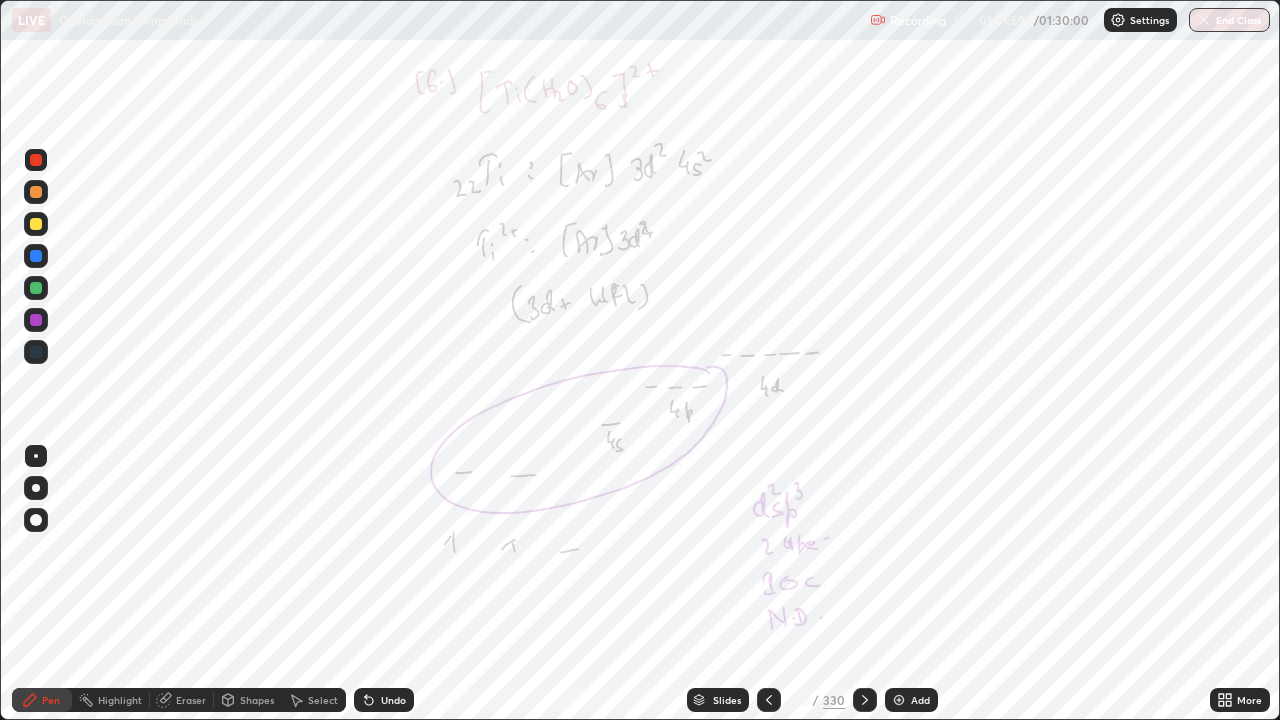 click at bounding box center [769, 700] 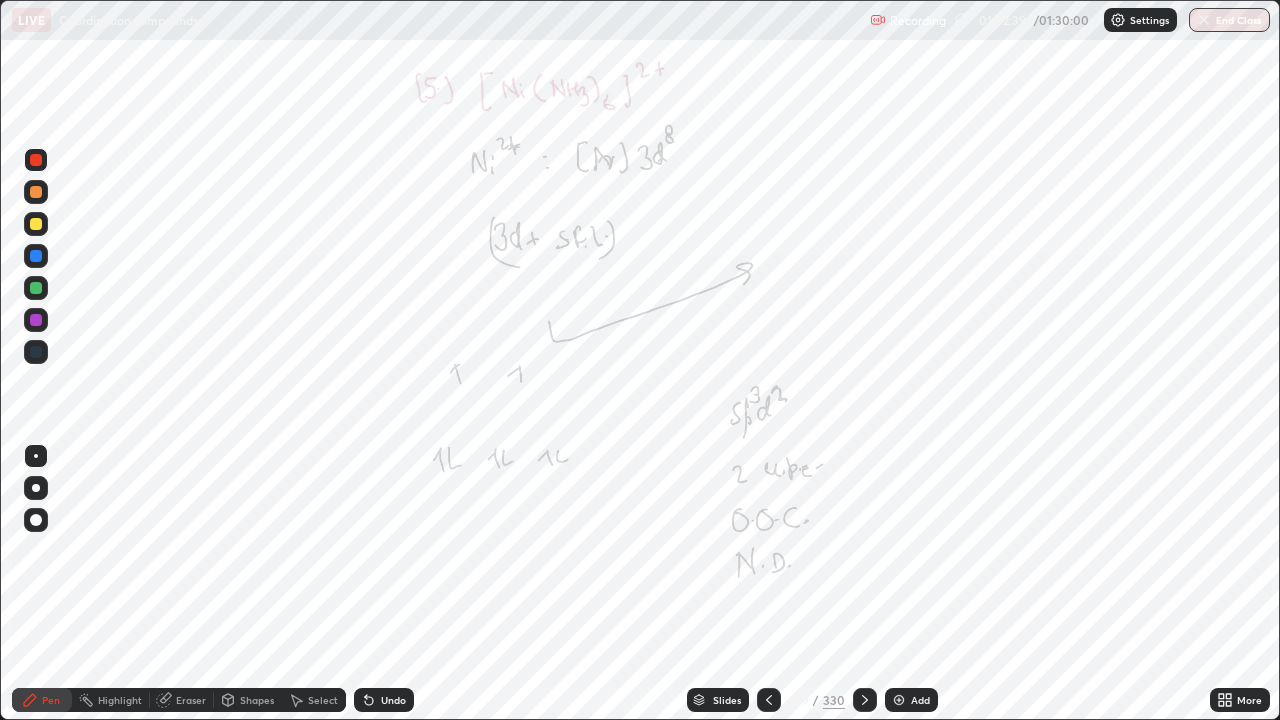 click 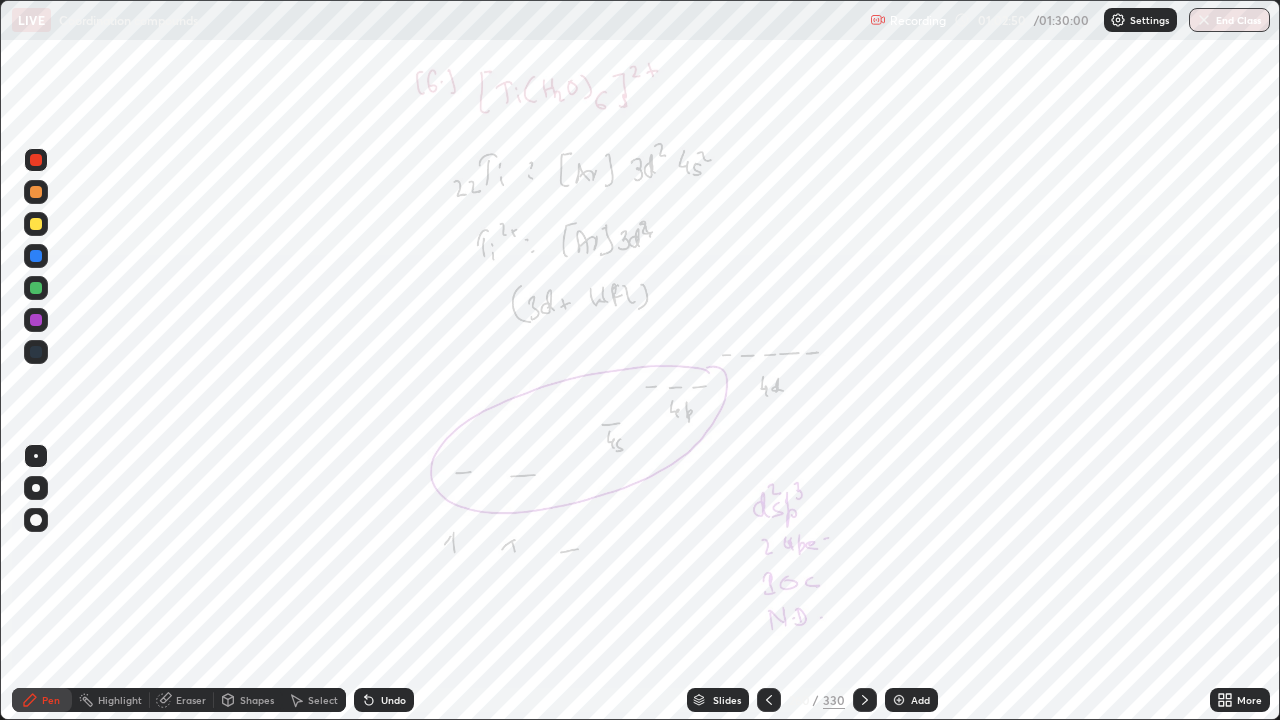 click 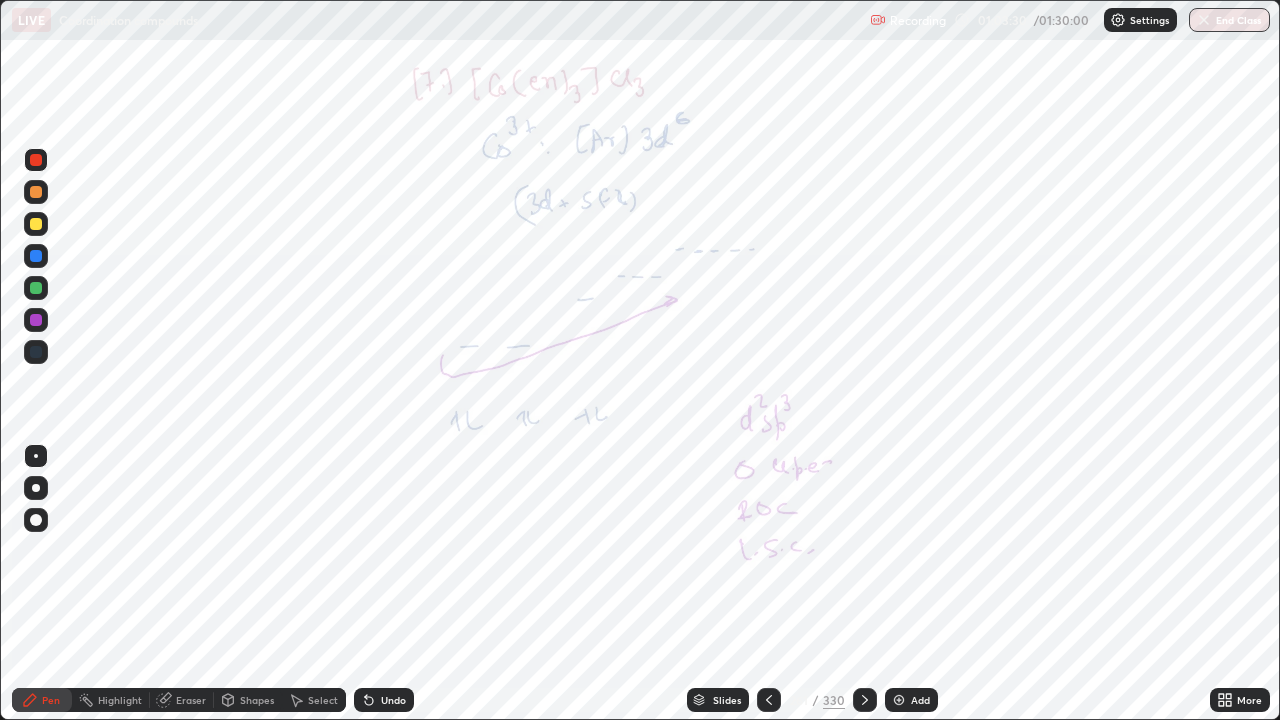 click 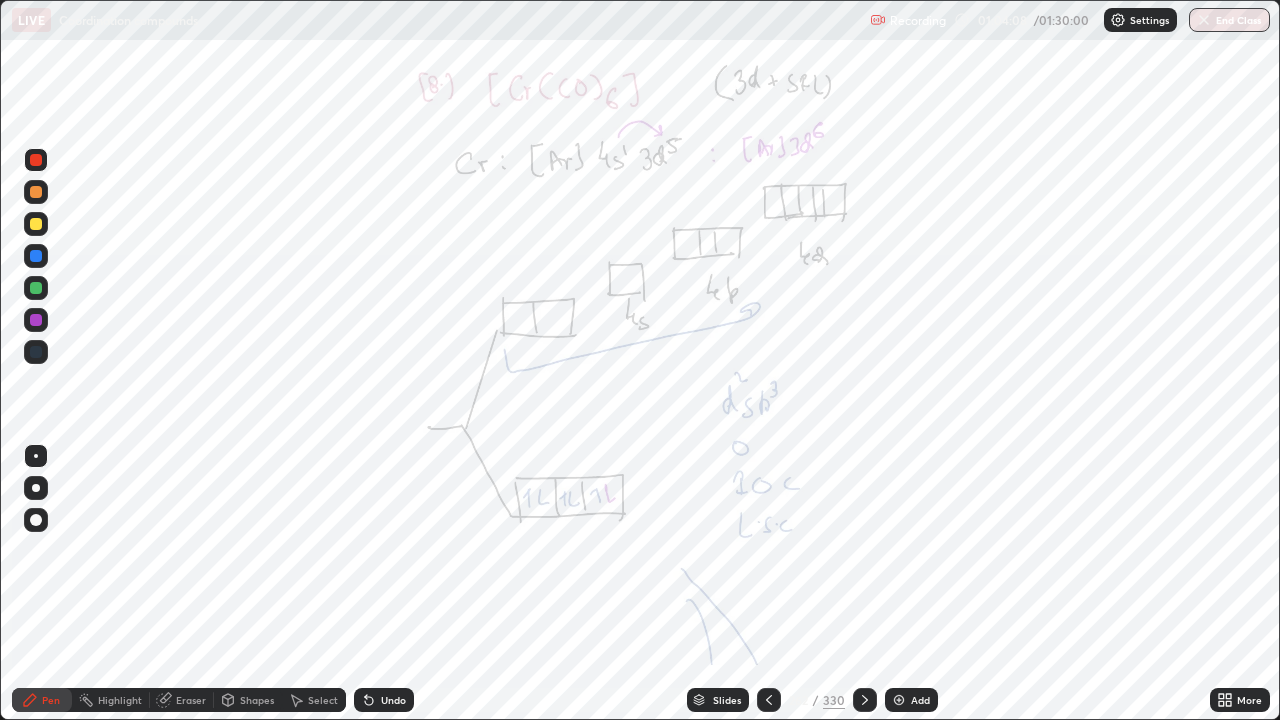 click at bounding box center [36, 160] 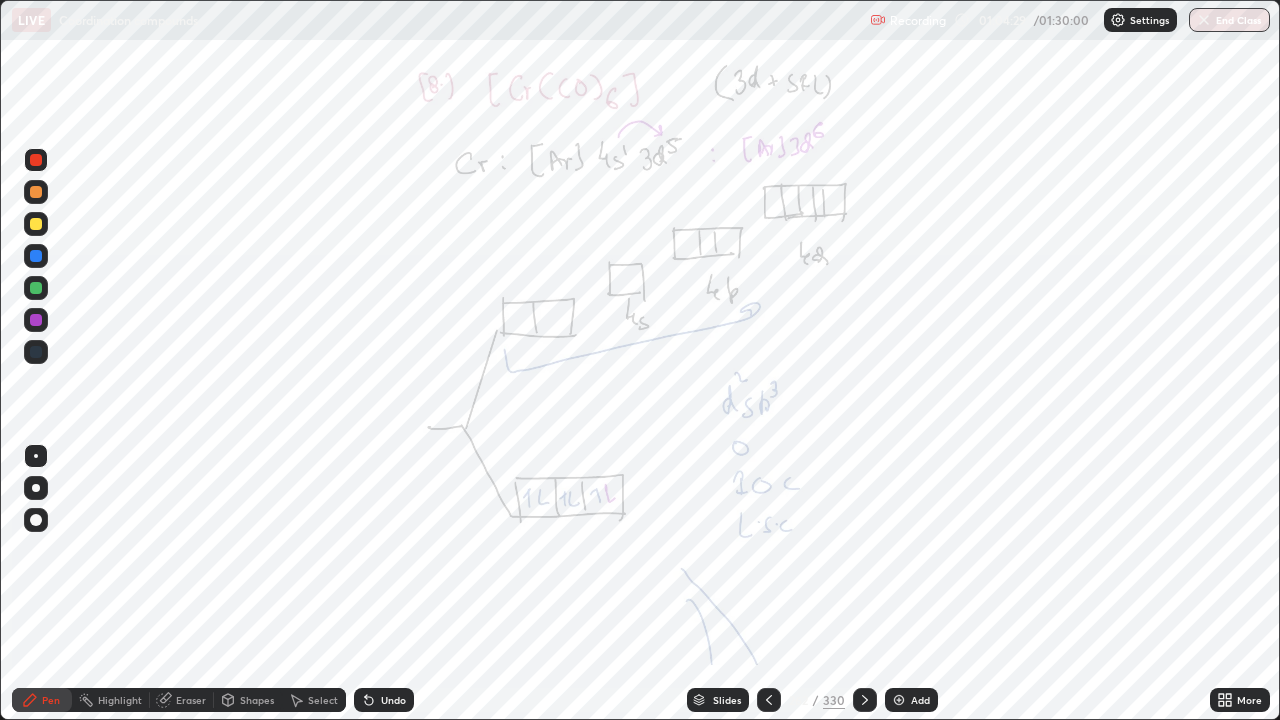 click at bounding box center (36, 160) 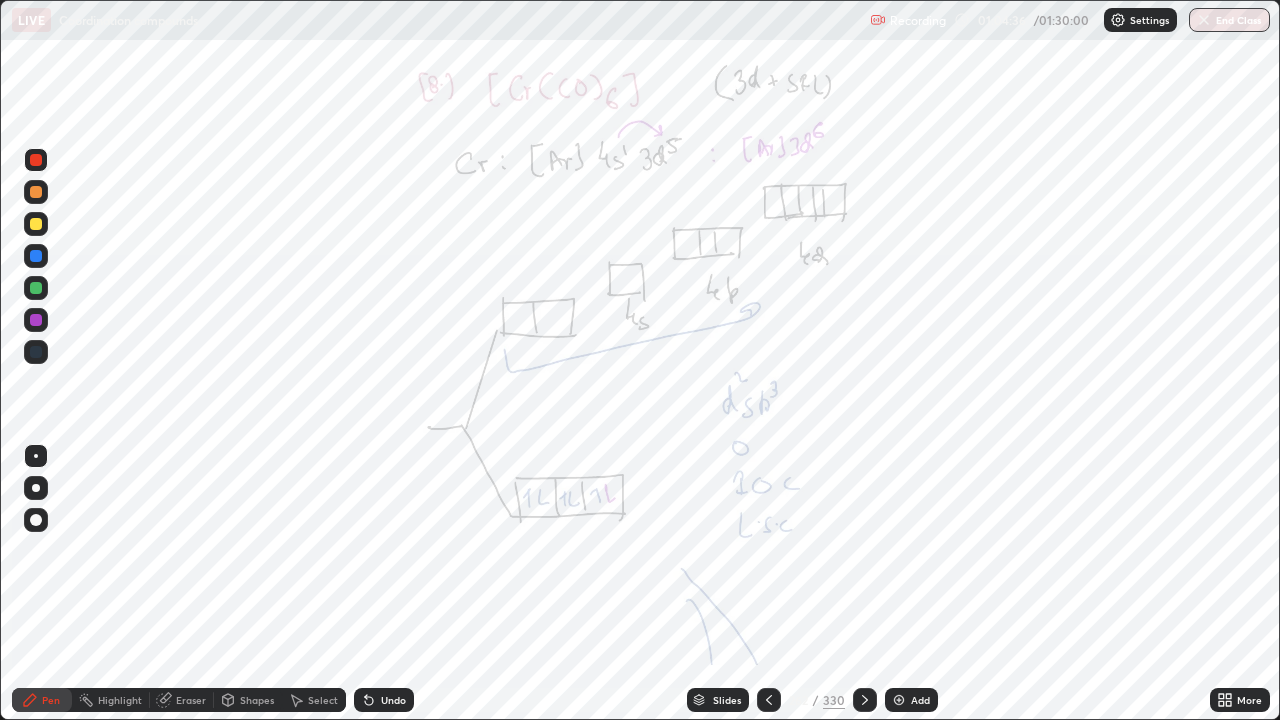 click at bounding box center (36, 256) 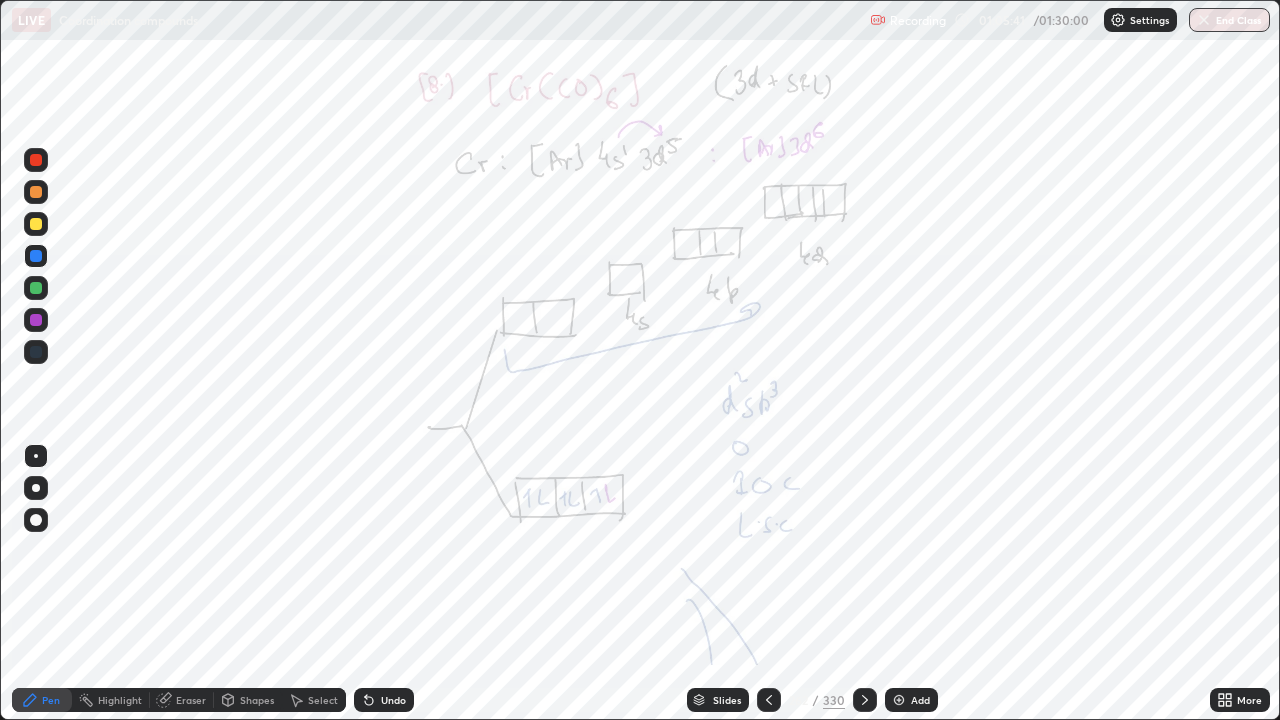 click 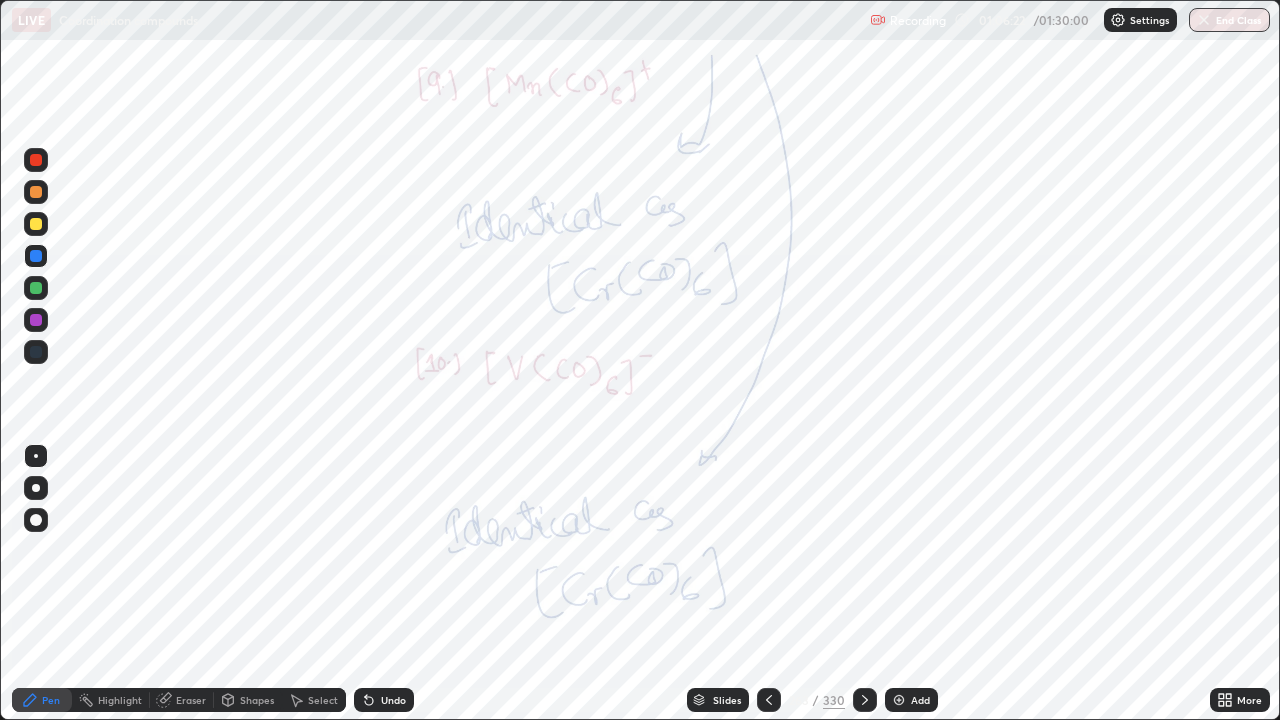 click at bounding box center [36, 160] 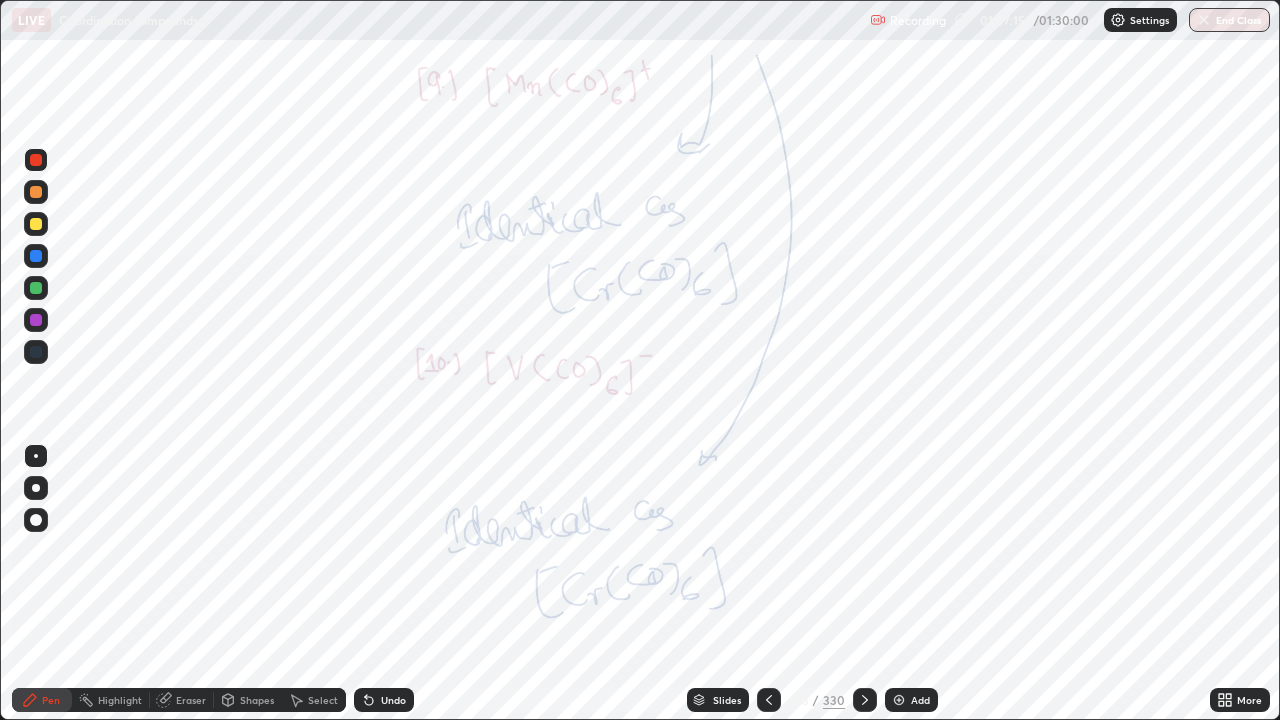 click 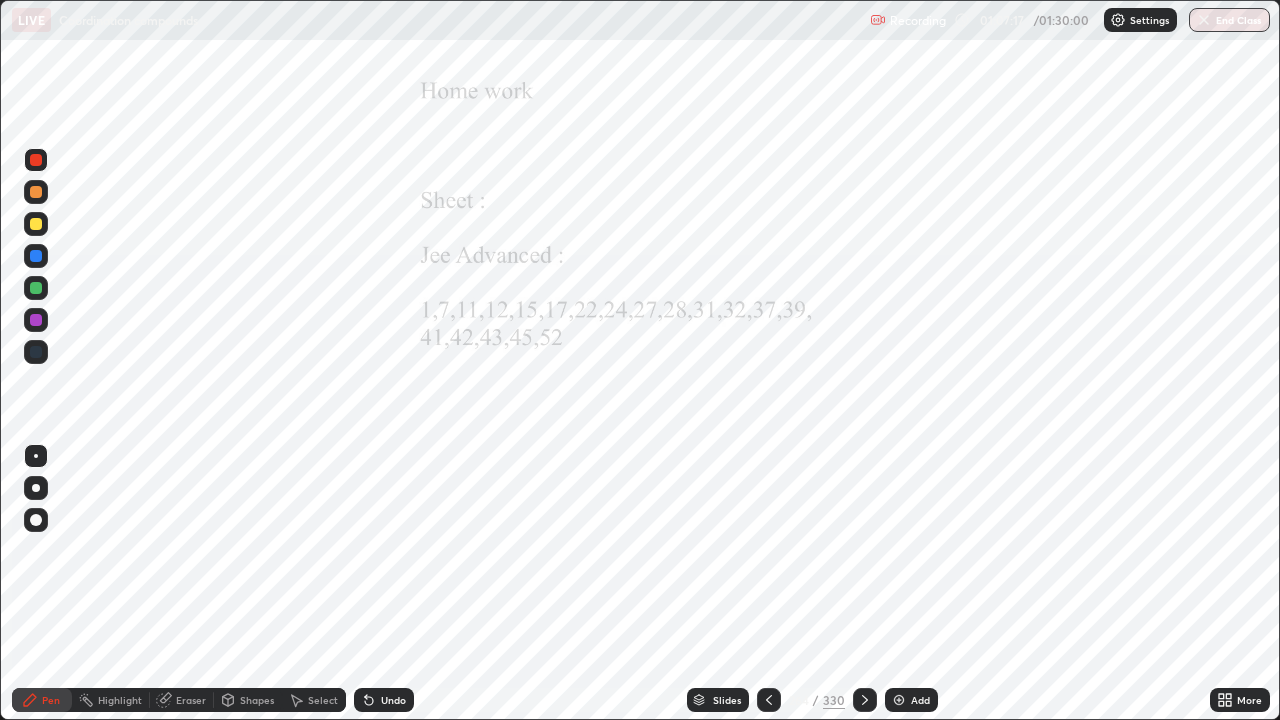 click 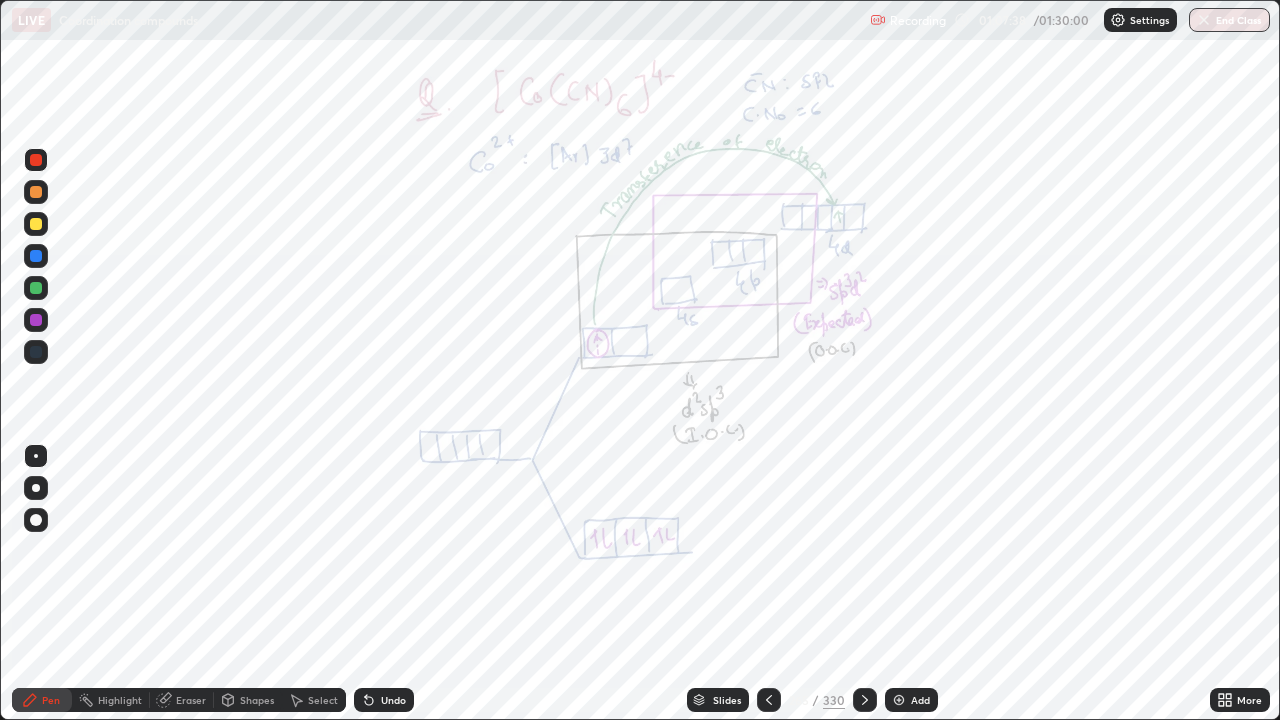 click at bounding box center [36, 160] 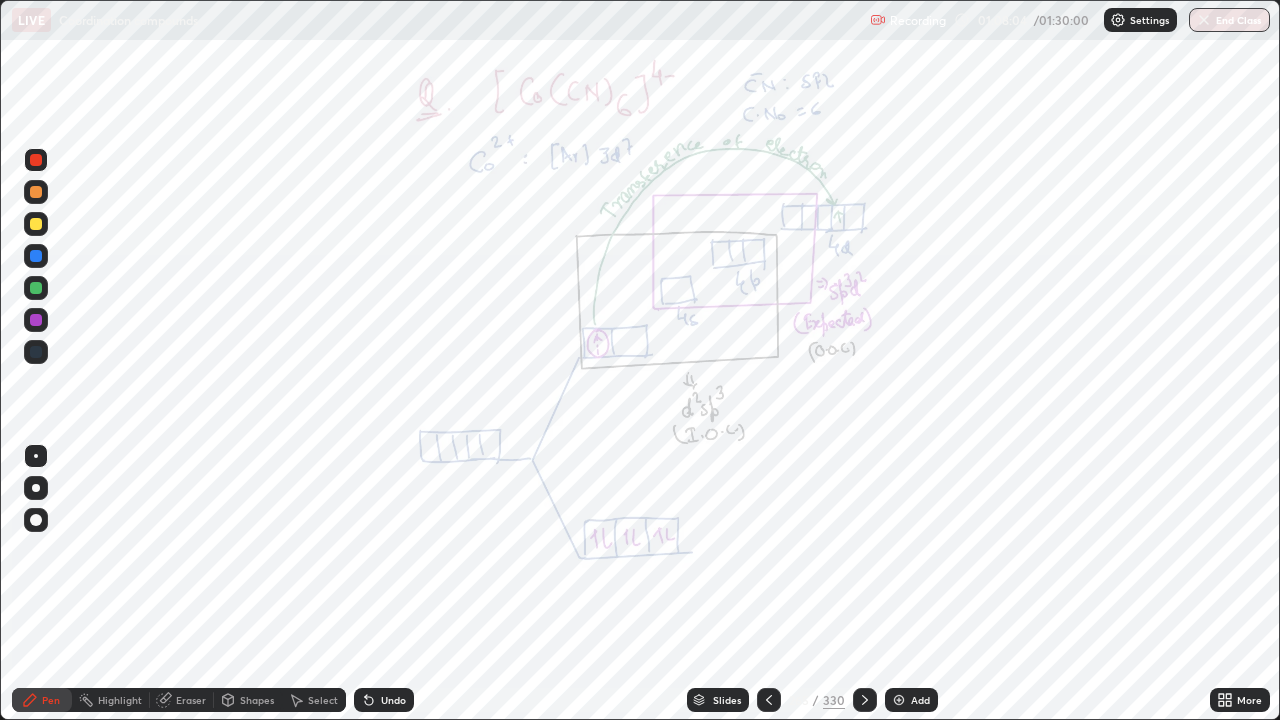 click 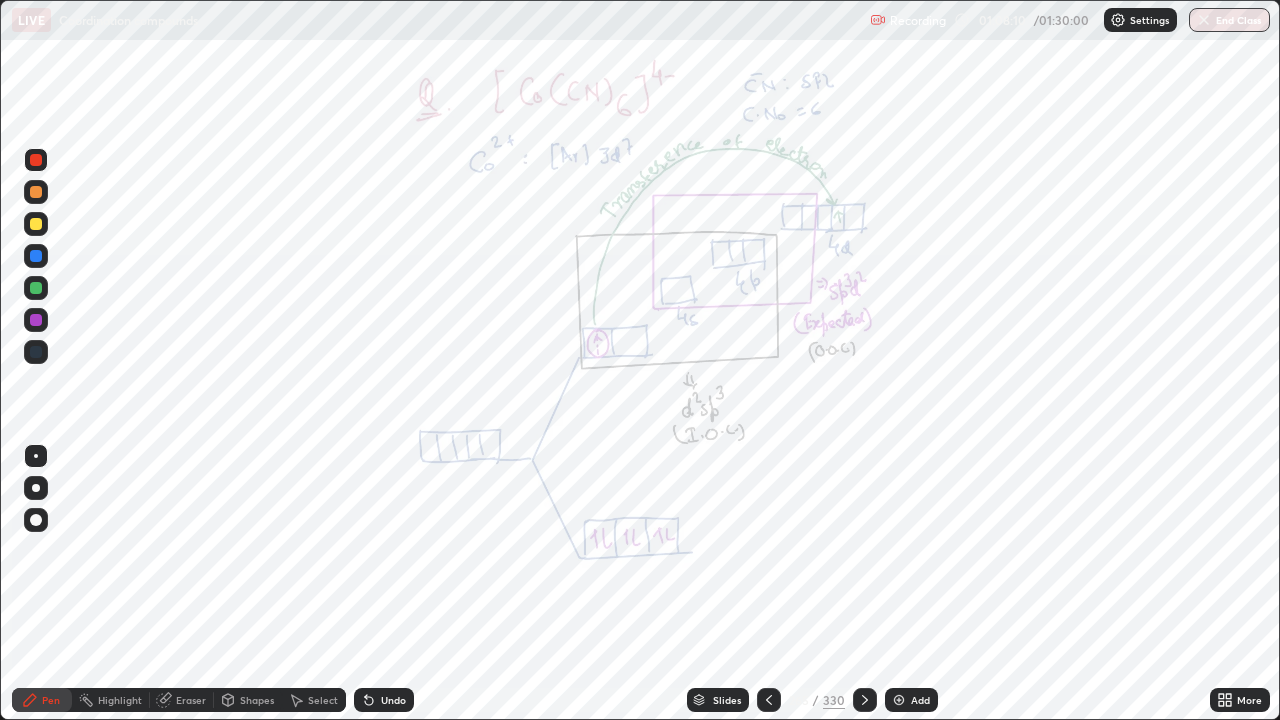 click at bounding box center (36, 288) 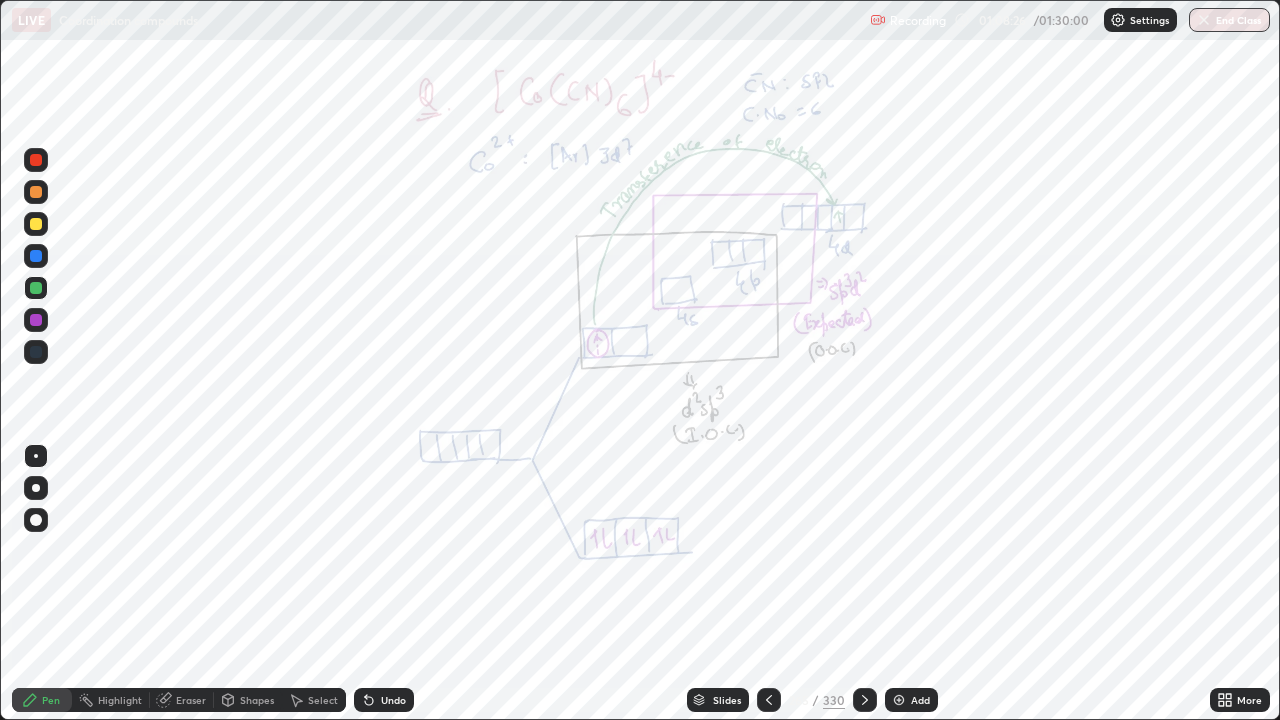click at bounding box center (36, 320) 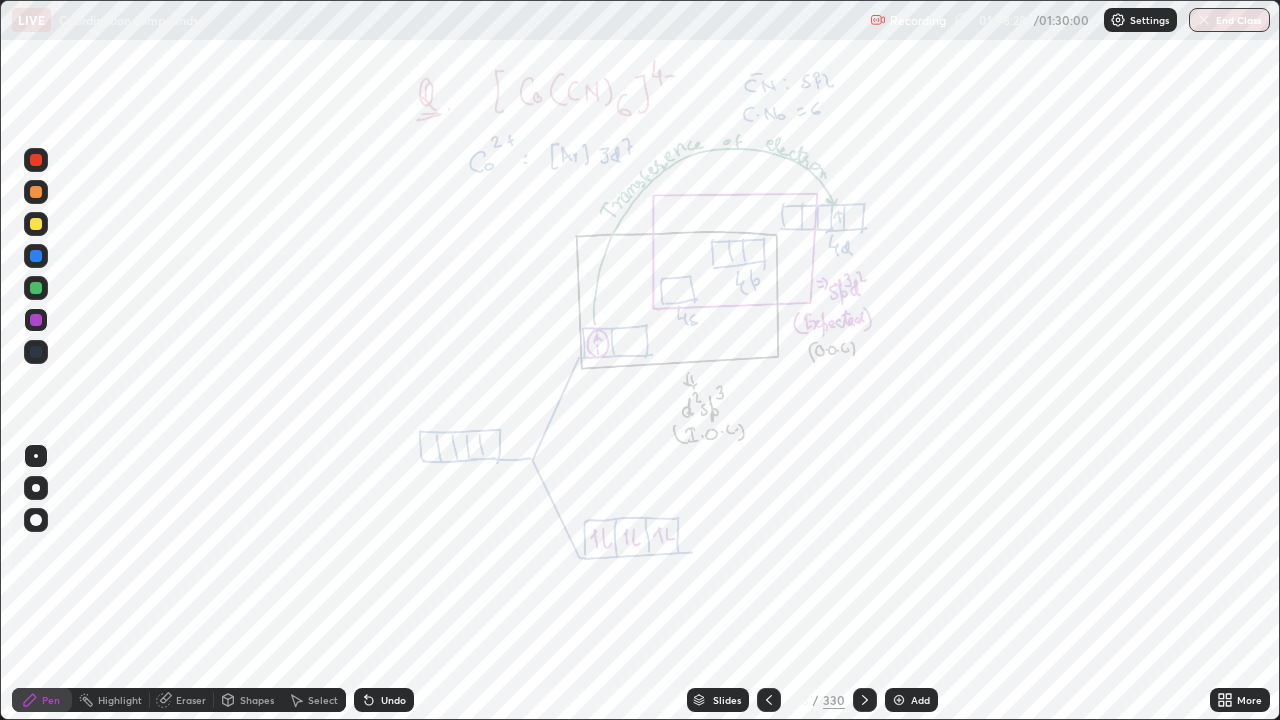 click at bounding box center (36, 352) 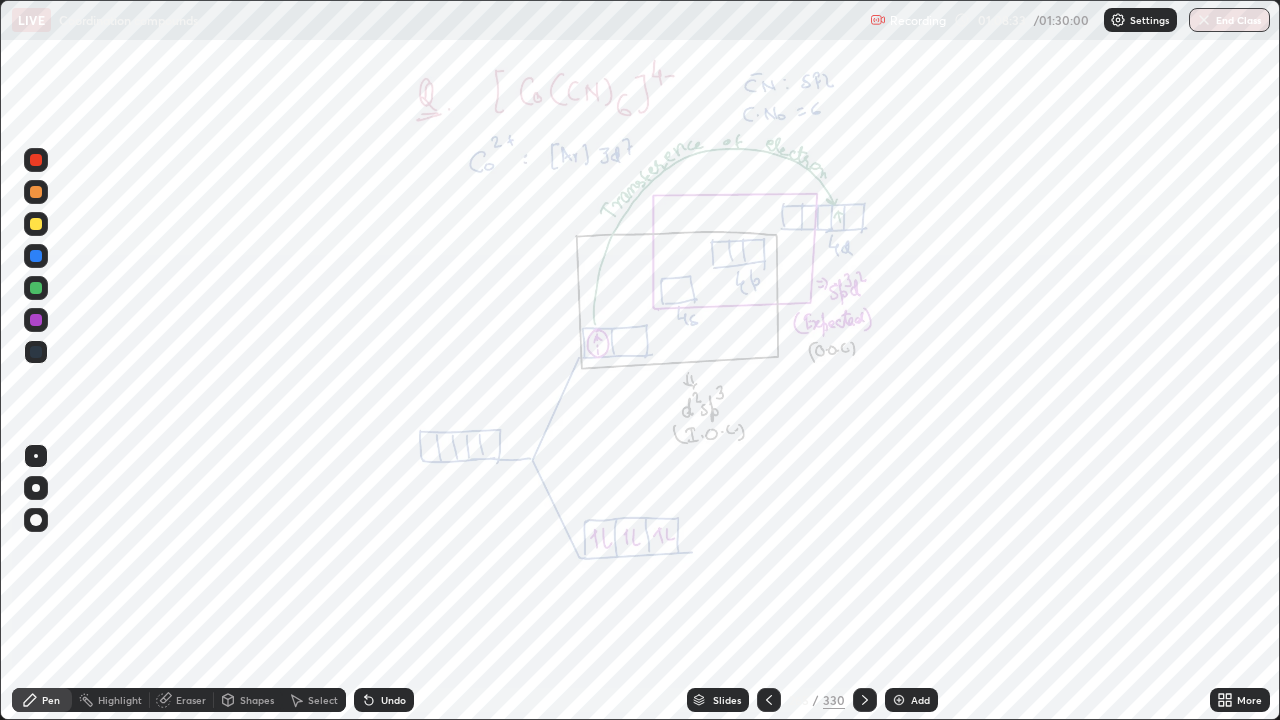 click at bounding box center (36, 160) 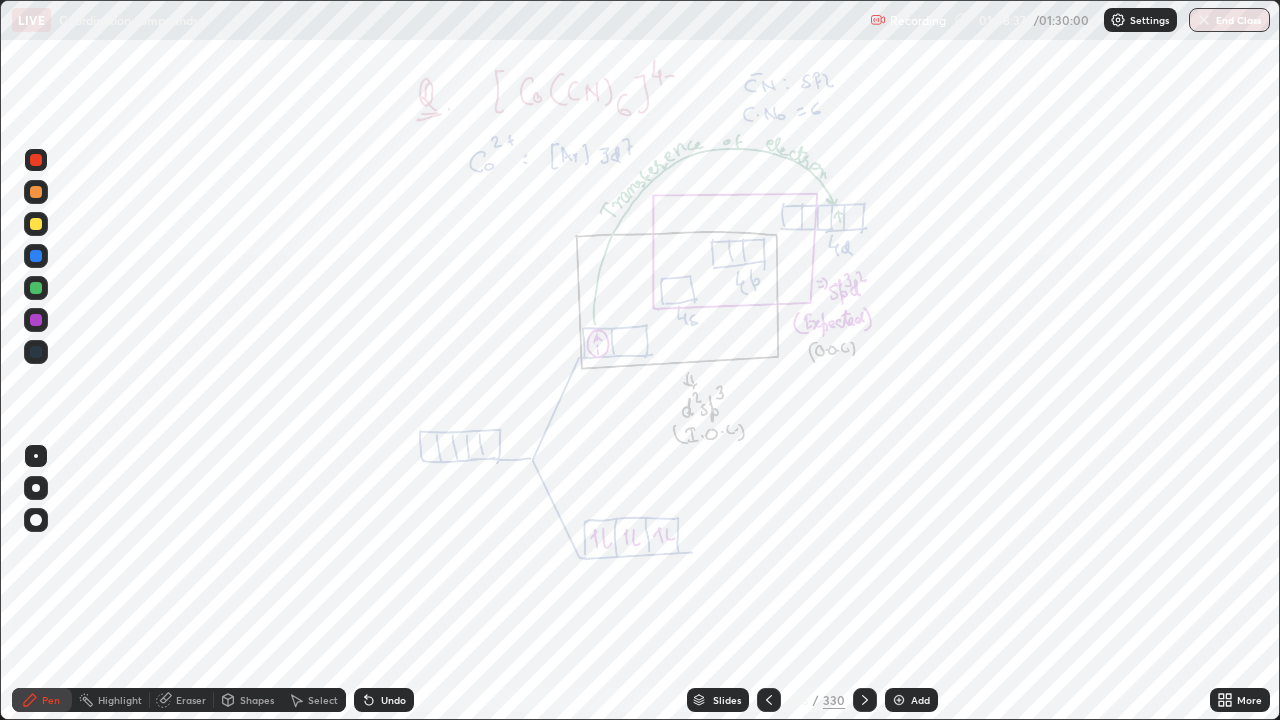 click on "Shapes" at bounding box center [257, 700] 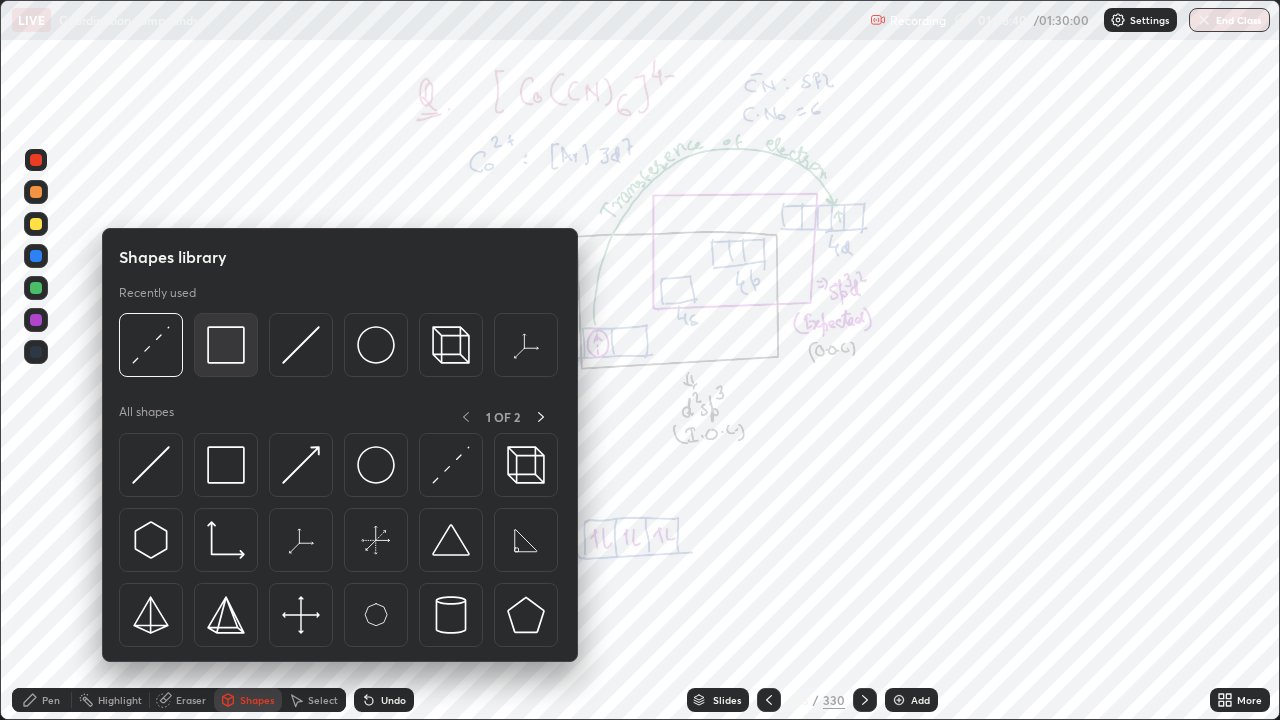 click at bounding box center (226, 345) 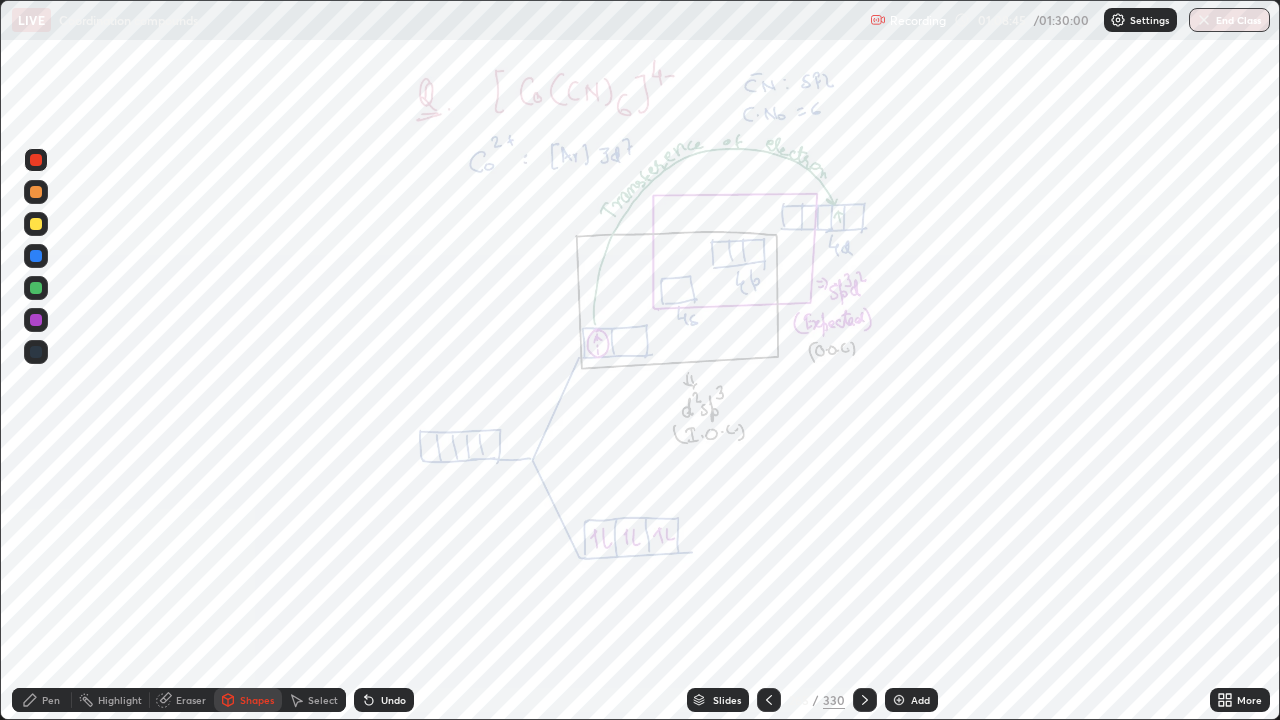 click on "Undo" at bounding box center [384, 700] 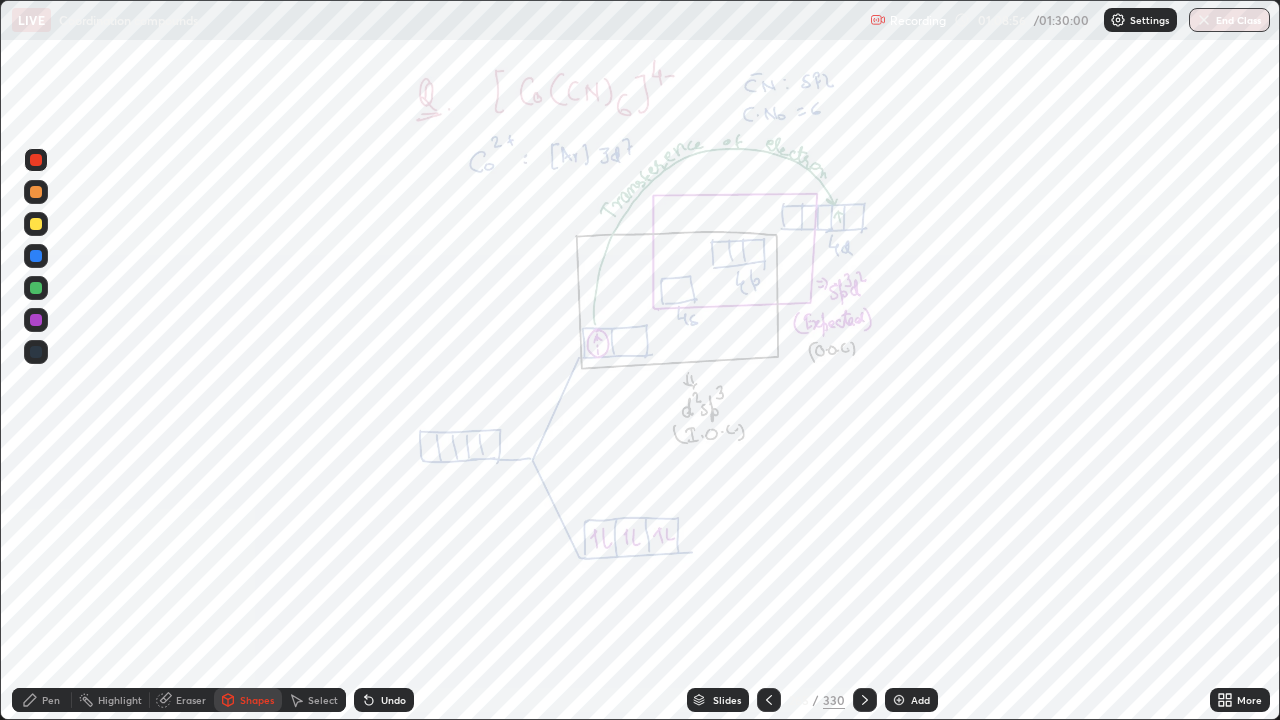 click on "Pen" at bounding box center (51, 700) 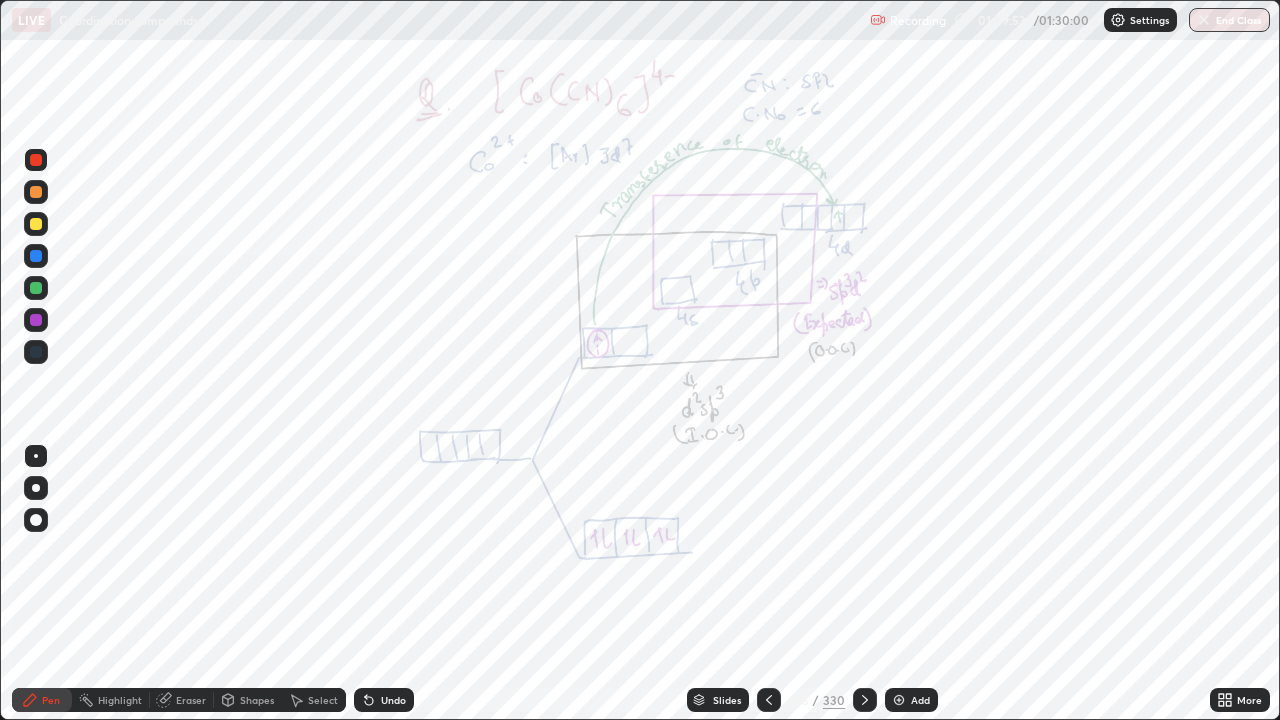 click on "Undo" at bounding box center [393, 700] 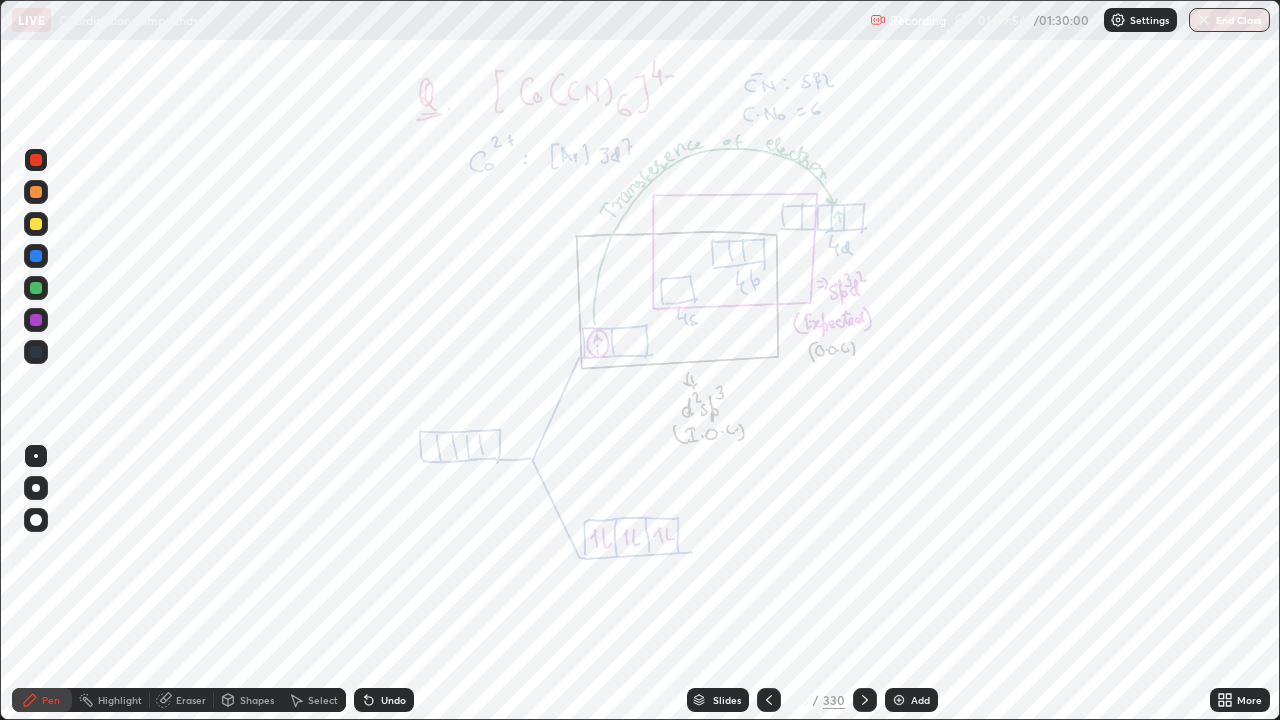 click on "Undo" at bounding box center (384, 700) 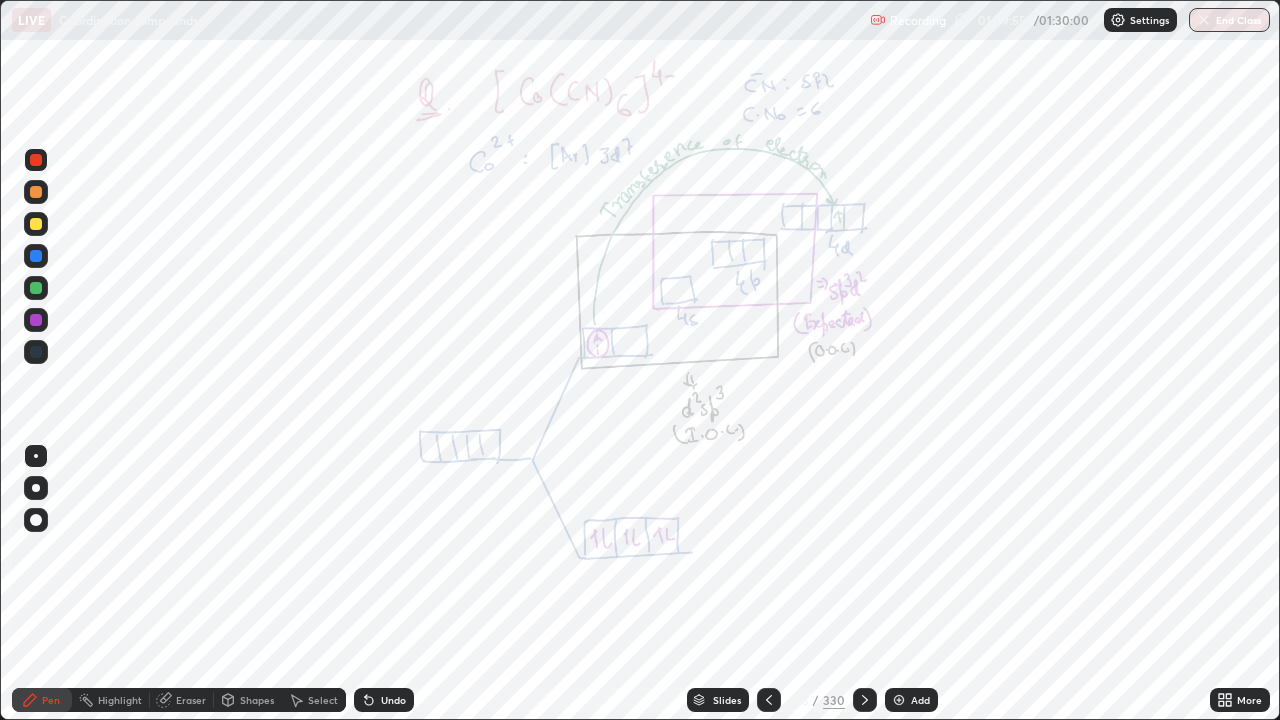 click on "Undo" at bounding box center (384, 700) 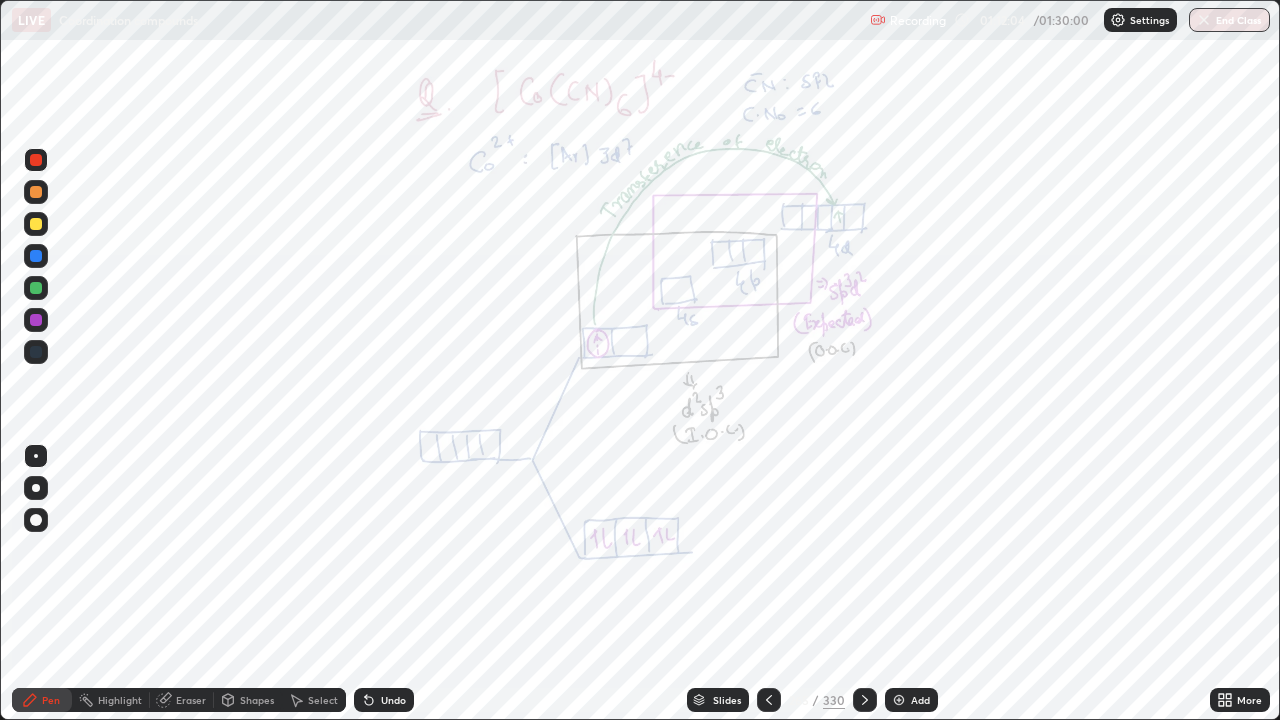 click 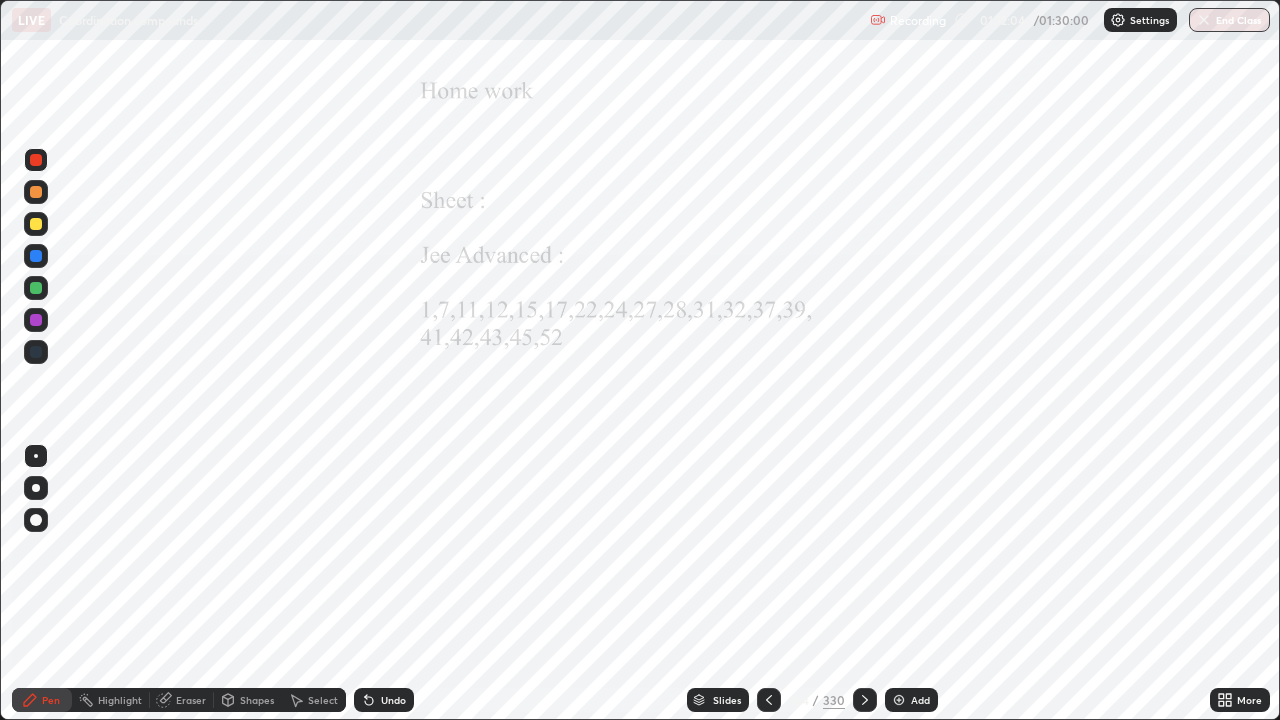 click at bounding box center [769, 700] 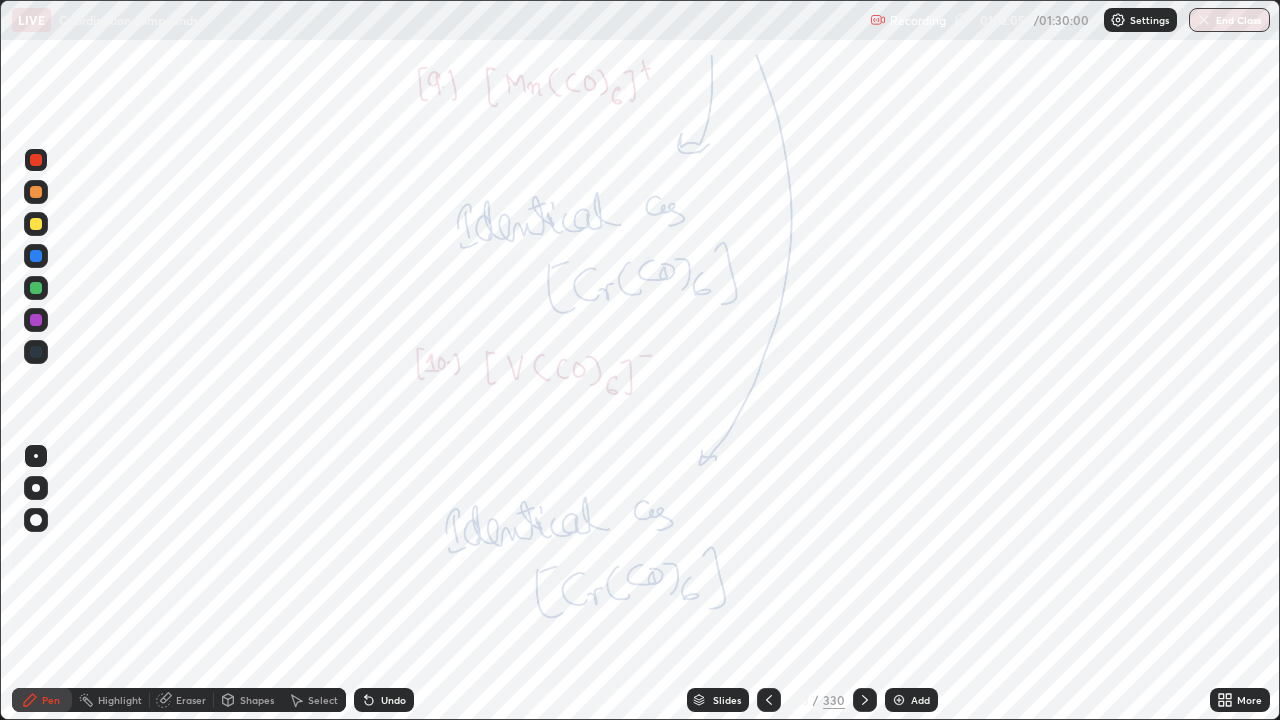 click 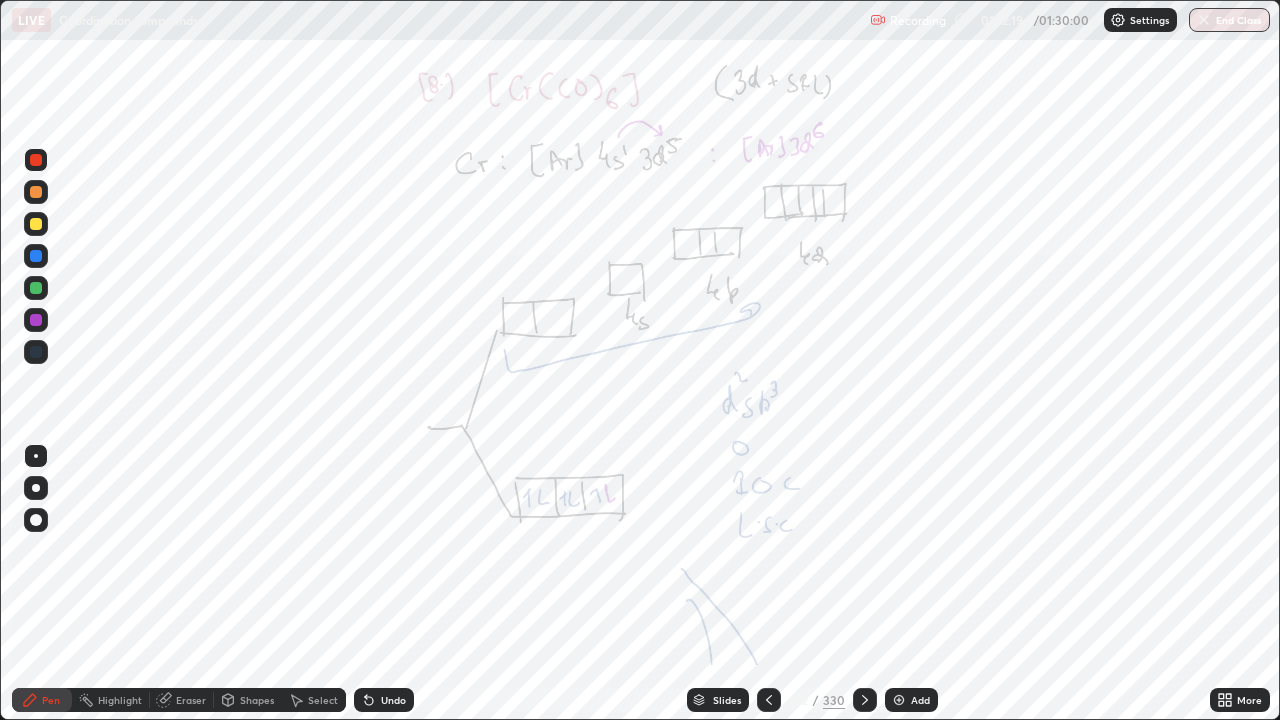 click 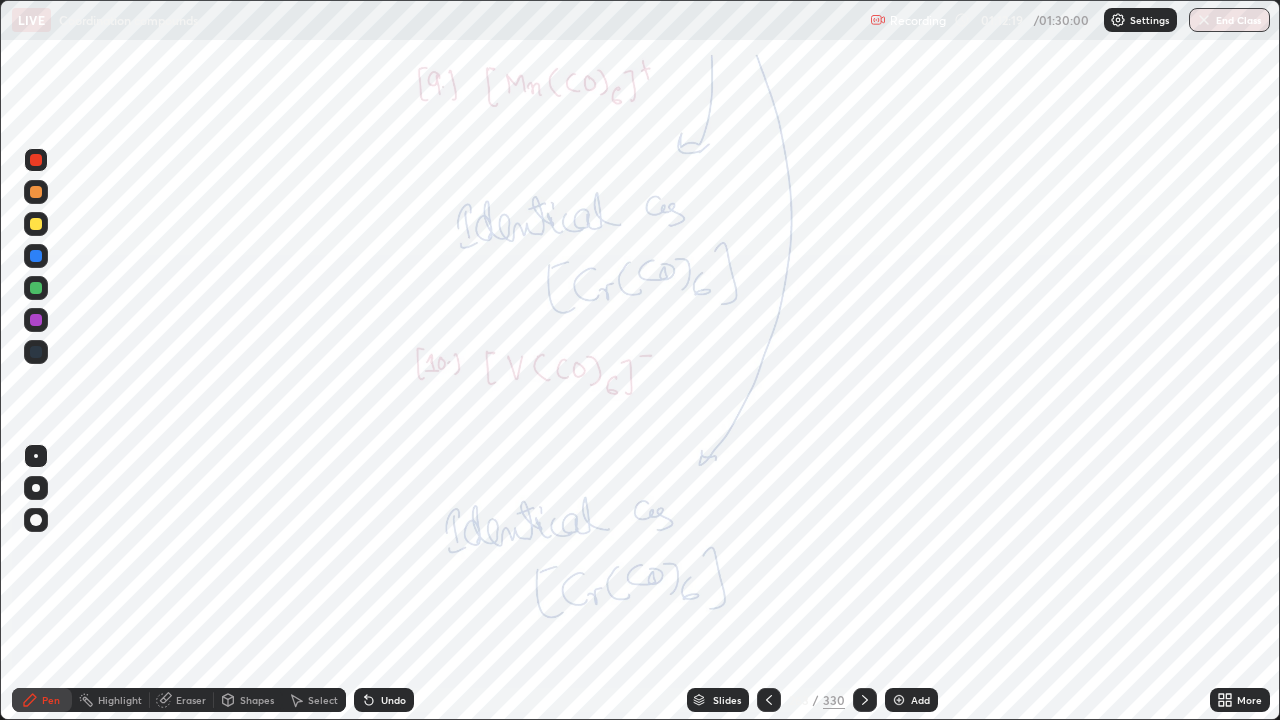 click at bounding box center (865, 700) 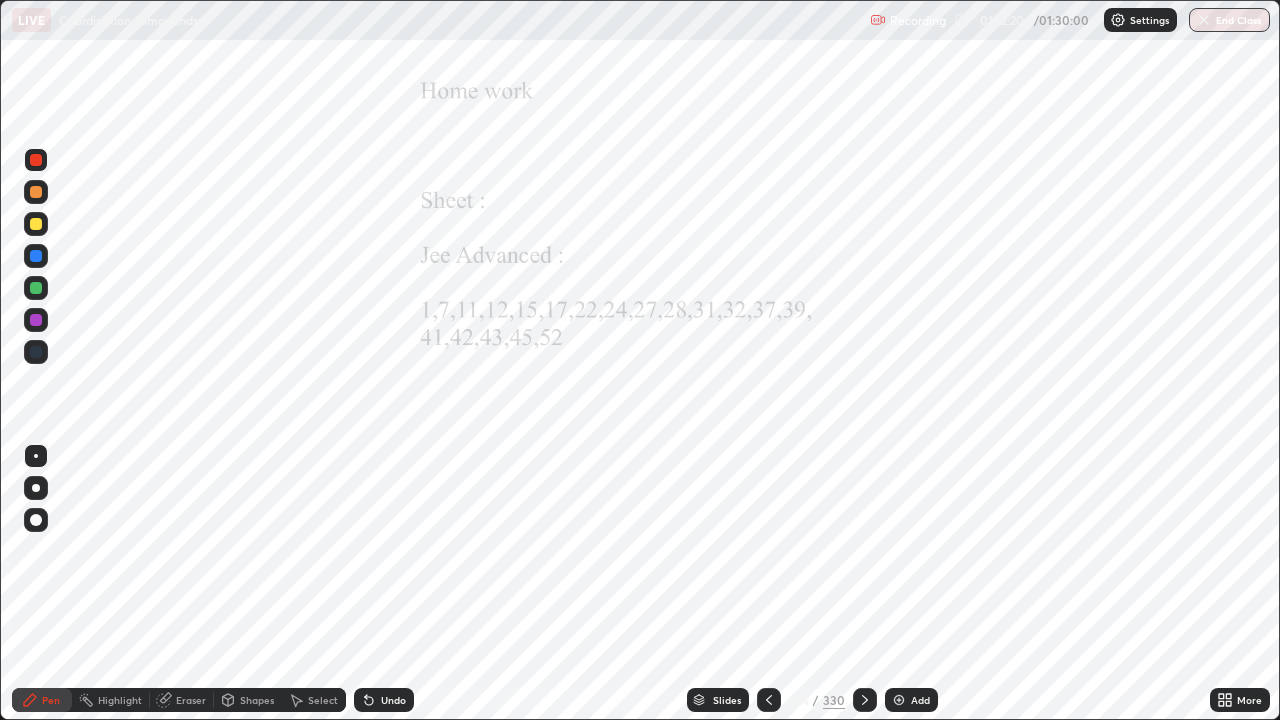 click 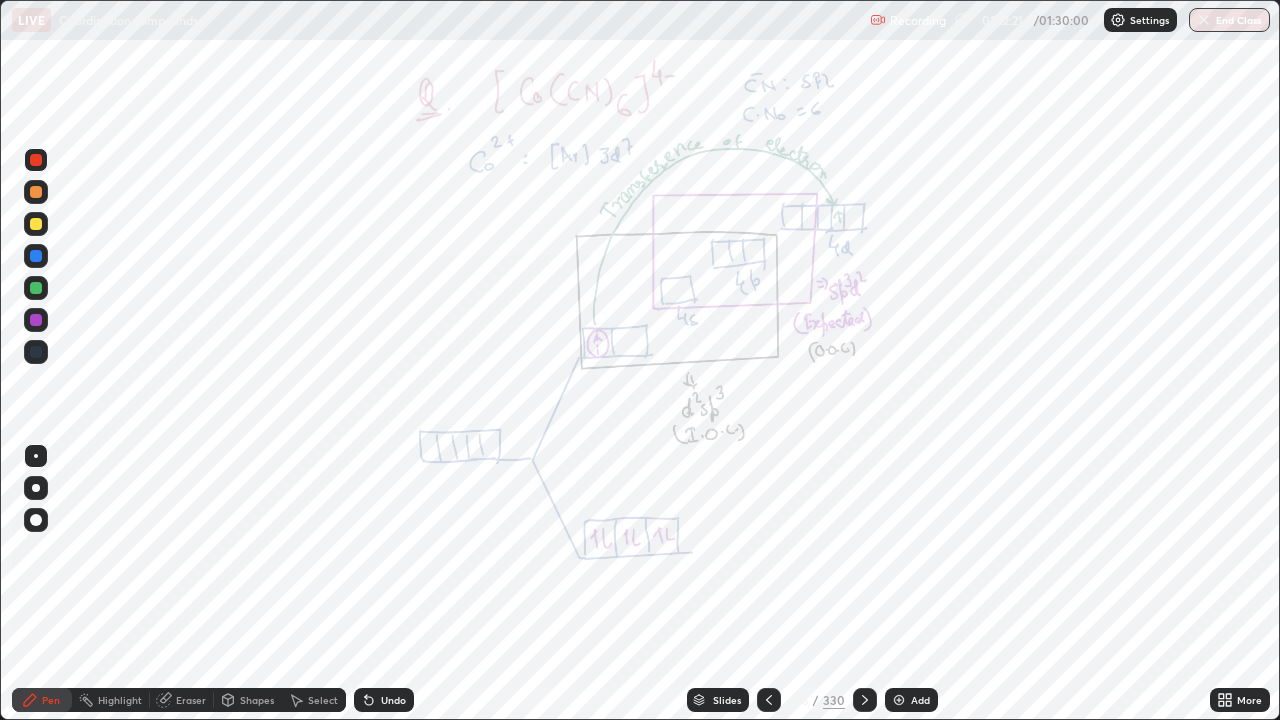 click at bounding box center (865, 700) 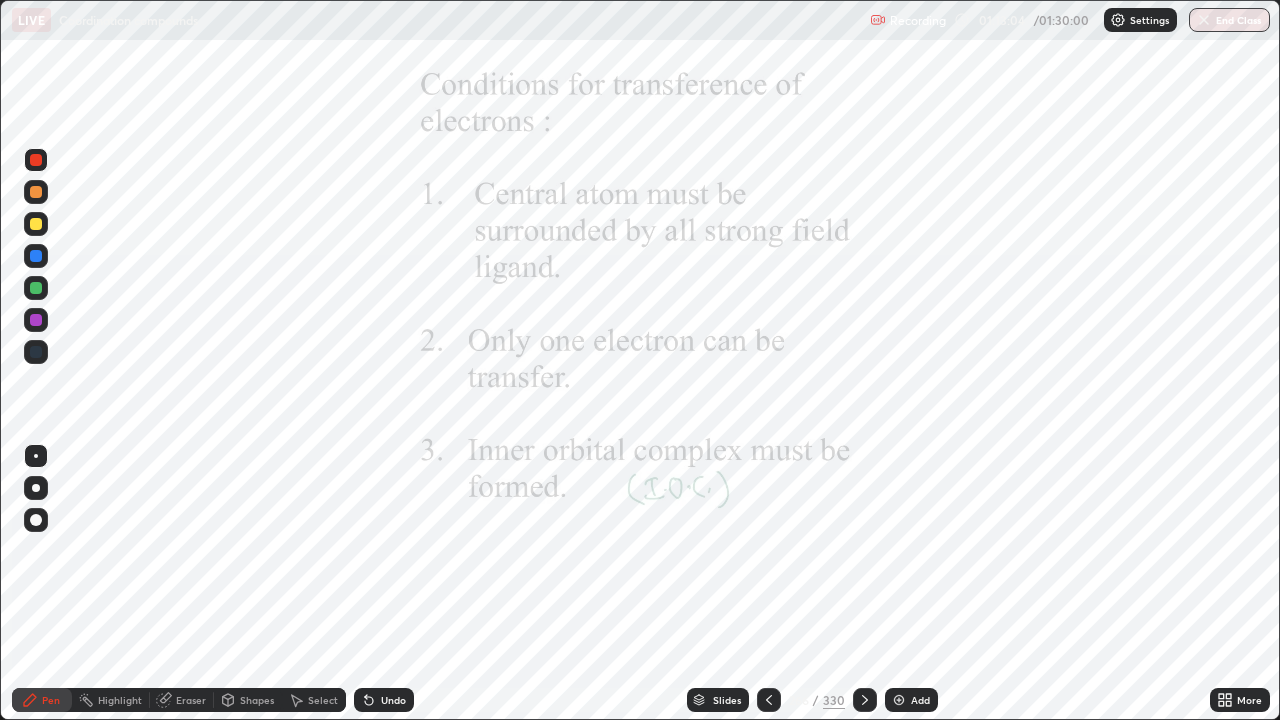 click 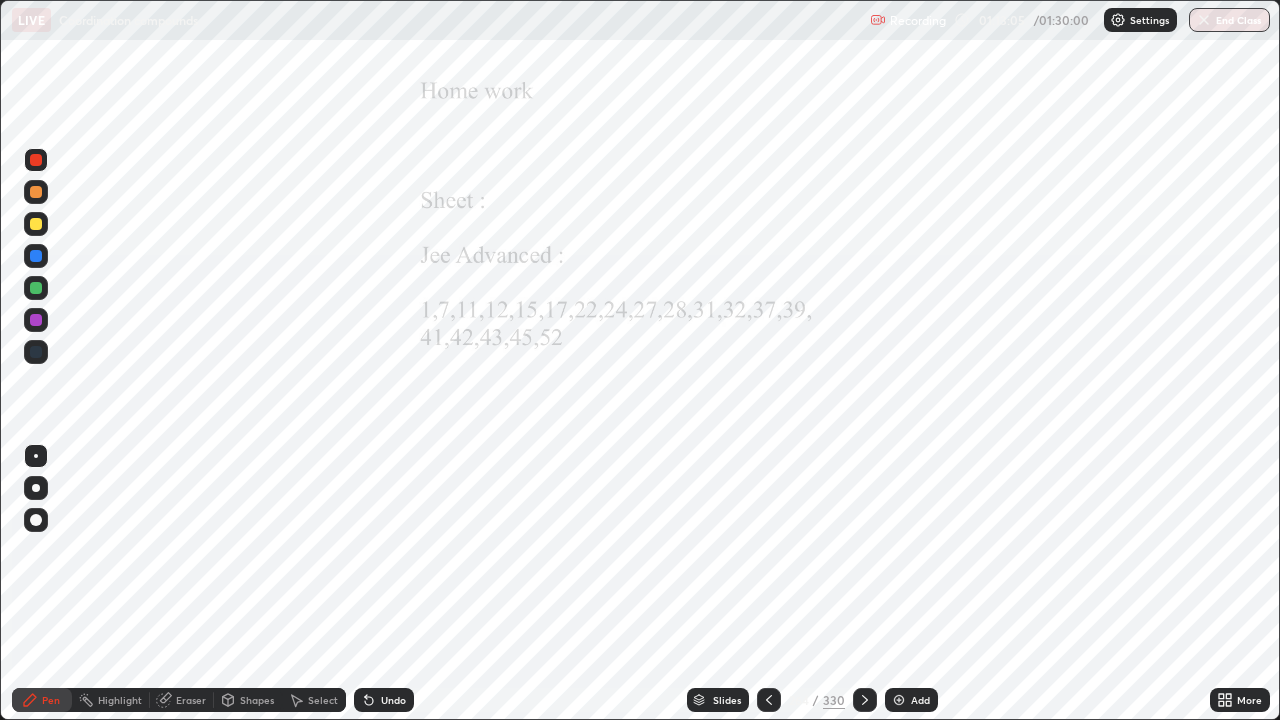 click 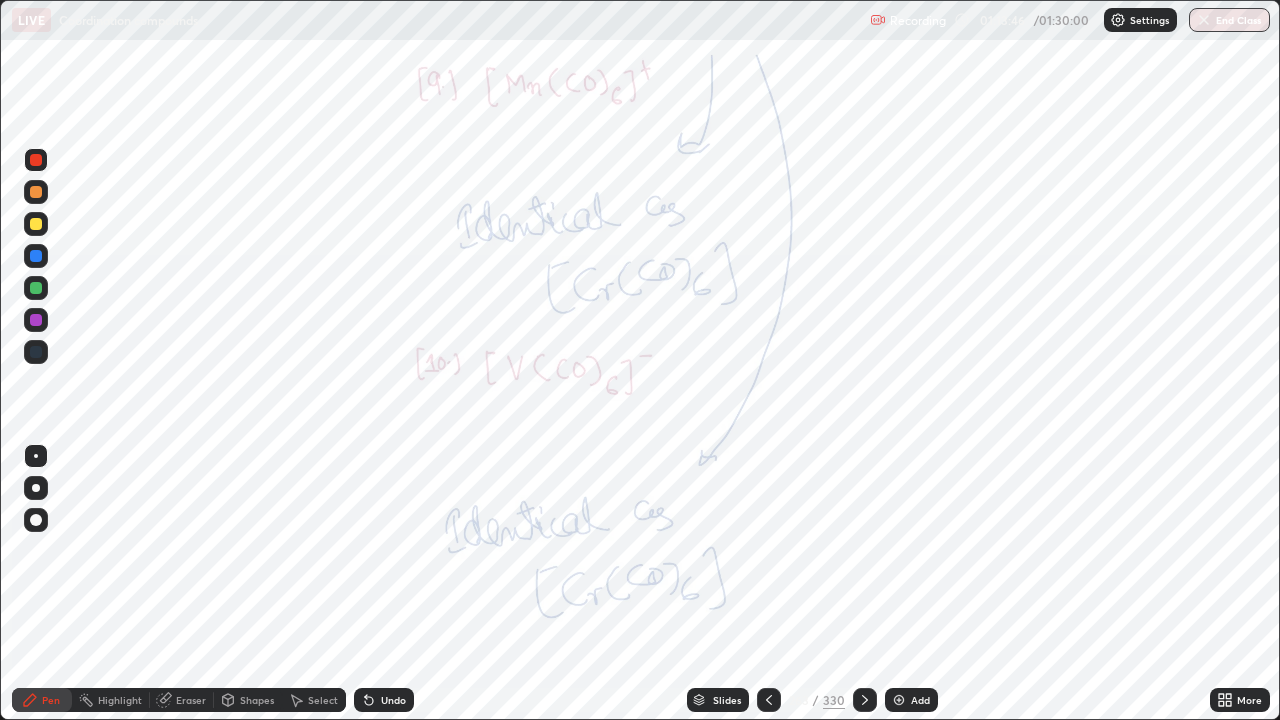click 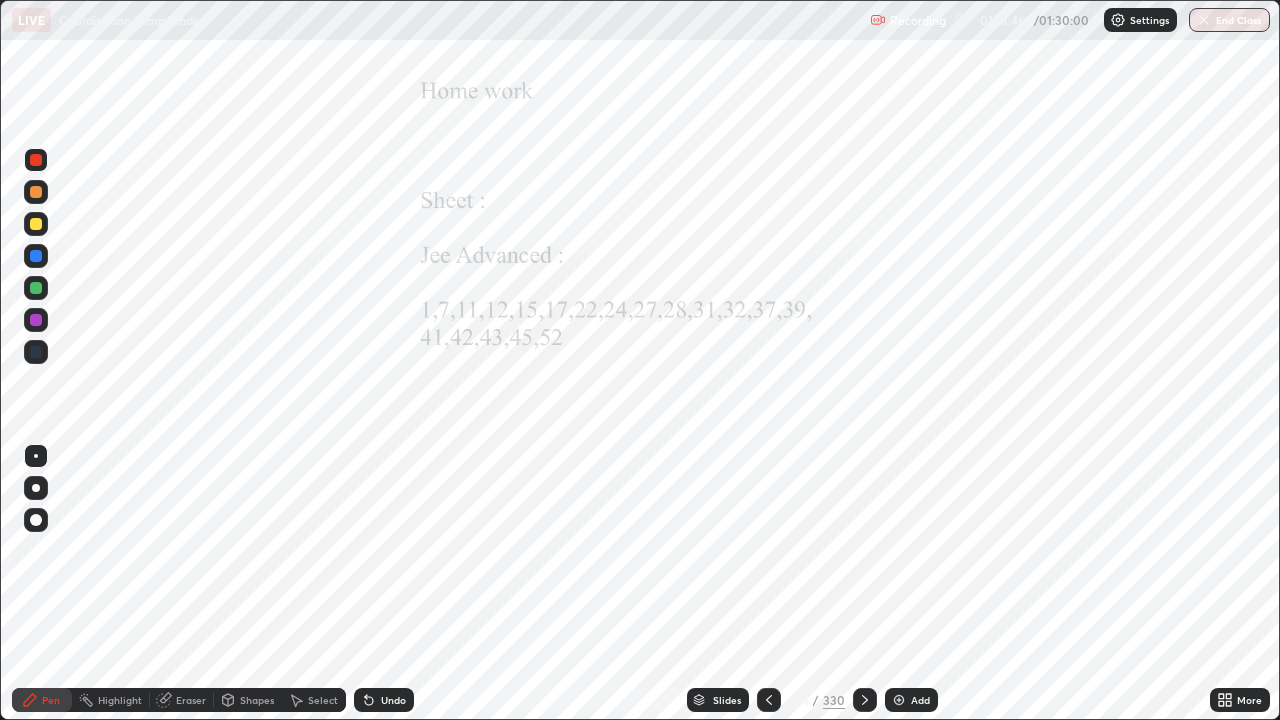 click 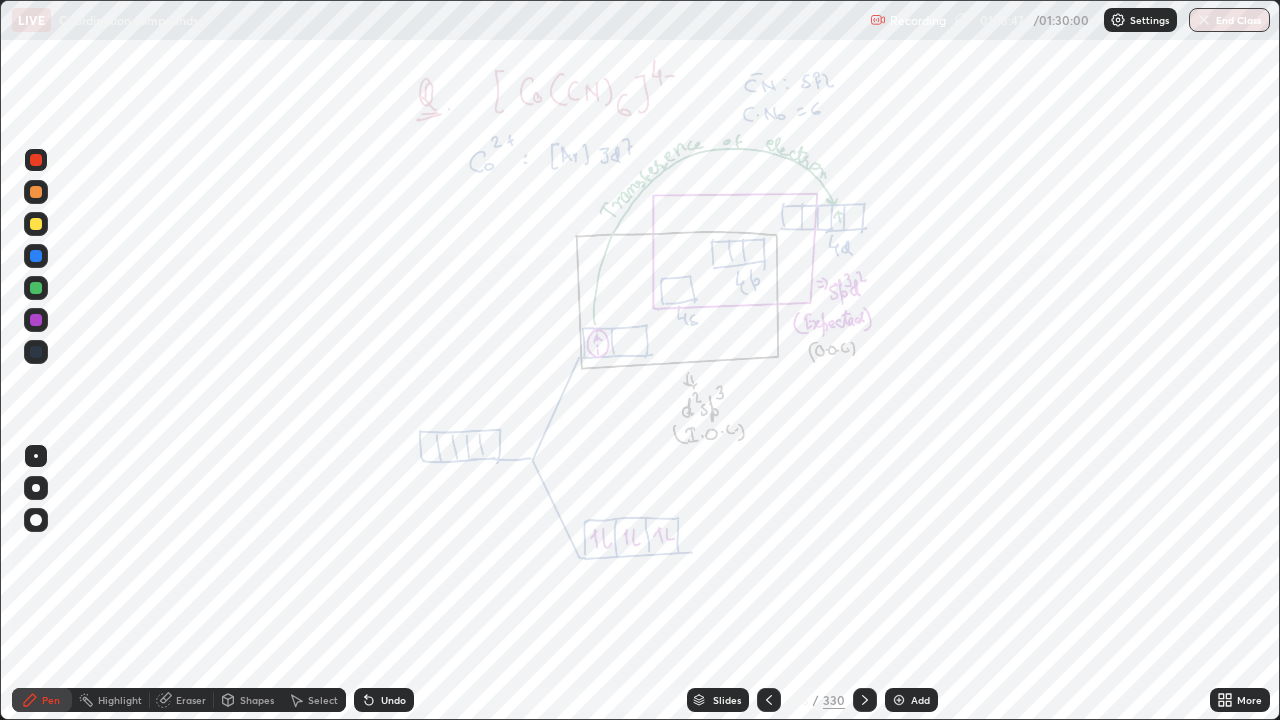 click 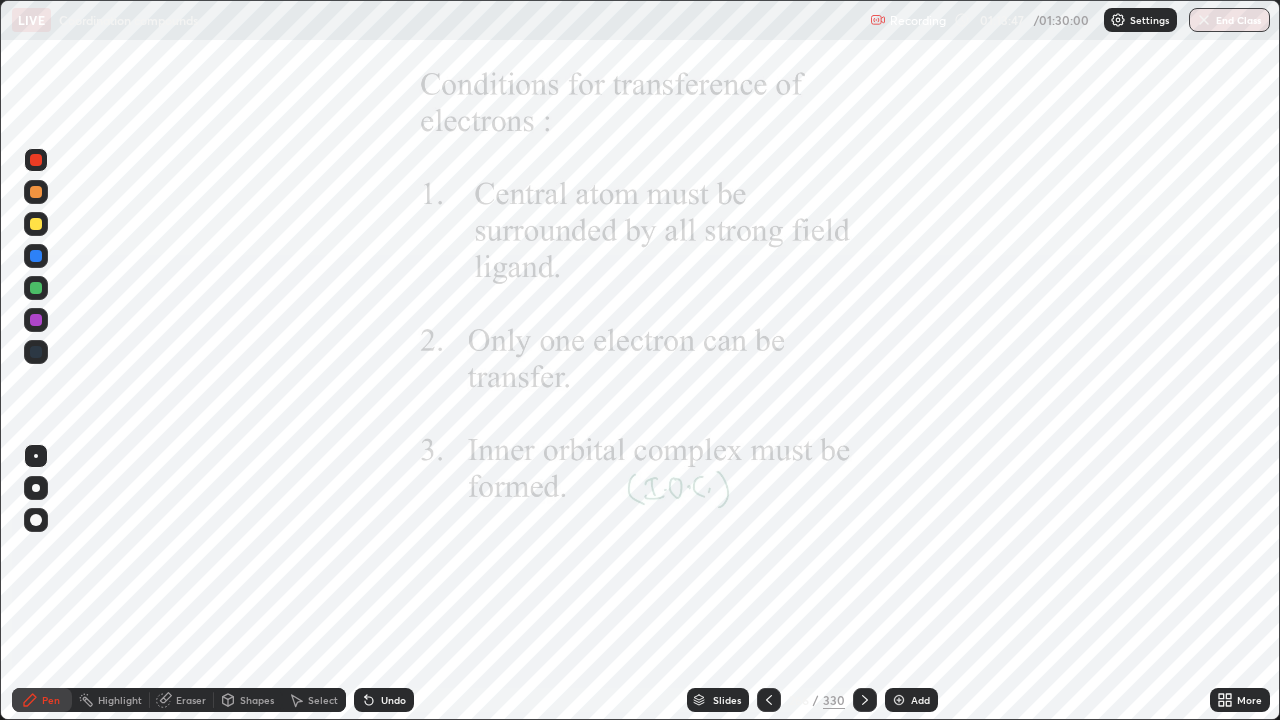 click 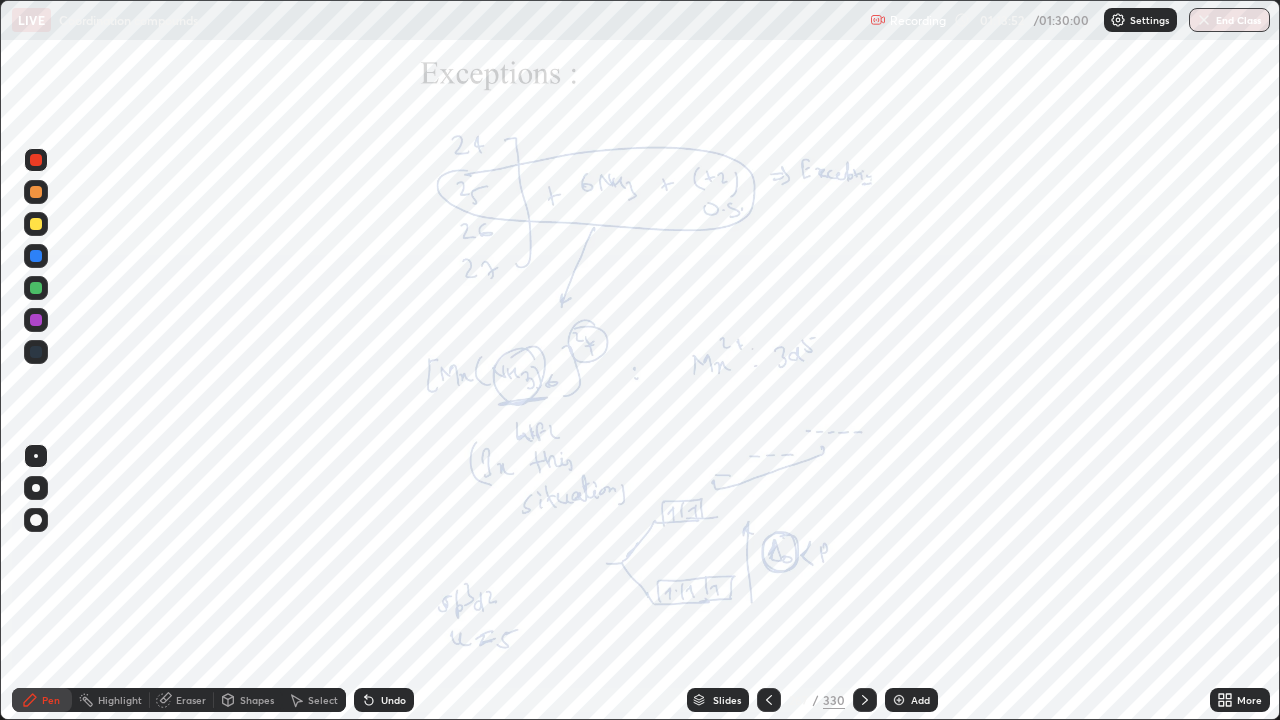 click 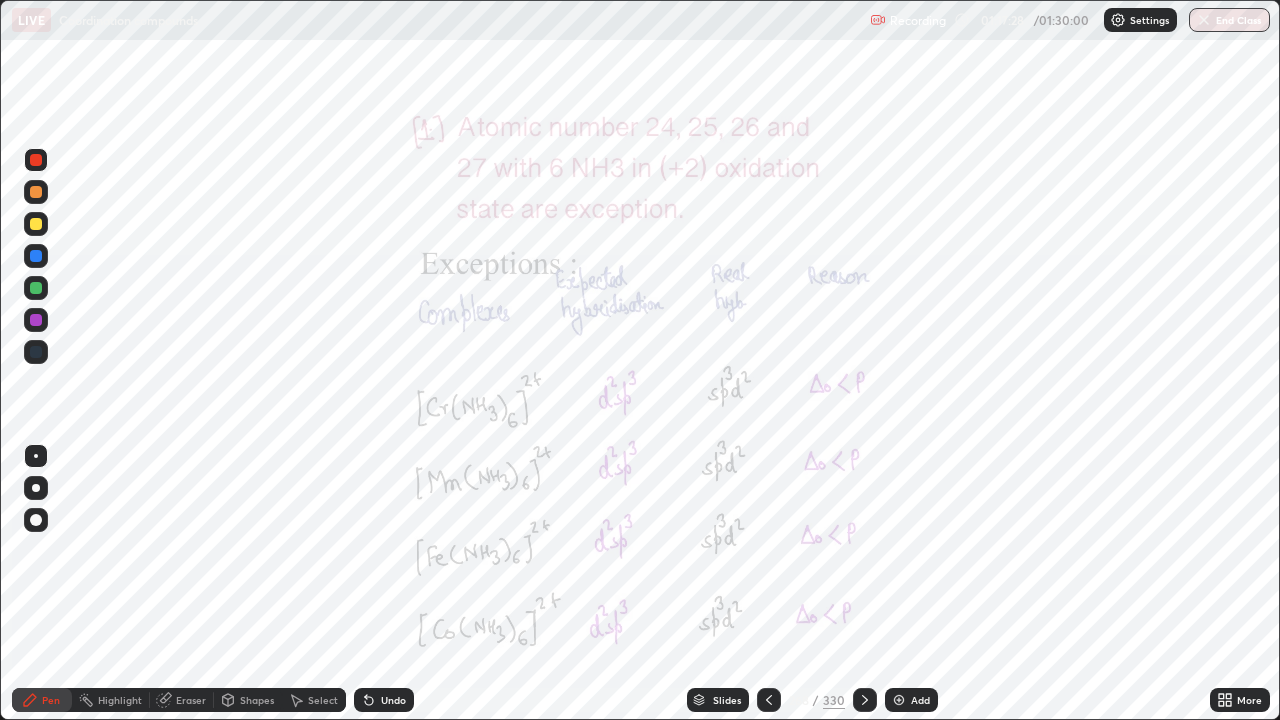 click 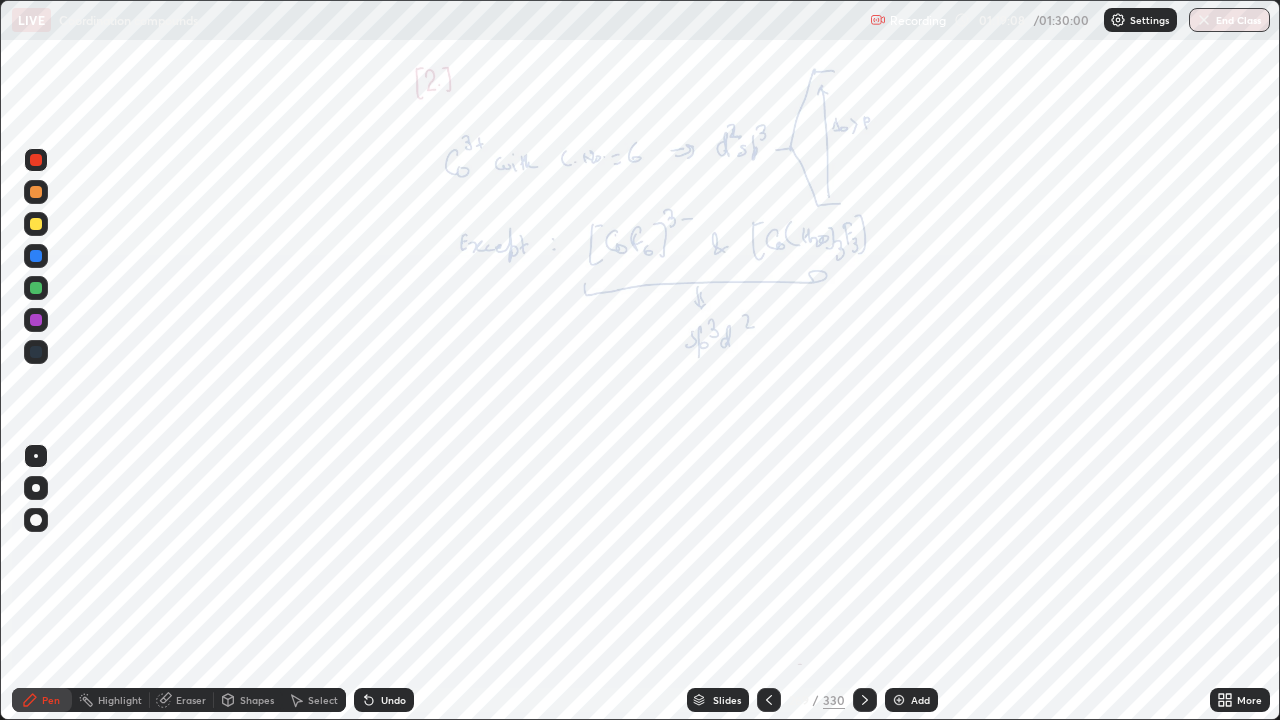 click 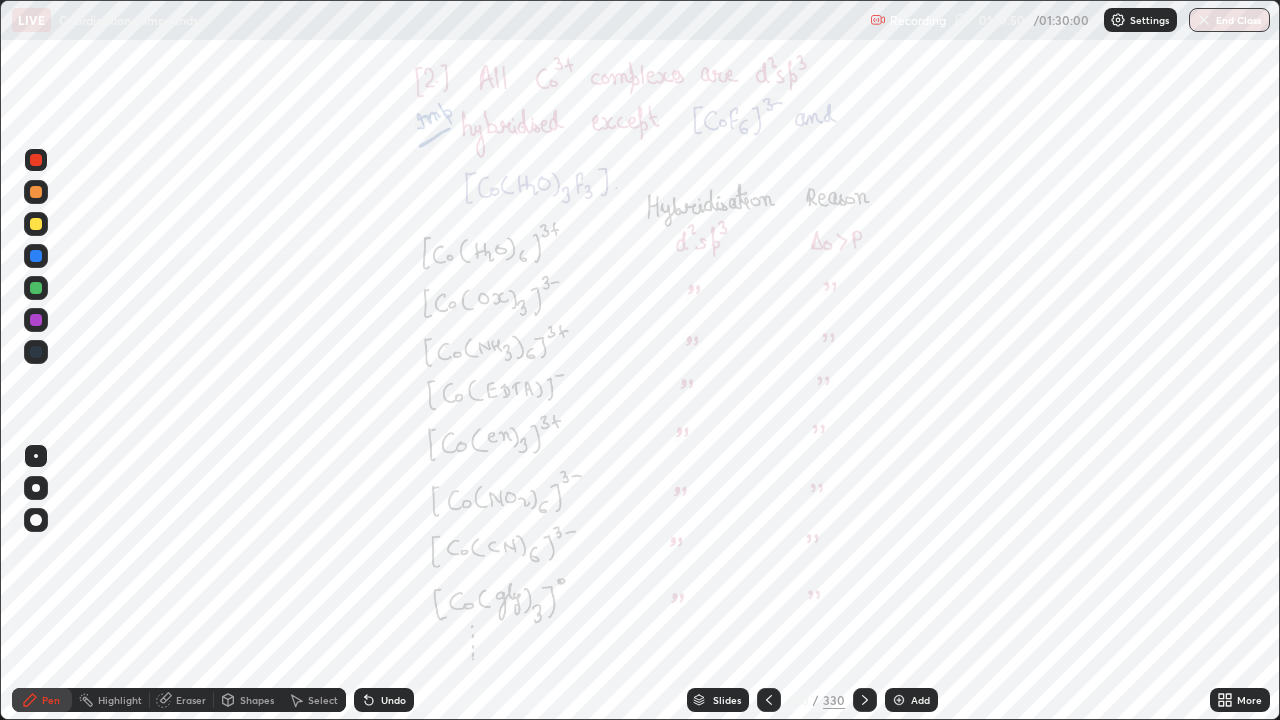 click 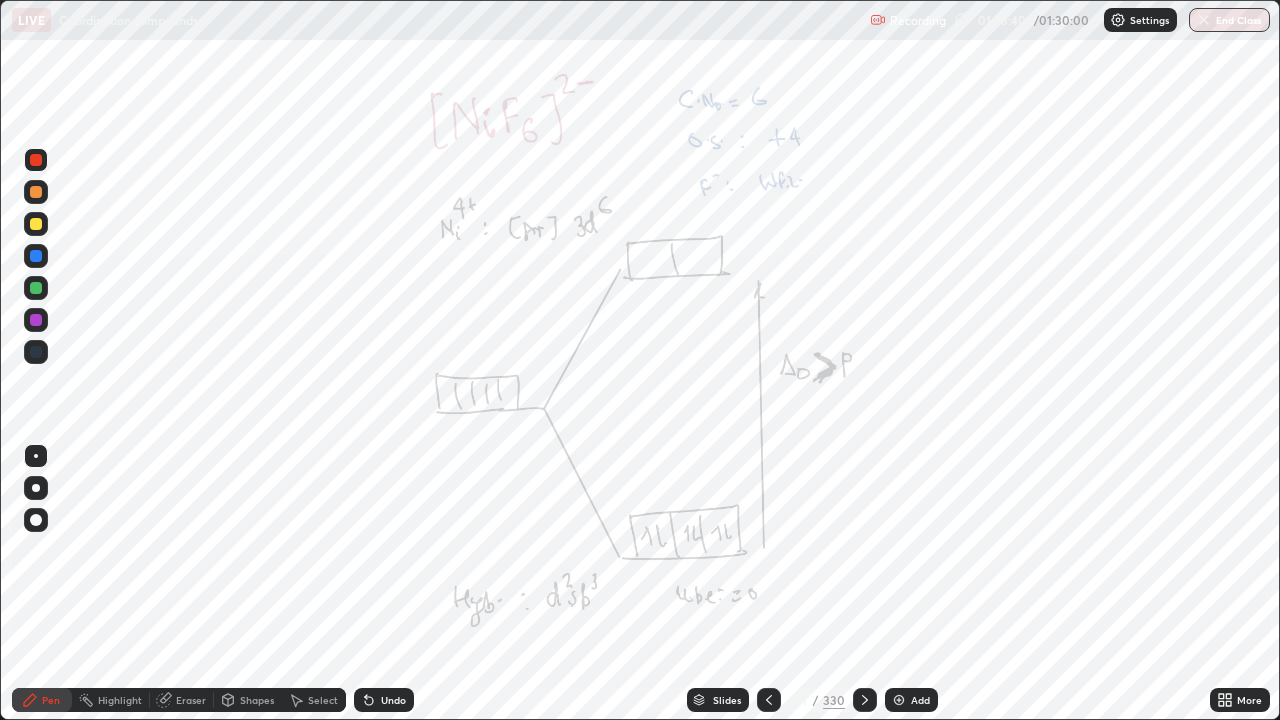 click at bounding box center [865, 700] 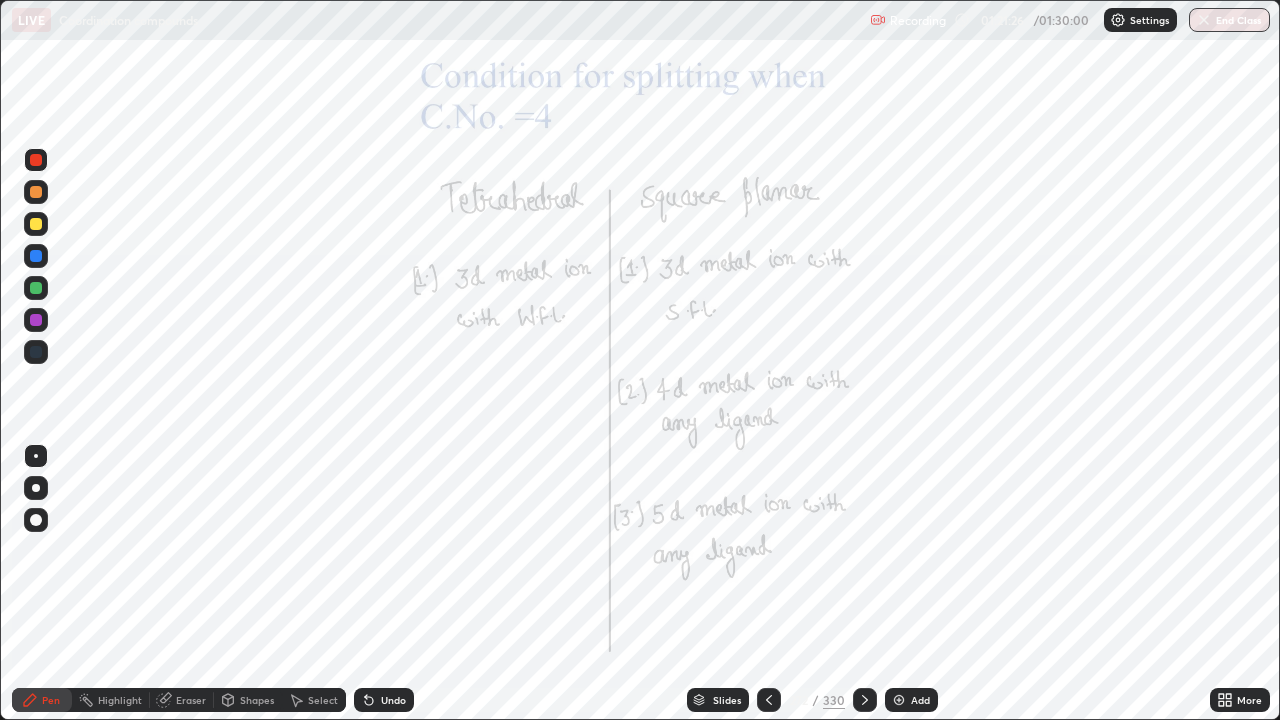 click 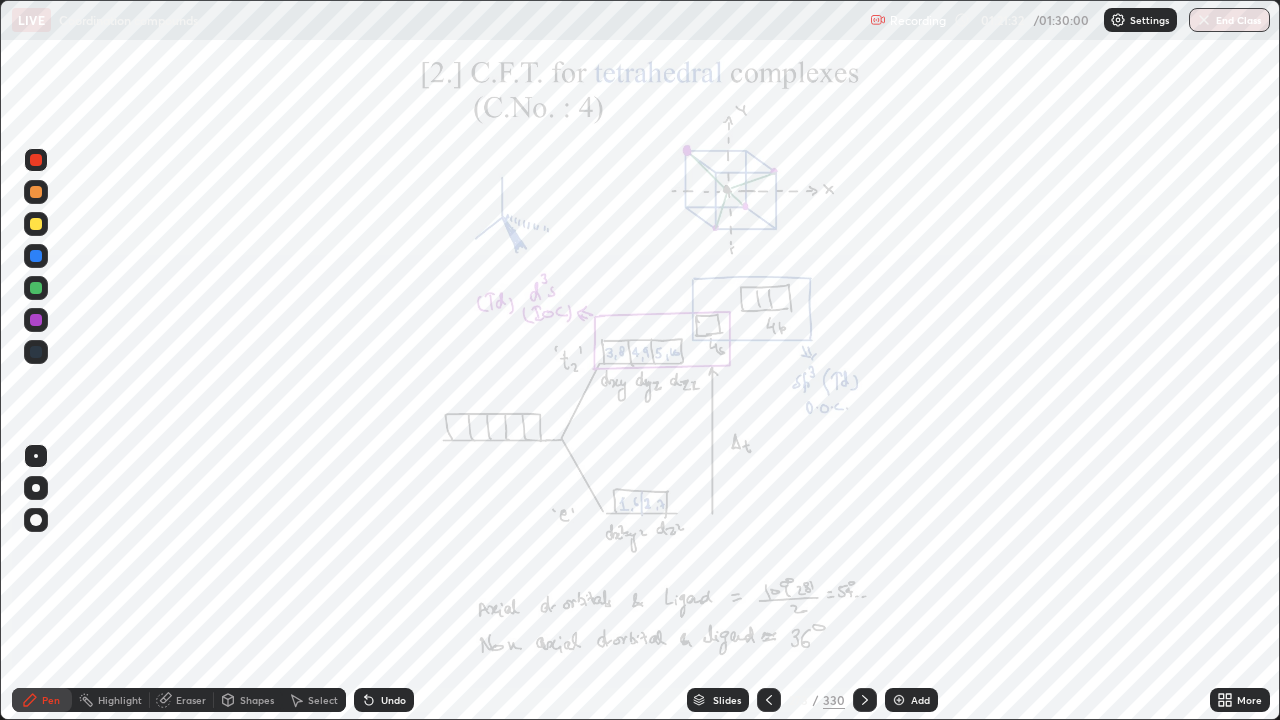 click at bounding box center (36, 352) 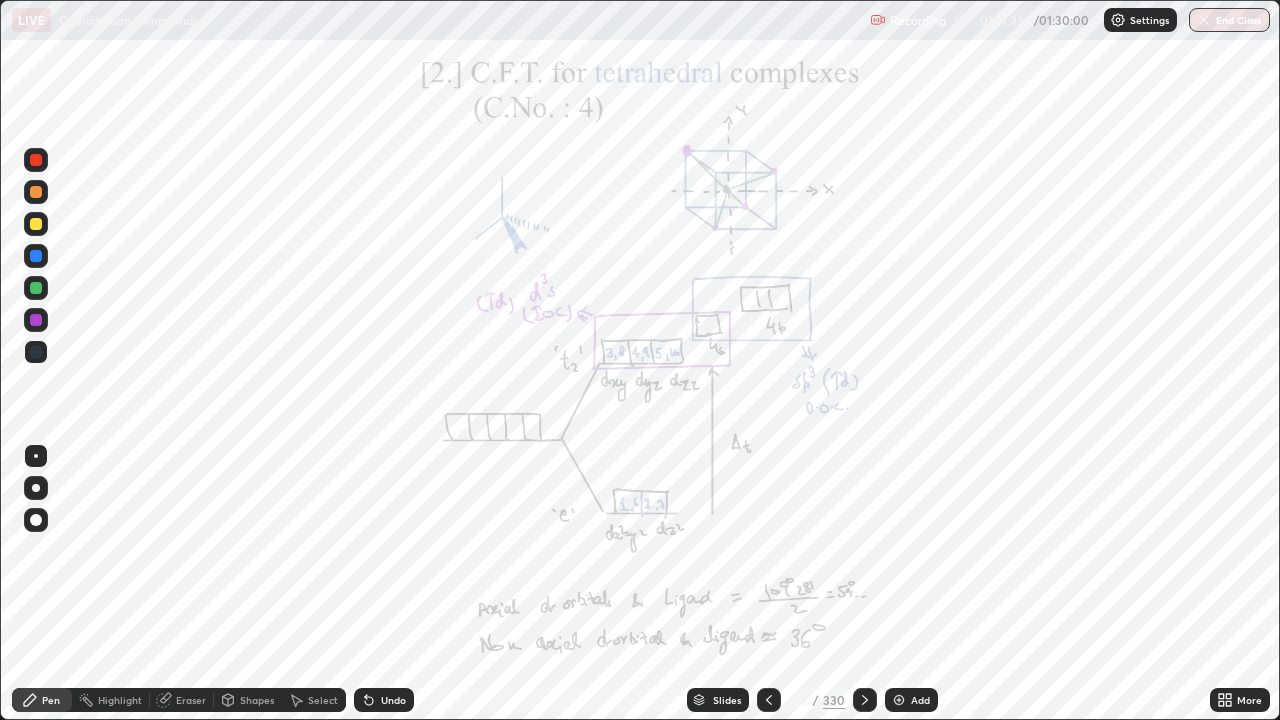 click 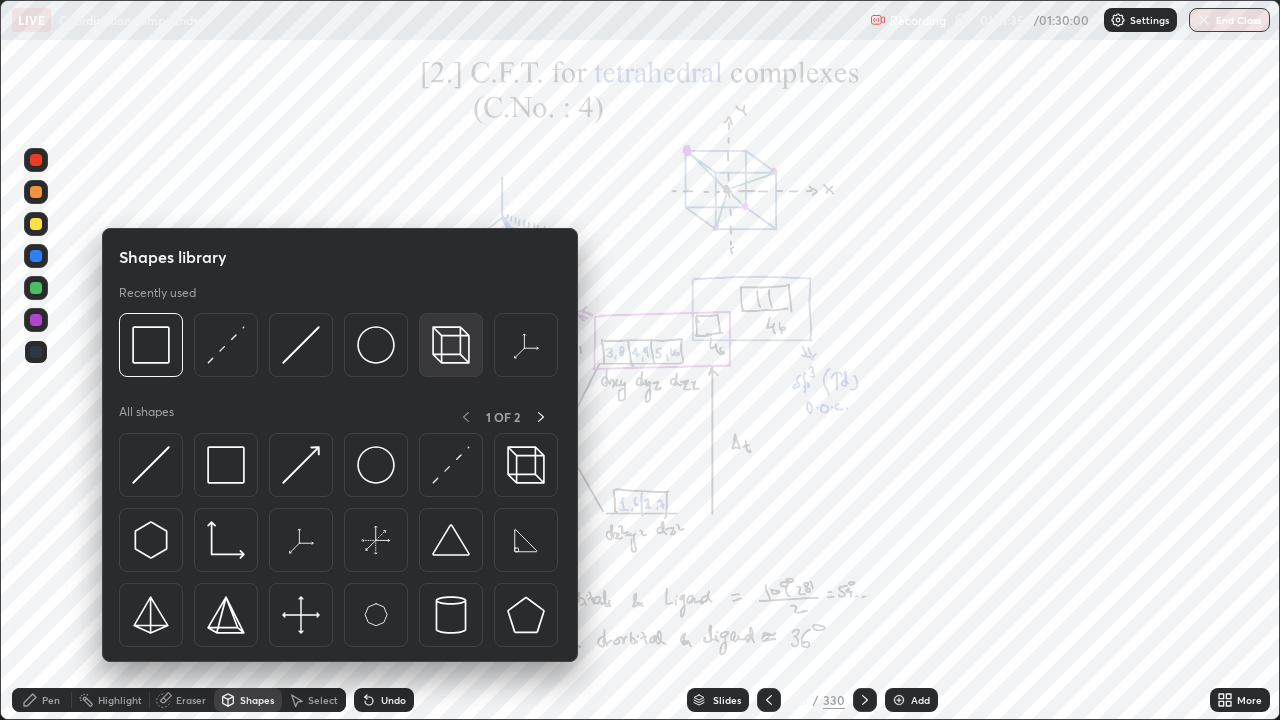 click at bounding box center [451, 345] 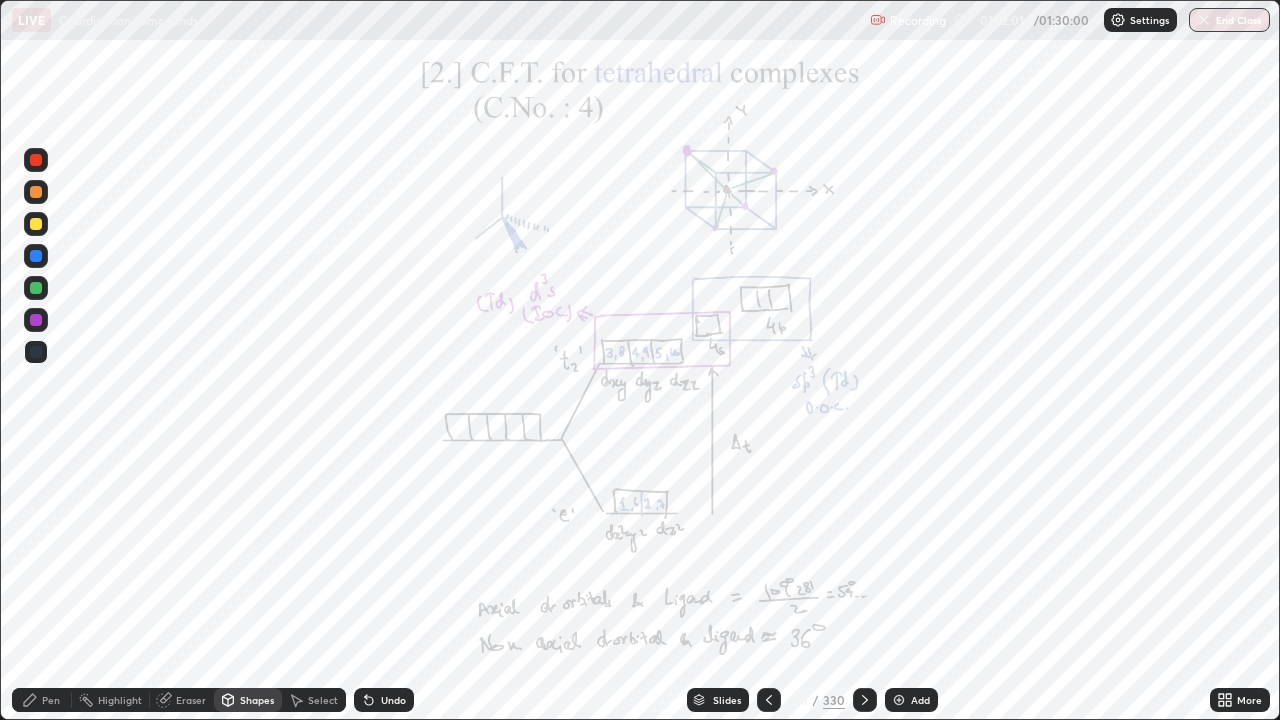 click 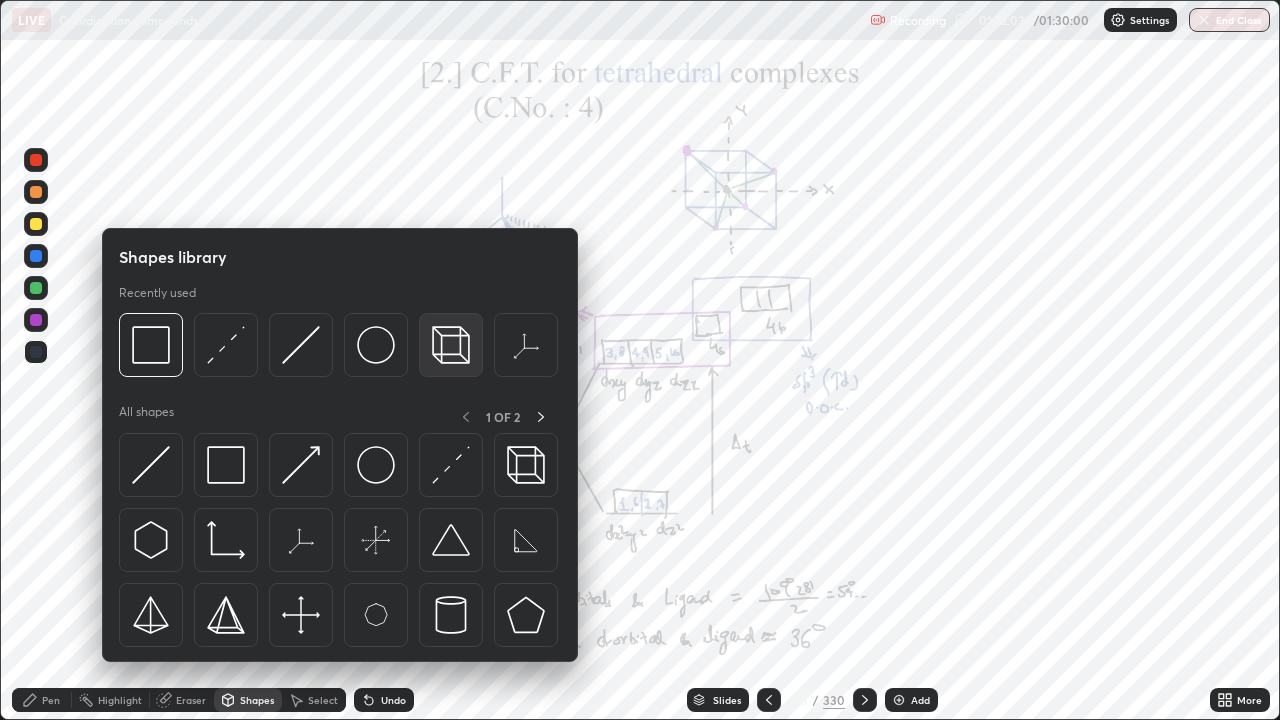 click at bounding box center (451, 345) 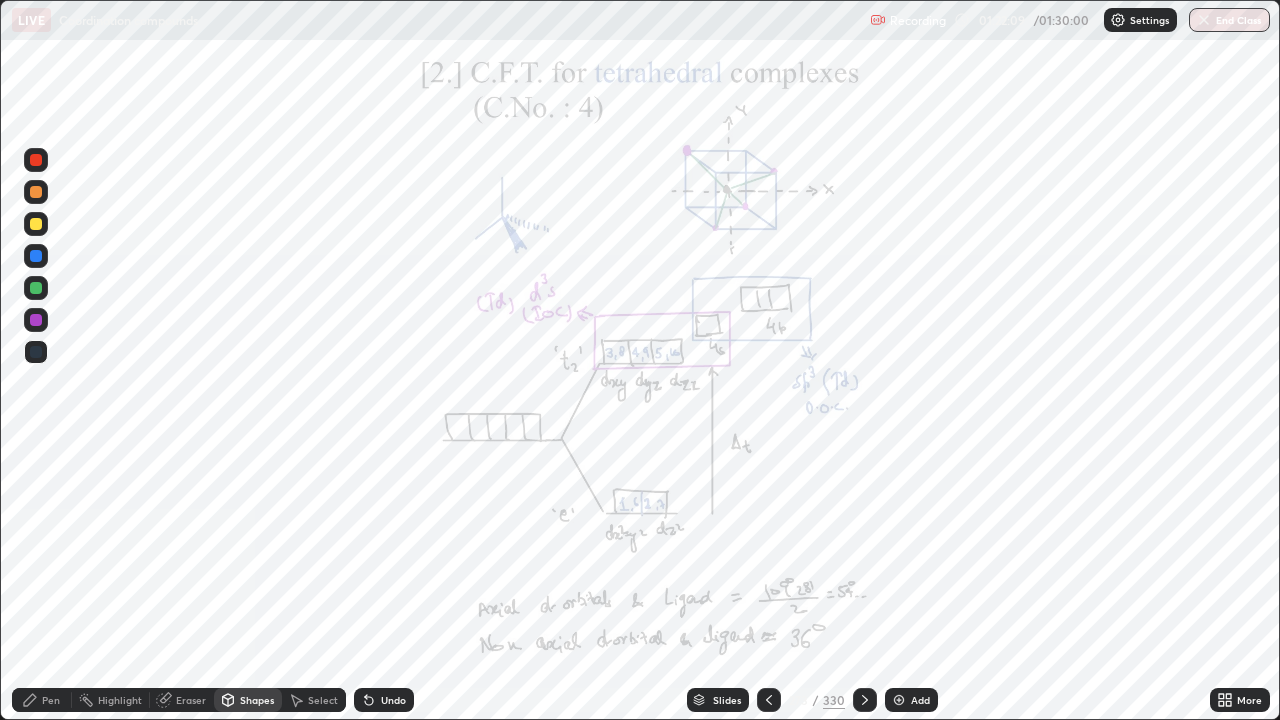 click at bounding box center (36, 320) 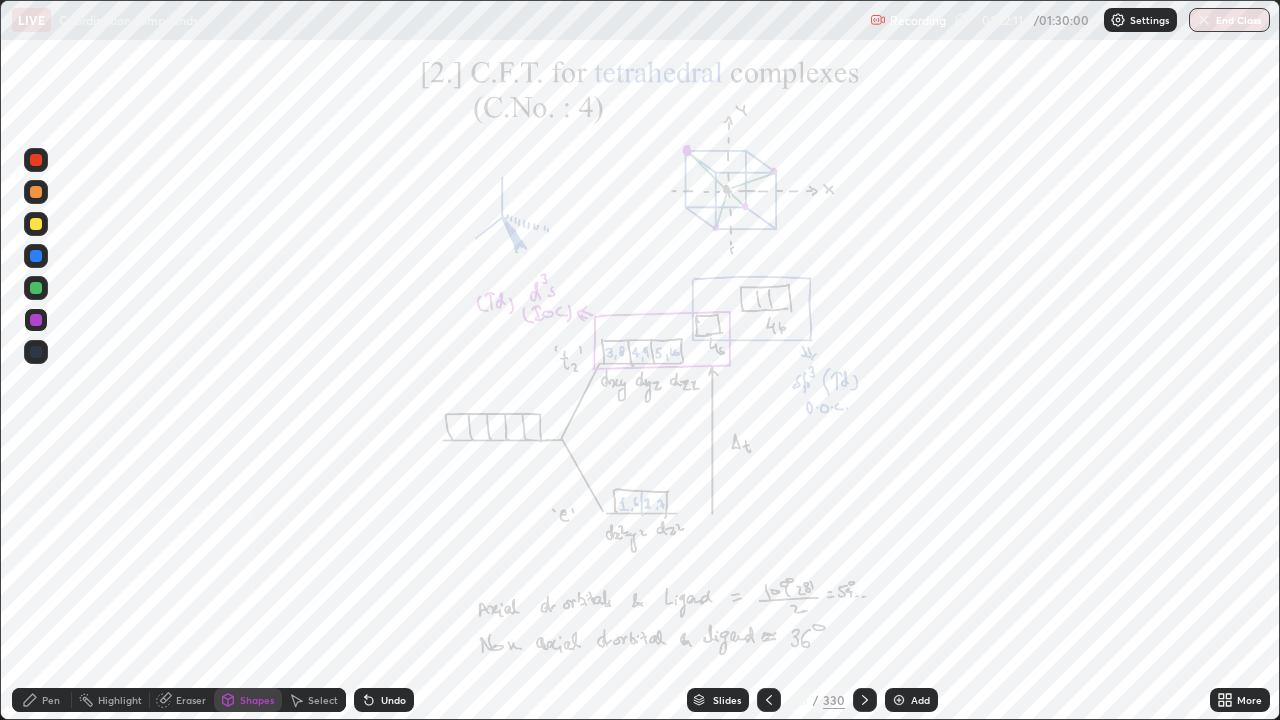 click at bounding box center [36, 256] 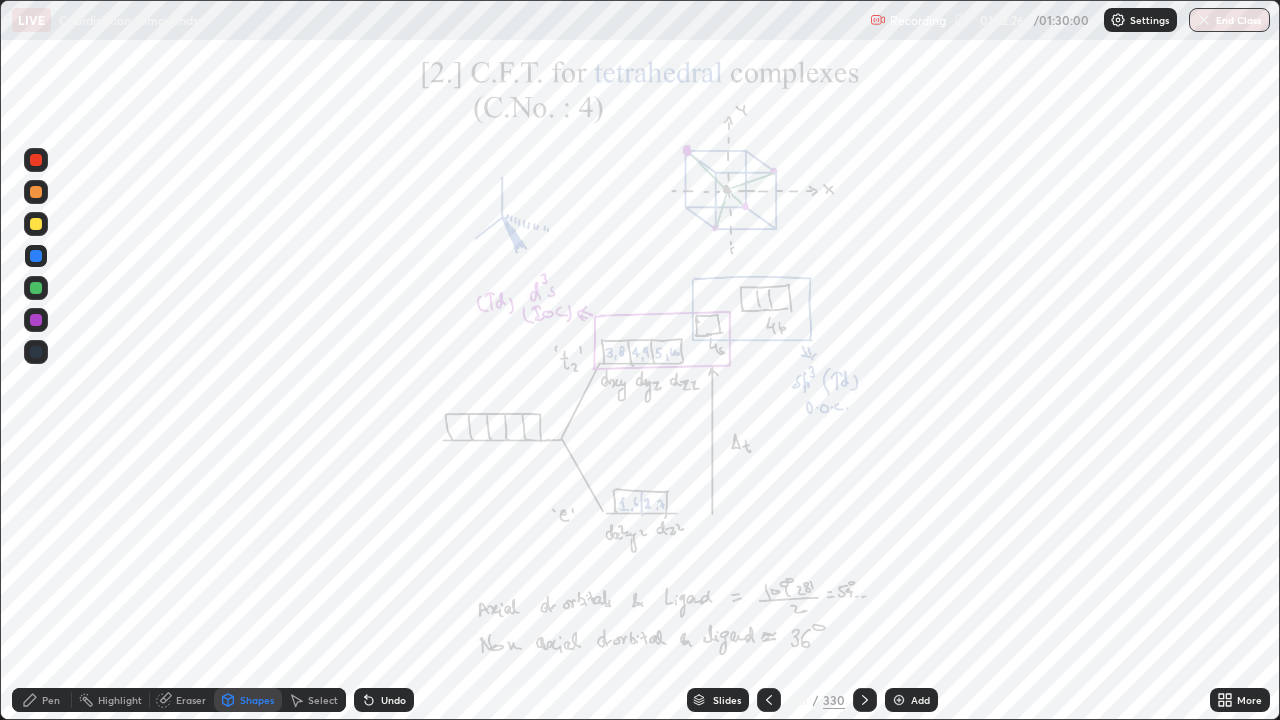 click on "Pen" at bounding box center [42, 700] 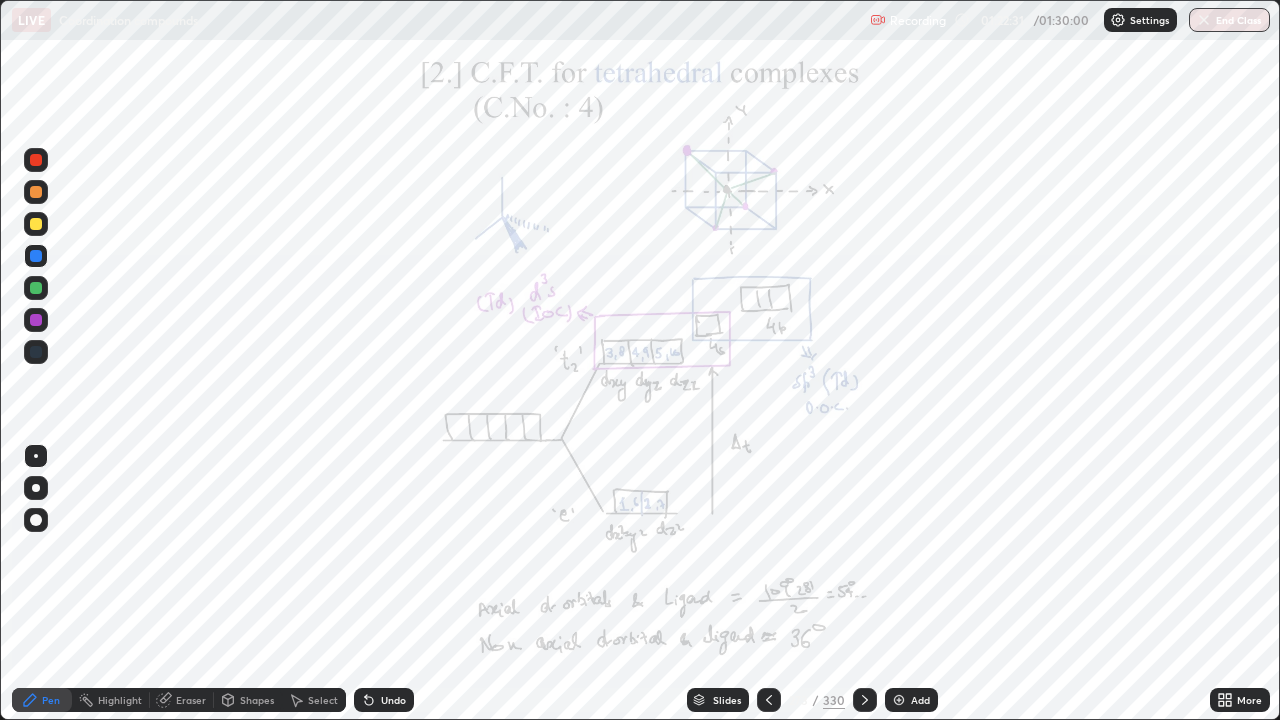 click at bounding box center (36, 224) 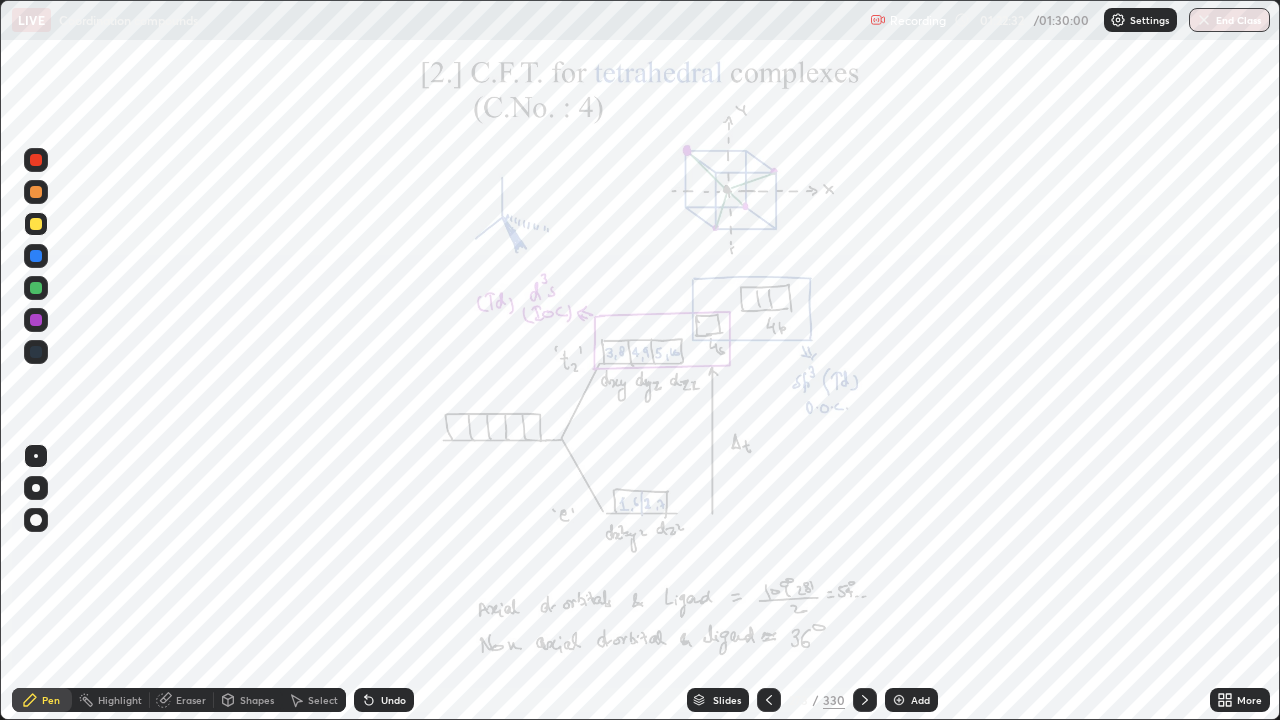 click at bounding box center [36, 288] 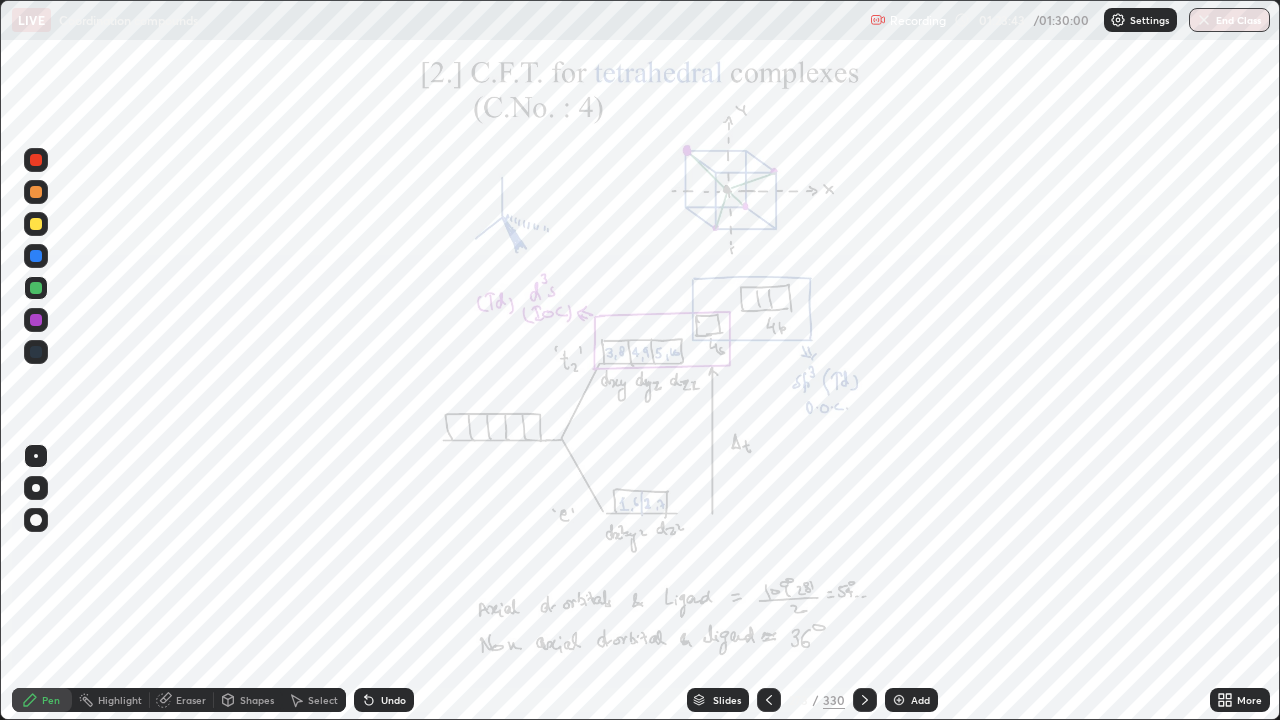 click at bounding box center [36, 320] 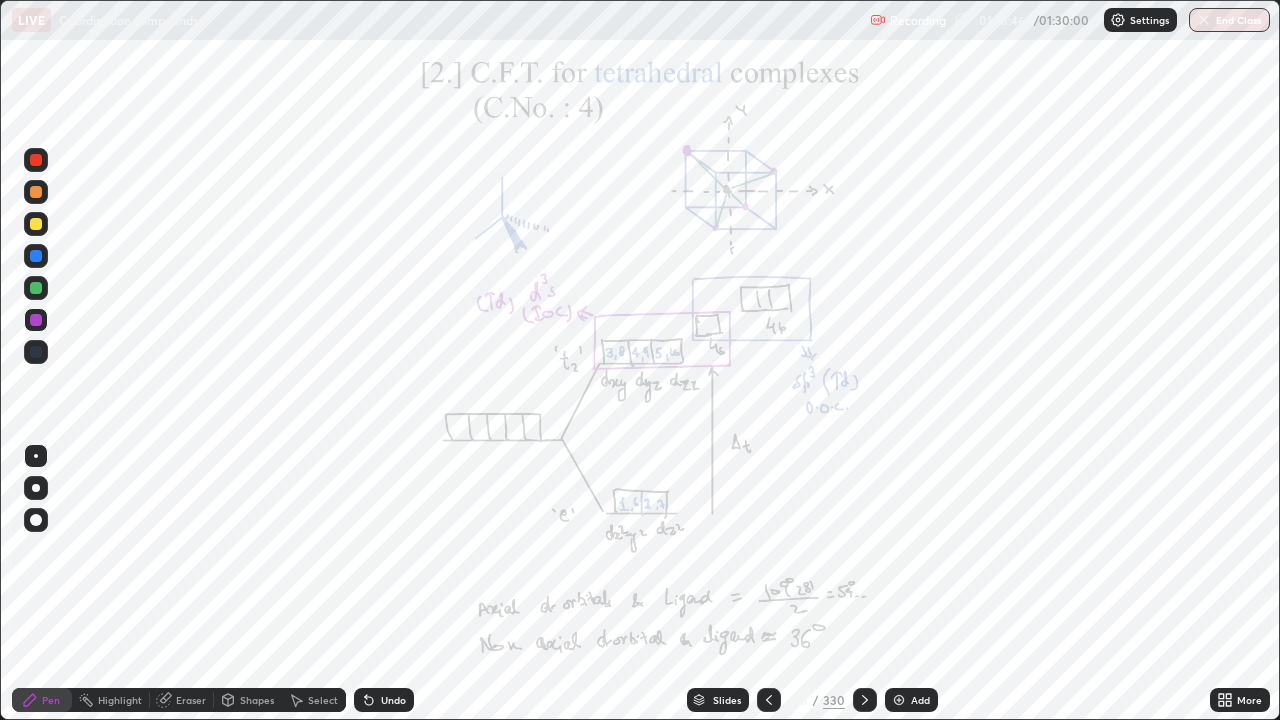 click 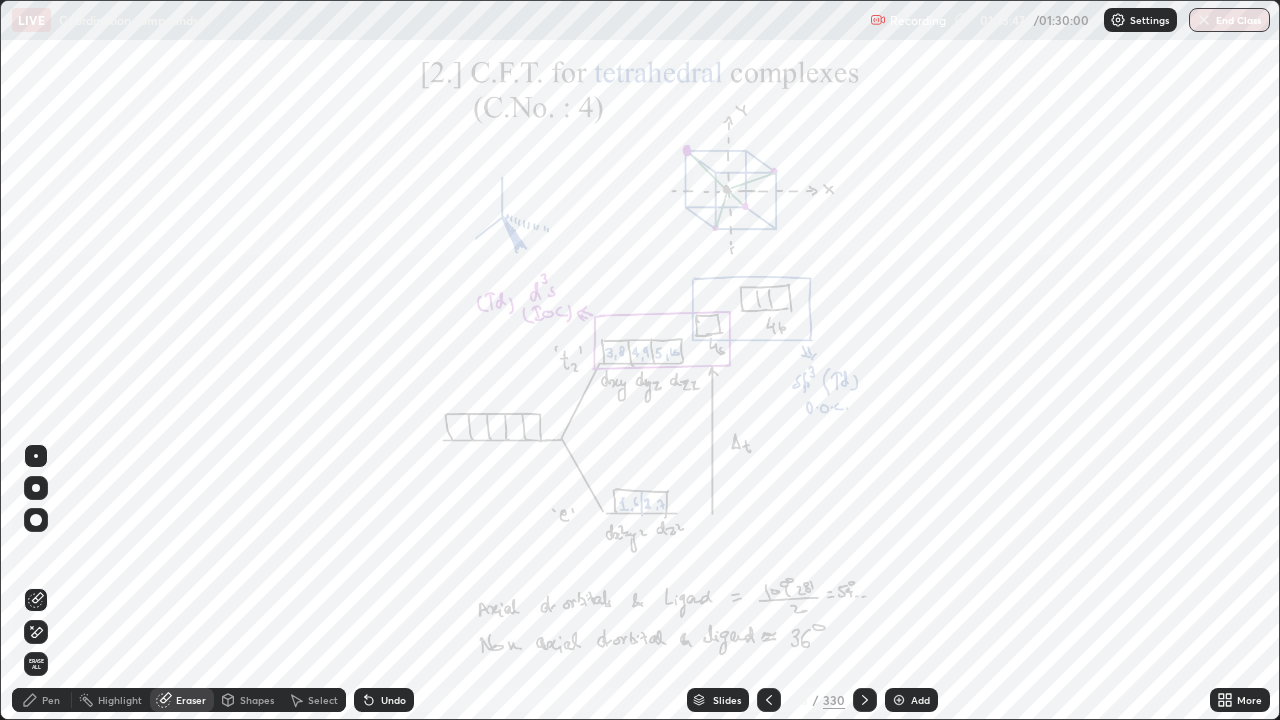 click 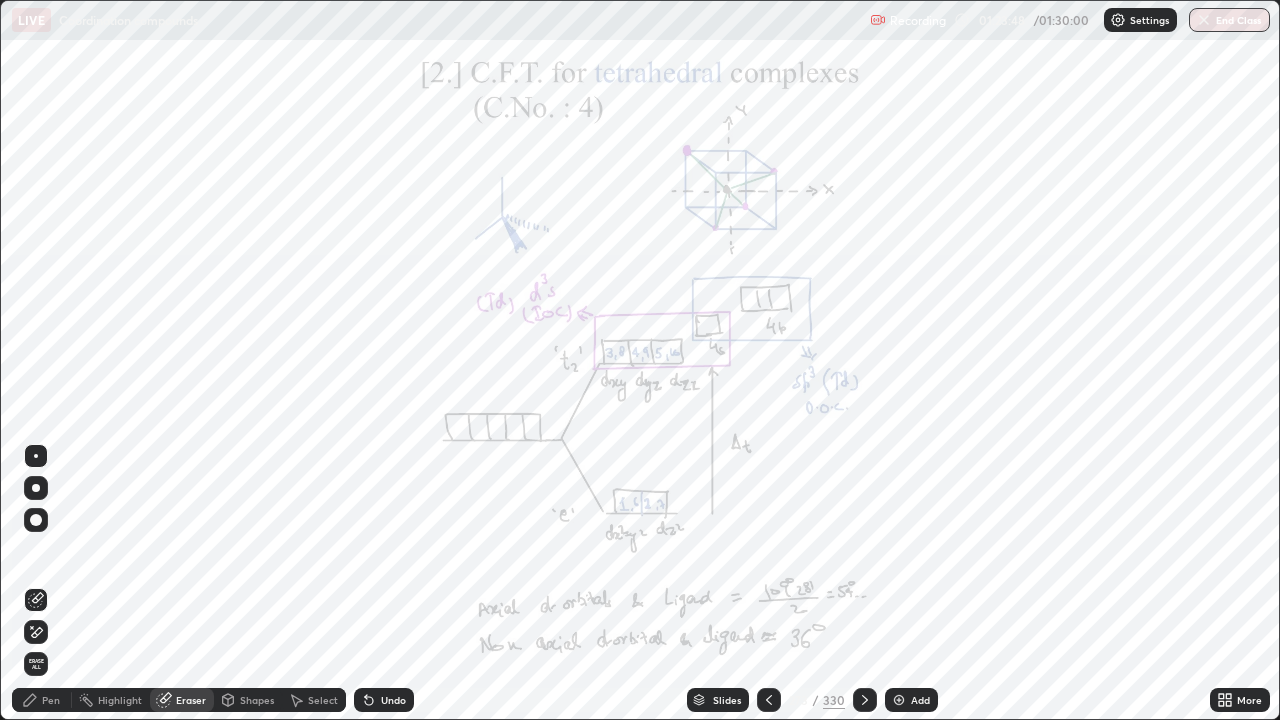 click 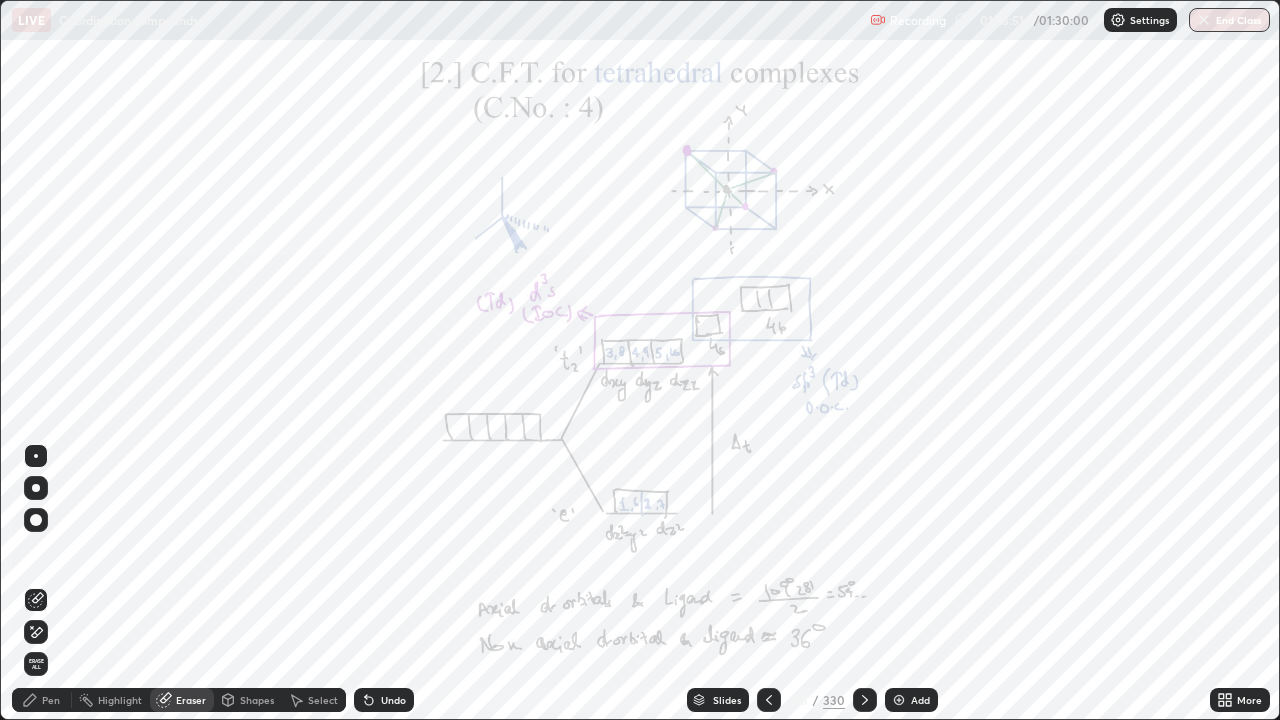 click 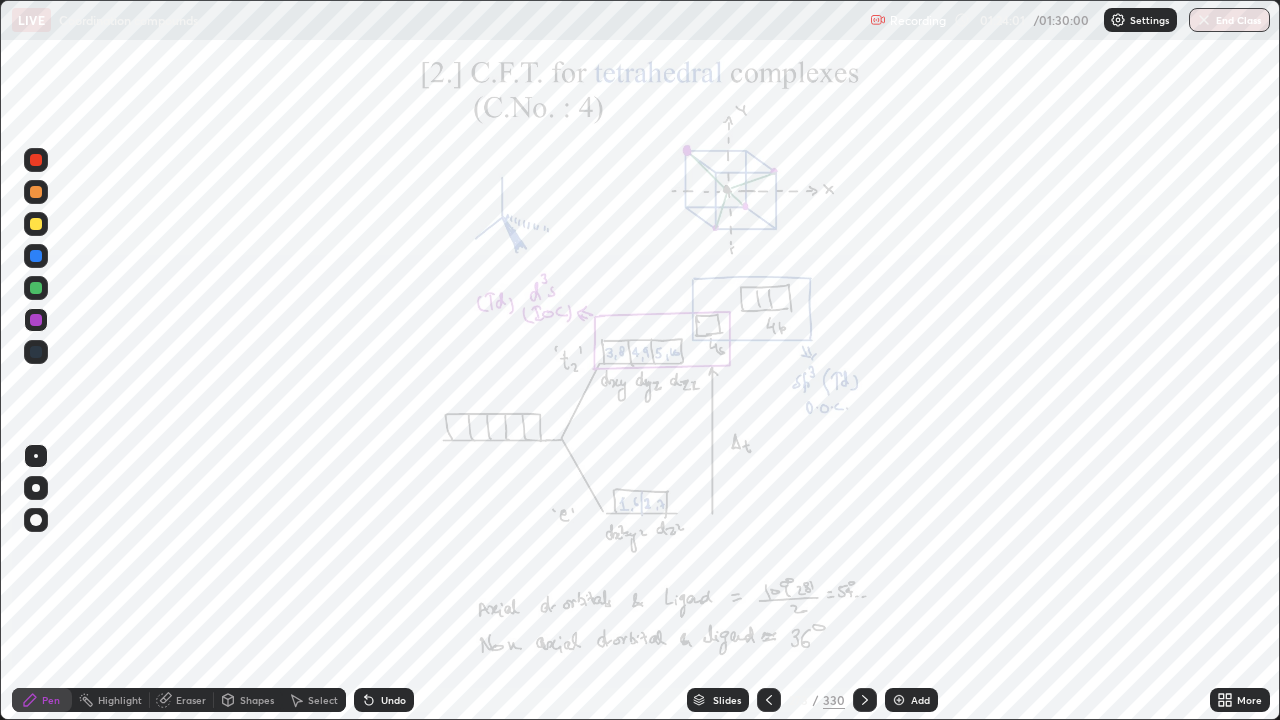 click on "Undo" at bounding box center [384, 700] 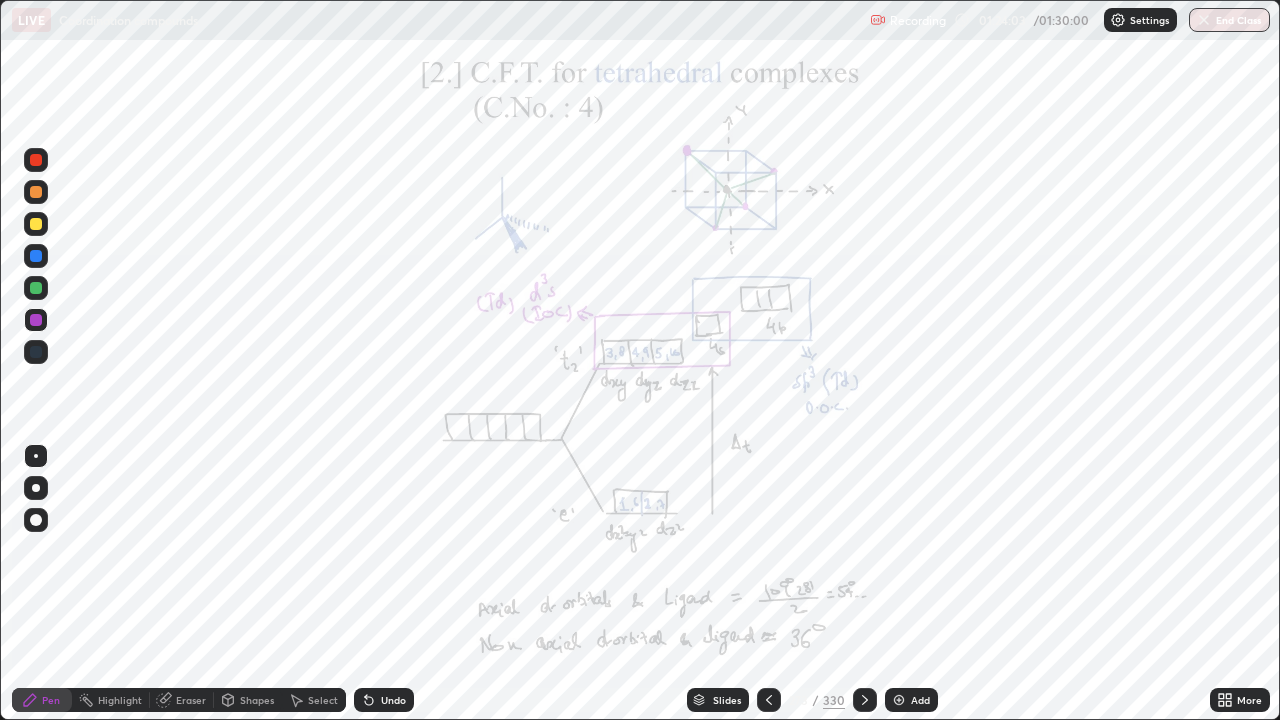 click on "Undo" at bounding box center [384, 700] 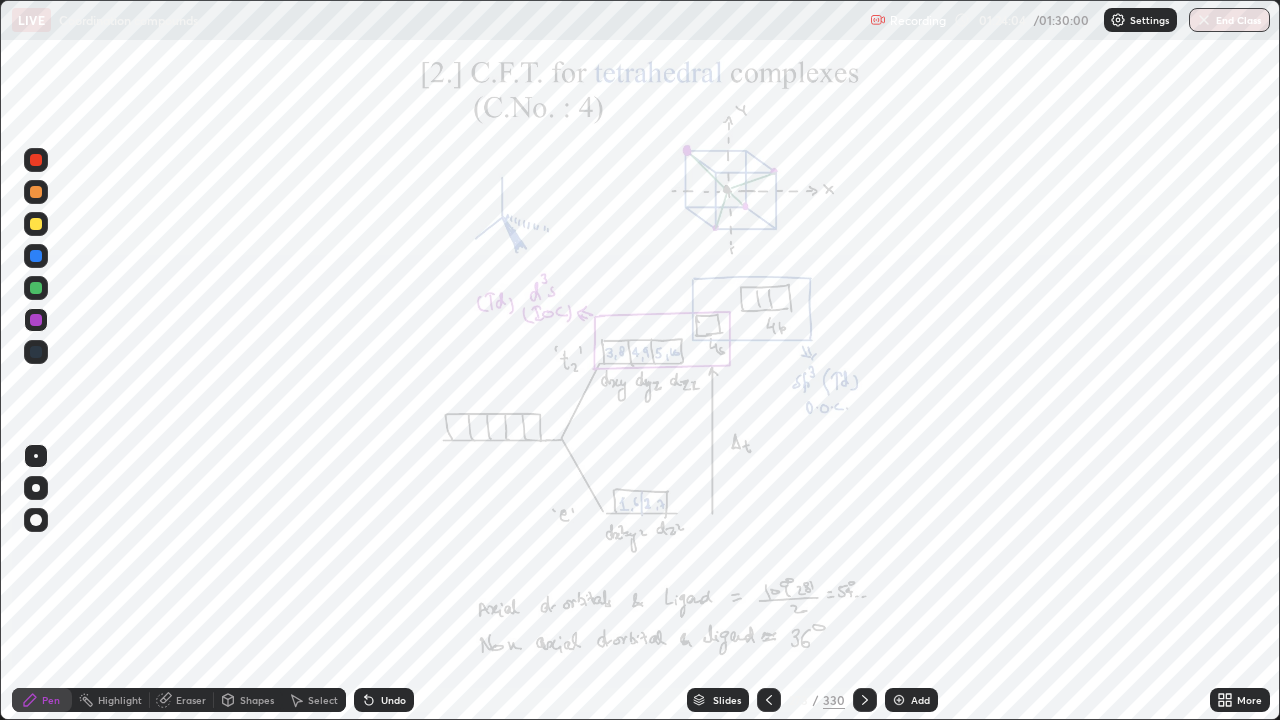 click 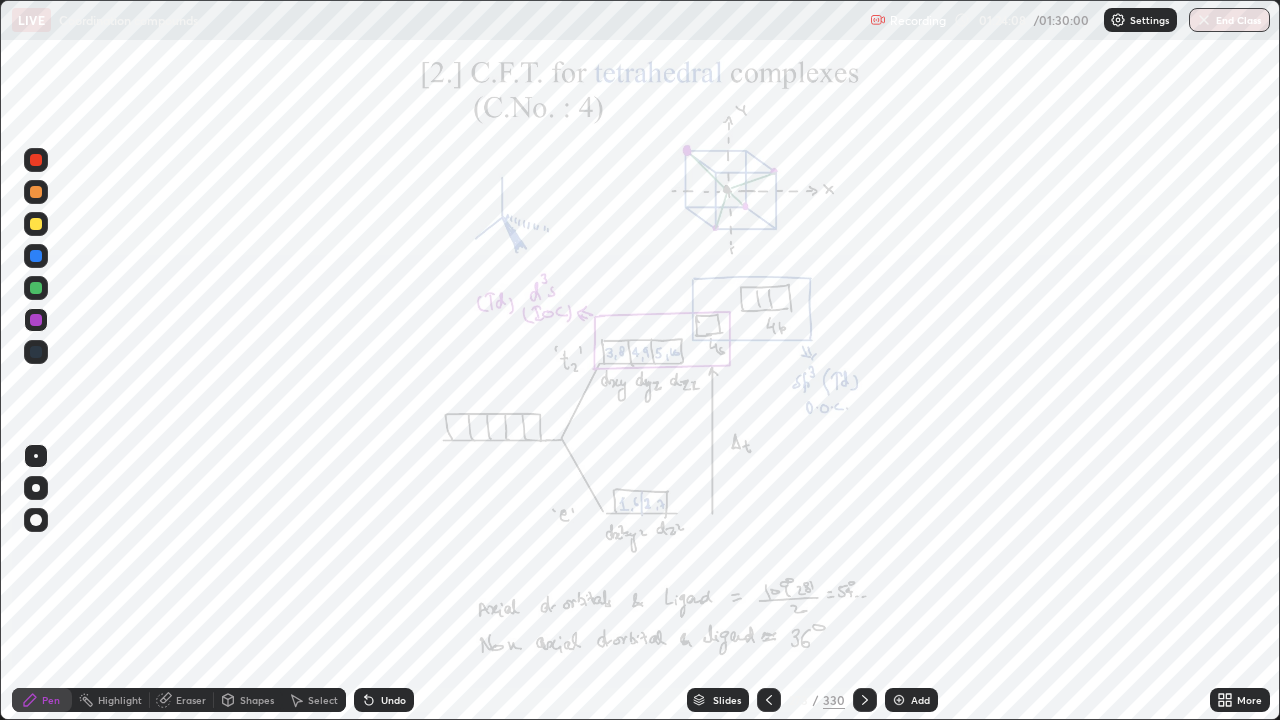 click at bounding box center (36, 192) 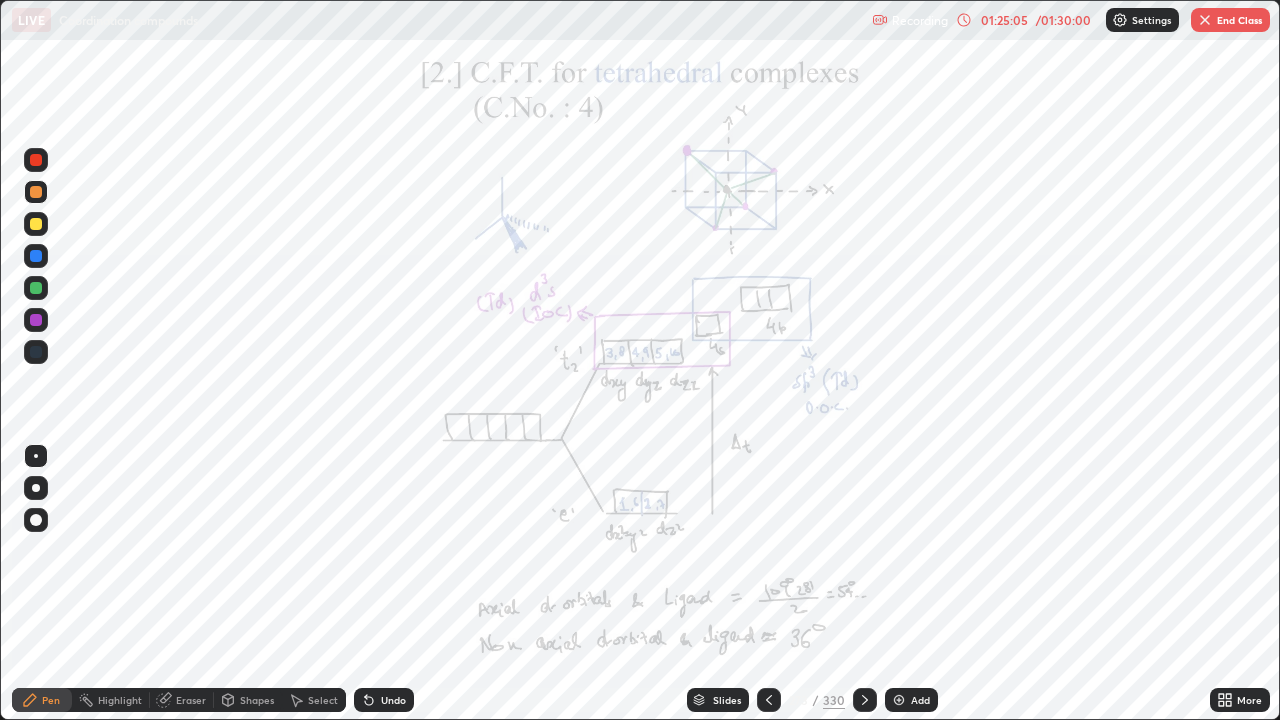click 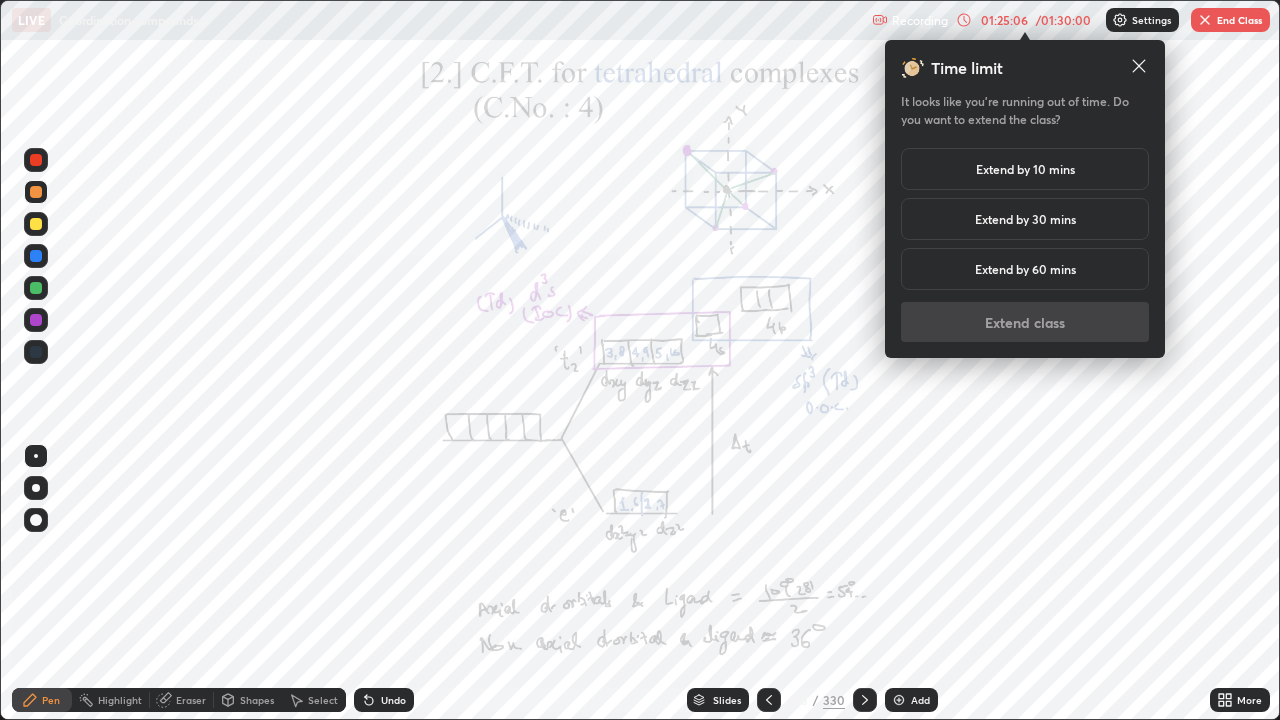 click on "Extend by 30 mins" at bounding box center [1025, 219] 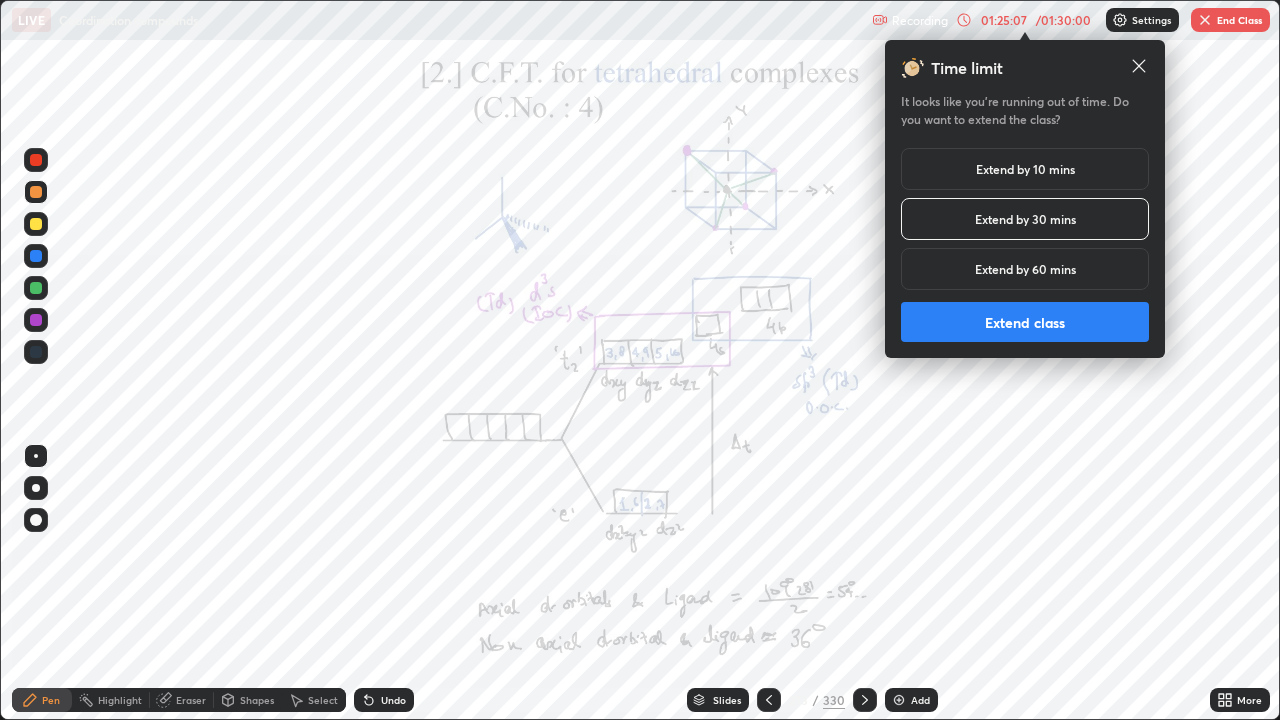 click on "Extend class" at bounding box center (1025, 322) 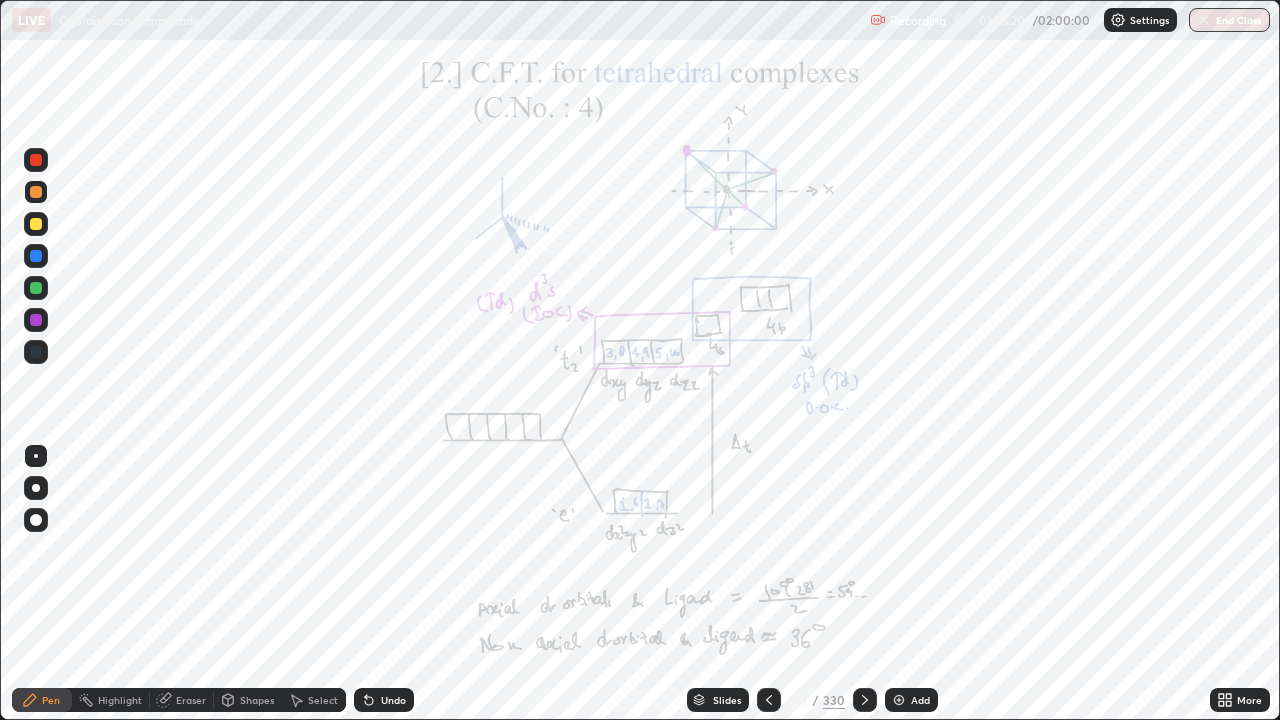 click at bounding box center [36, 256] 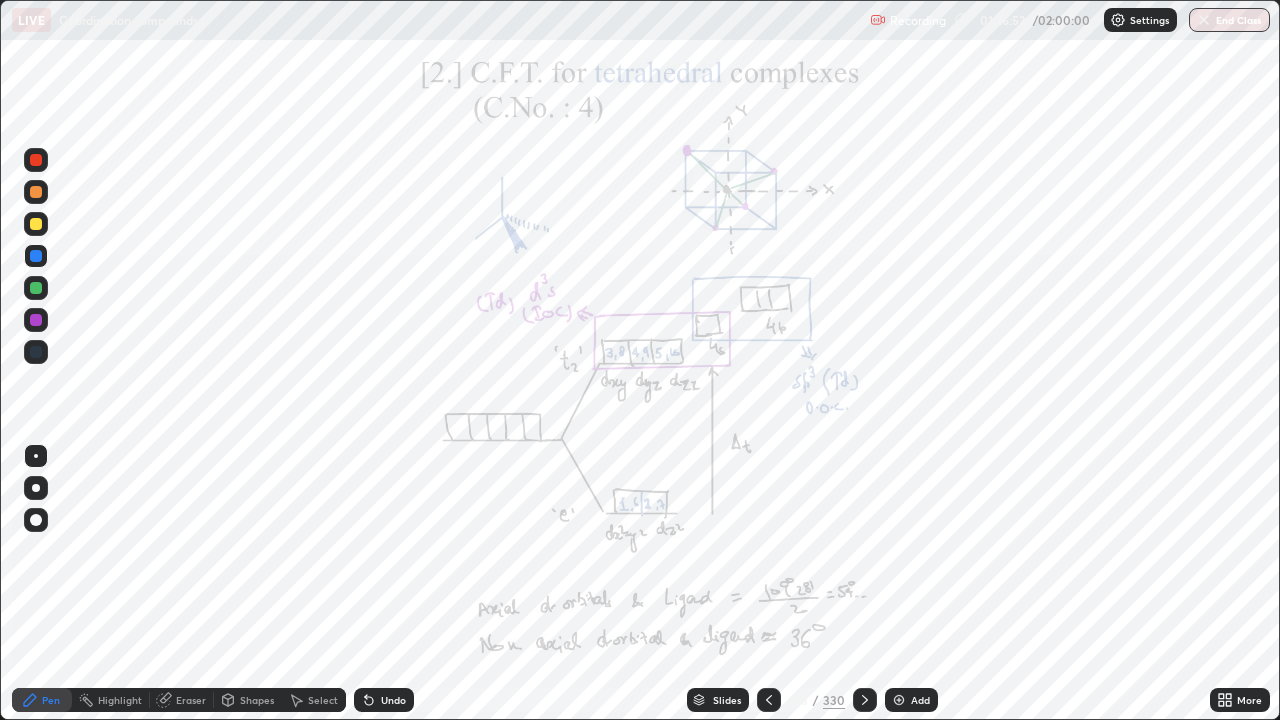 click at bounding box center (36, 352) 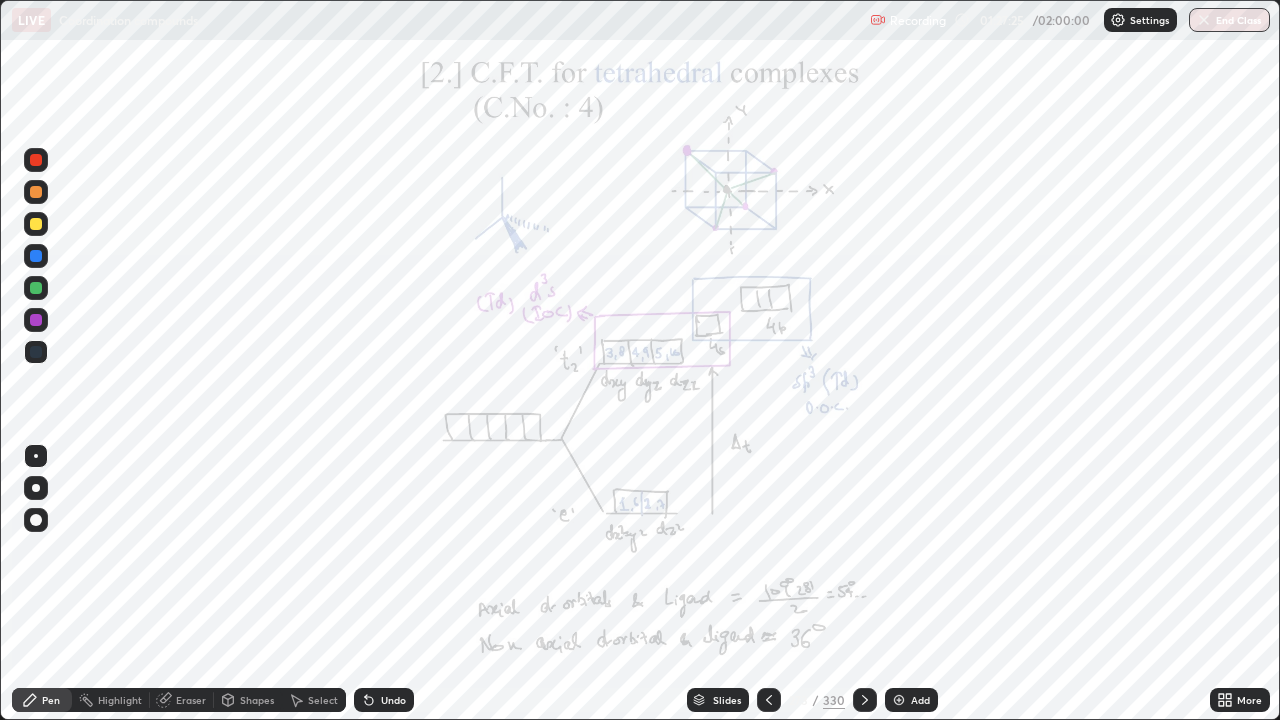click at bounding box center [36, 288] 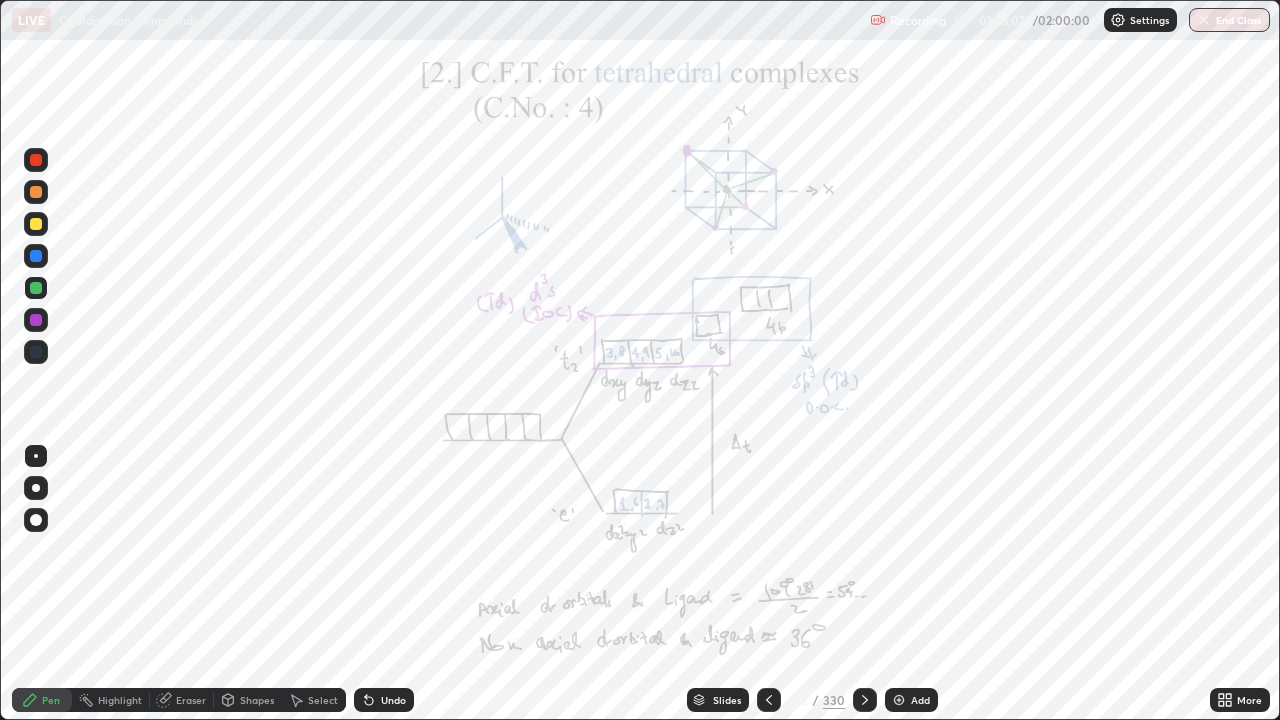 click at bounding box center (36, 160) 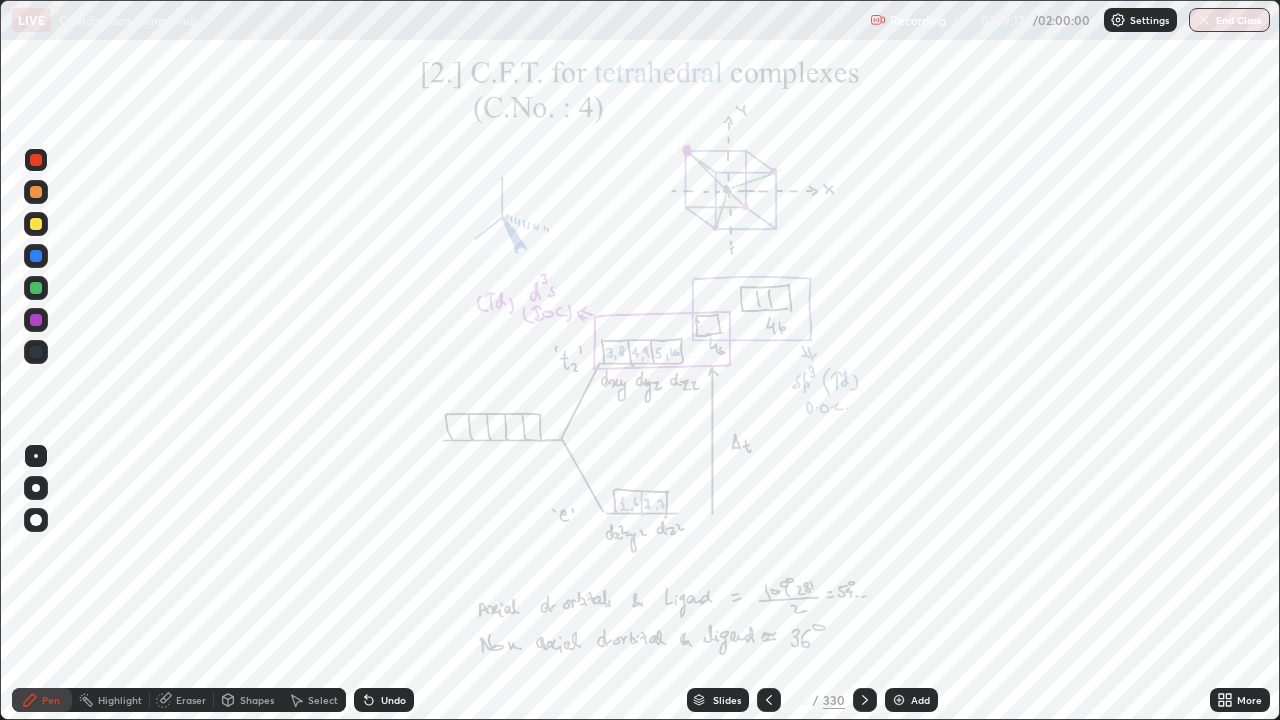 click at bounding box center [36, 224] 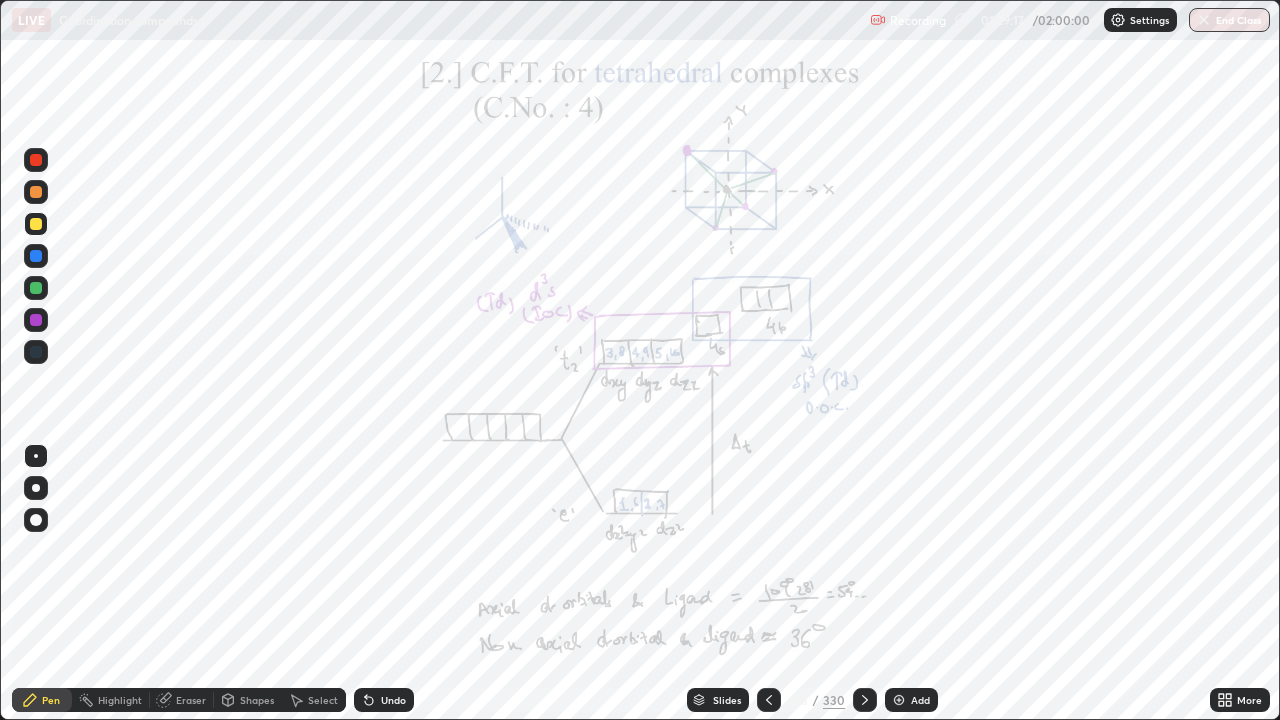 click at bounding box center (36, 352) 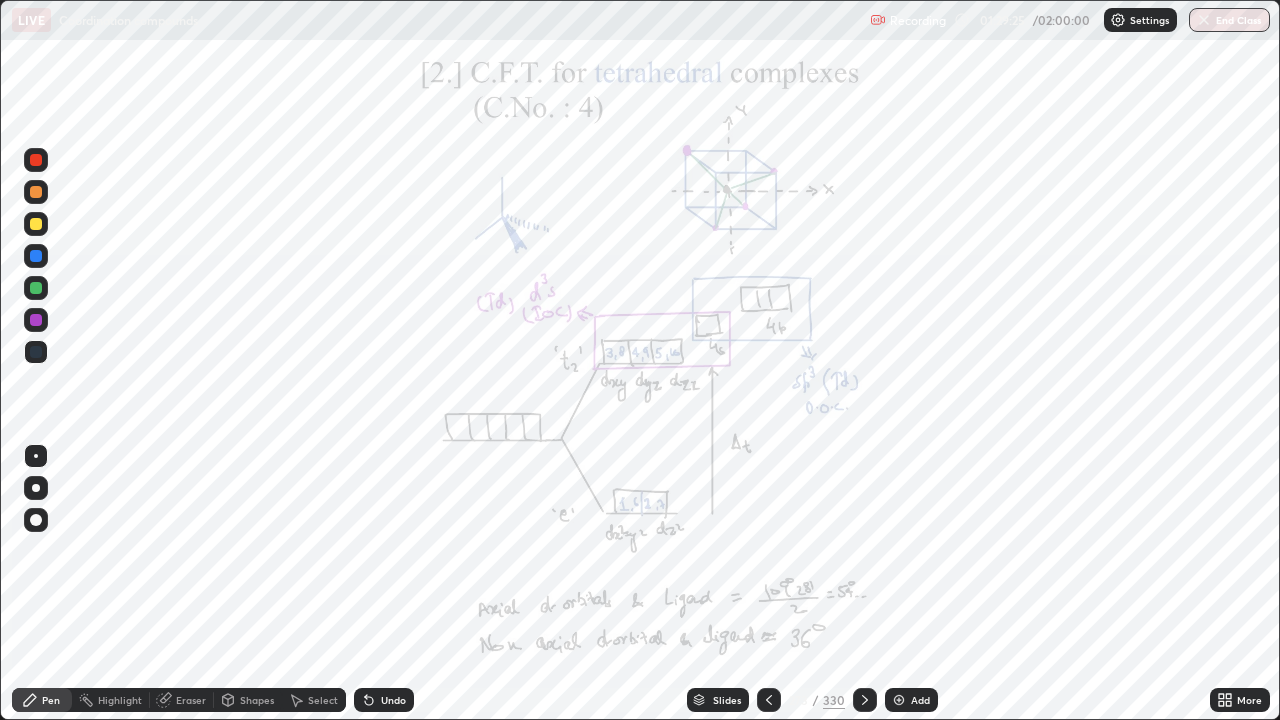 click on "Erase all" at bounding box center [36, 360] 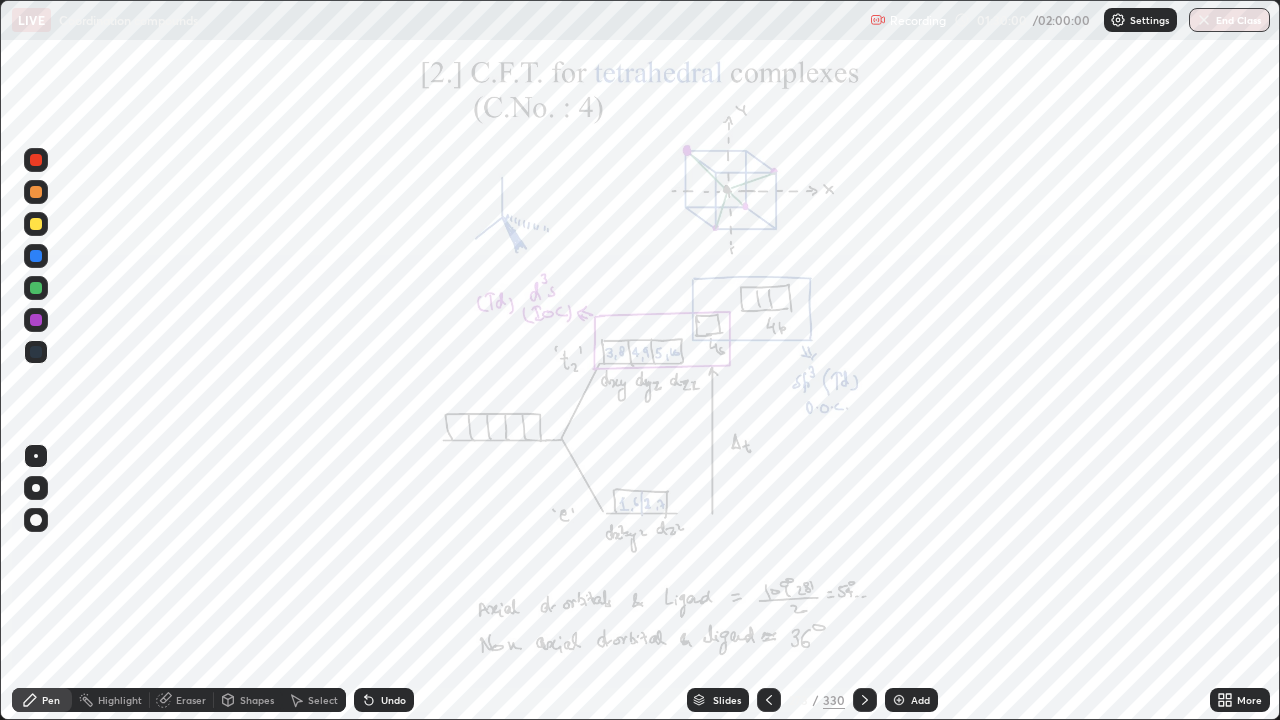 click at bounding box center (36, 320) 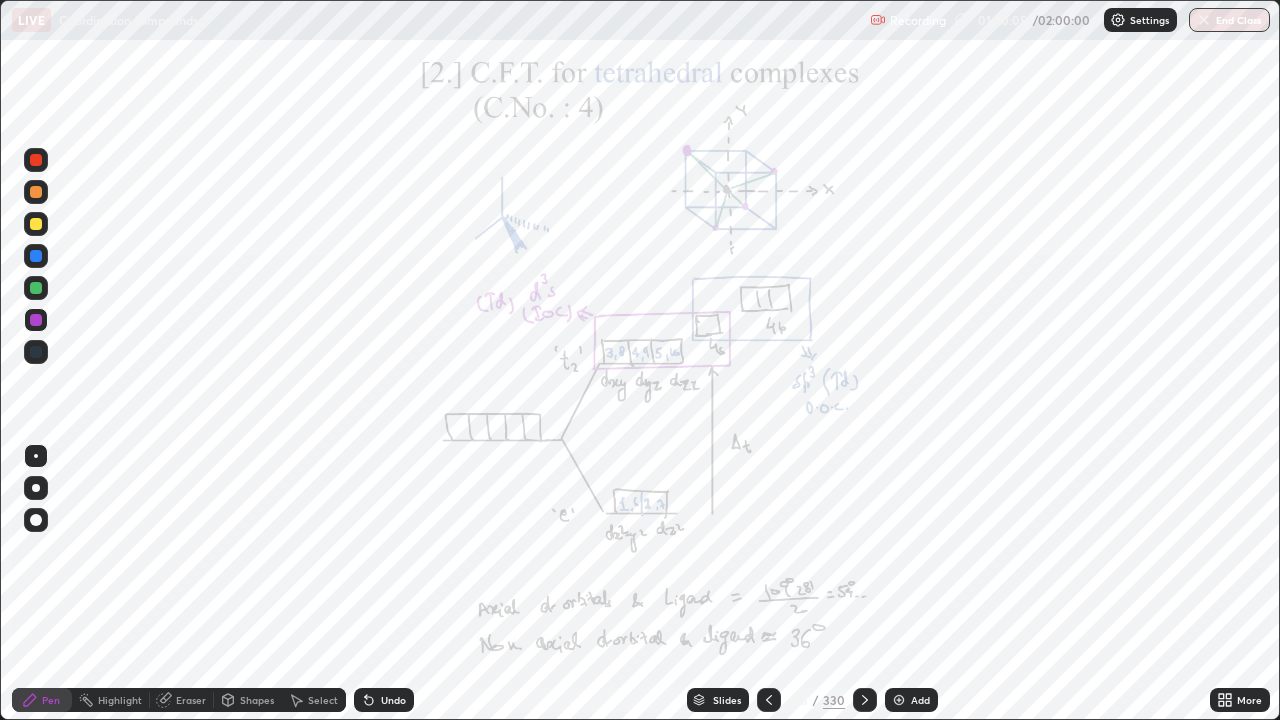 click 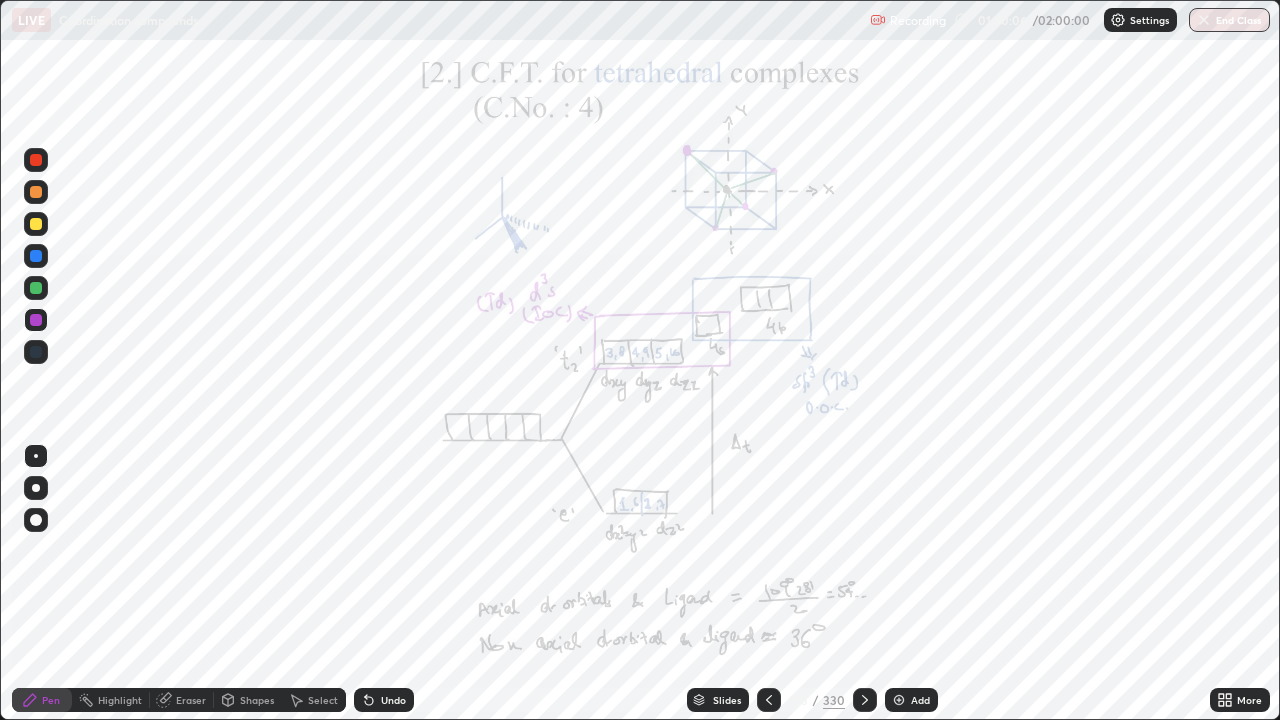 click 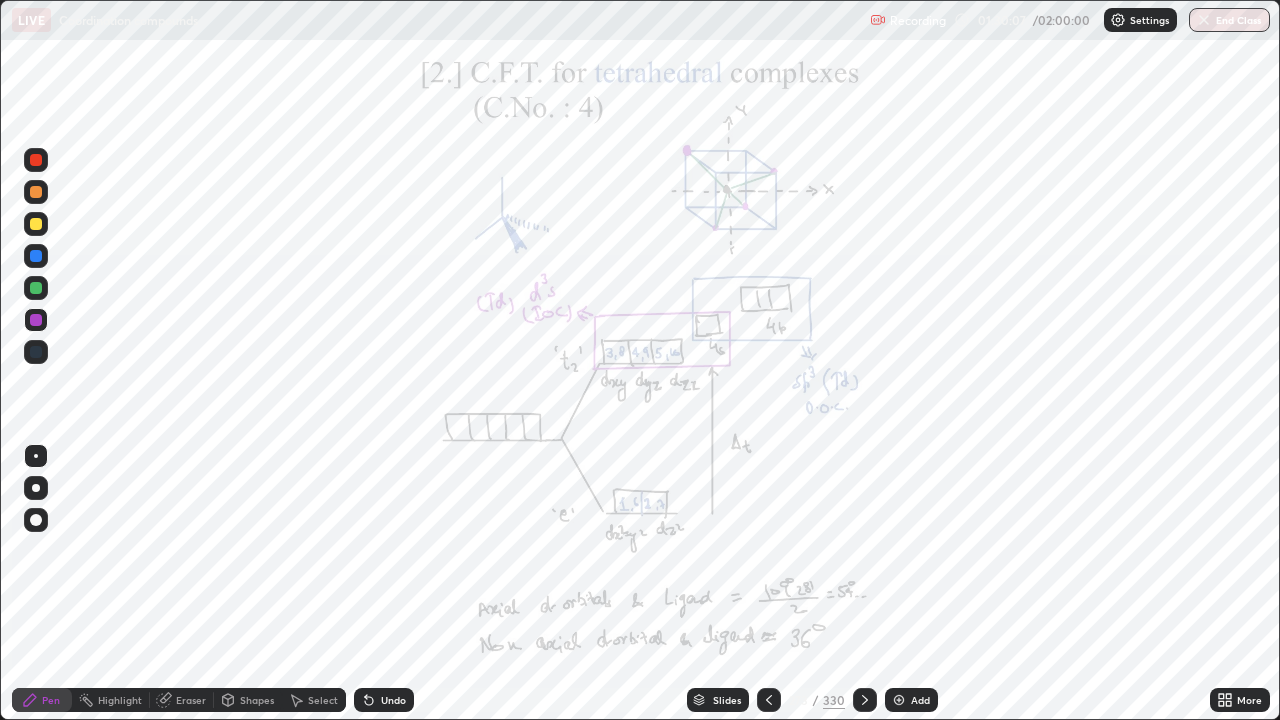 click 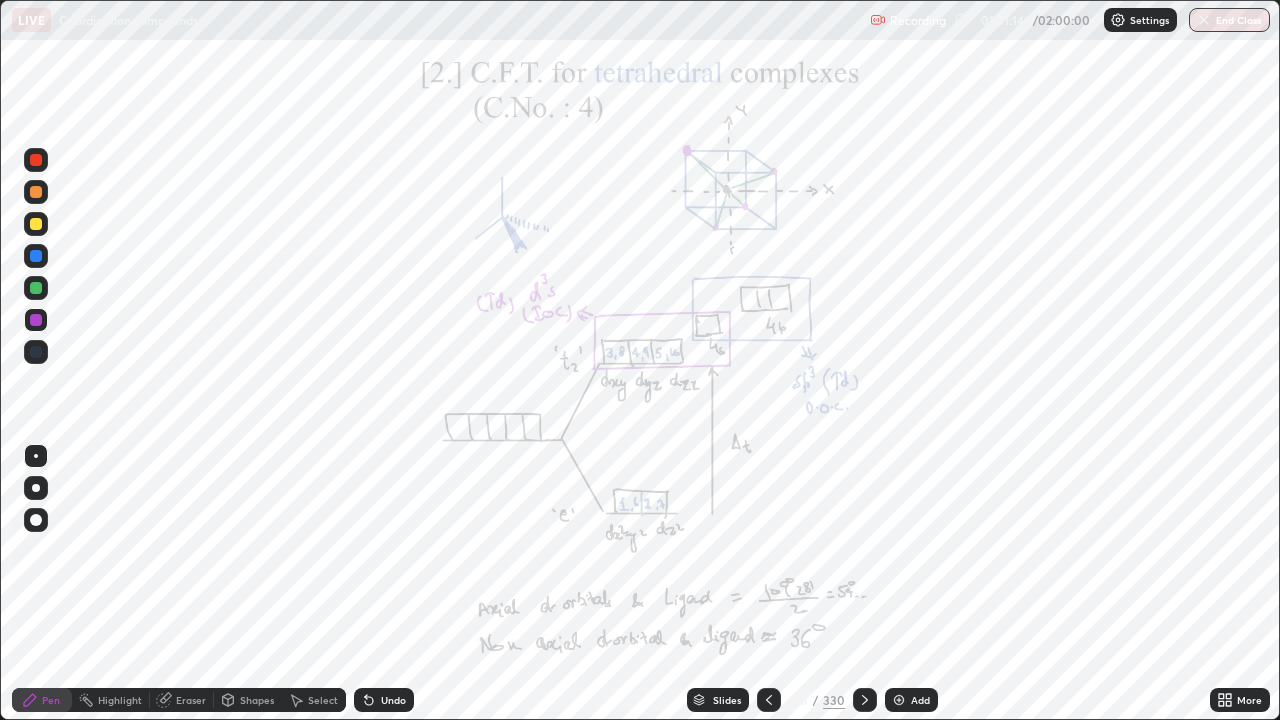 click at bounding box center (36, 288) 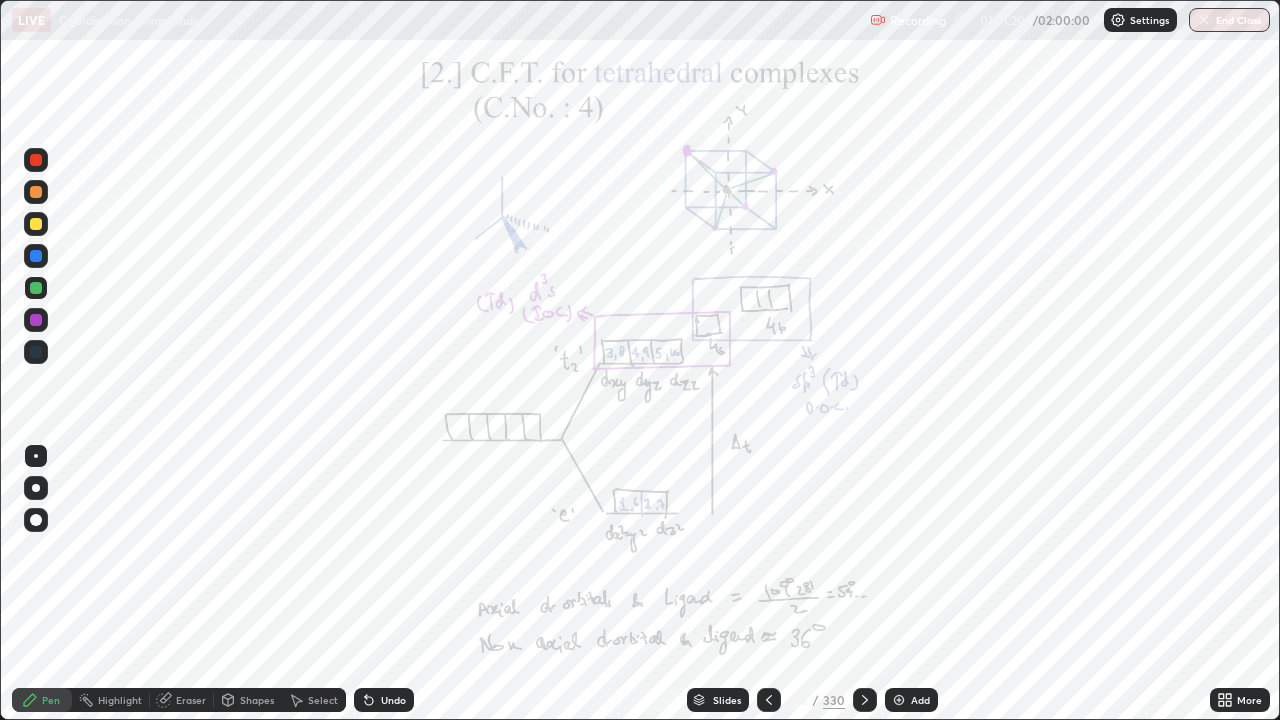click at bounding box center (36, 320) 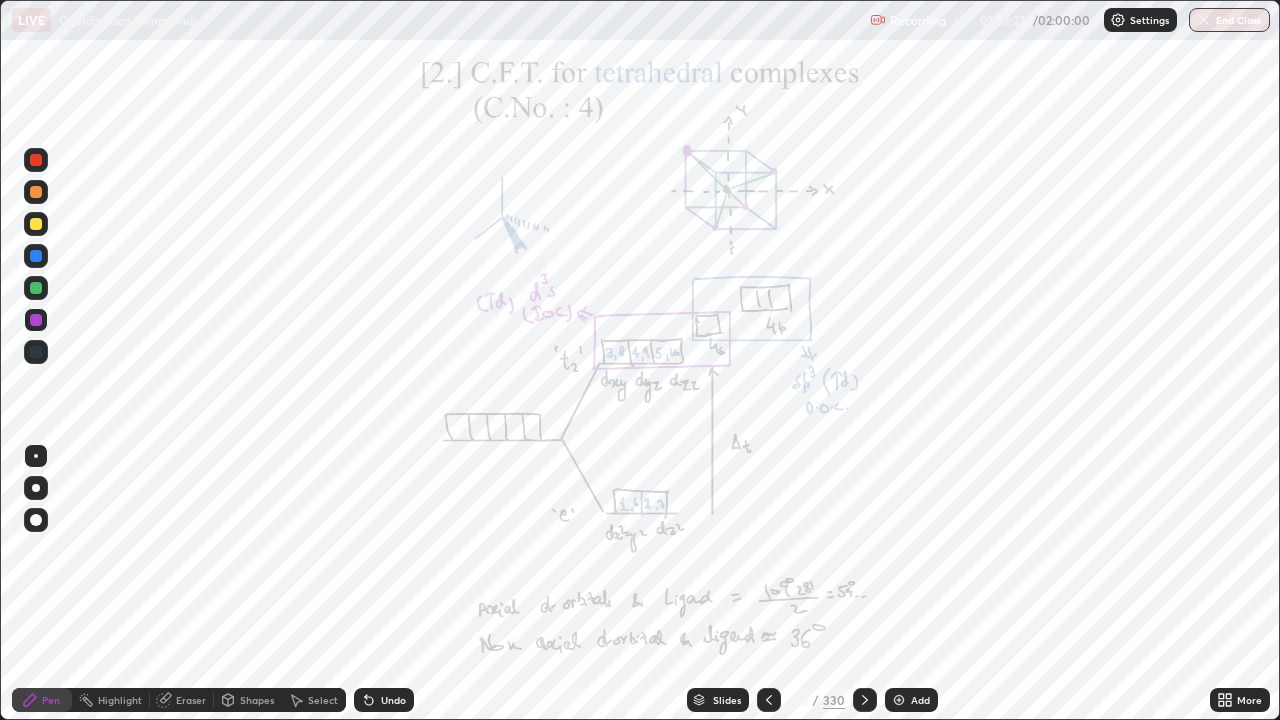 click 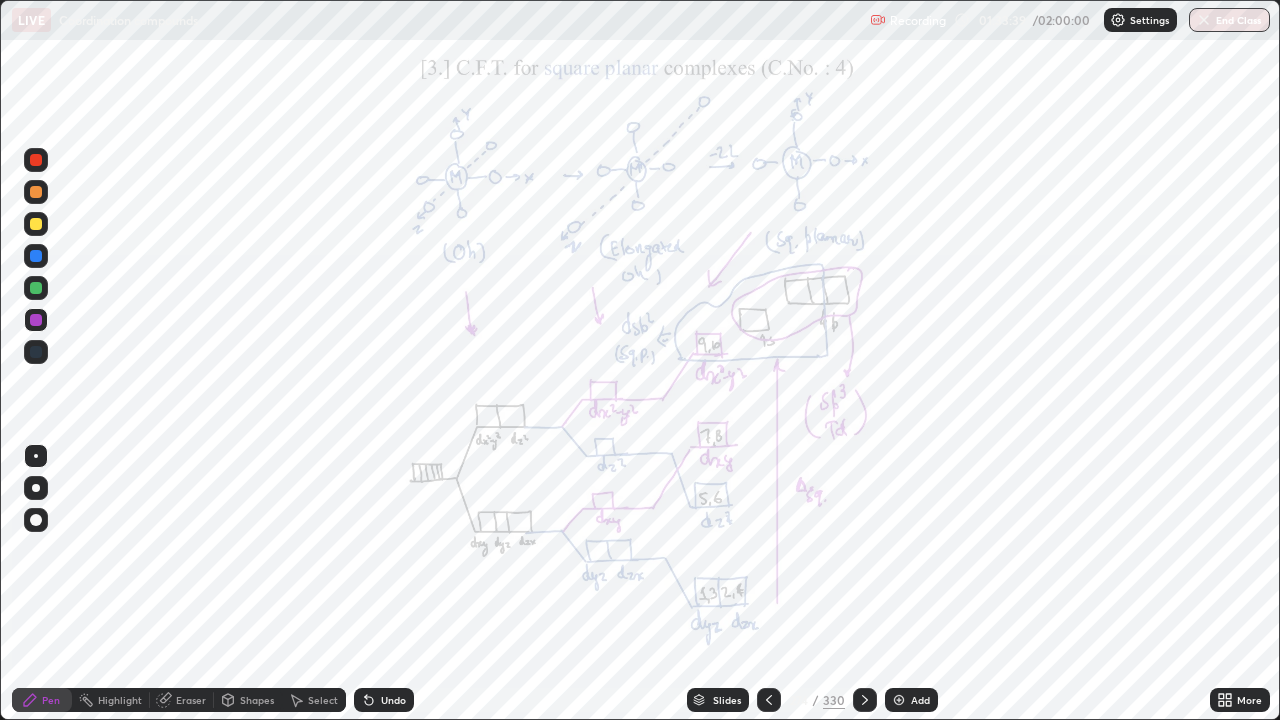 click at bounding box center (36, 160) 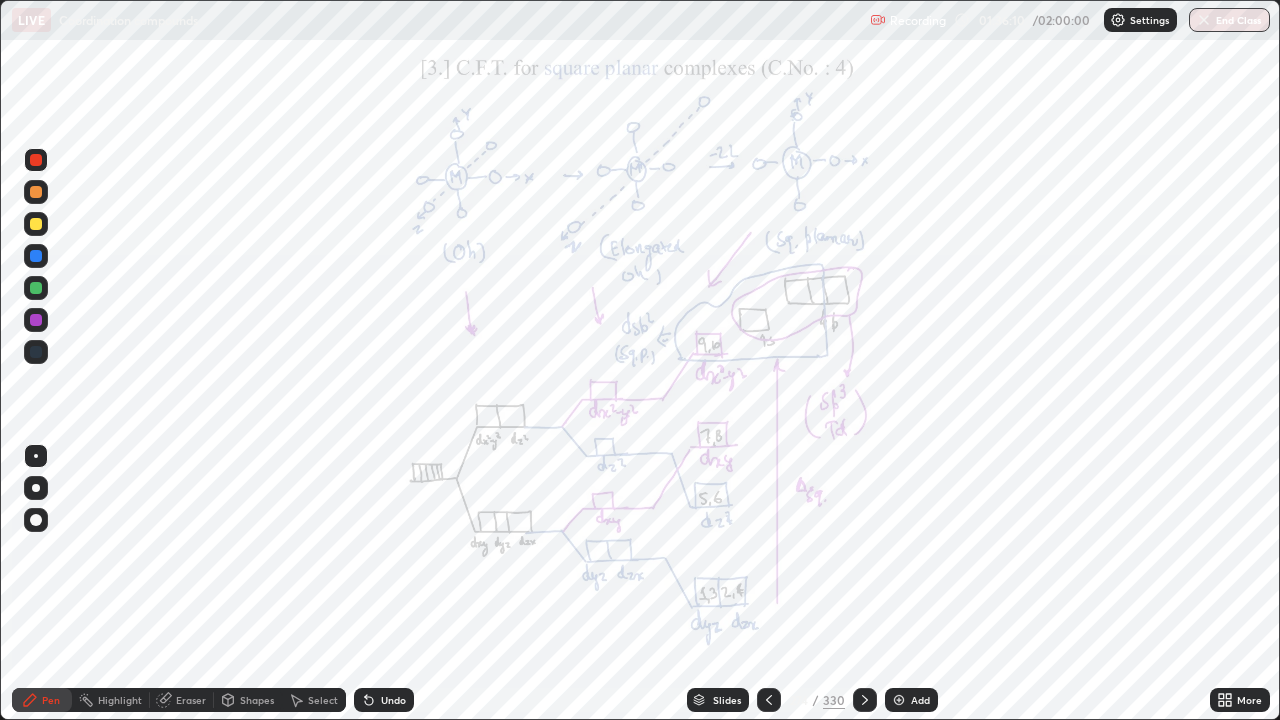 click at bounding box center (36, 288) 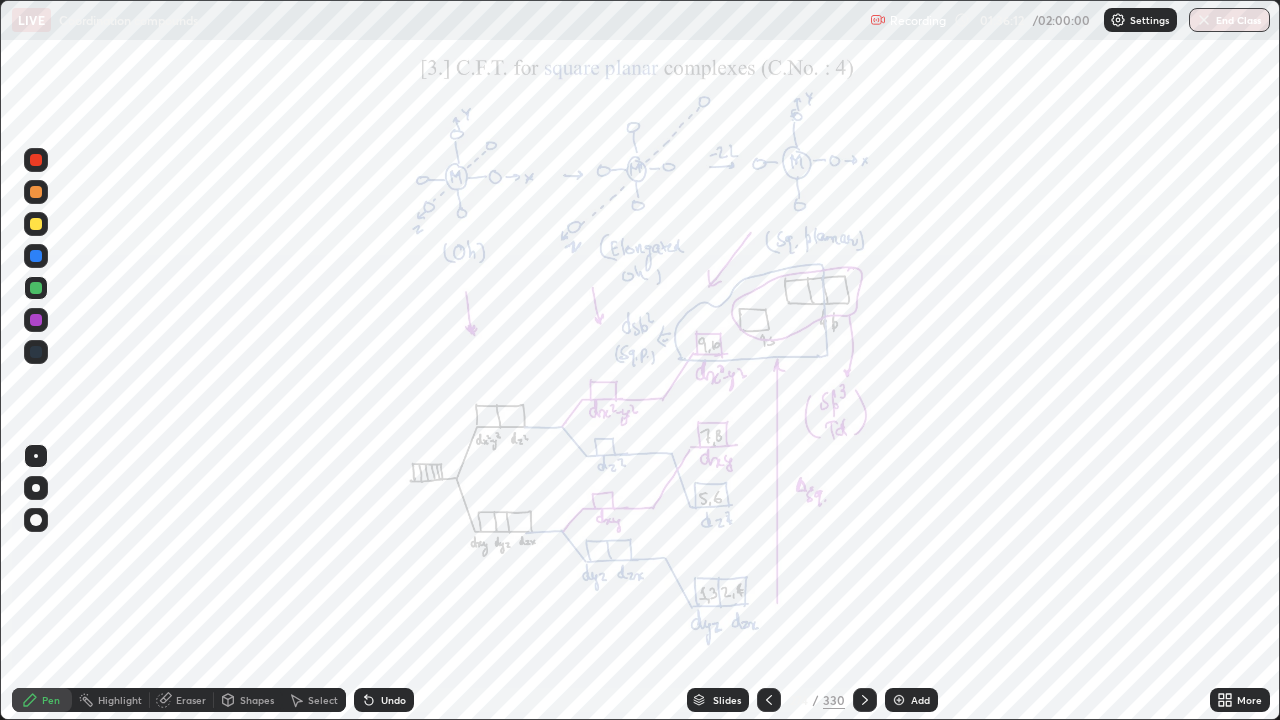 click on "Shapes" at bounding box center (257, 700) 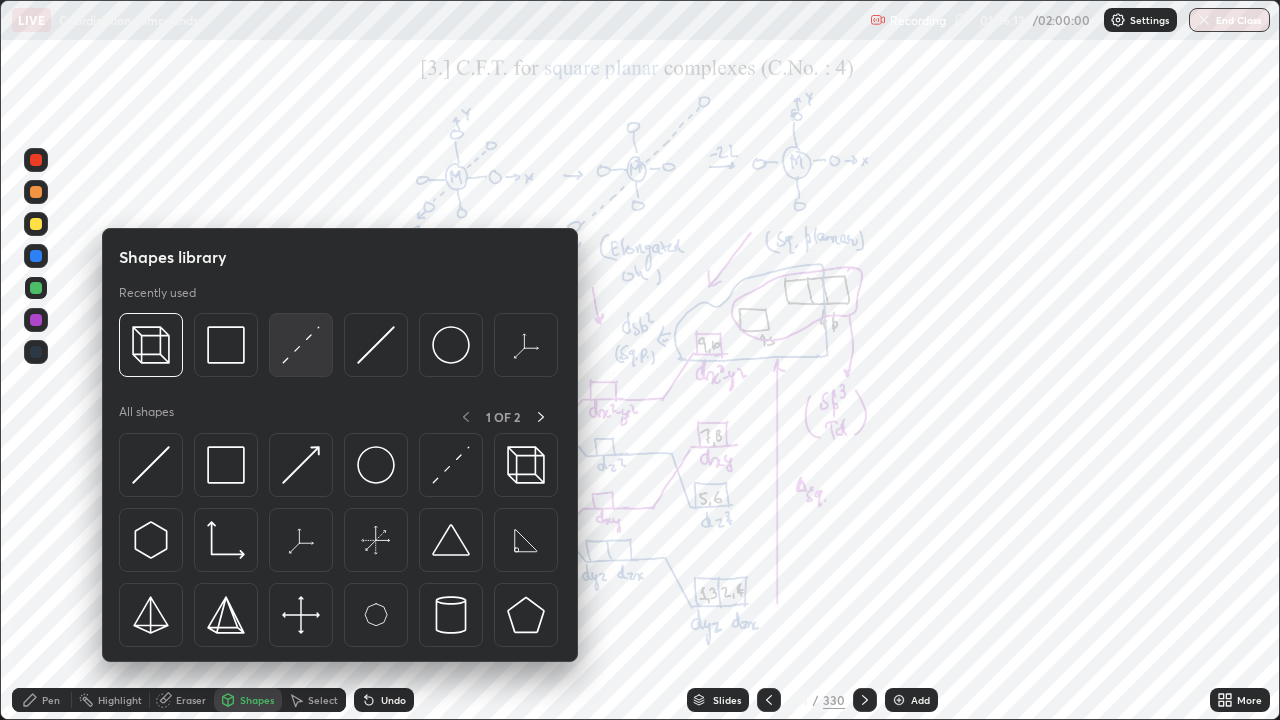 click at bounding box center (301, 345) 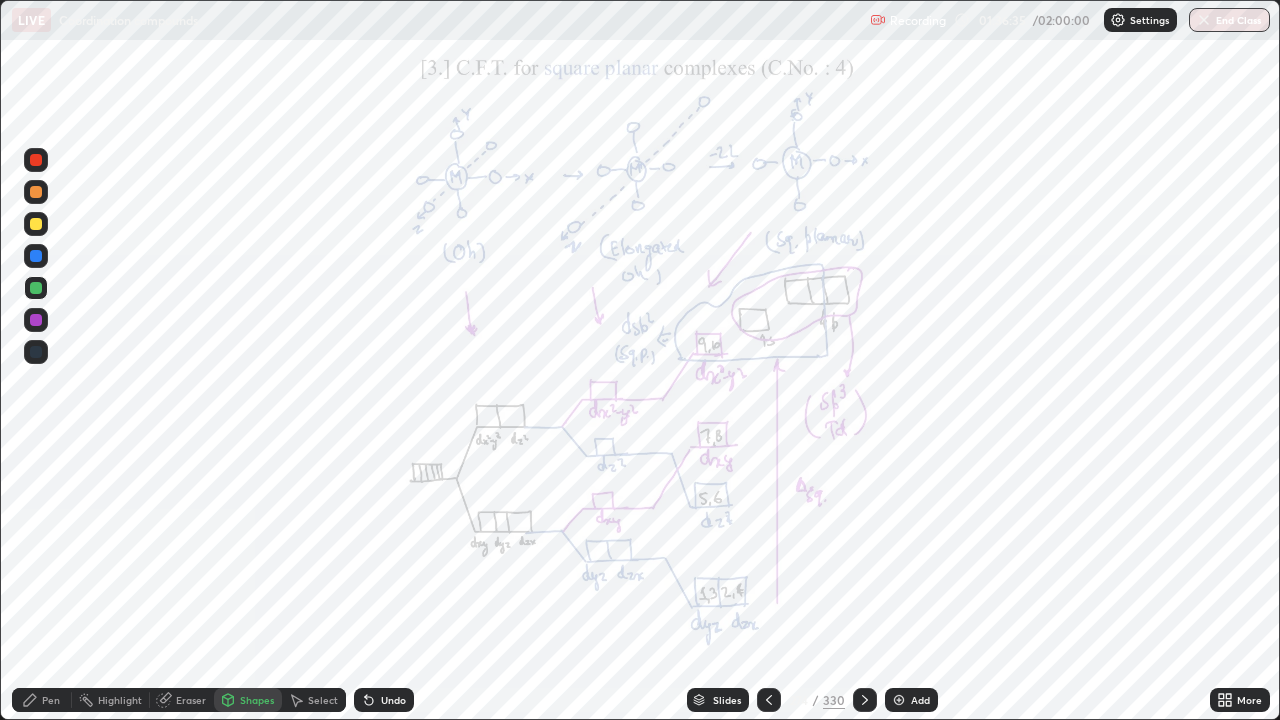 click on "Pen" at bounding box center (42, 700) 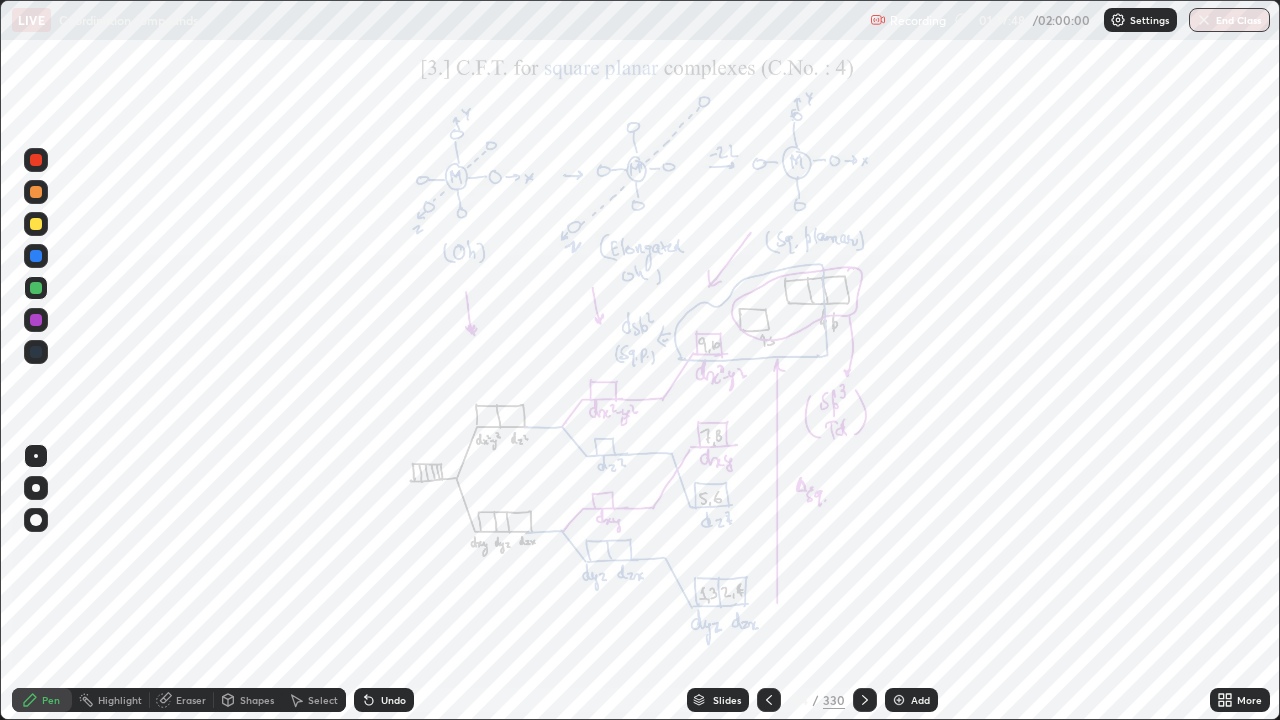 click 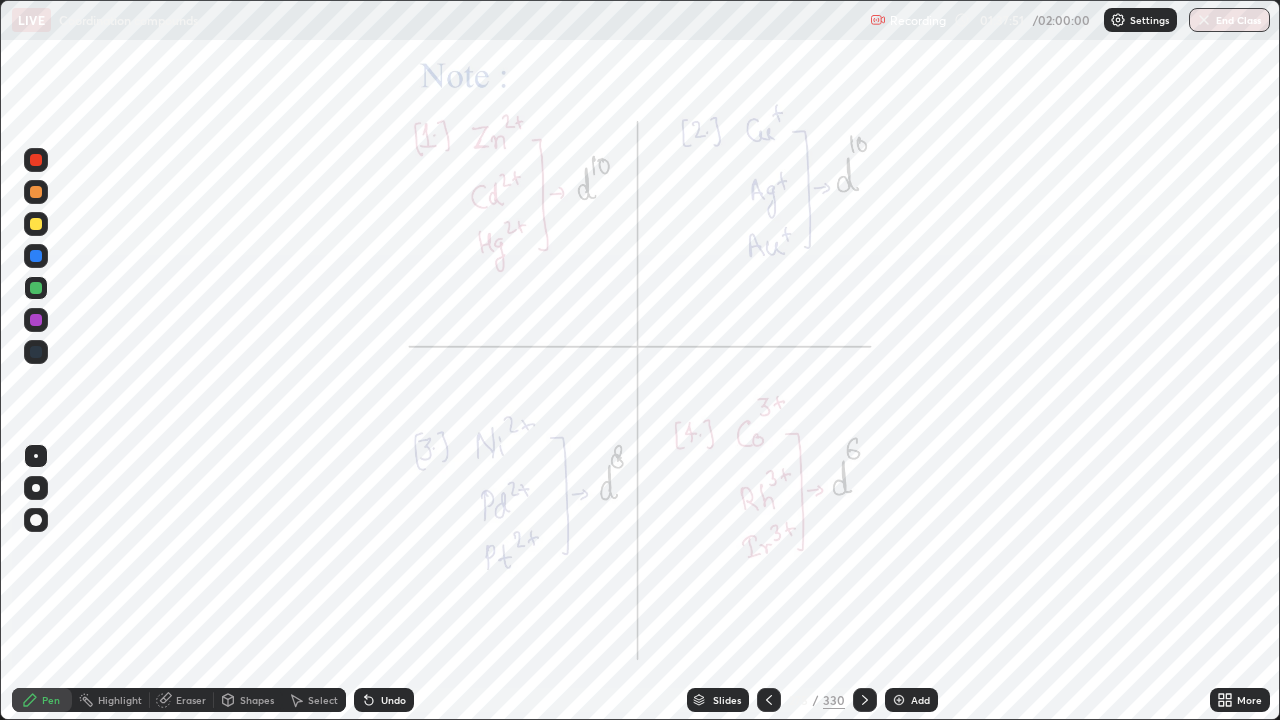 click at bounding box center (865, 700) 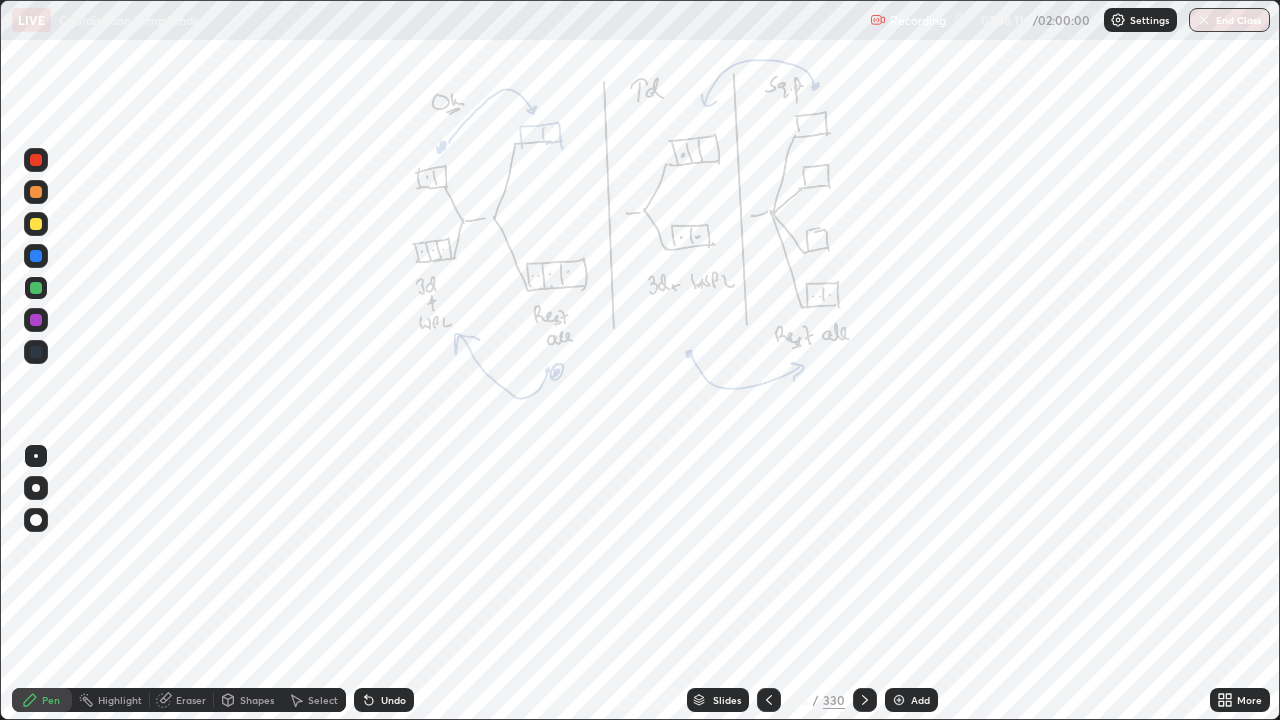 click at bounding box center (899, 700) 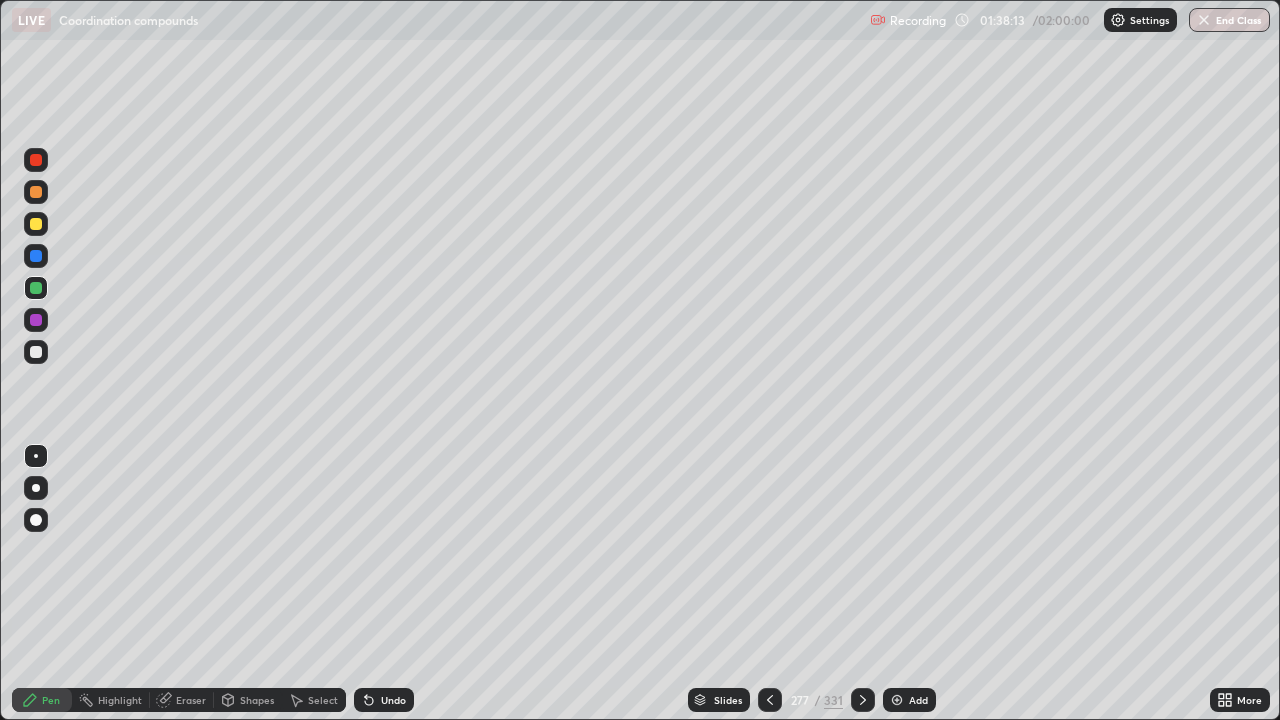 click at bounding box center (36, 352) 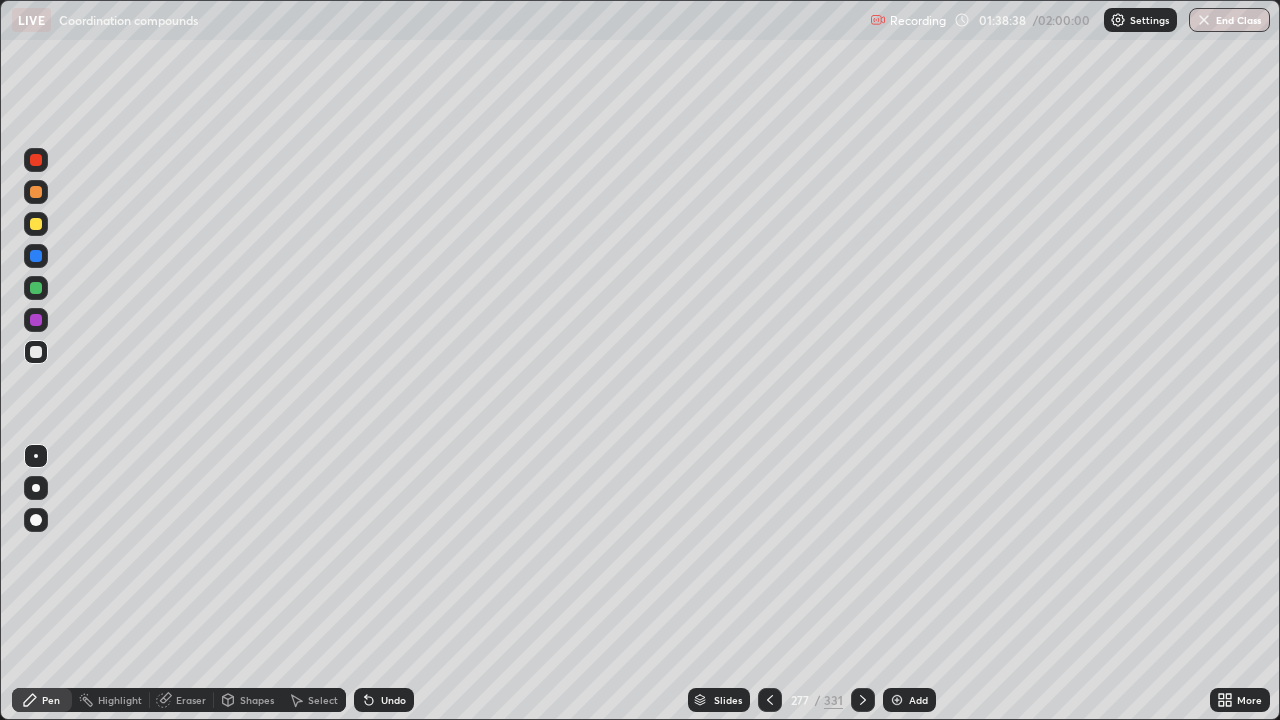click at bounding box center [36, 320] 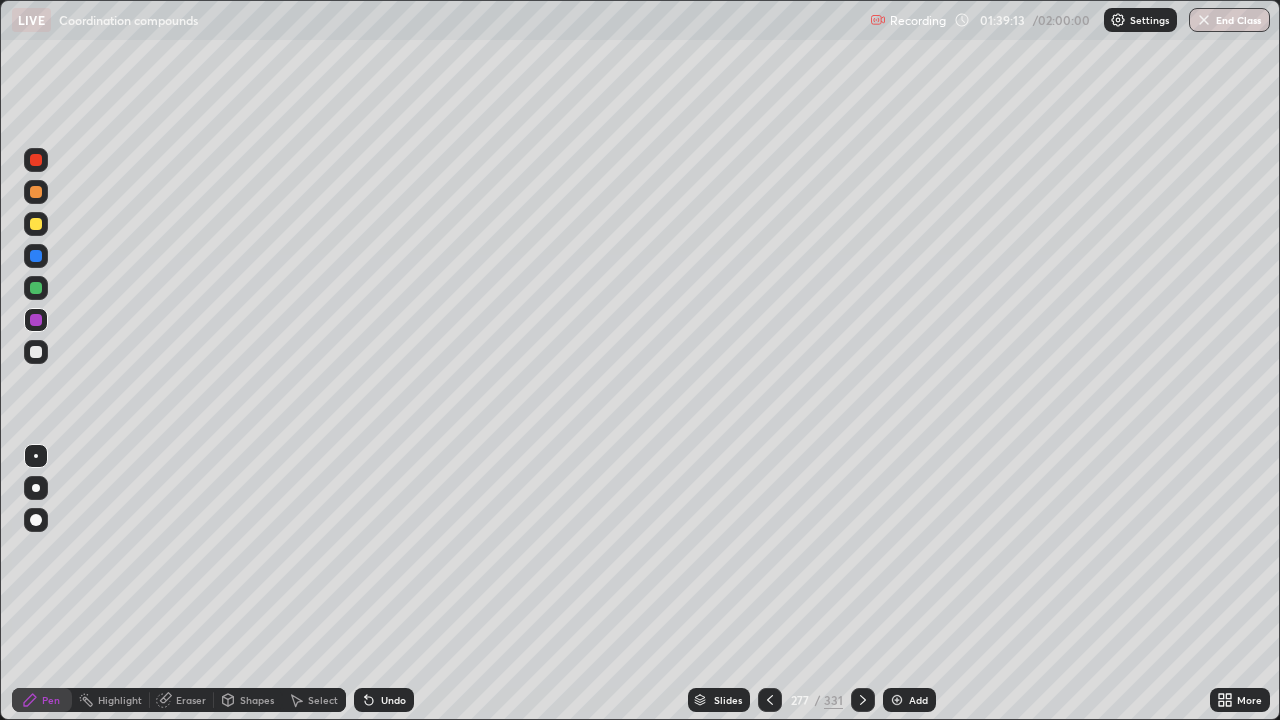 click at bounding box center (36, 288) 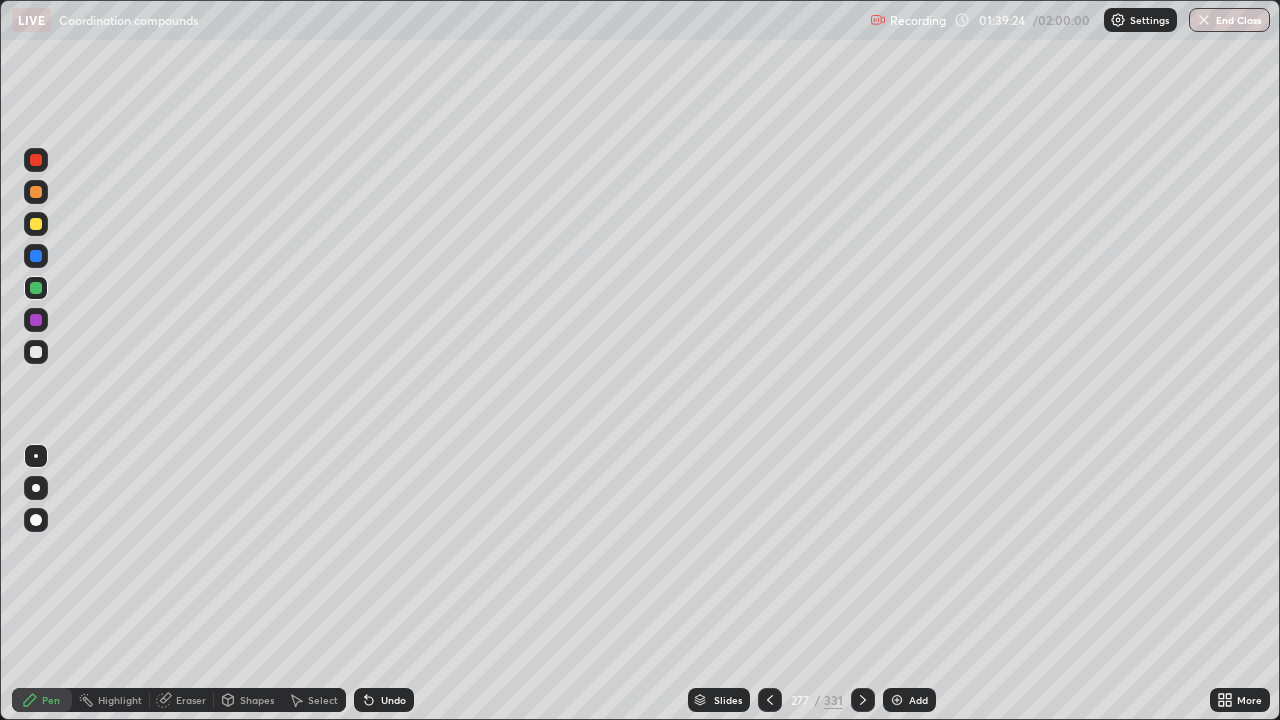 click 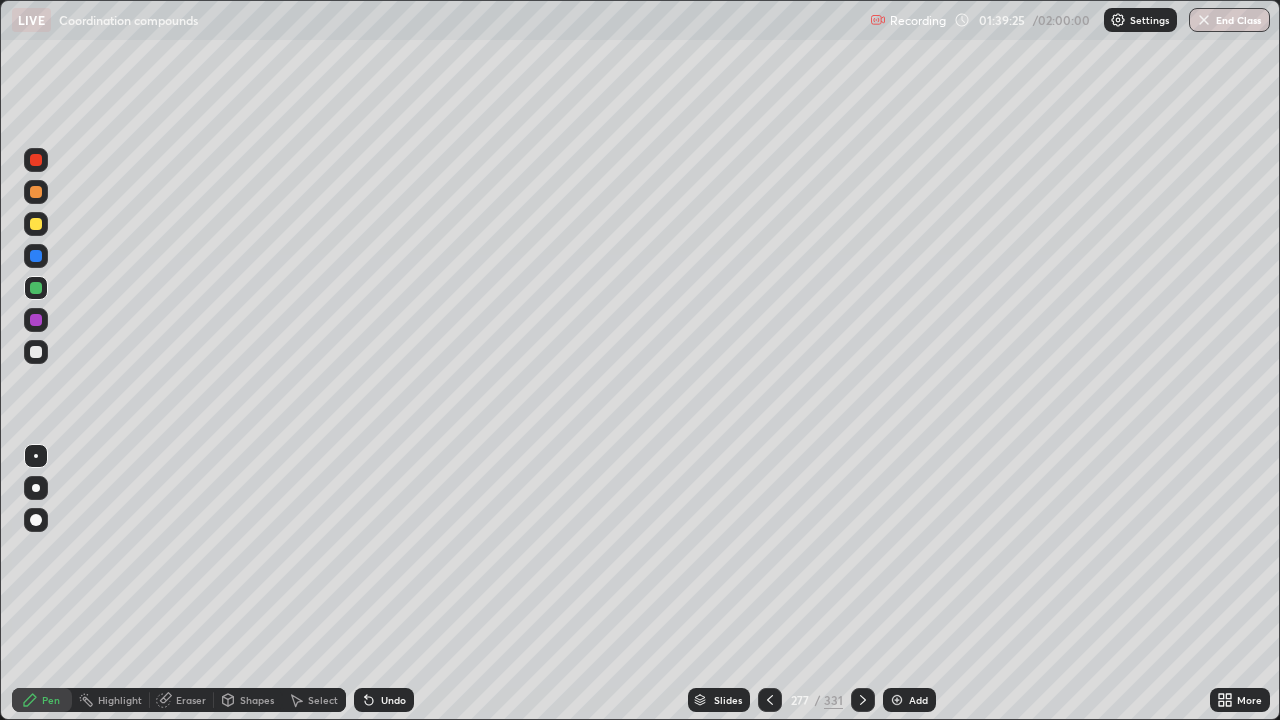 click 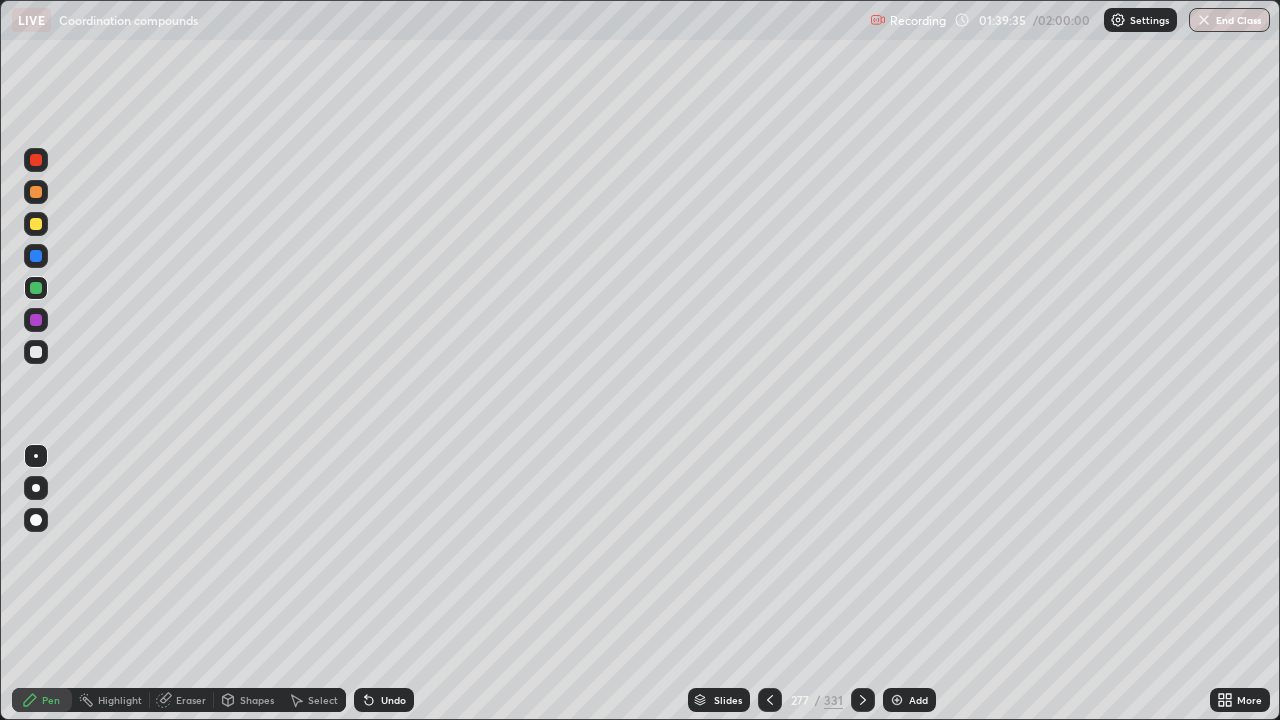 click 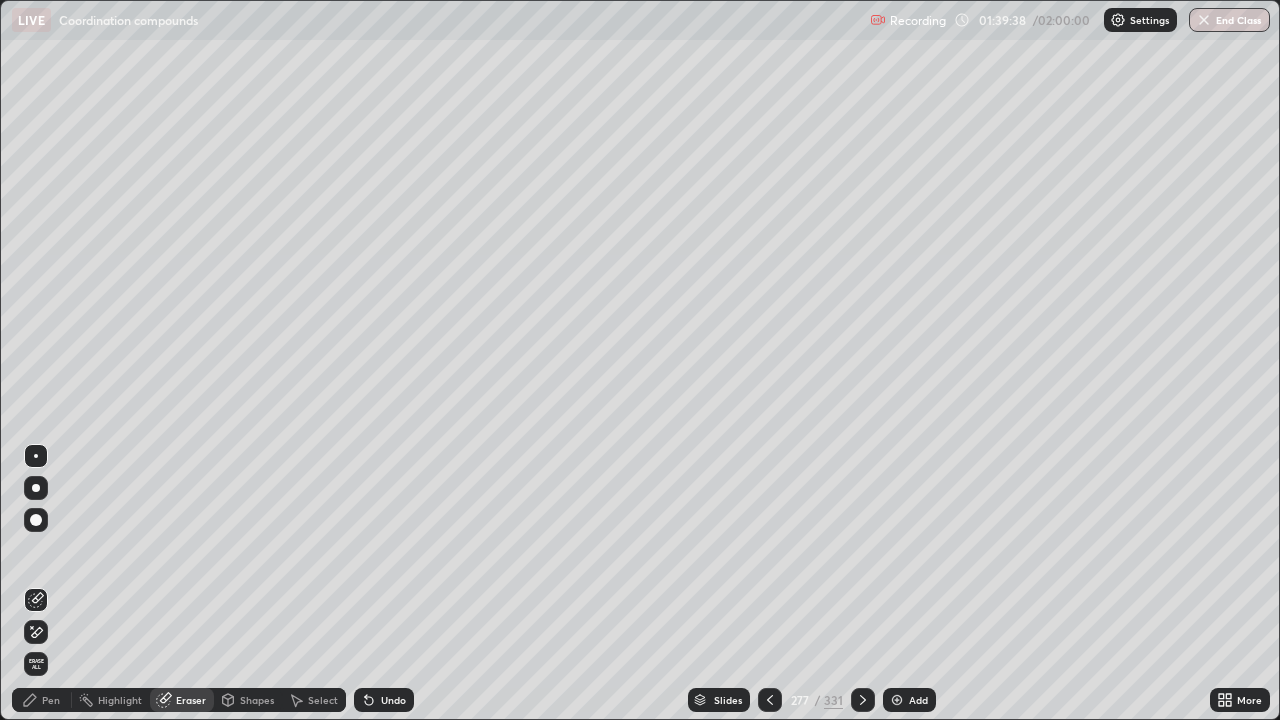 click on "Pen" at bounding box center (51, 700) 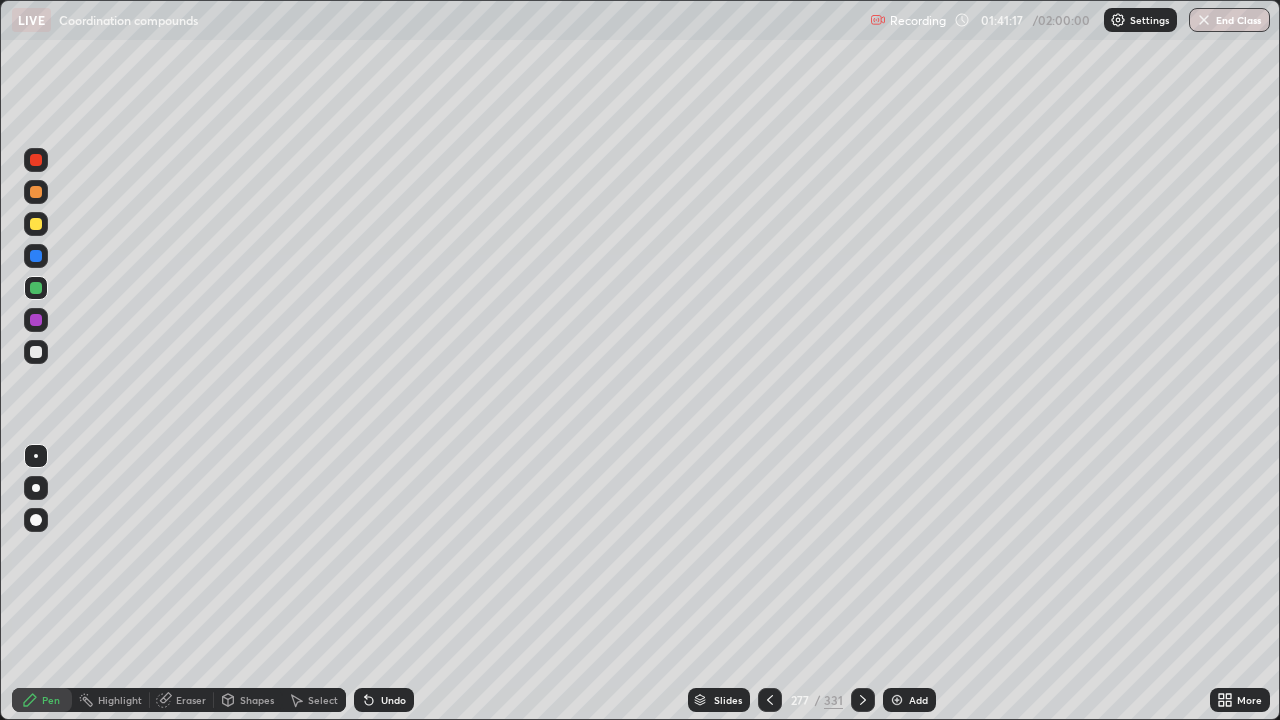click at bounding box center (36, 224) 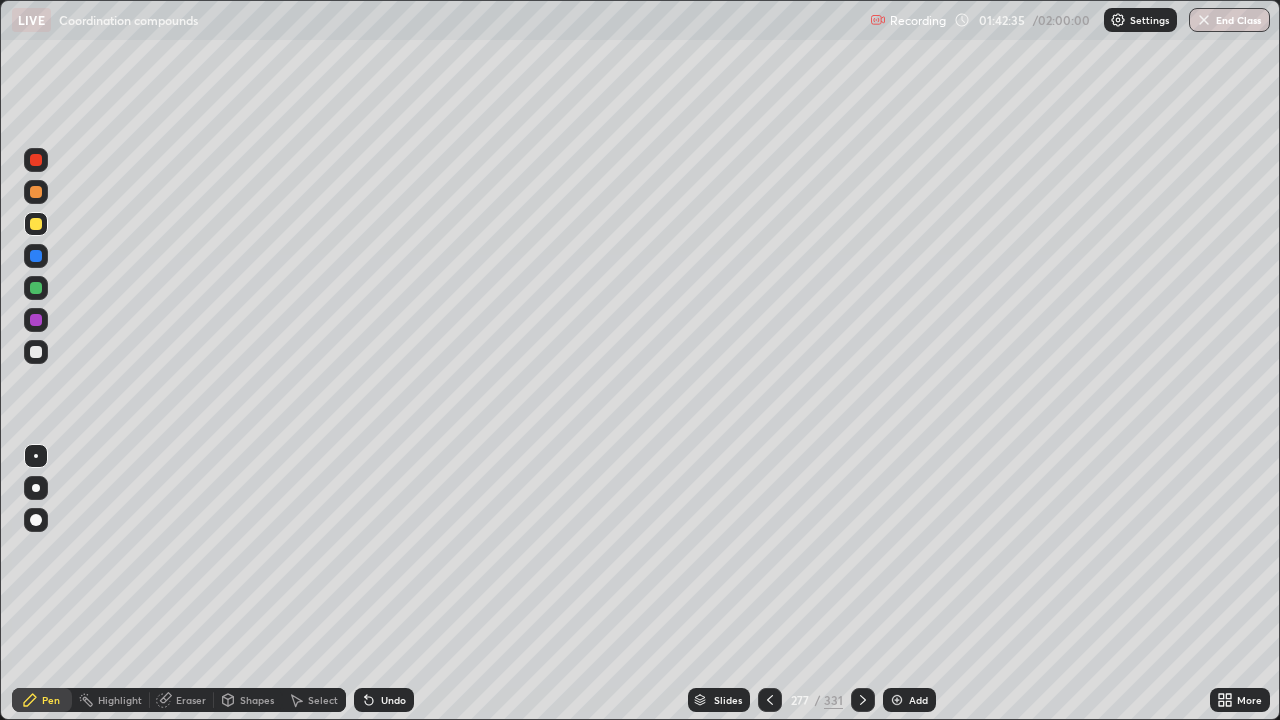 click 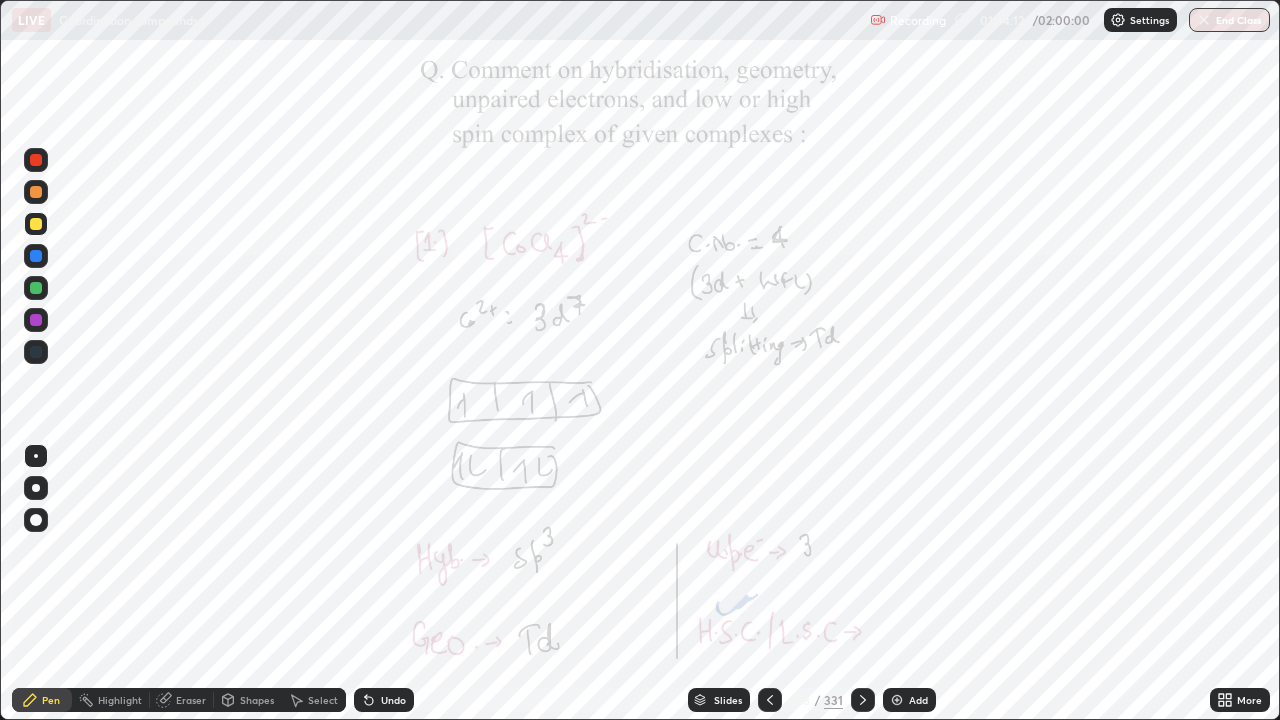 click at bounding box center [36, 288] 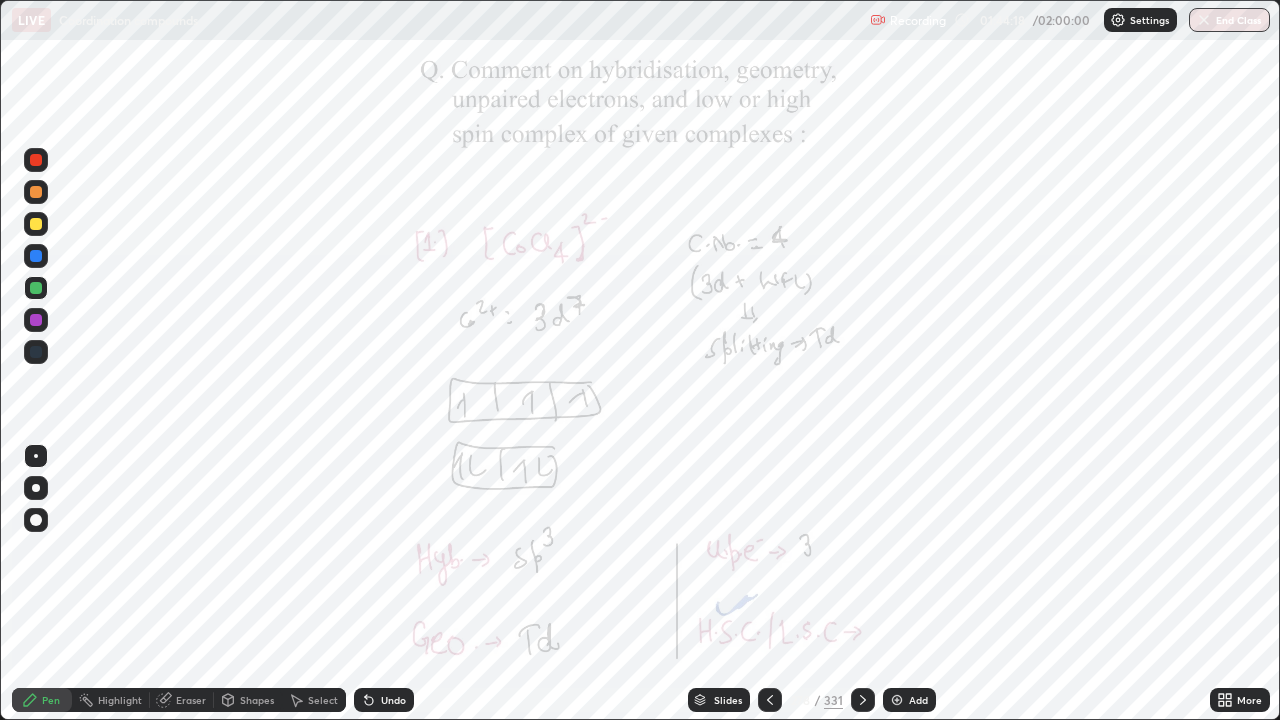 click at bounding box center [36, 160] 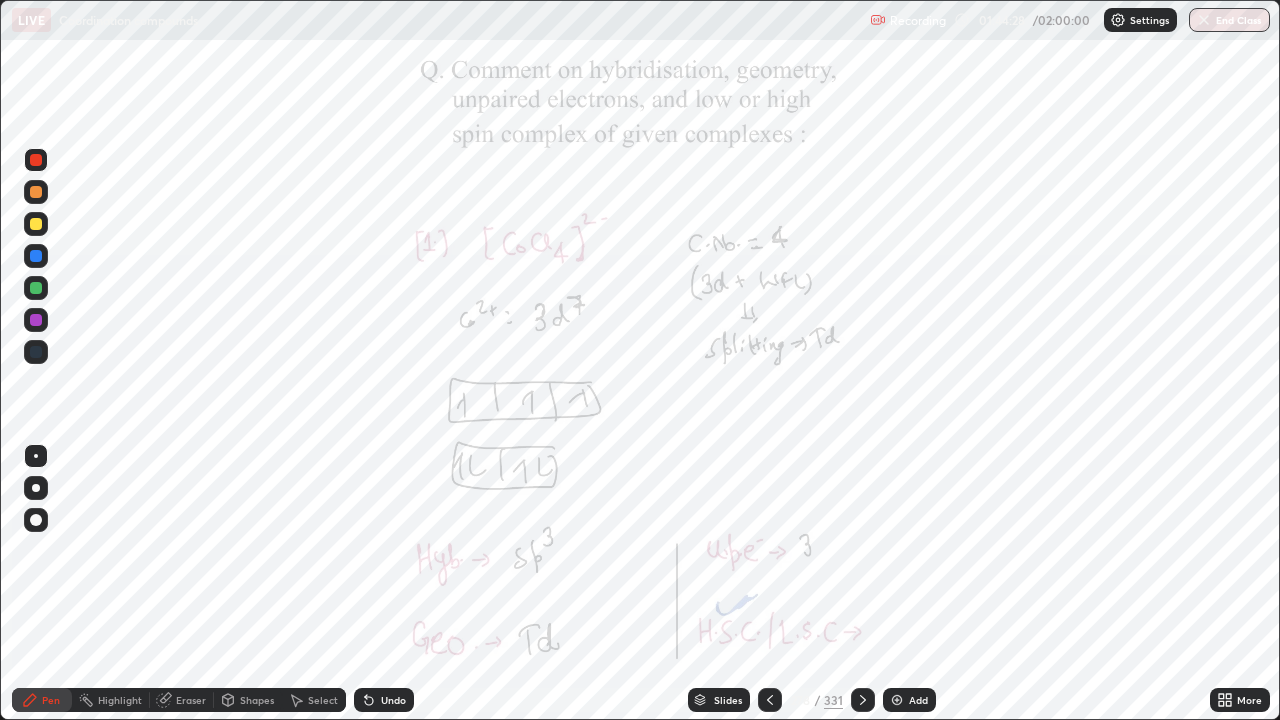 click 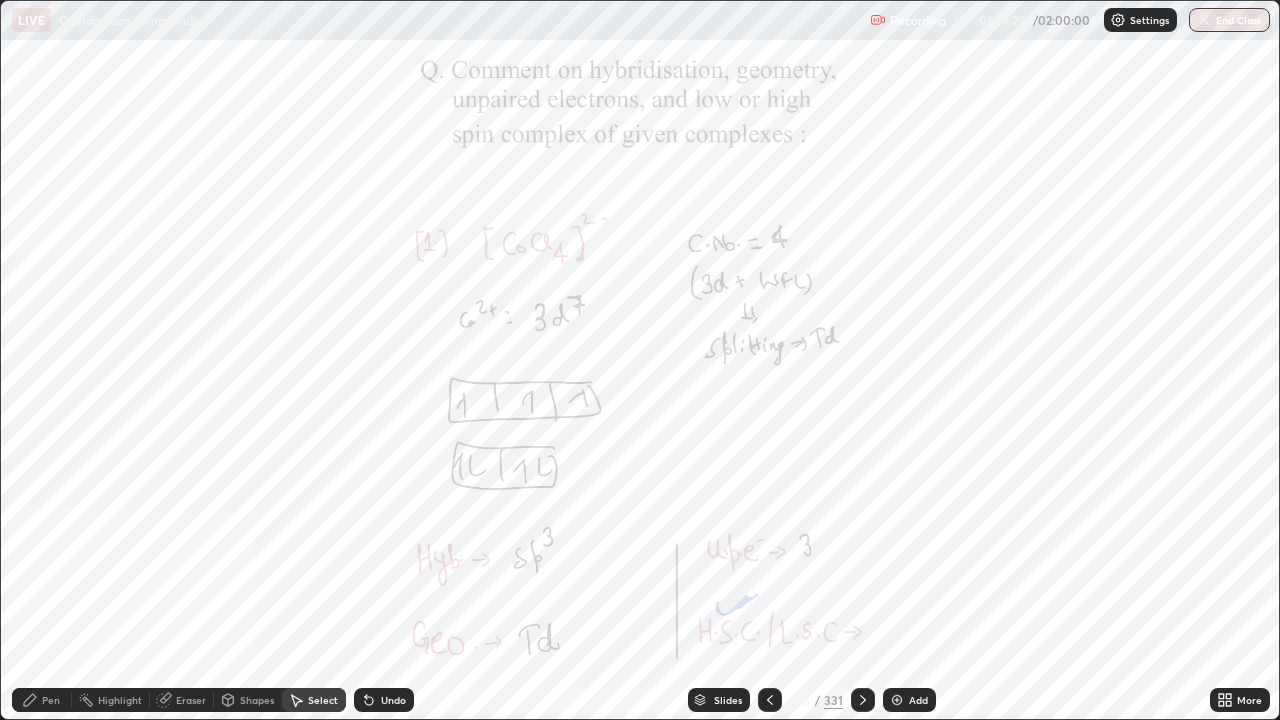 click on "Shapes" at bounding box center (248, 700) 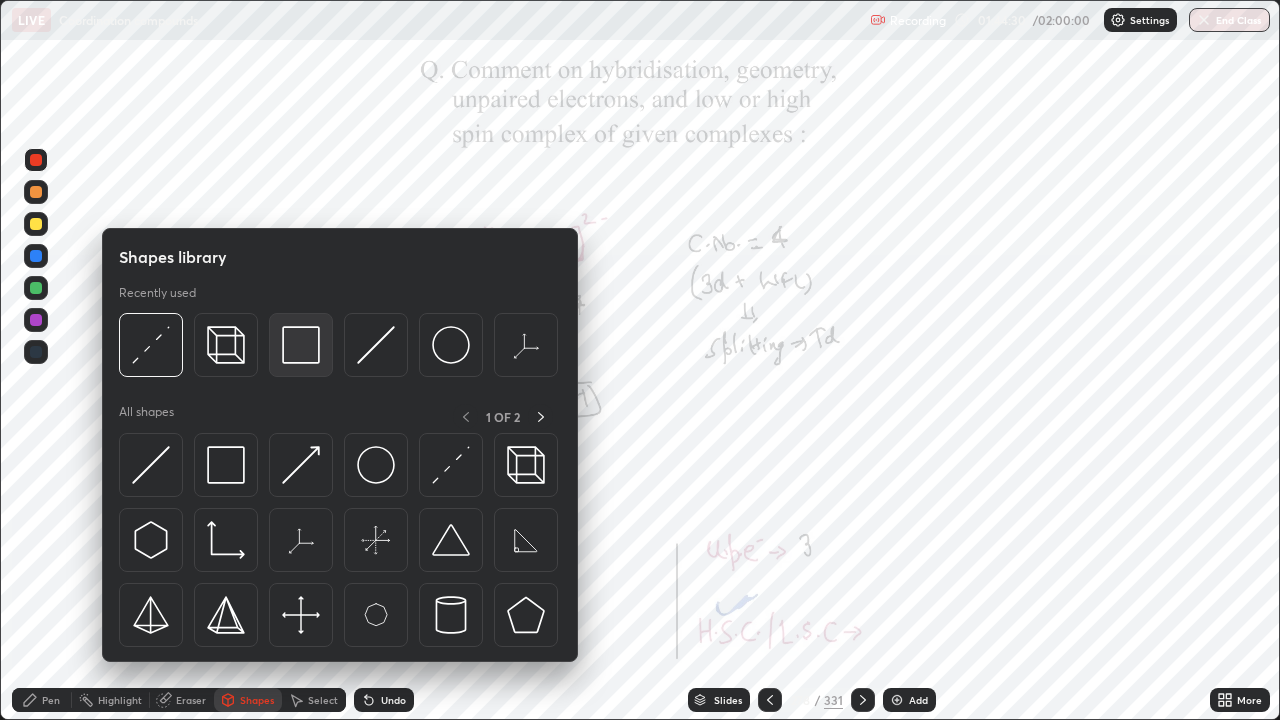 click at bounding box center (301, 345) 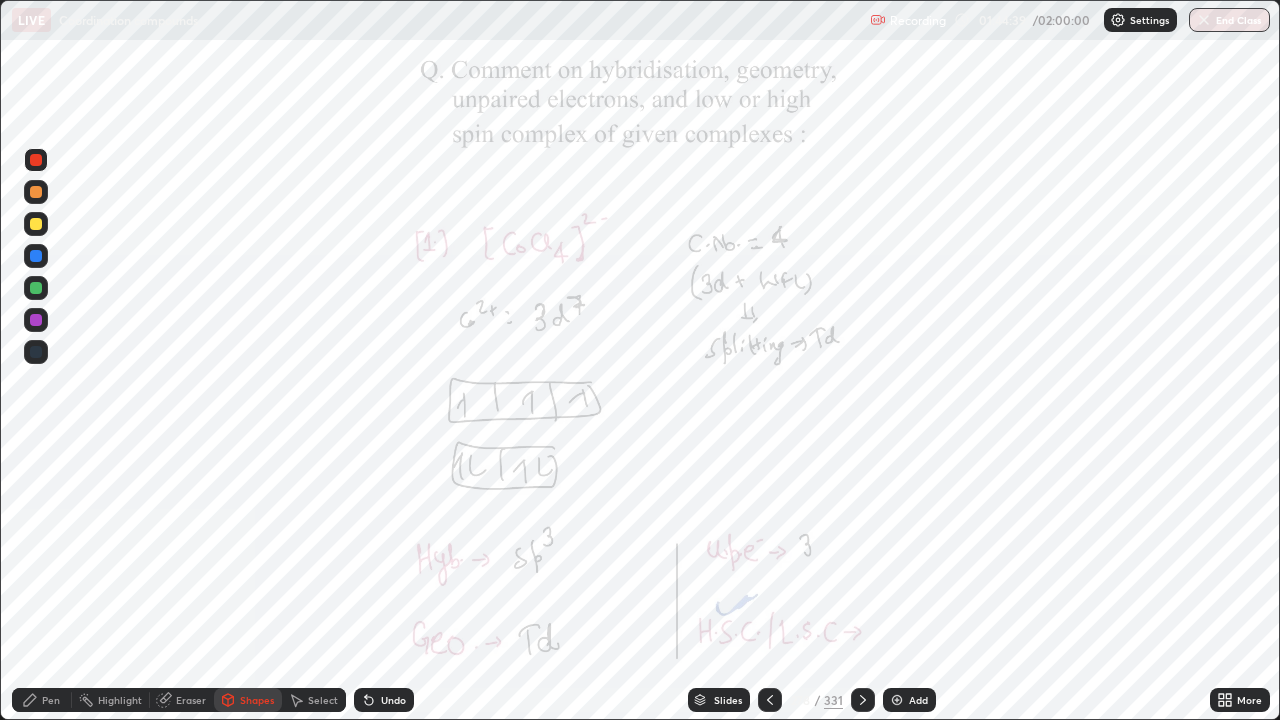 click at bounding box center [36, 192] 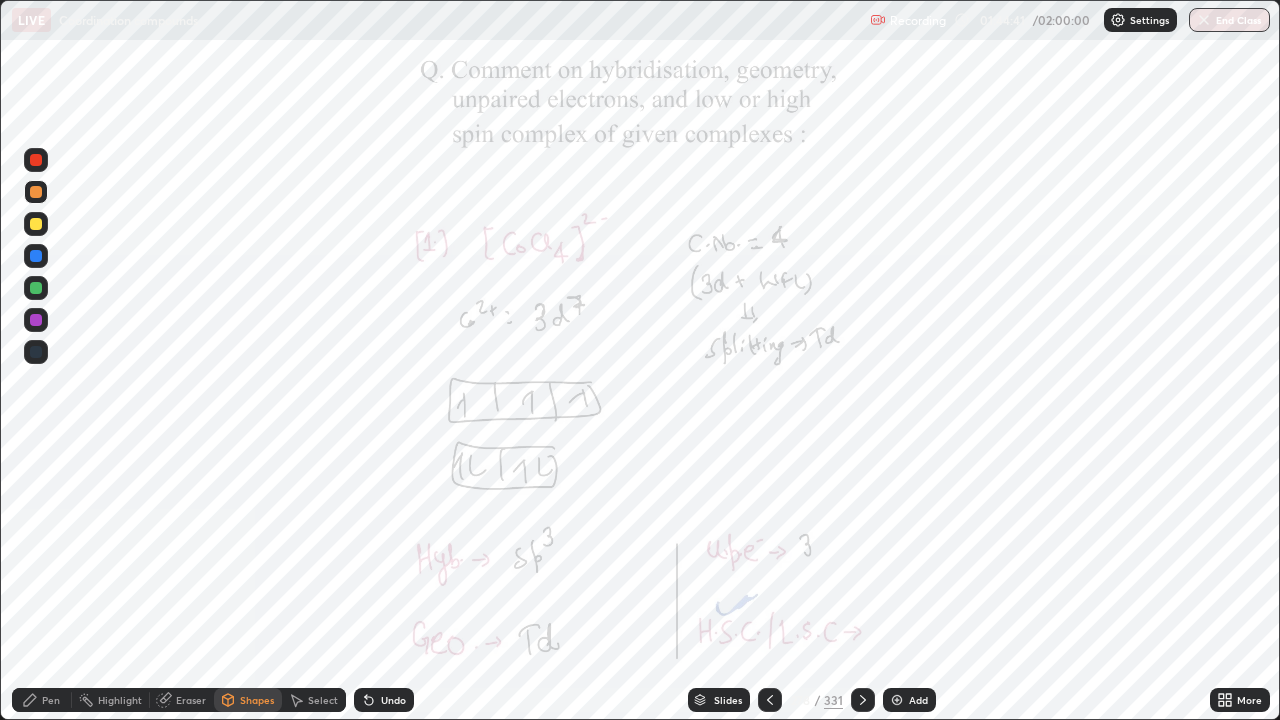click on "Pen" at bounding box center [42, 700] 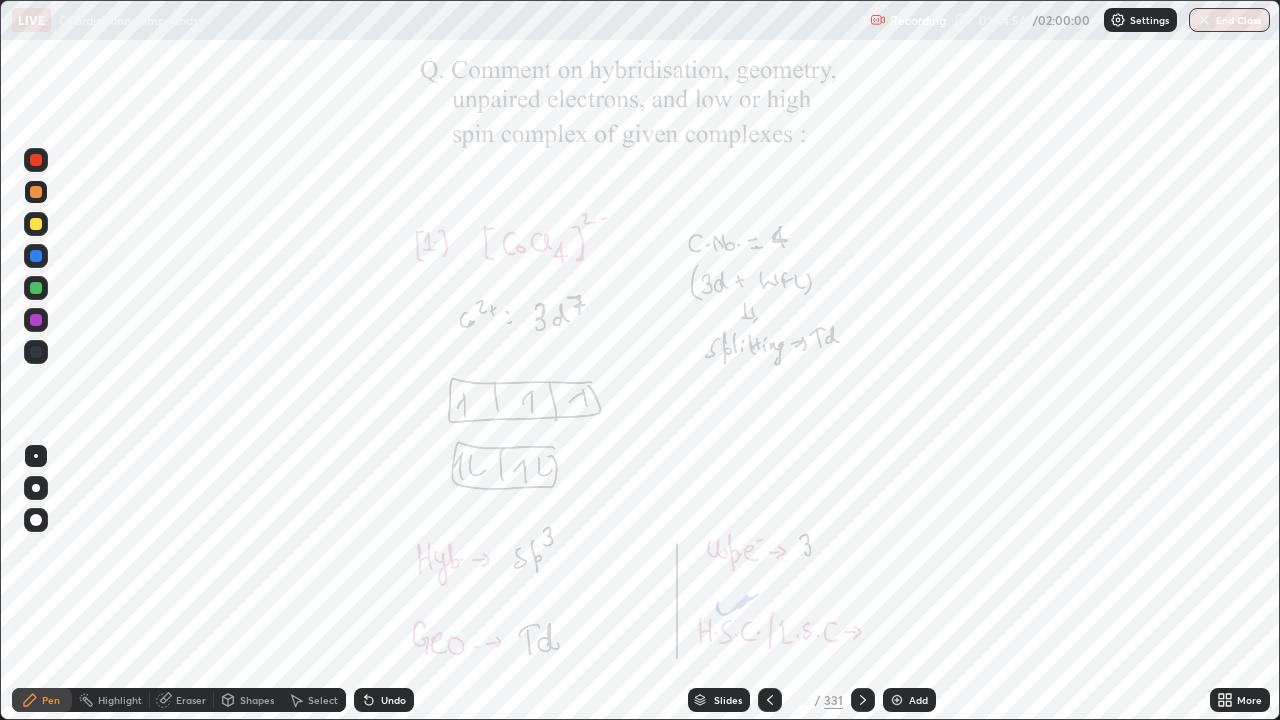click 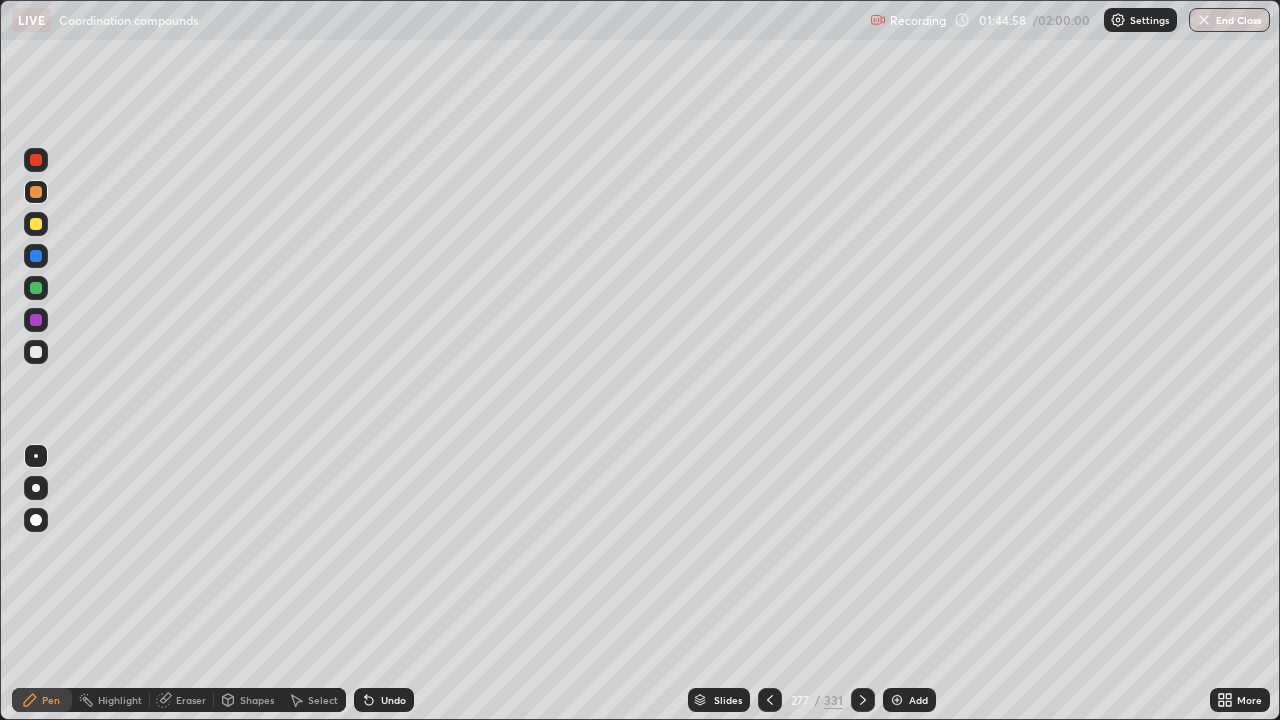 click at bounding box center (36, 288) 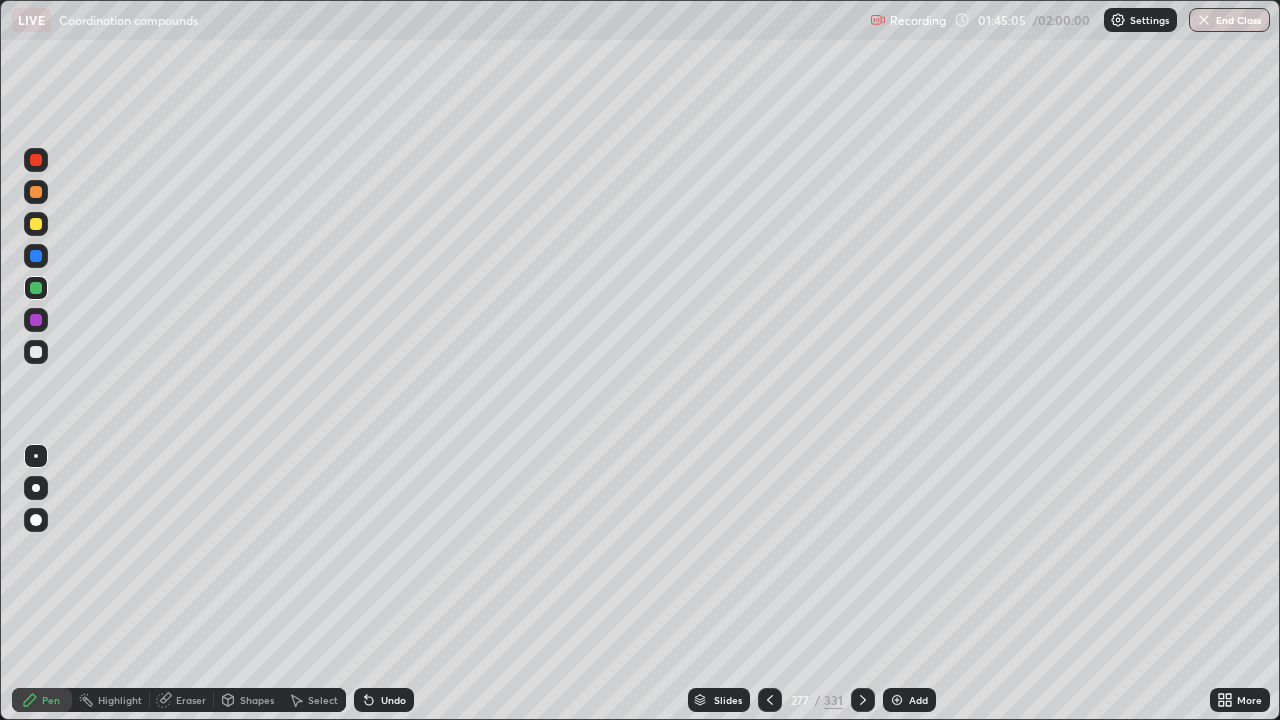 click at bounding box center (36, 256) 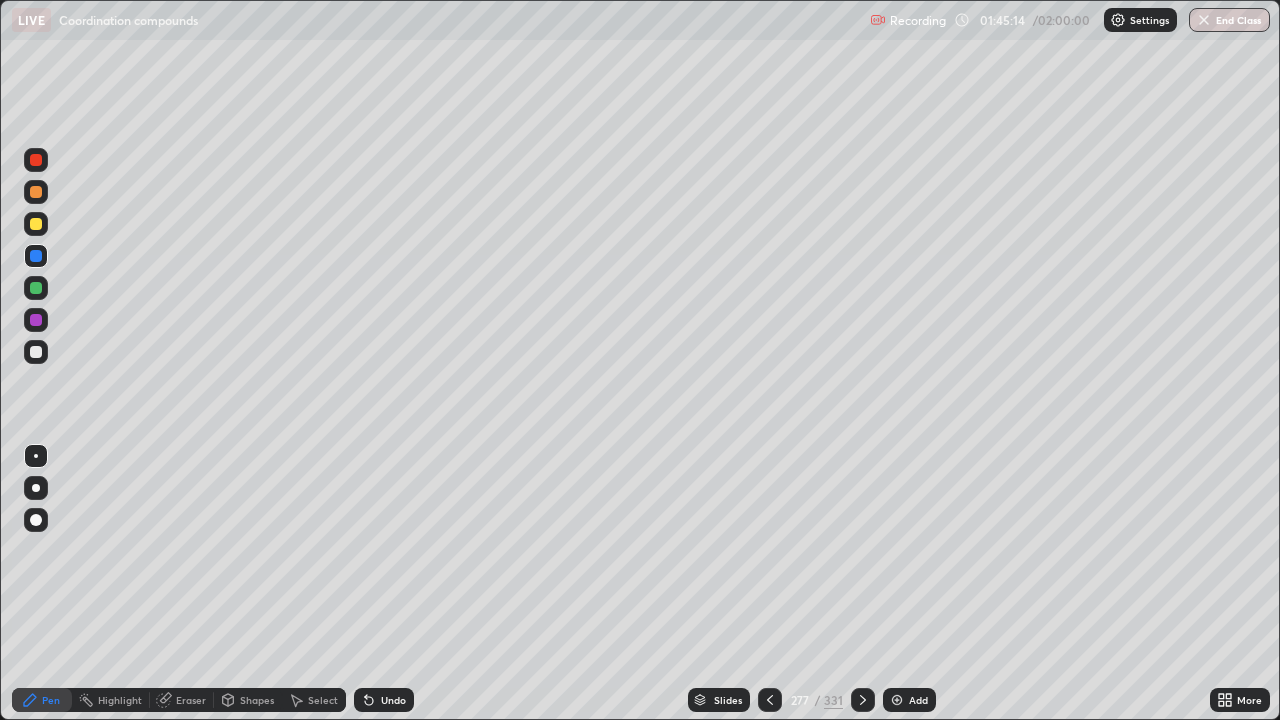 click 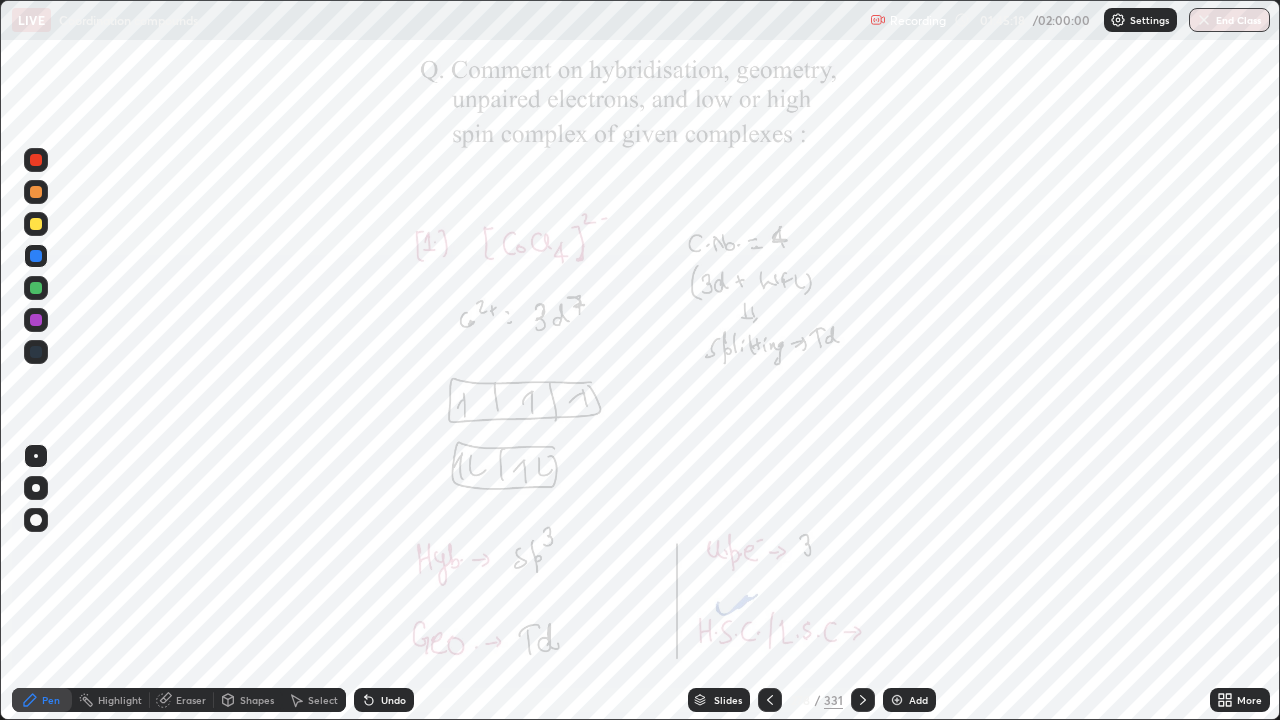 click 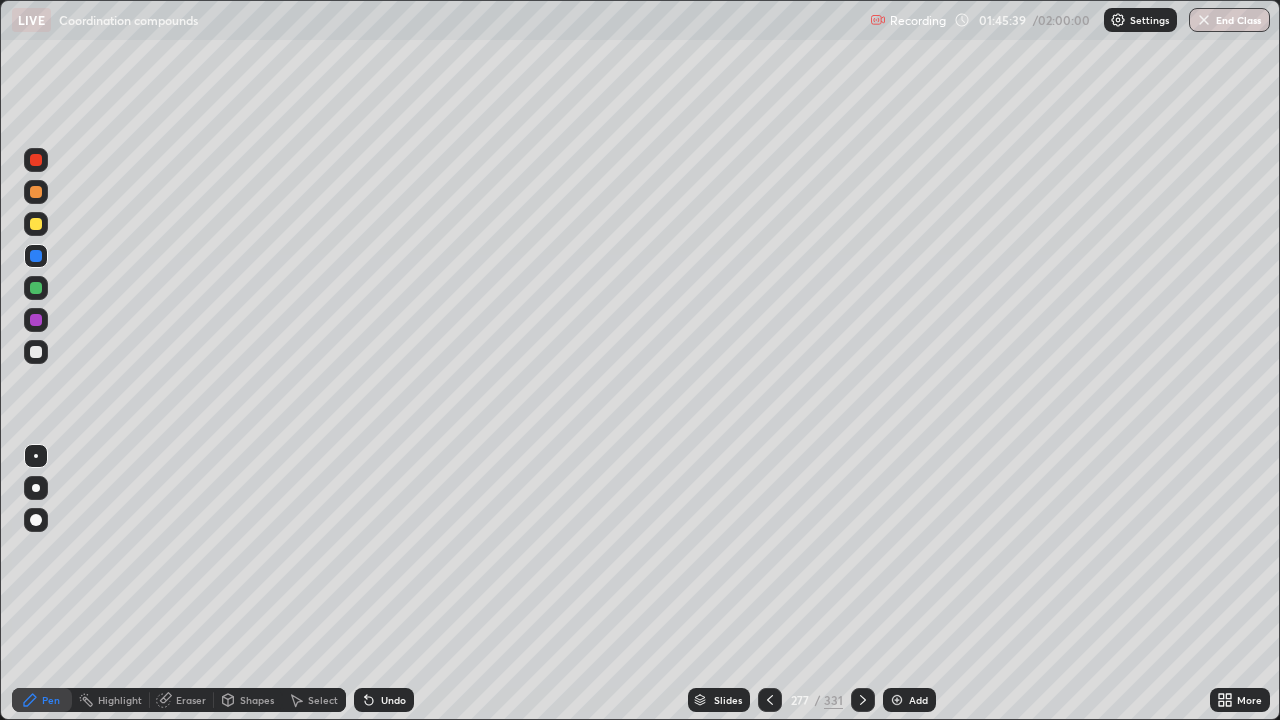 click 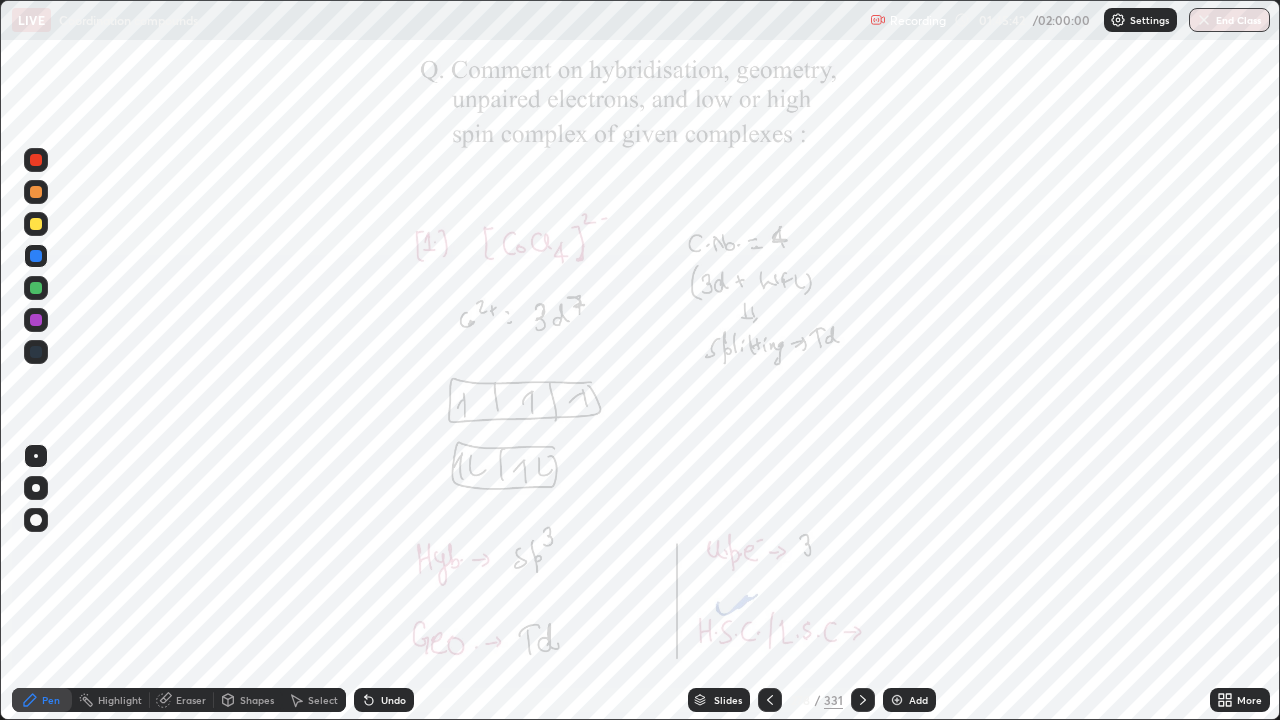 click 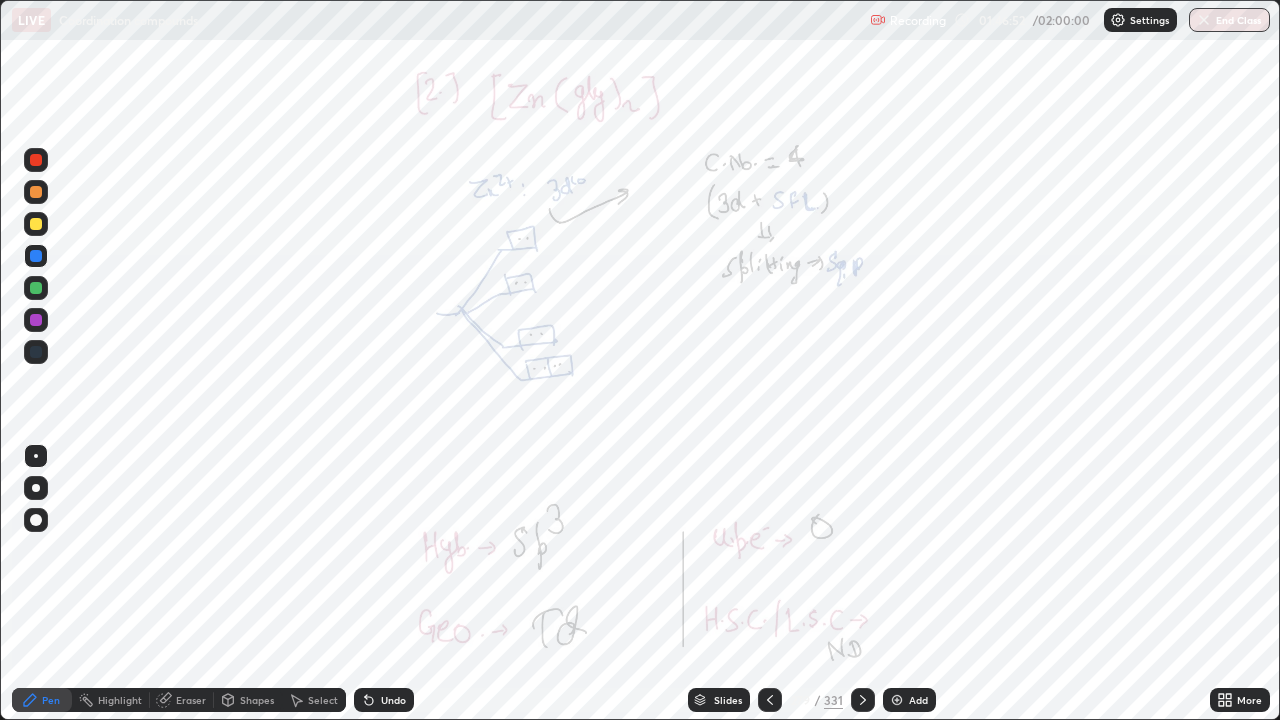 click 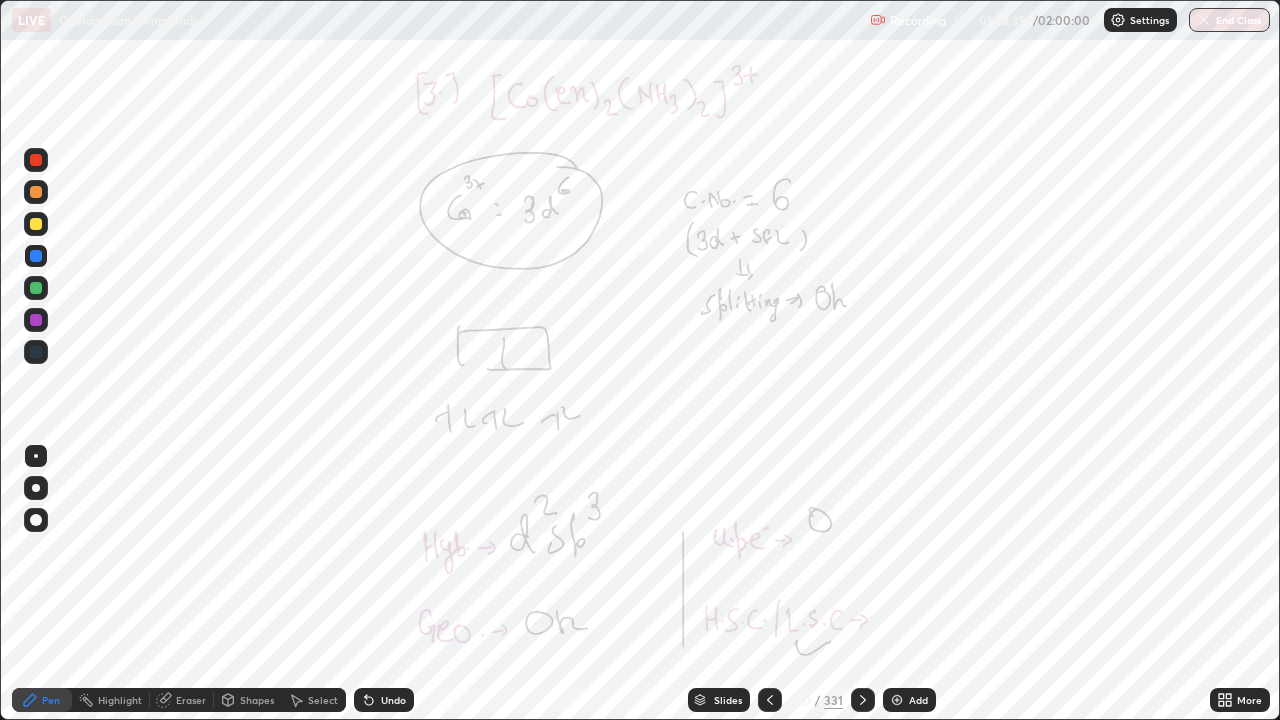 click 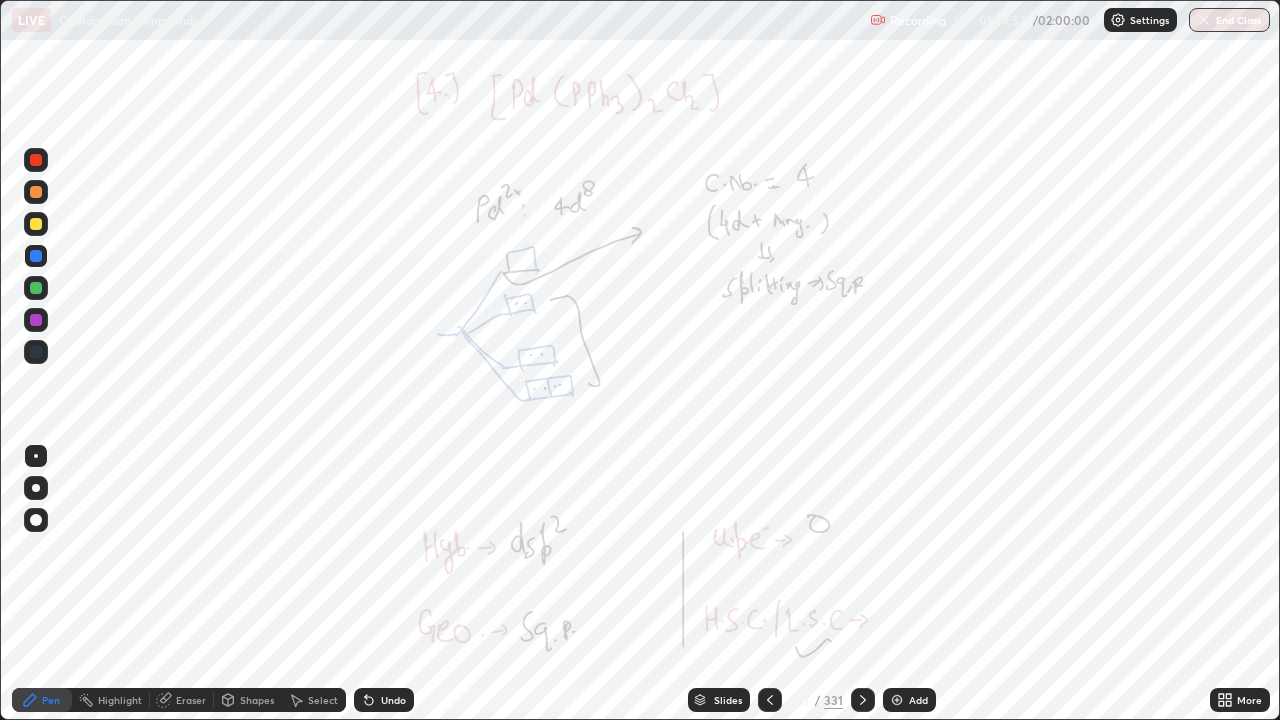 click 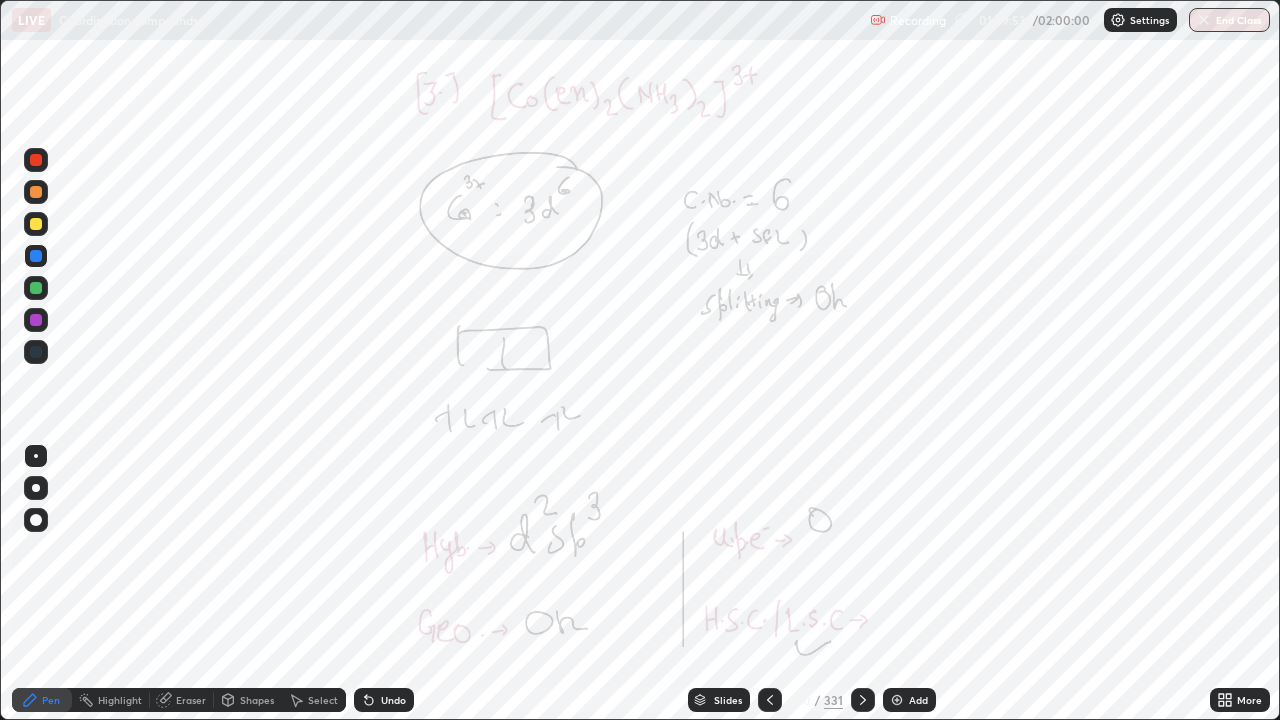 click 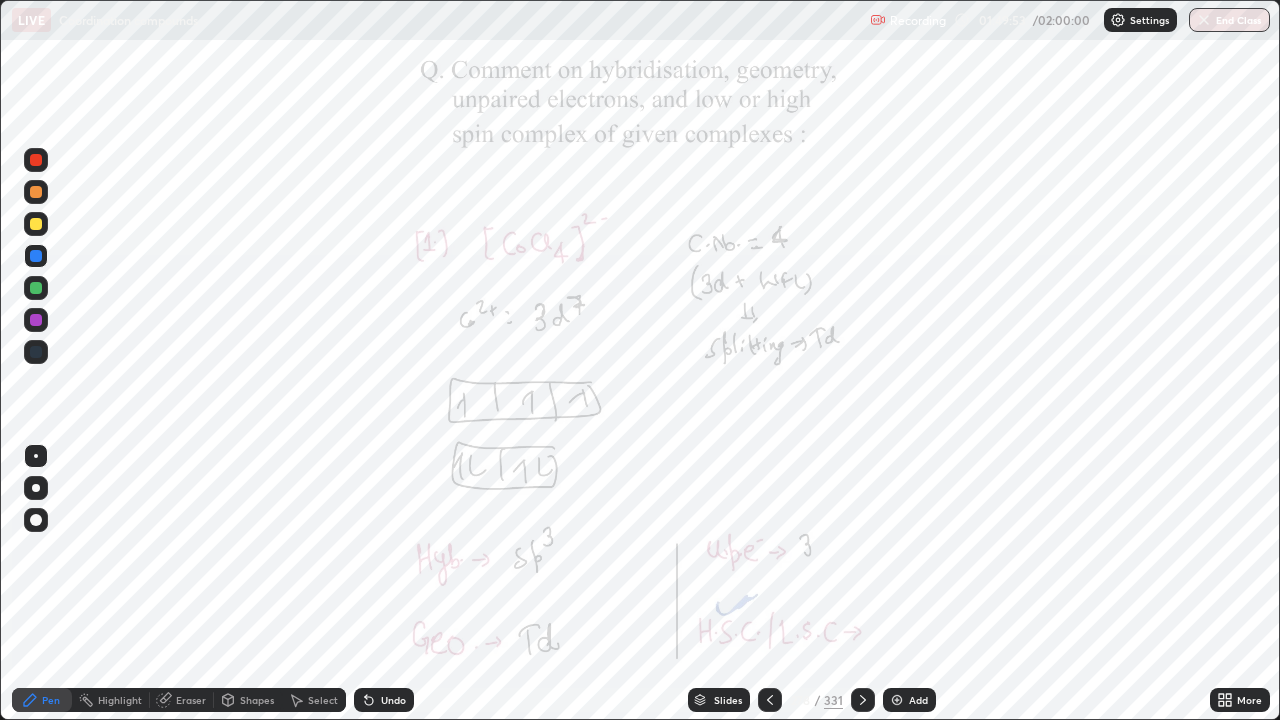 click 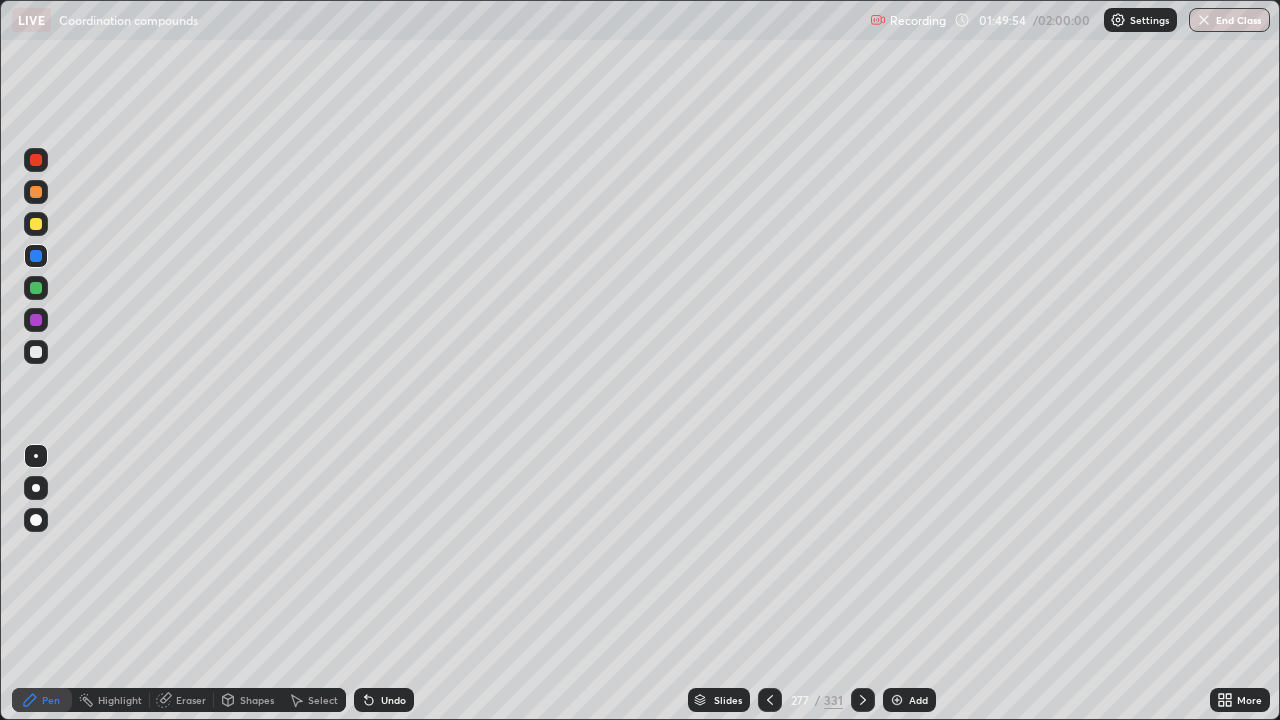 click 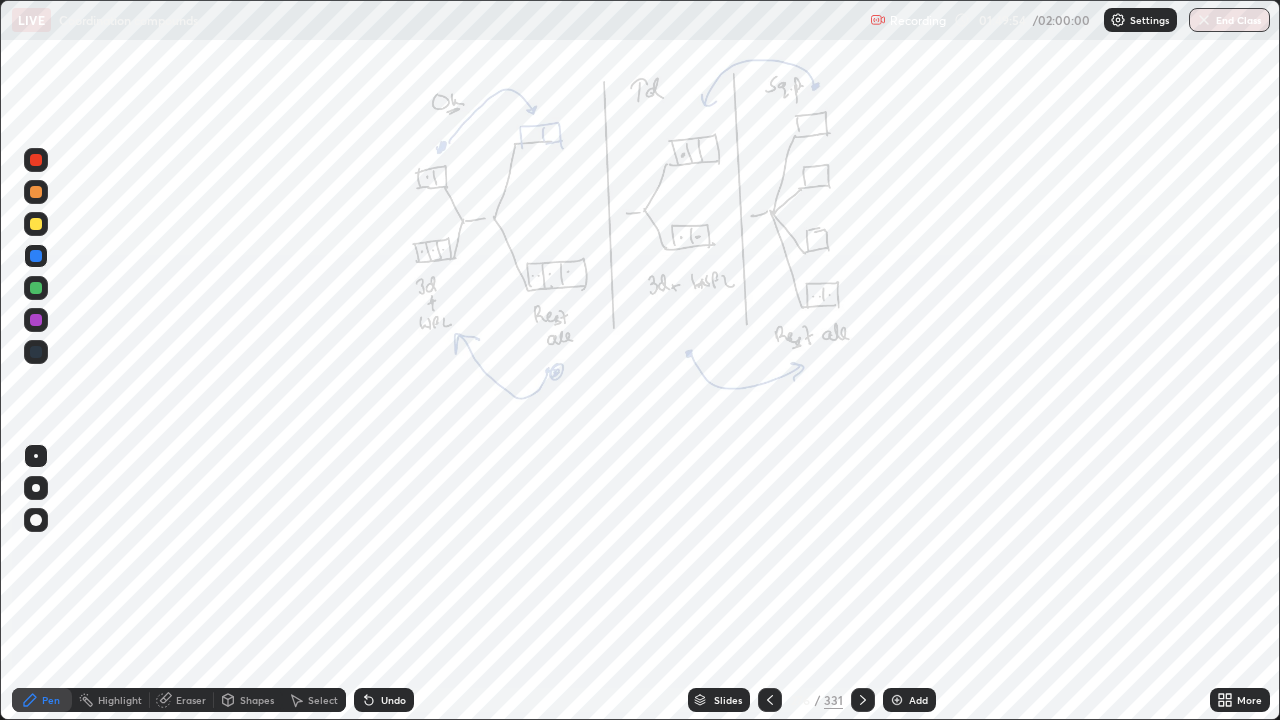 click 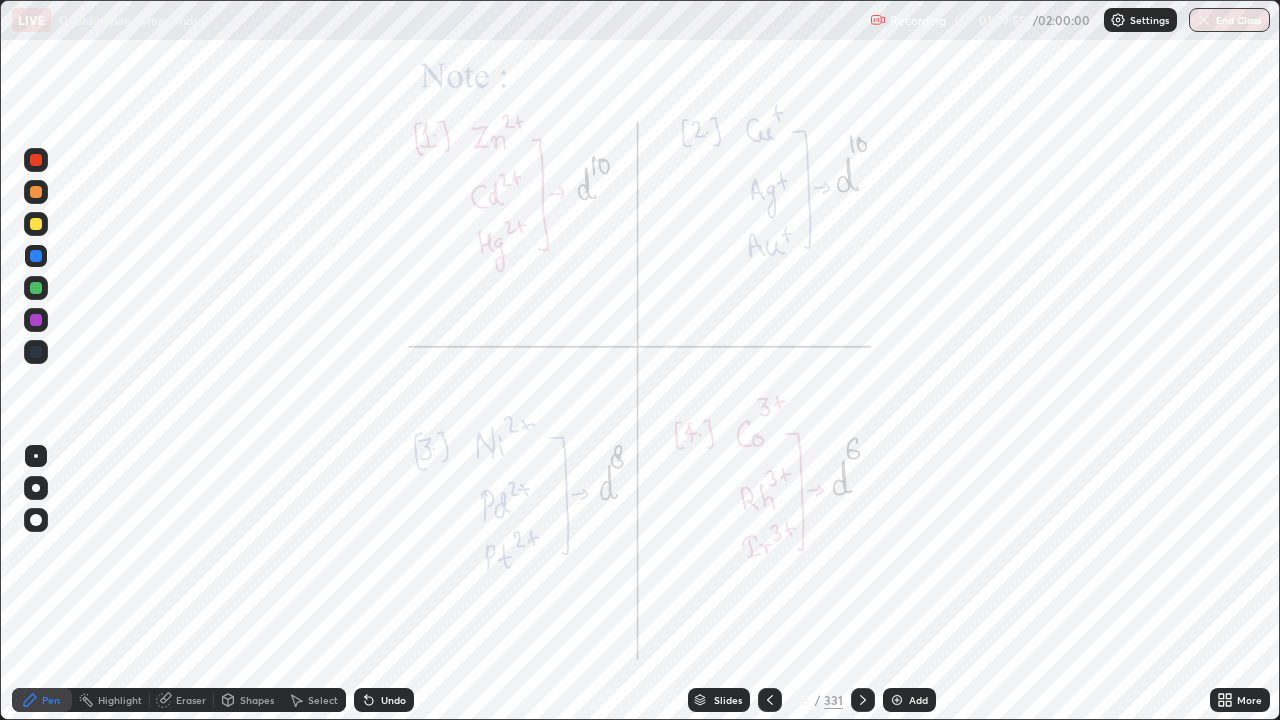 click 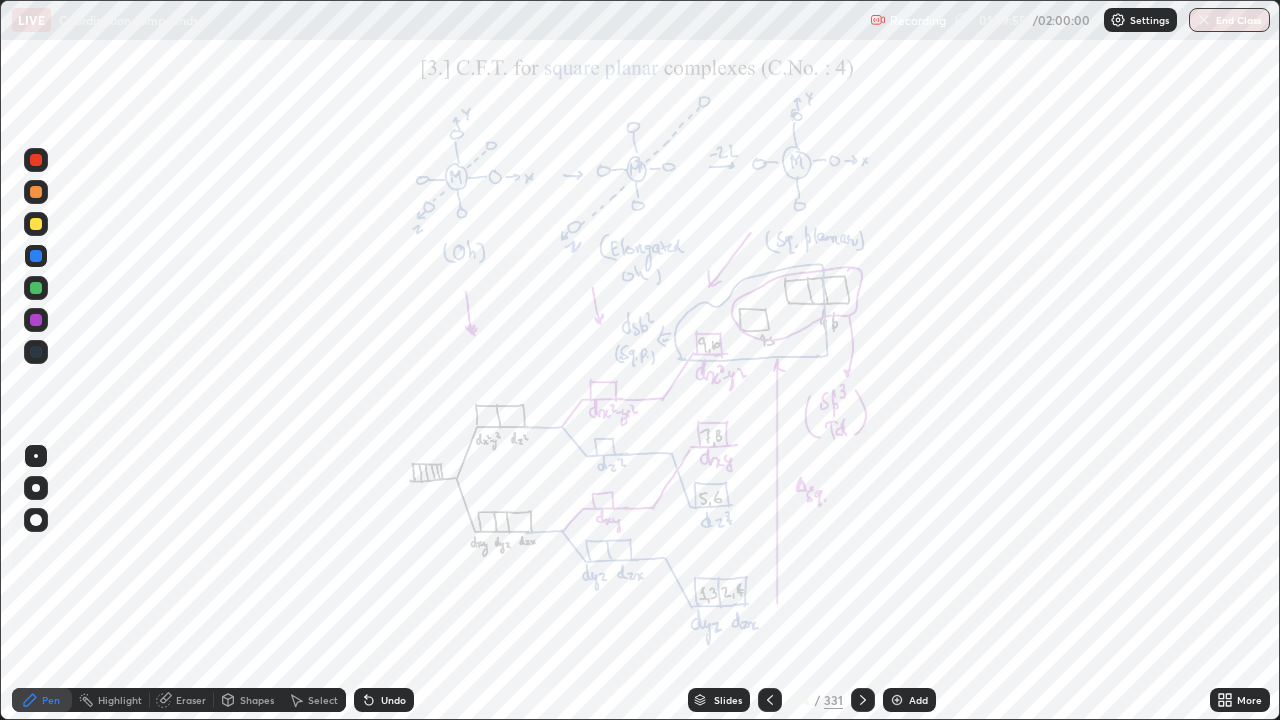 click 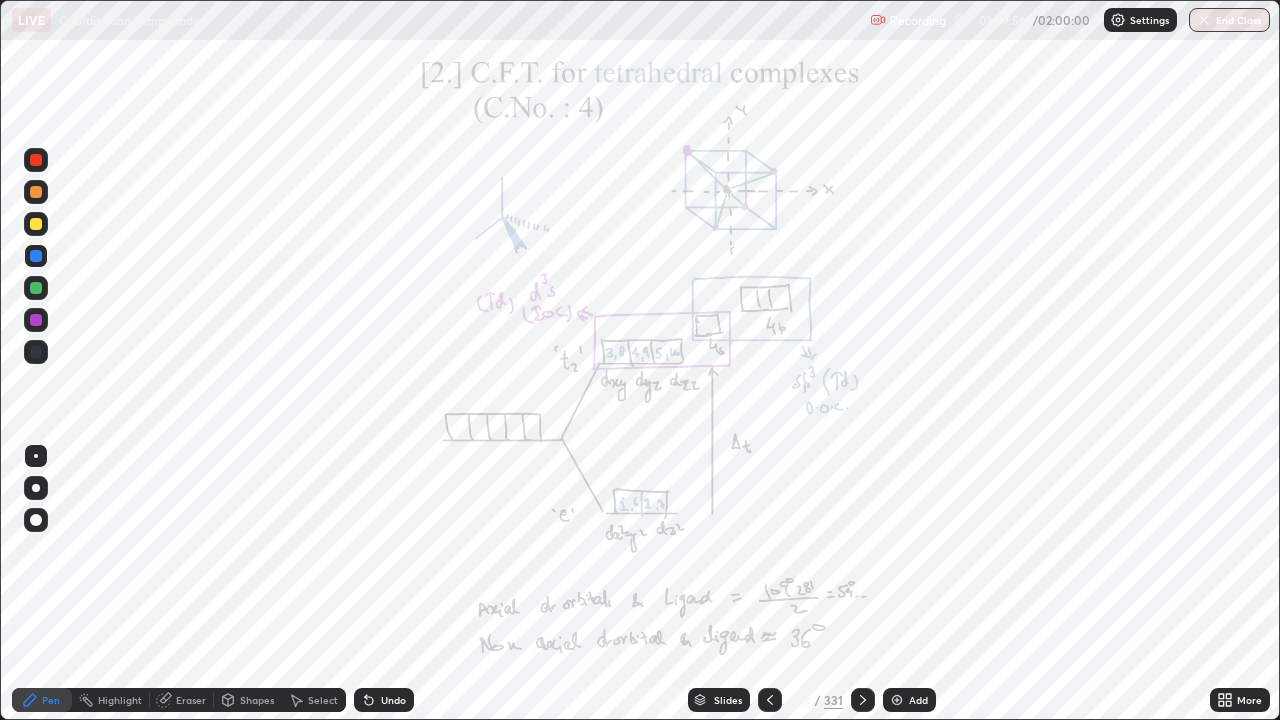click at bounding box center (770, 700) 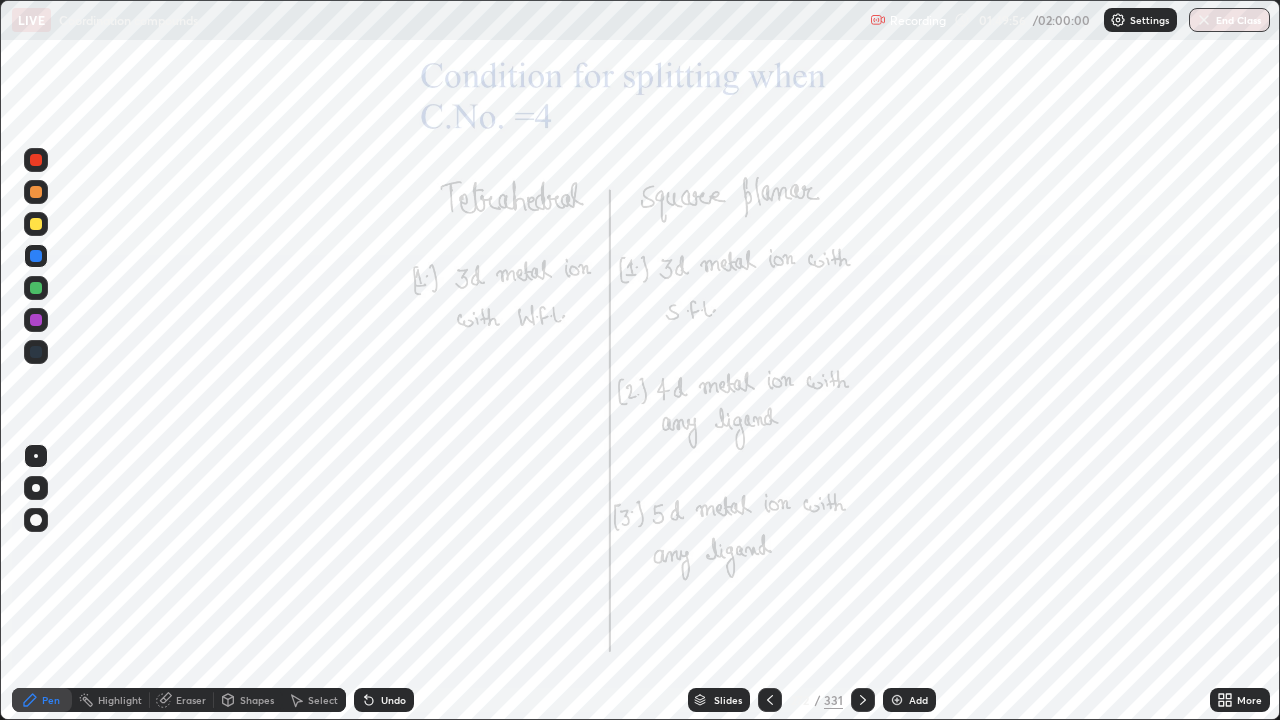 click at bounding box center (770, 700) 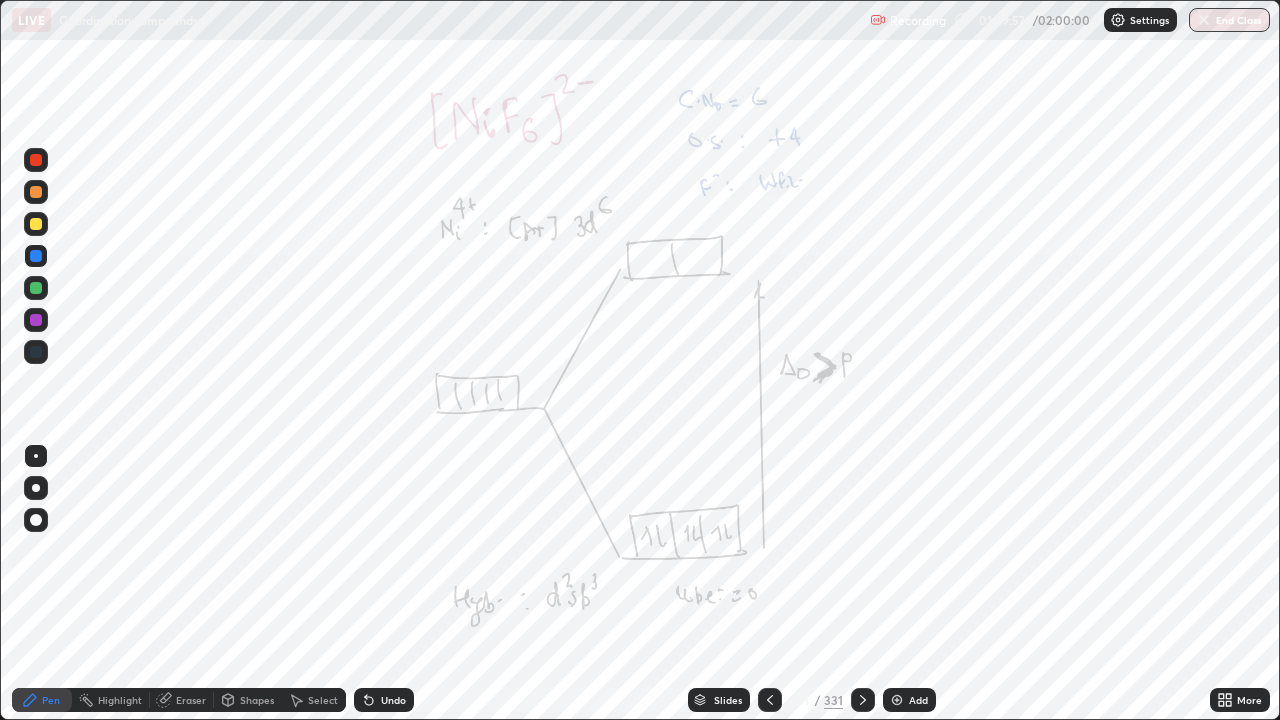 click 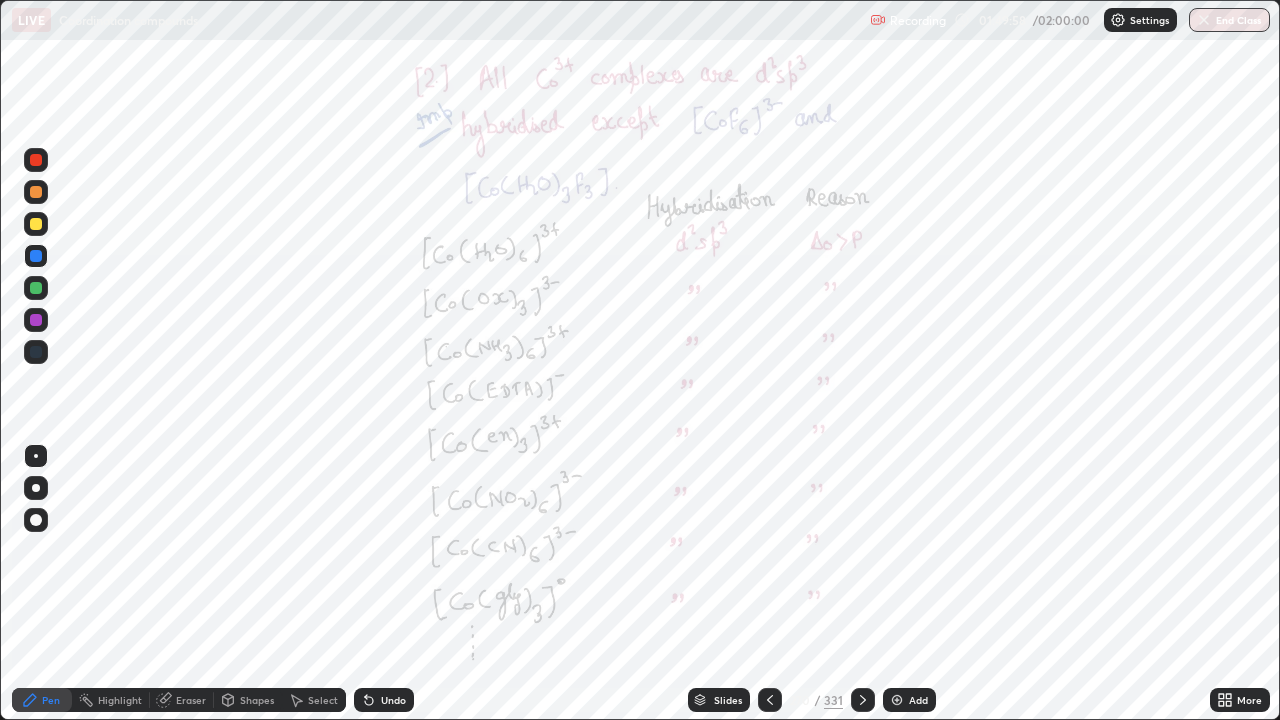 click 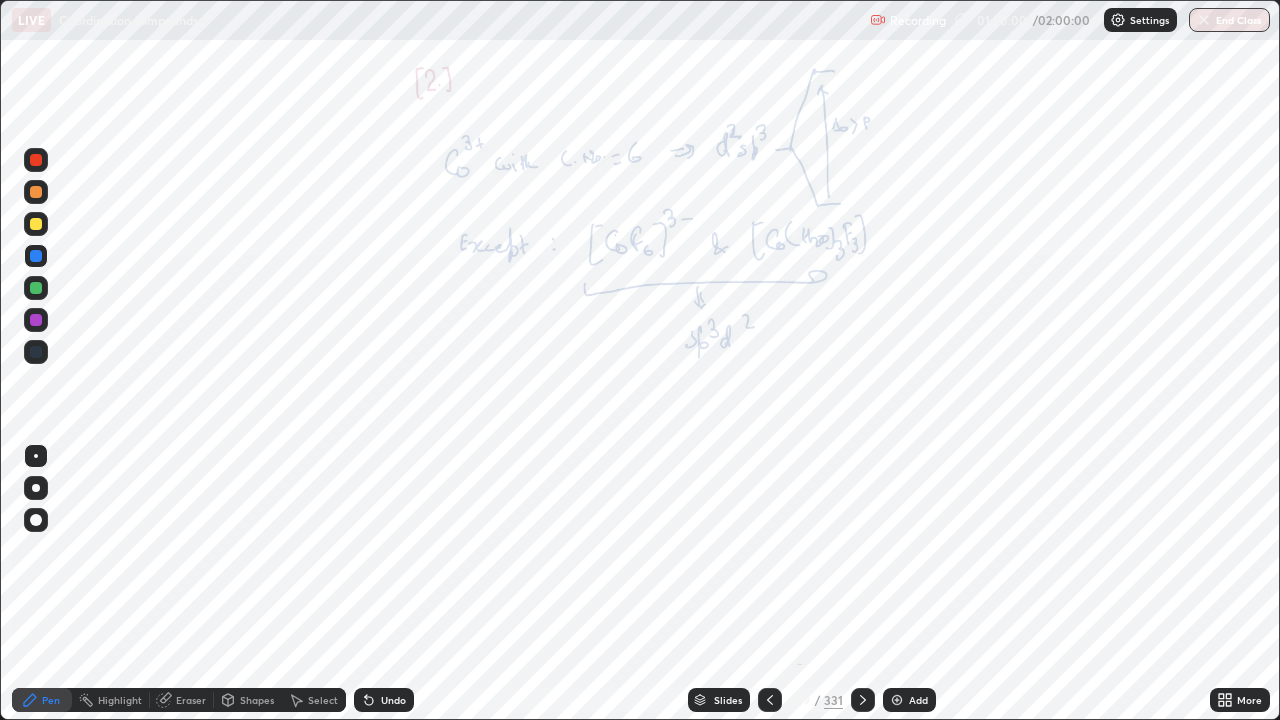 click 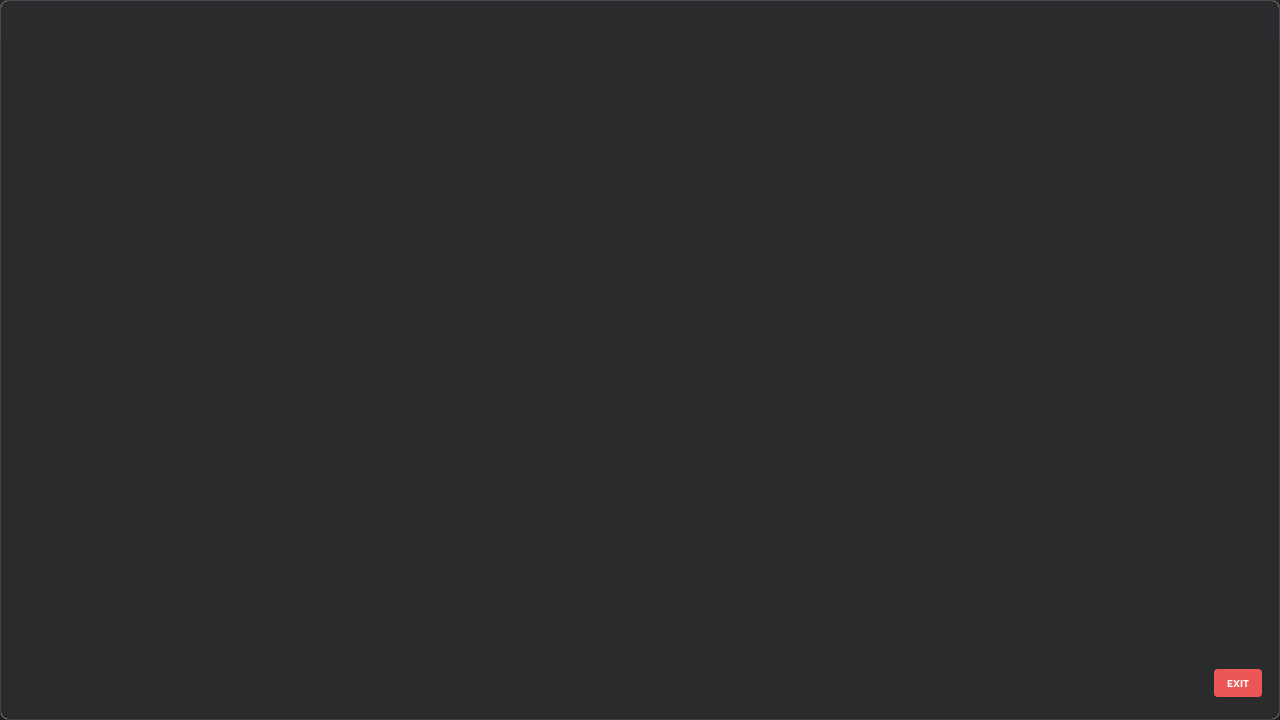 scroll, scrollTop: 19498, scrollLeft: 0, axis: vertical 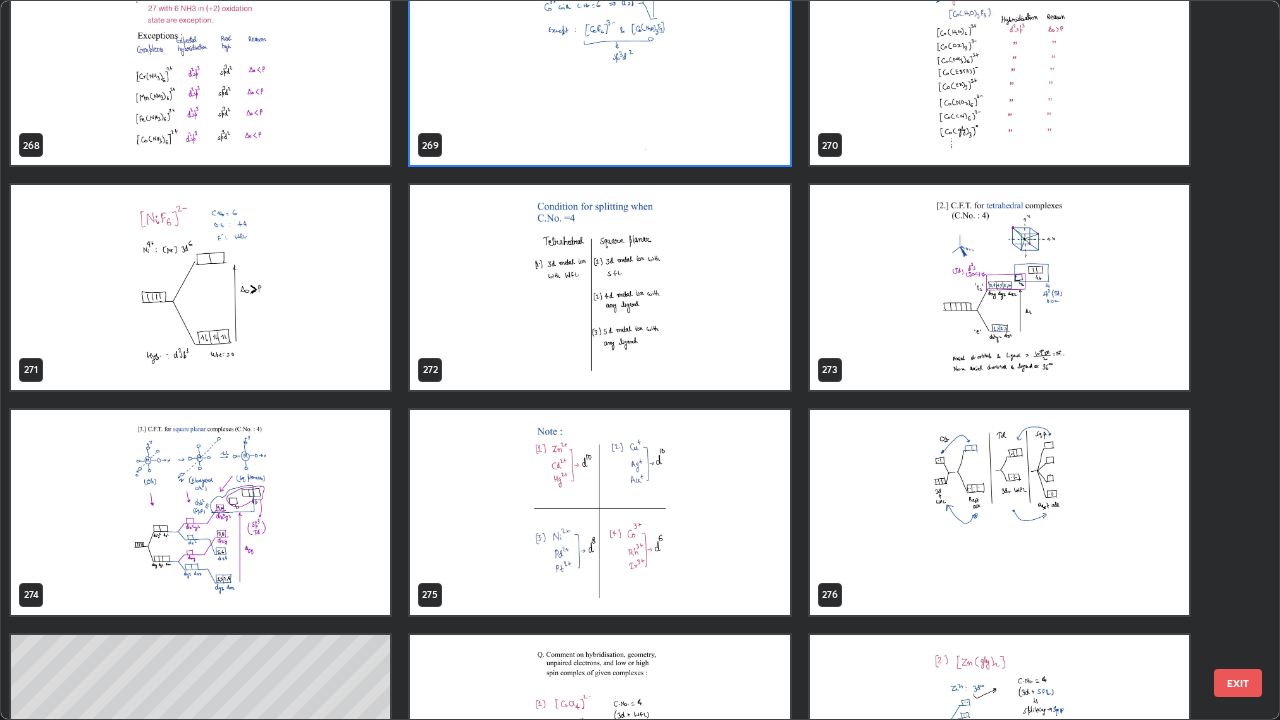 click at bounding box center (599, 512) 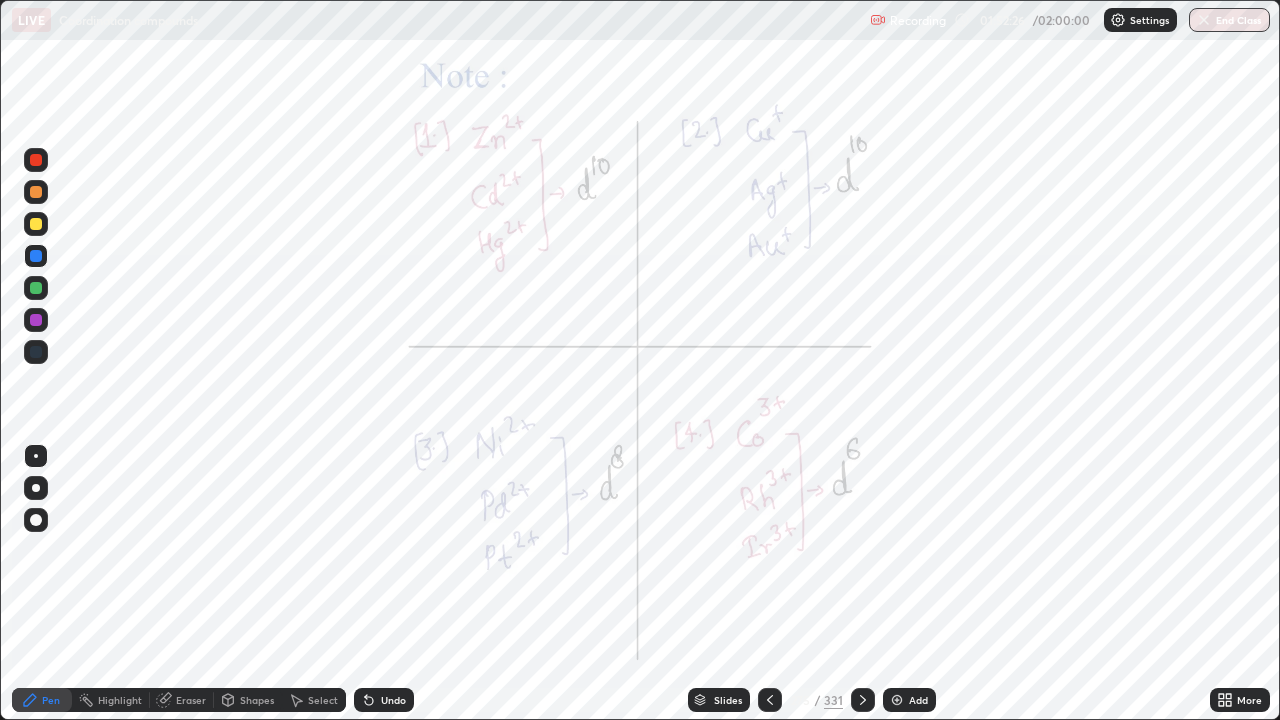 click 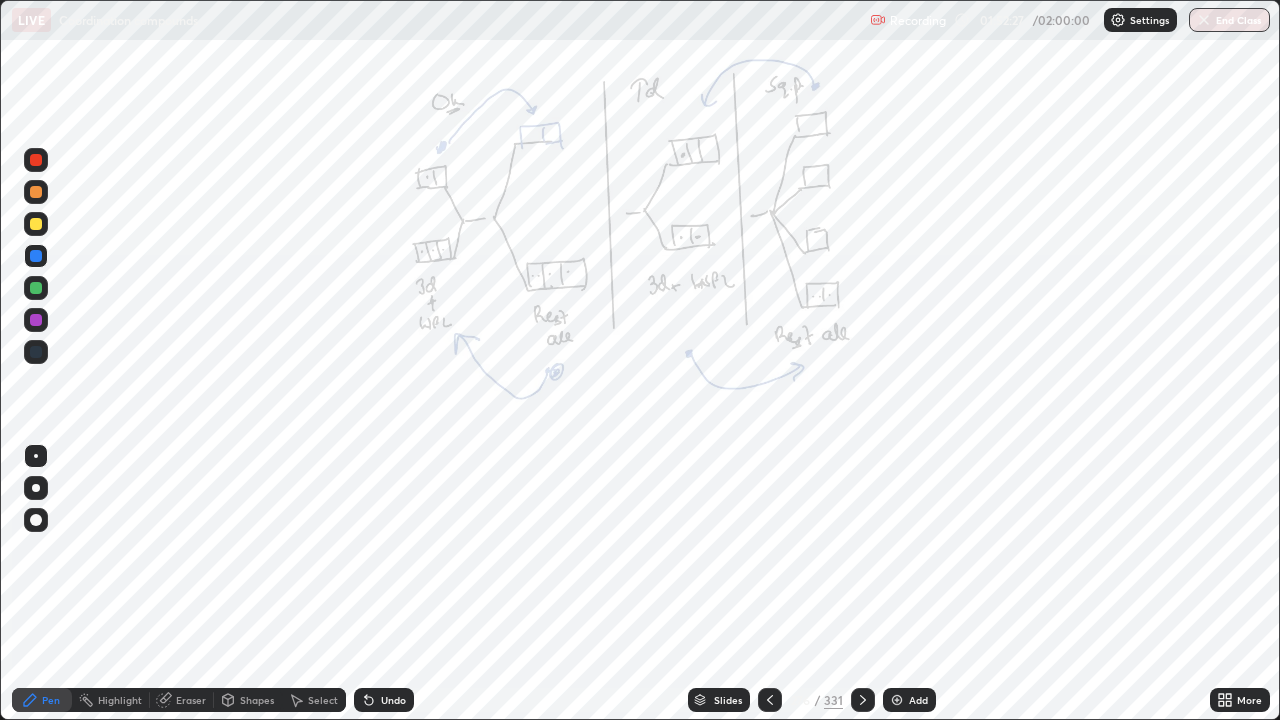 click 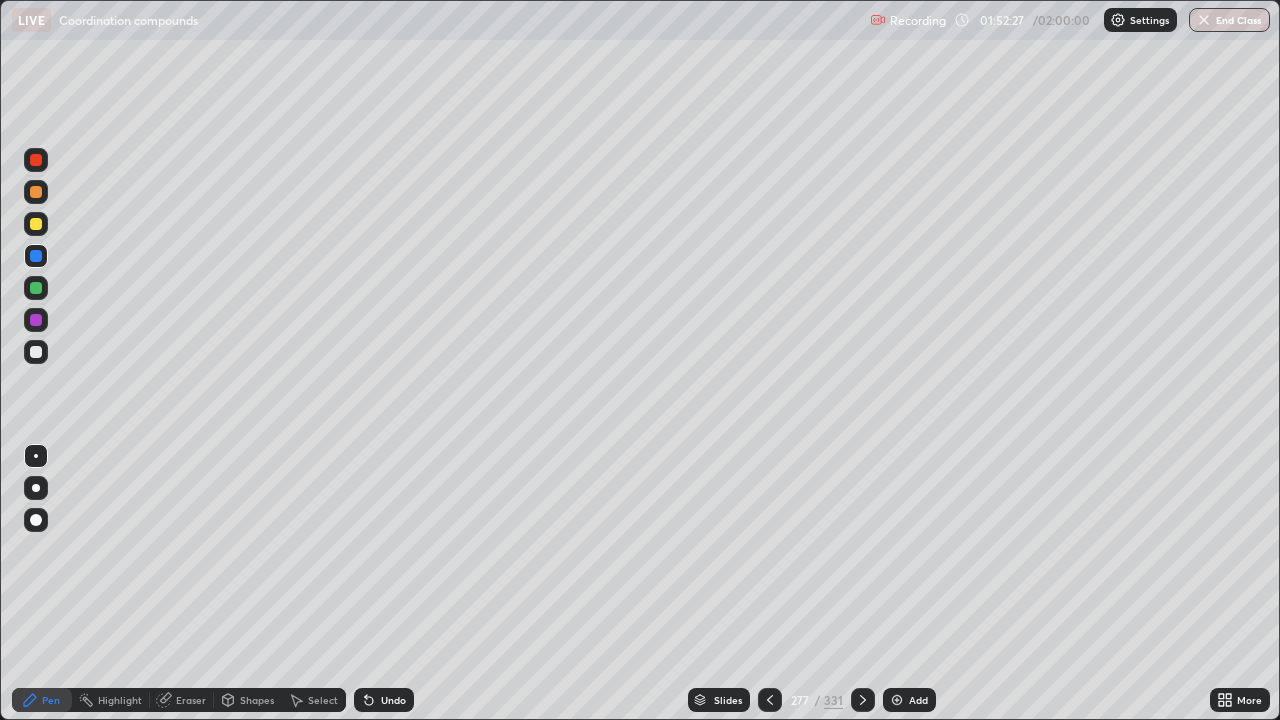 click 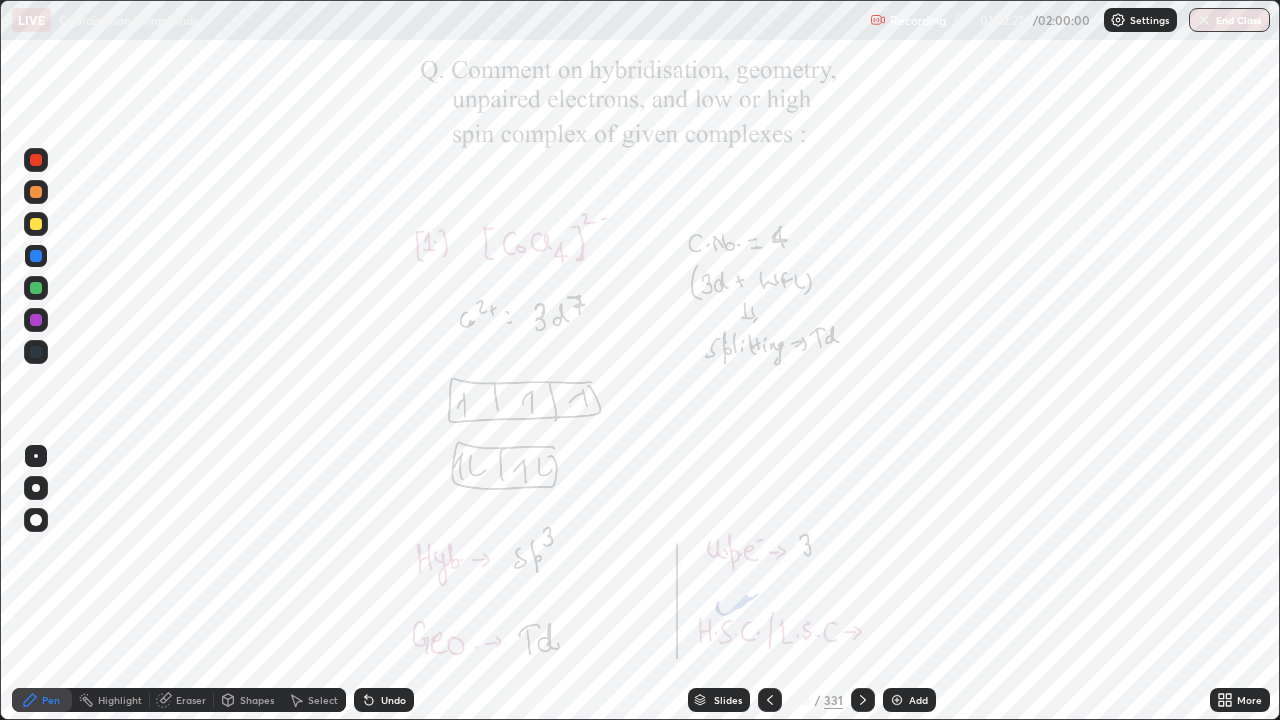 click 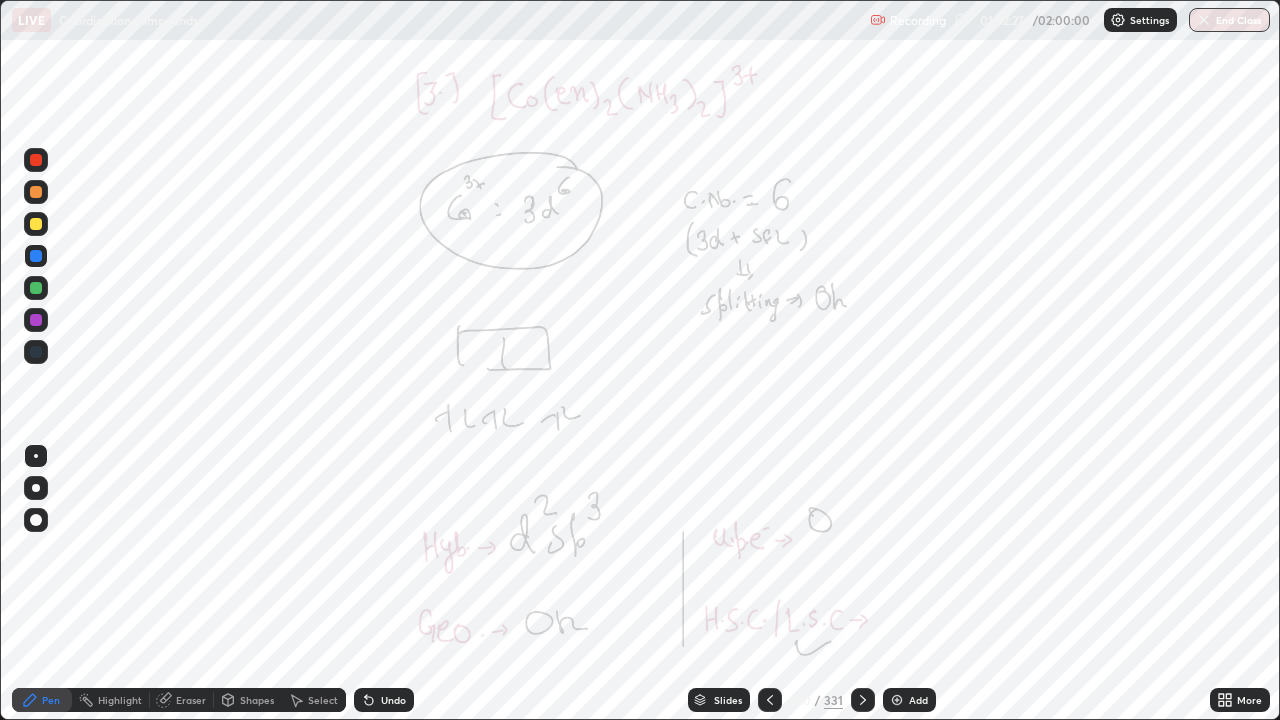 click 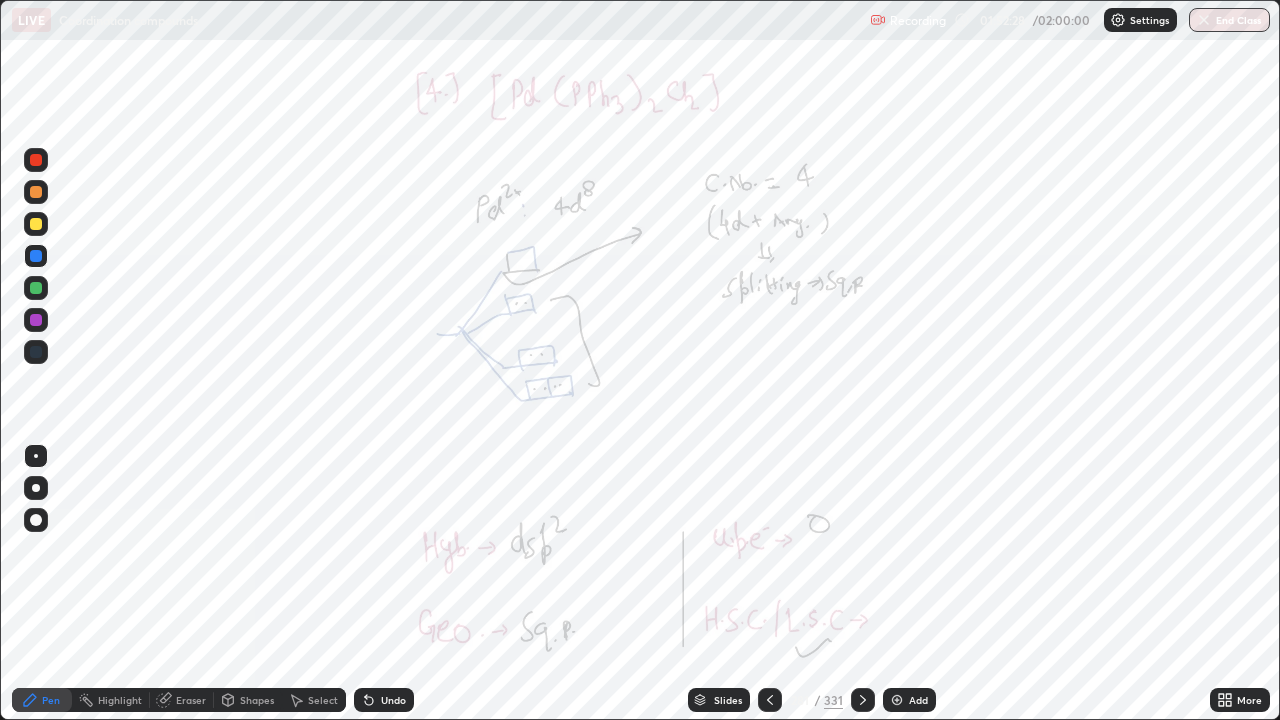 click 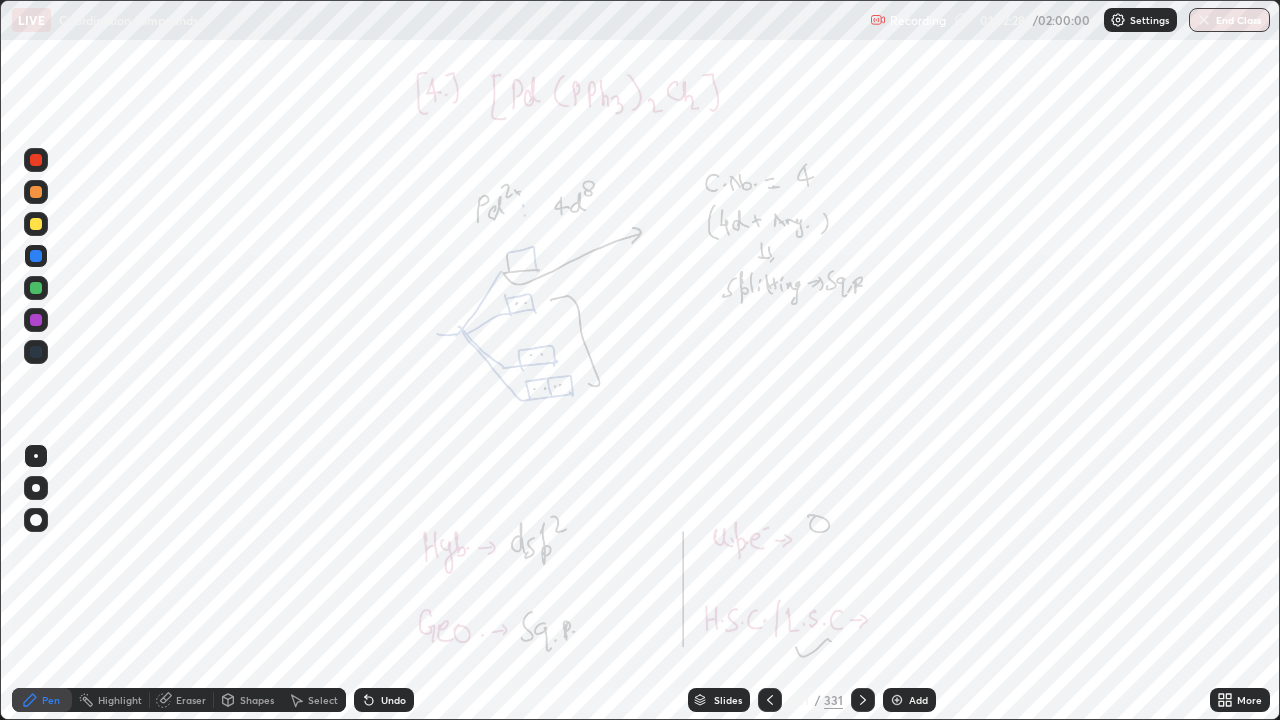 click 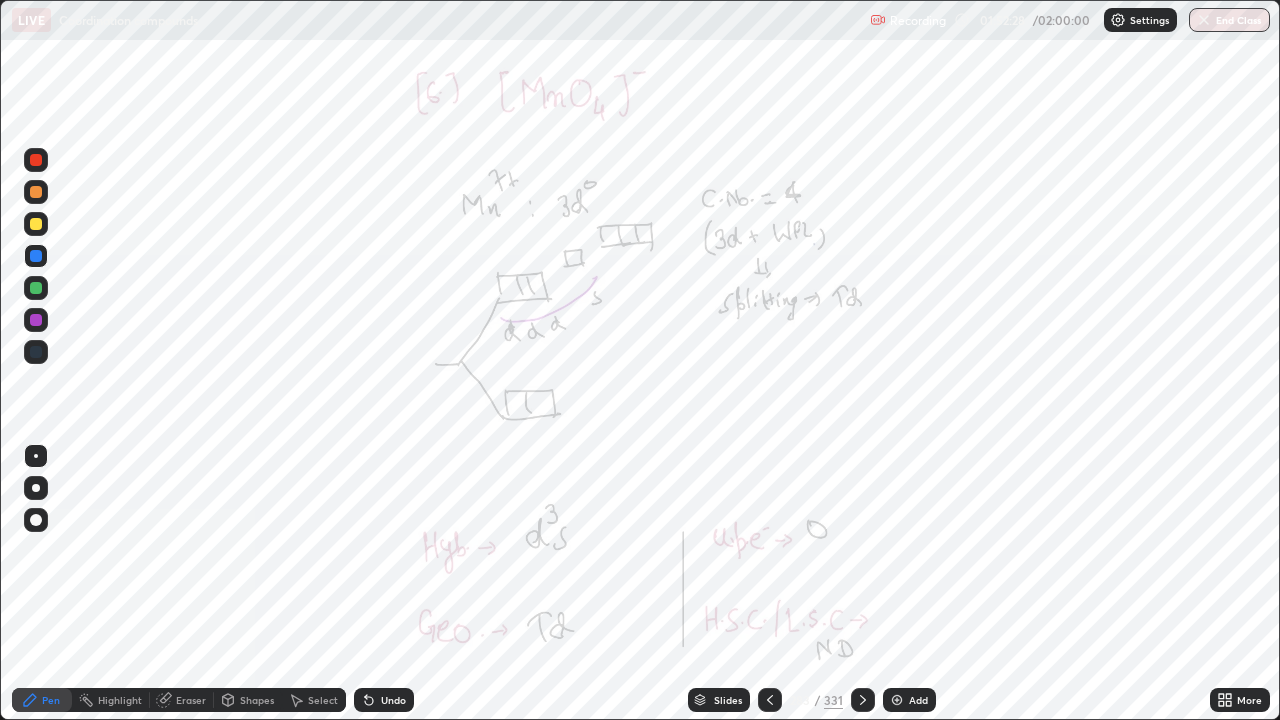 click 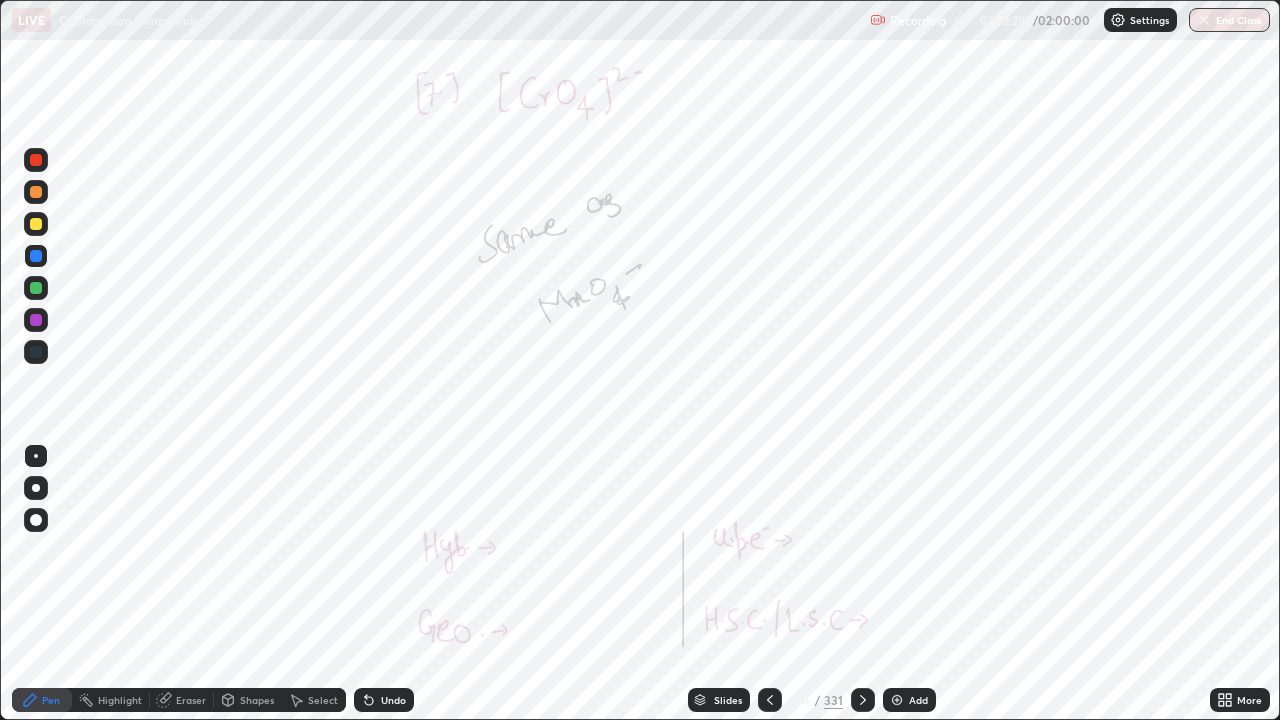 click 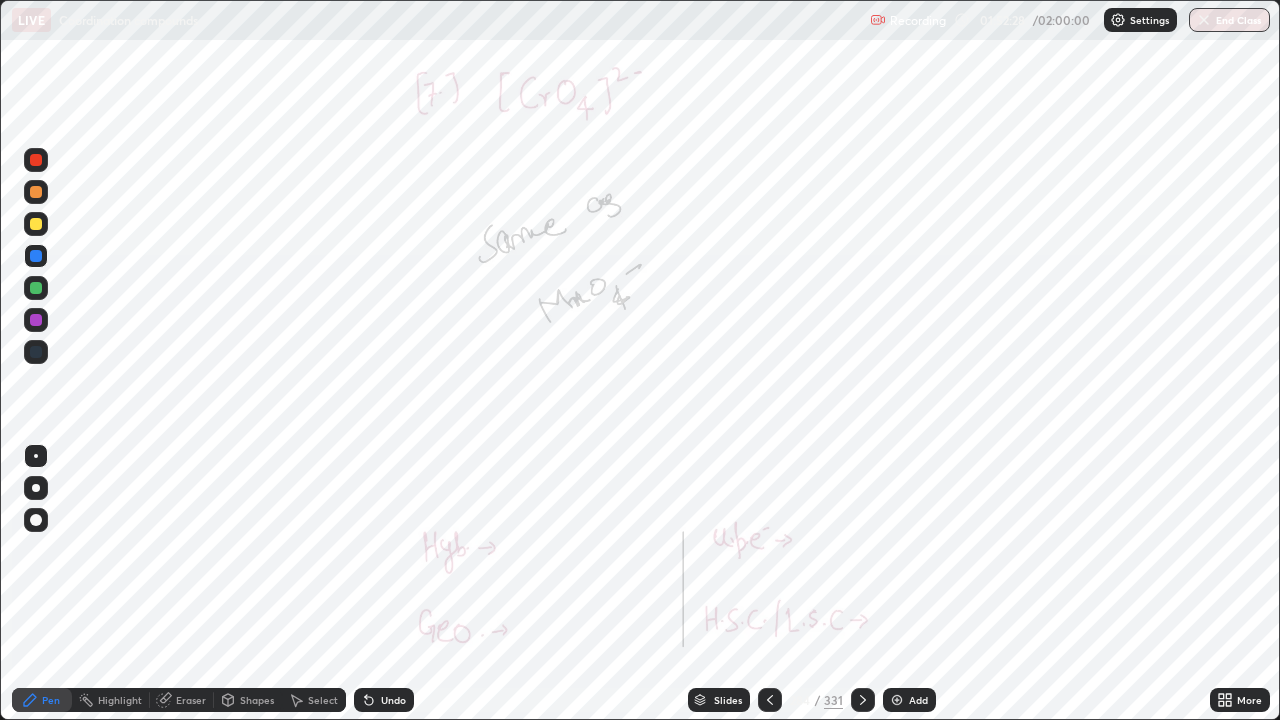 click 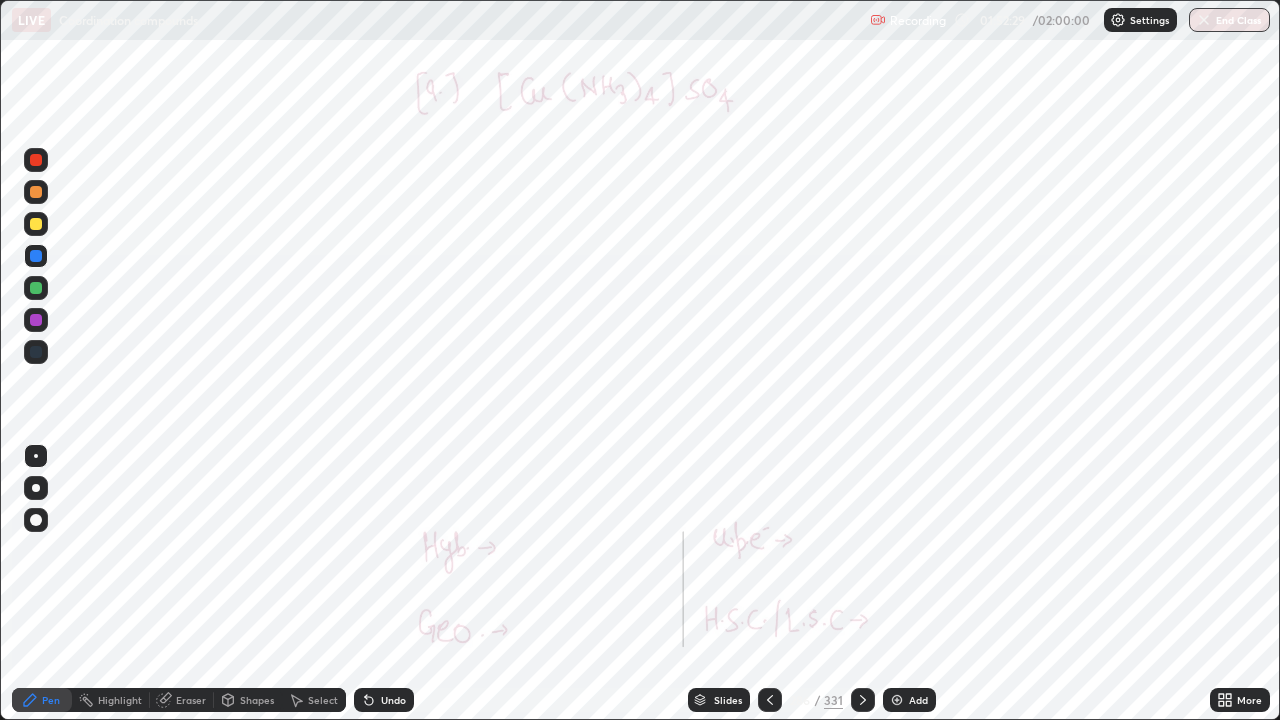 click at bounding box center (770, 700) 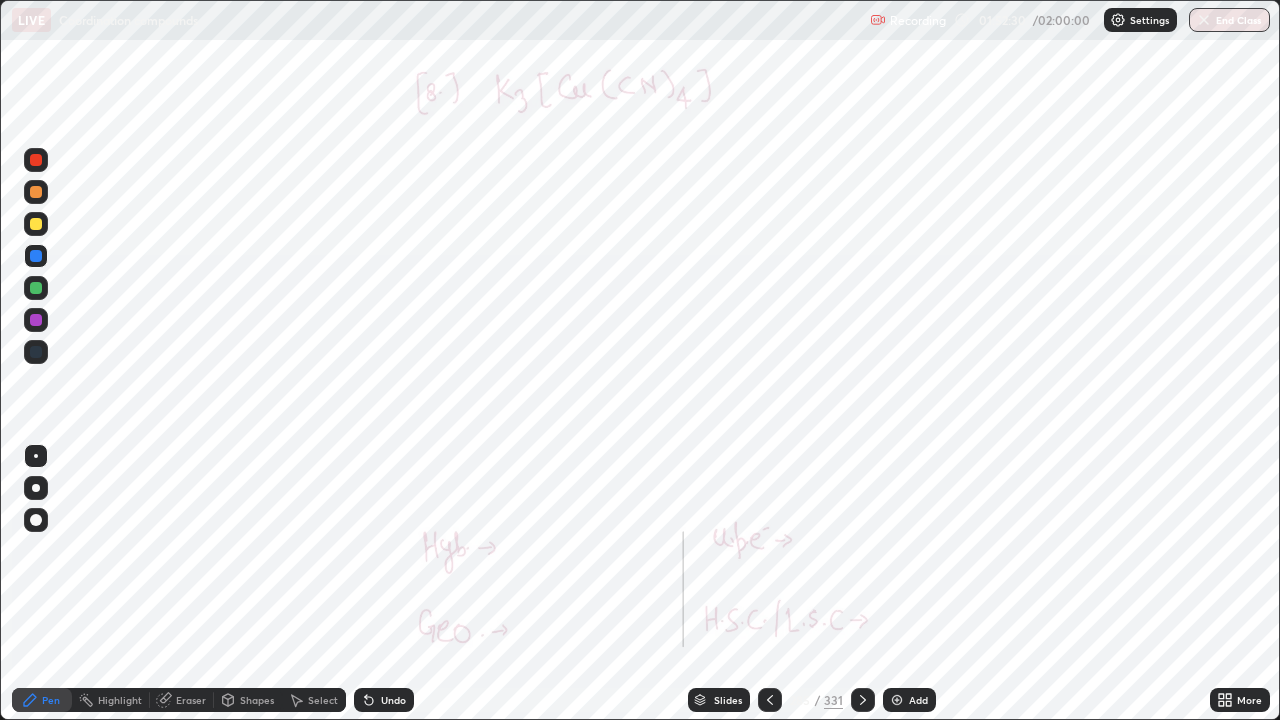click 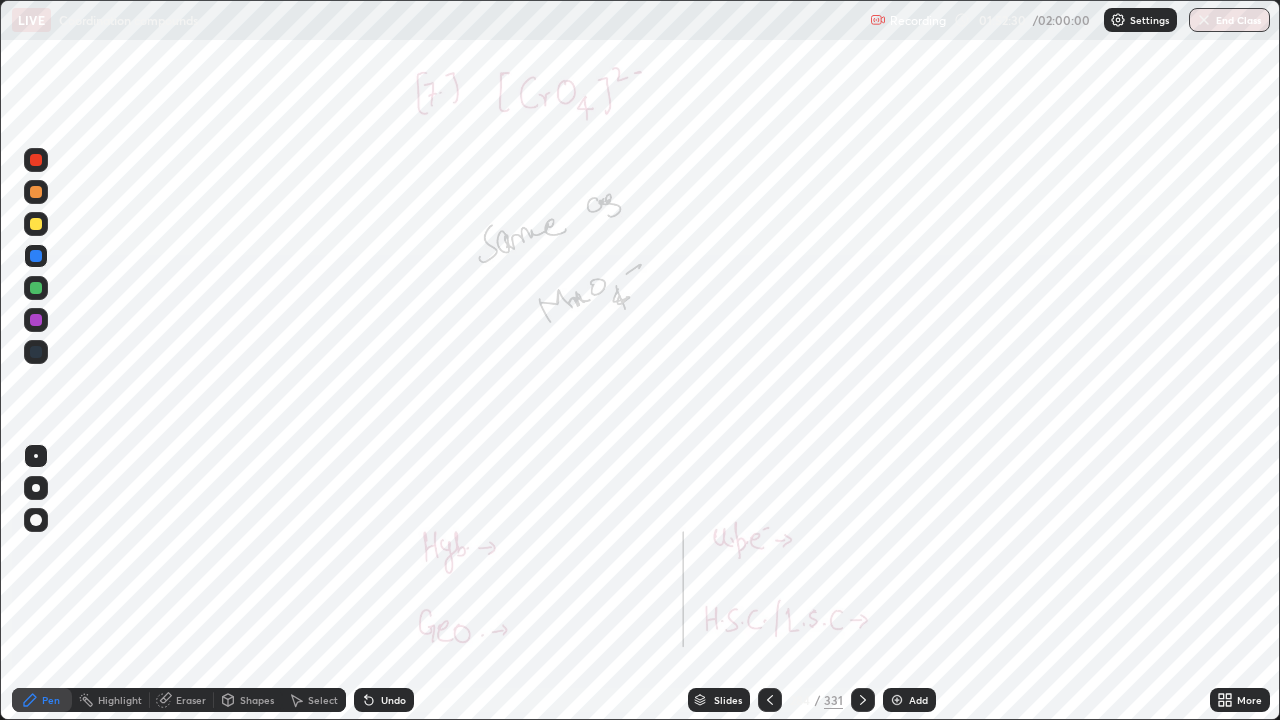 click 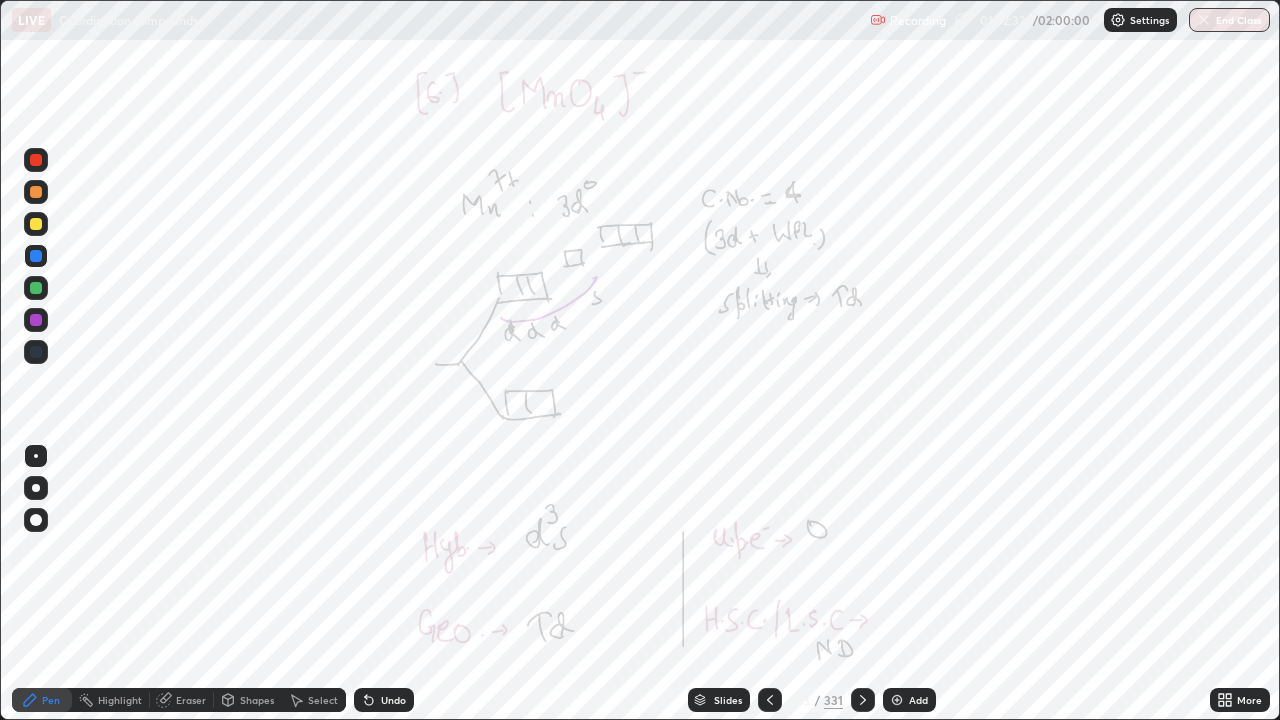 click at bounding box center (770, 700) 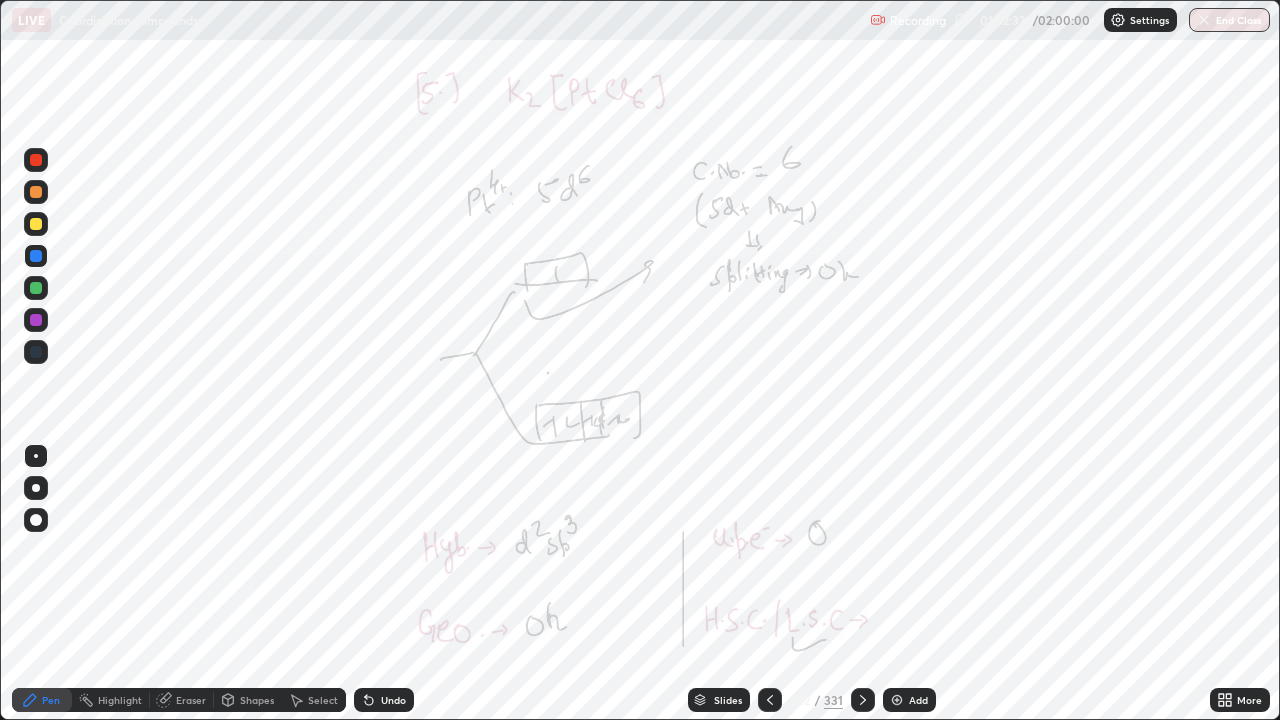 click at bounding box center [770, 700] 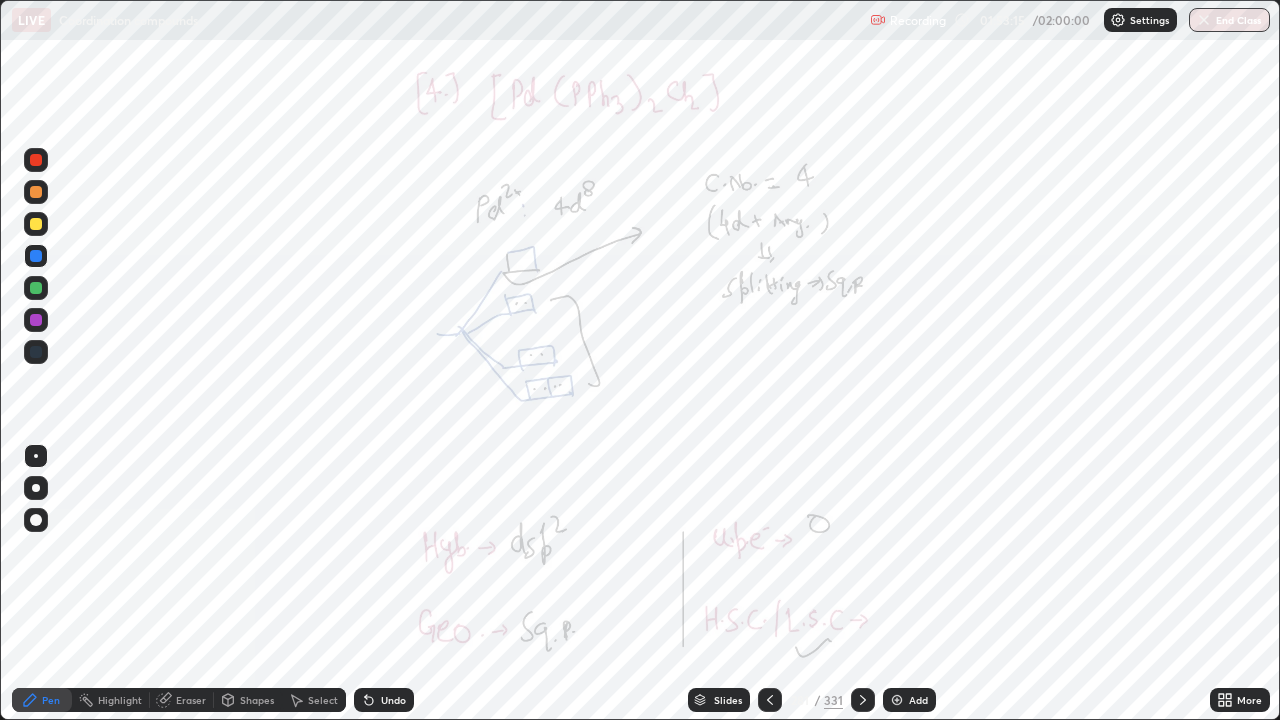 click 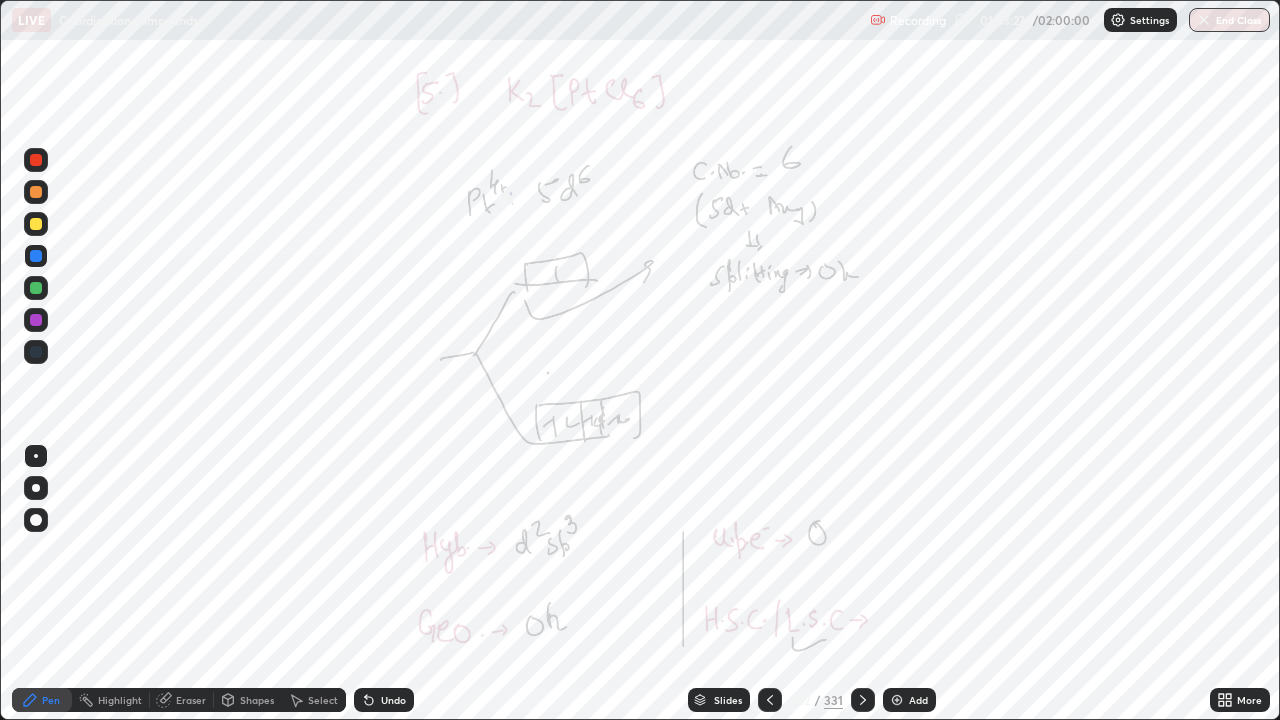 click at bounding box center (863, 700) 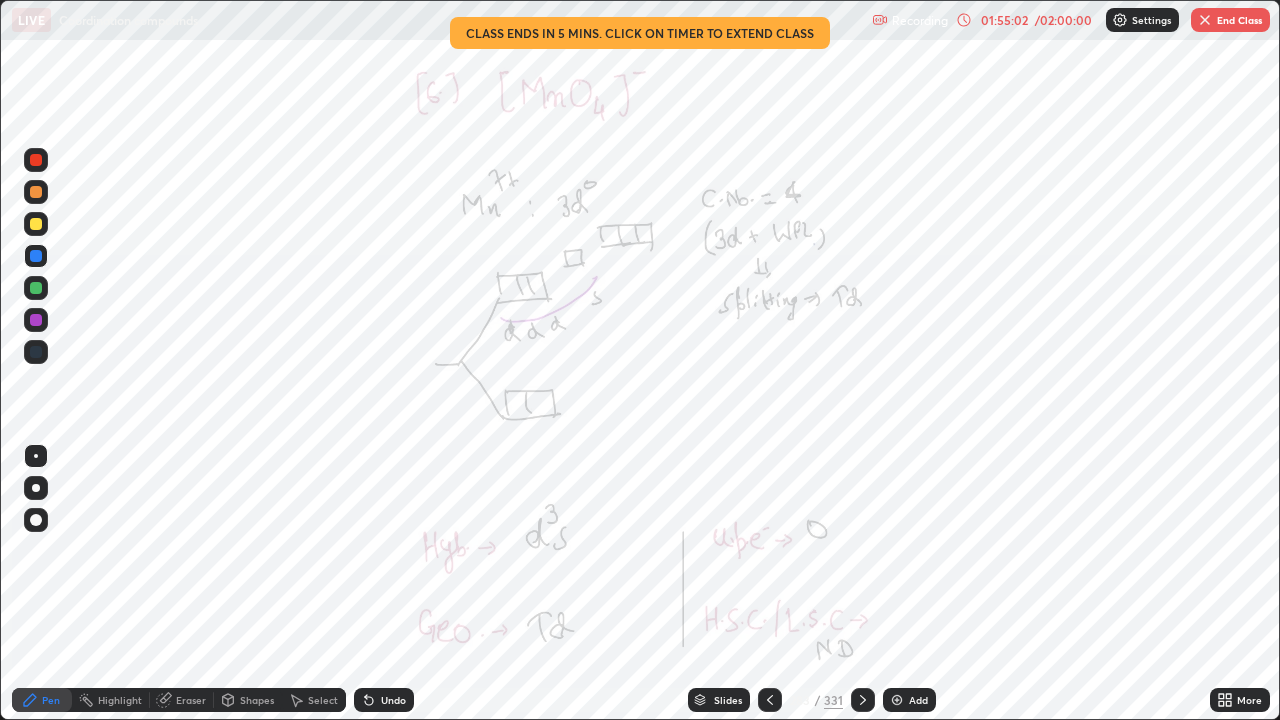 click 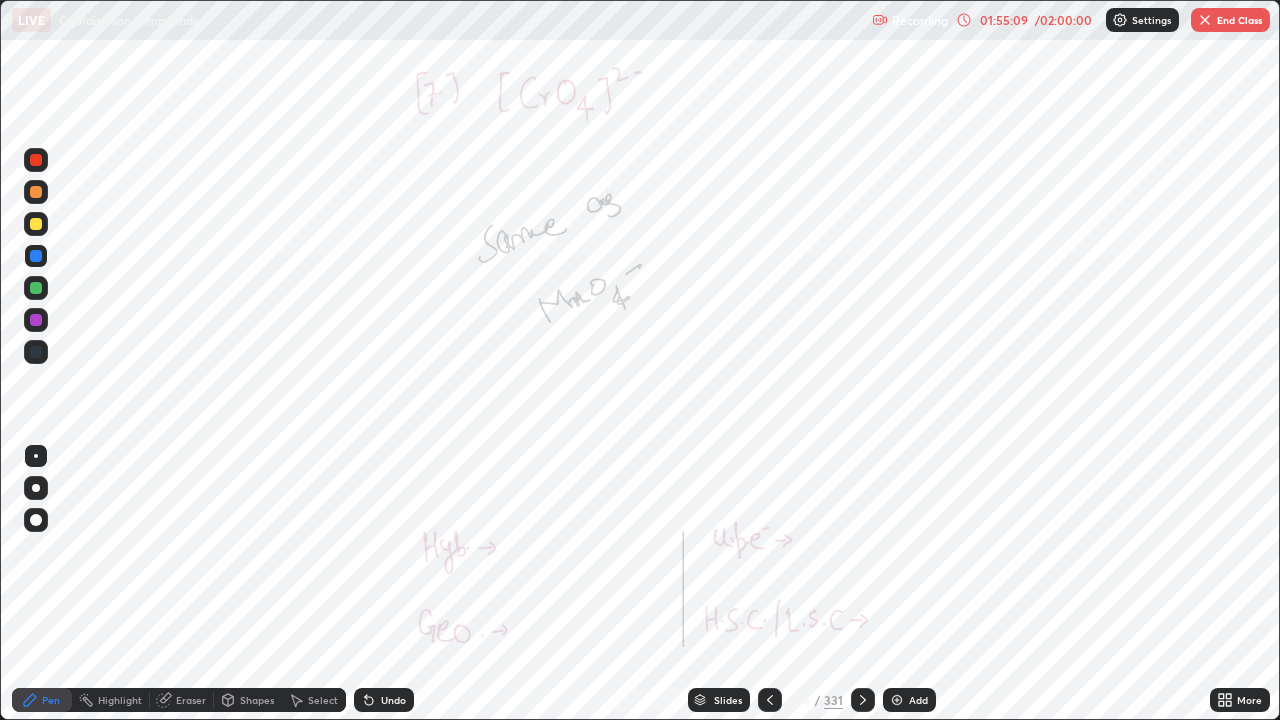 click 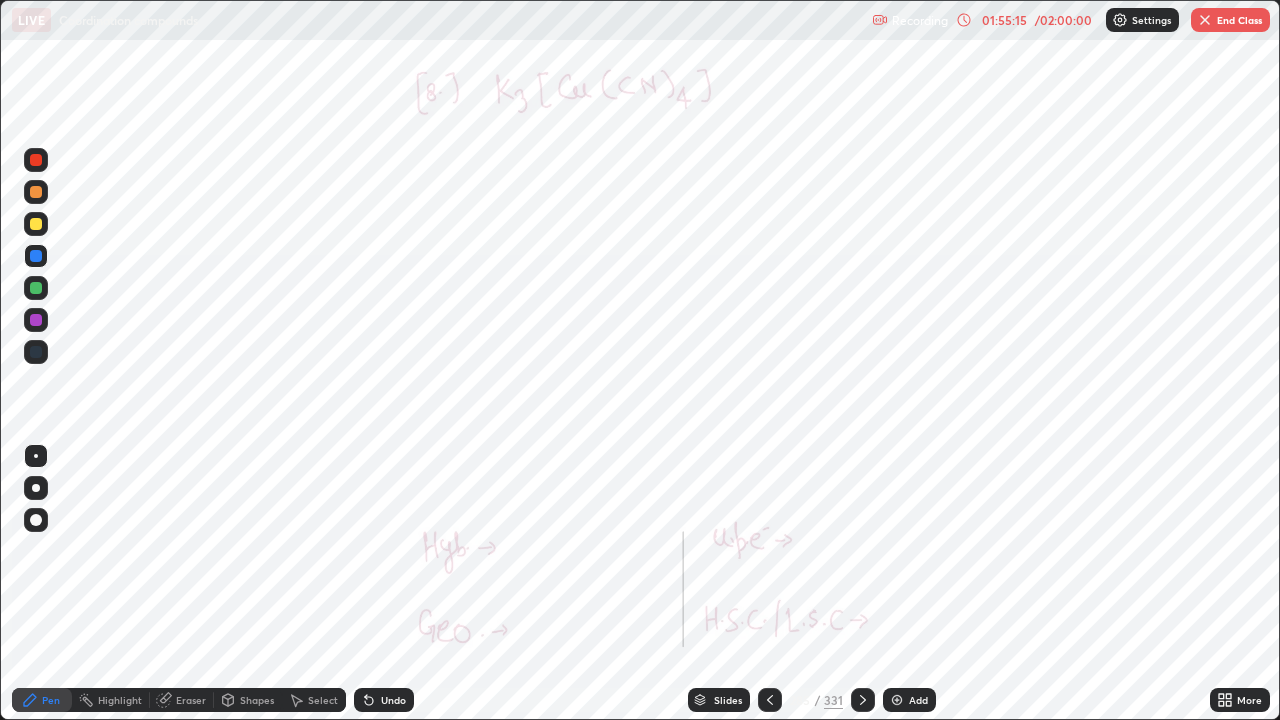 click 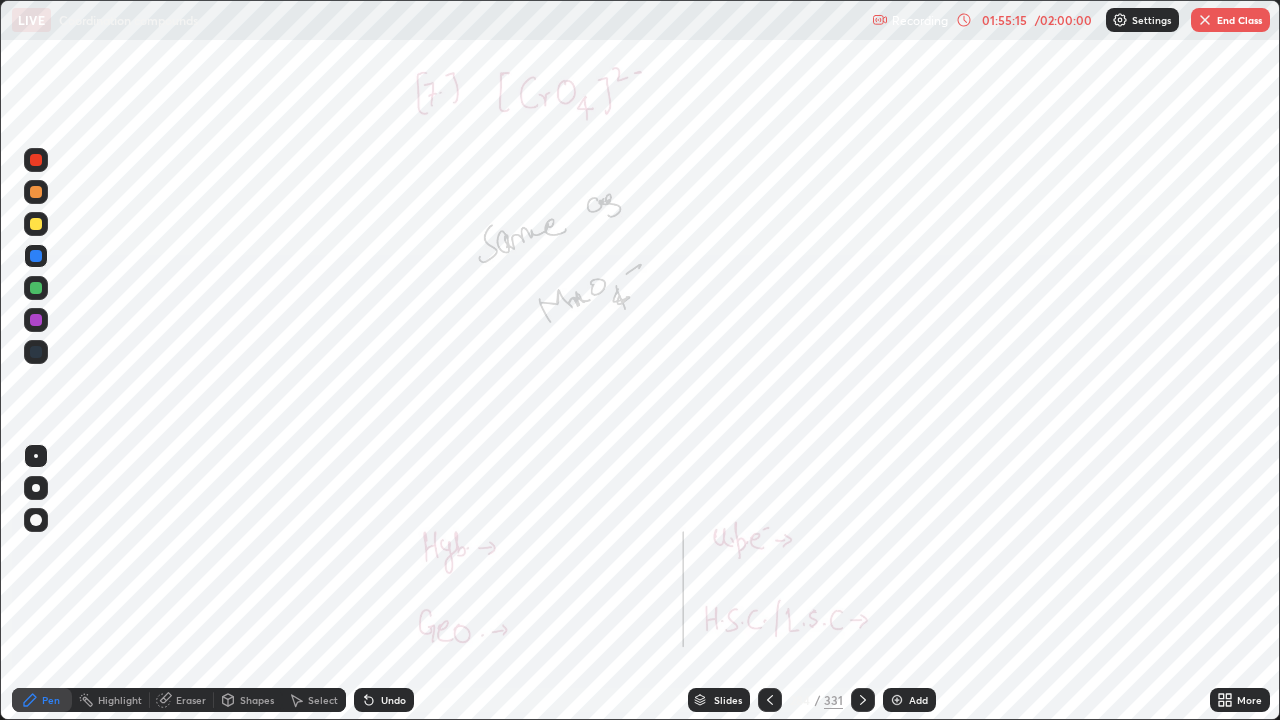 click 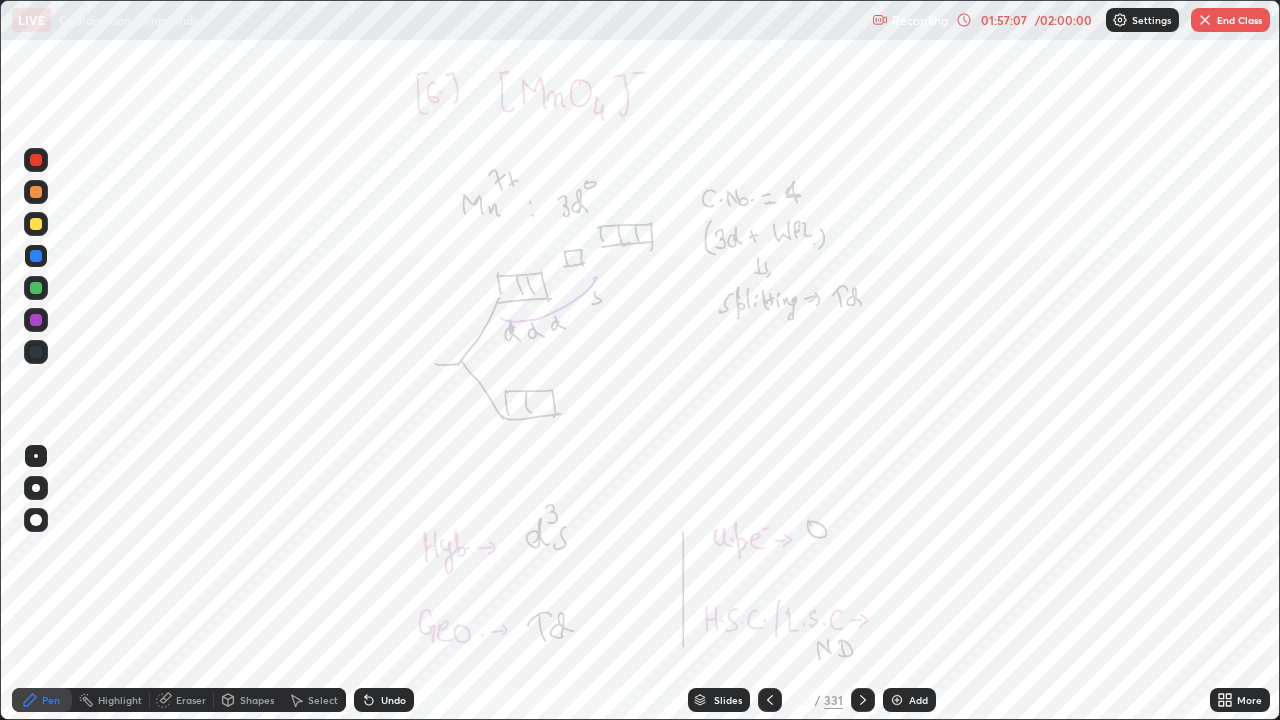 click 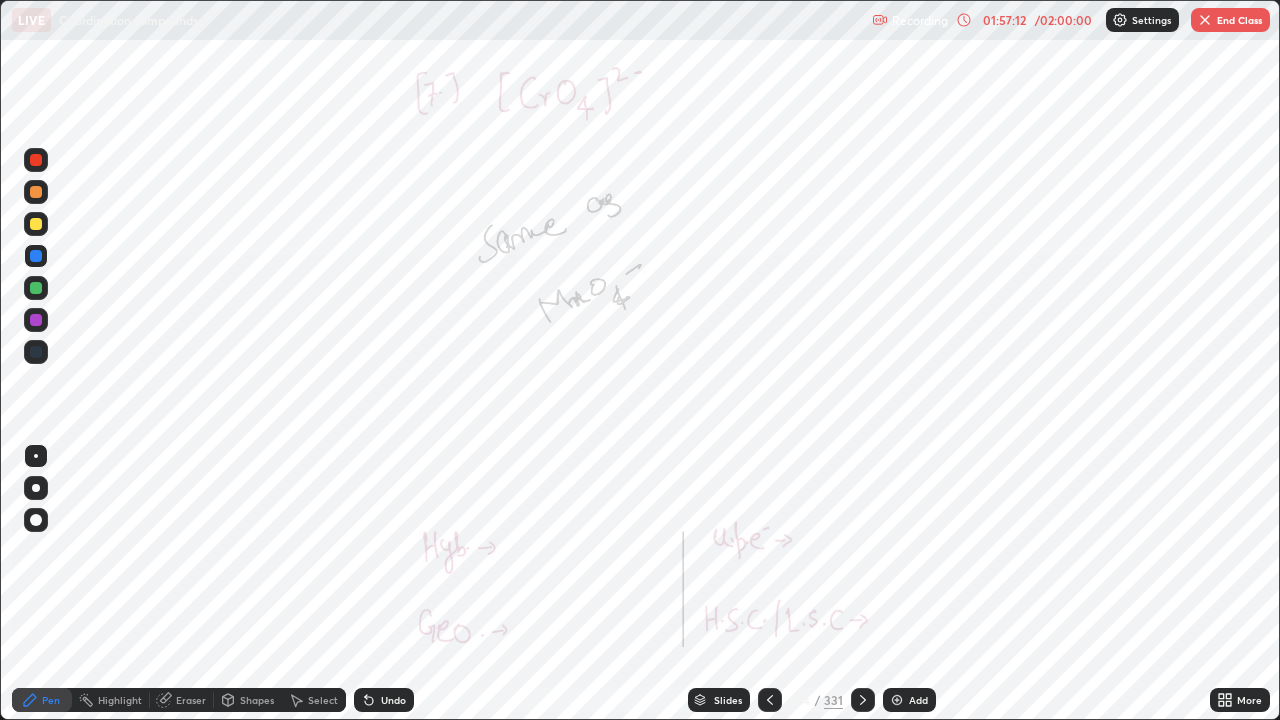 click 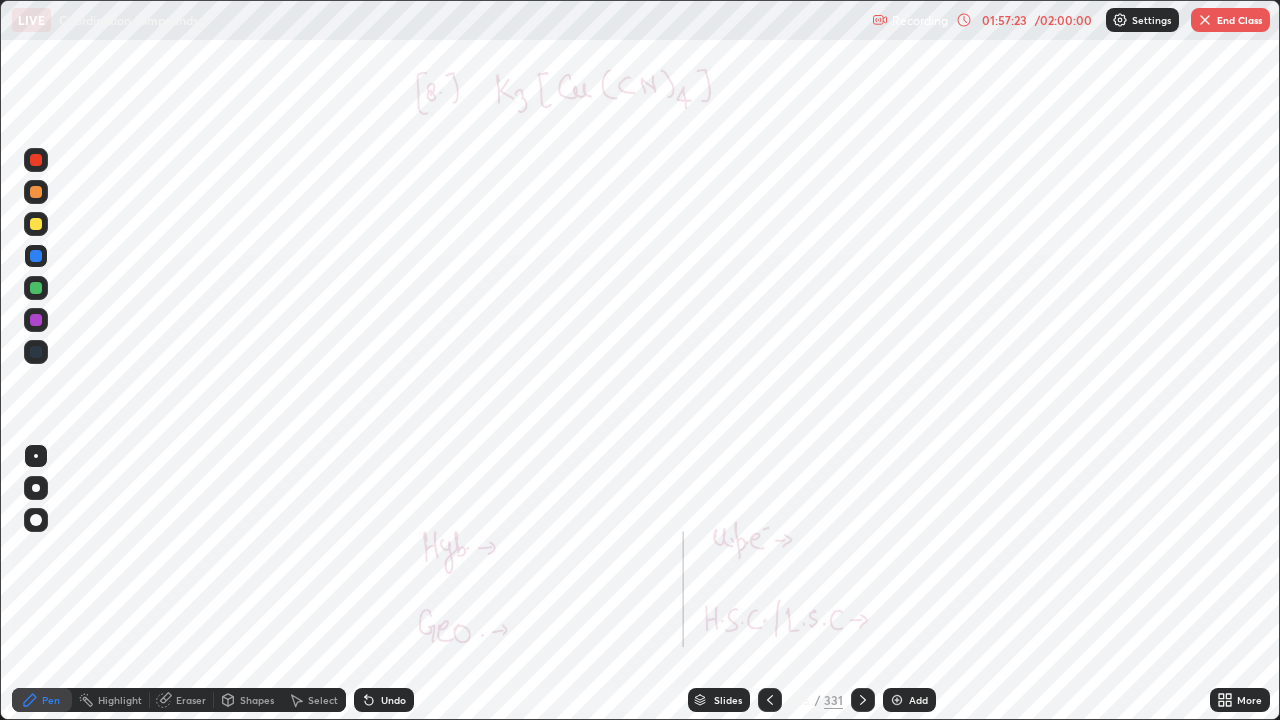 click at bounding box center (863, 700) 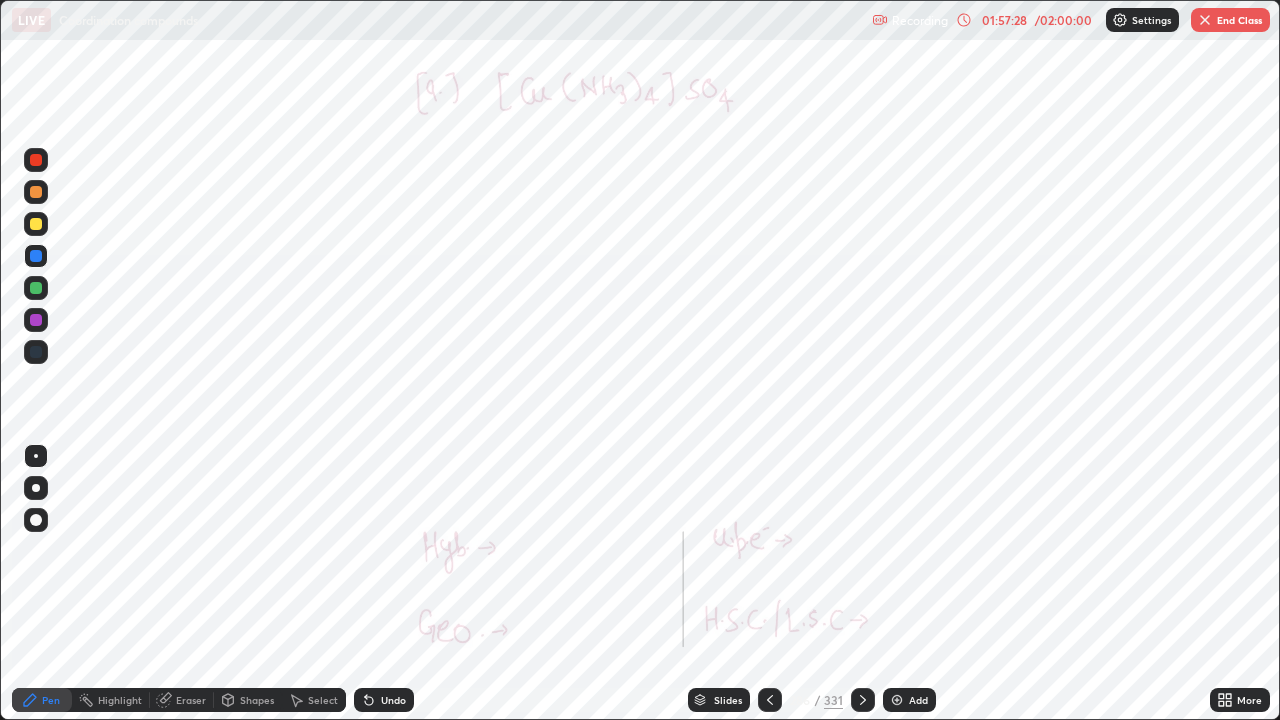 click 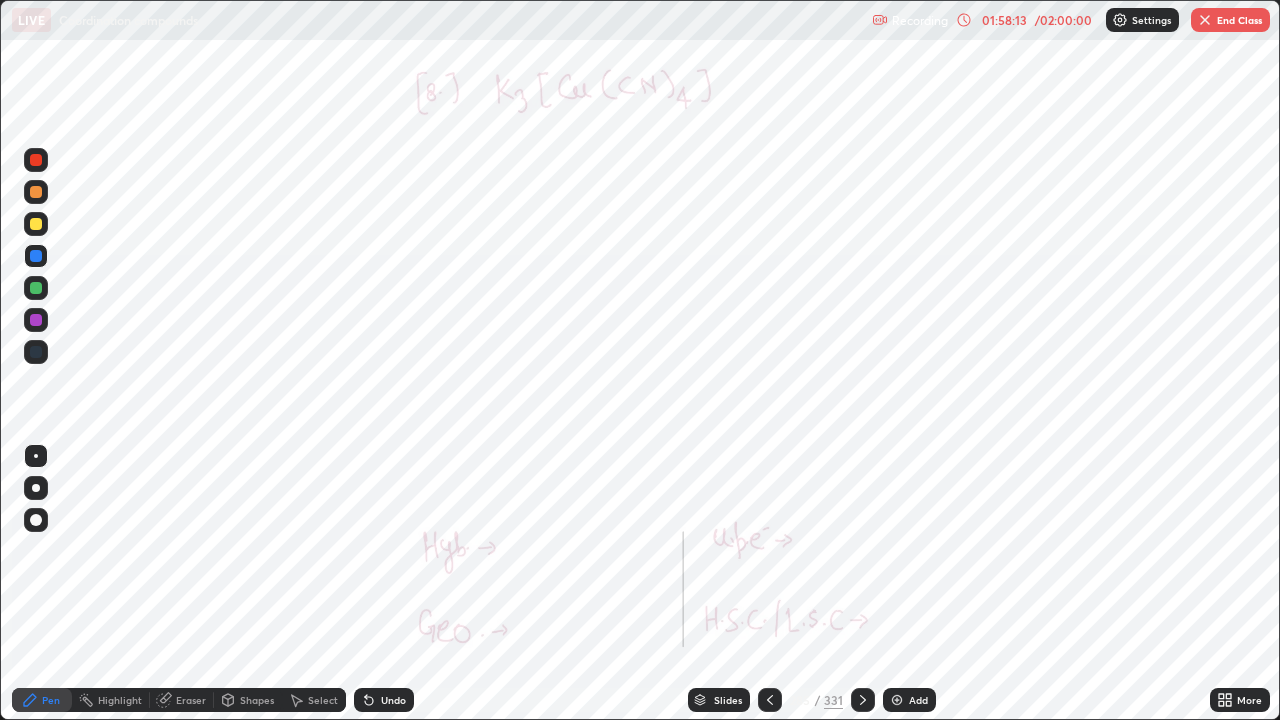 click 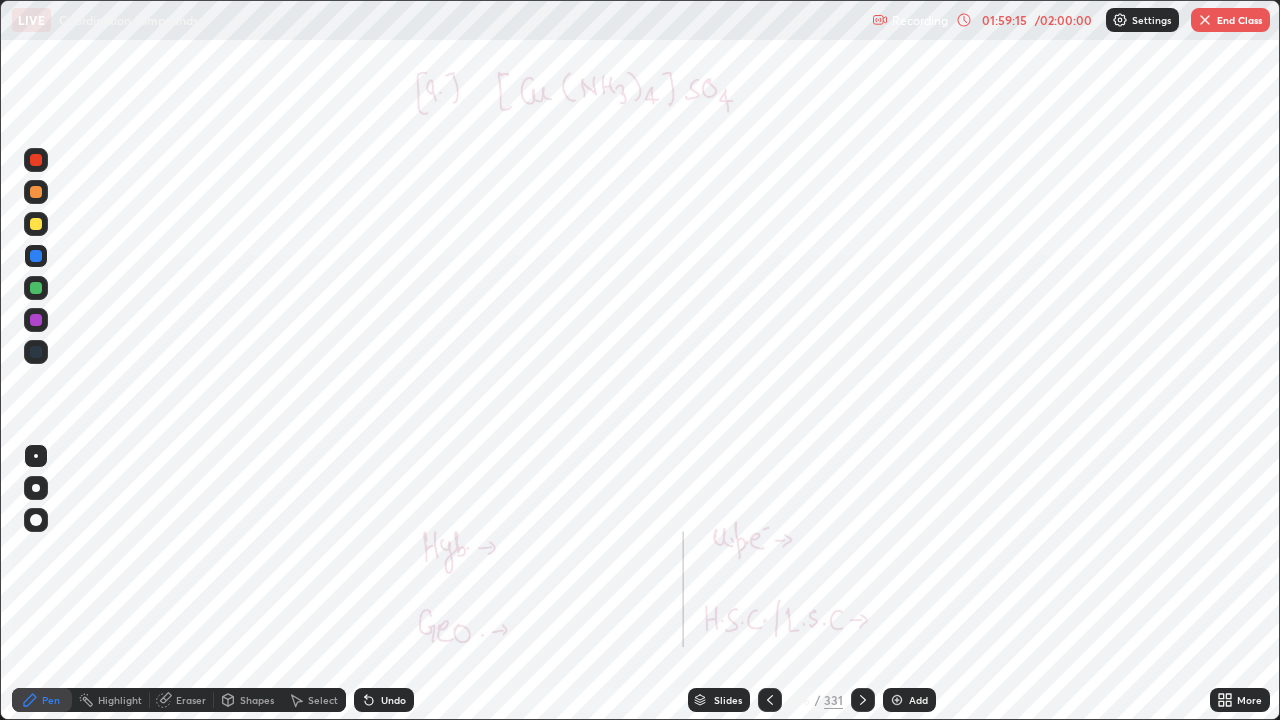 click 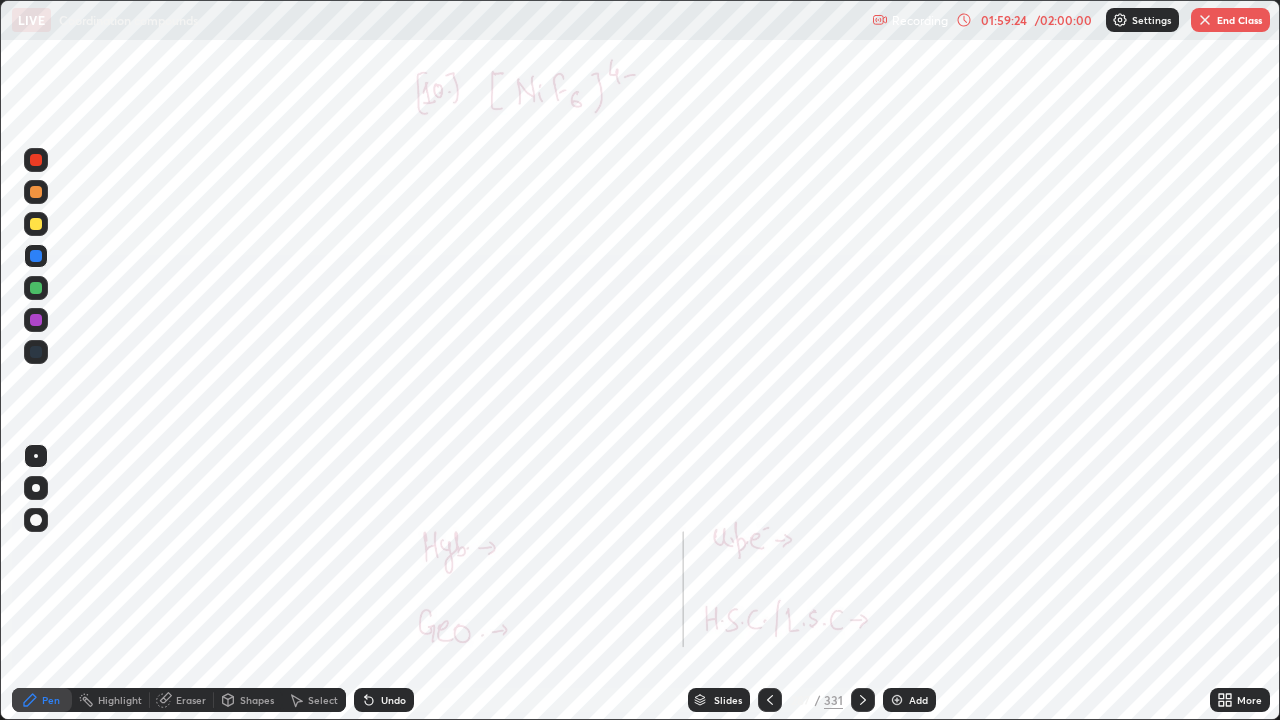 click 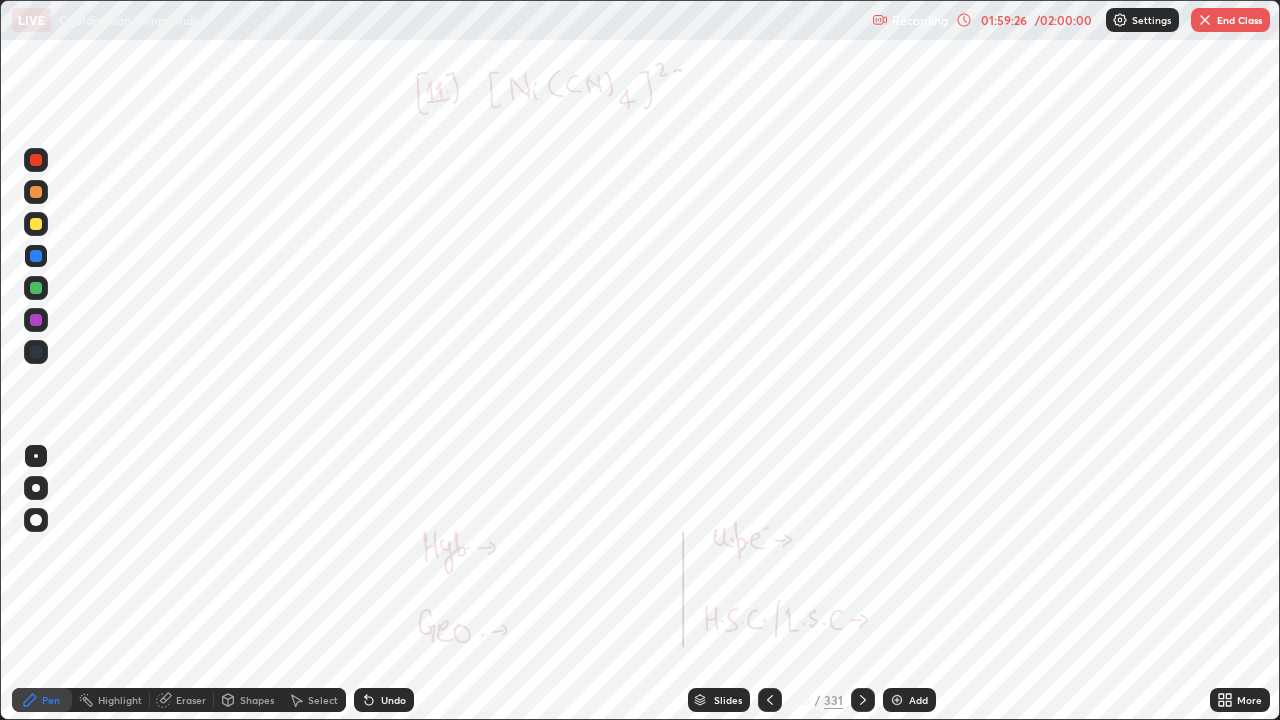 click 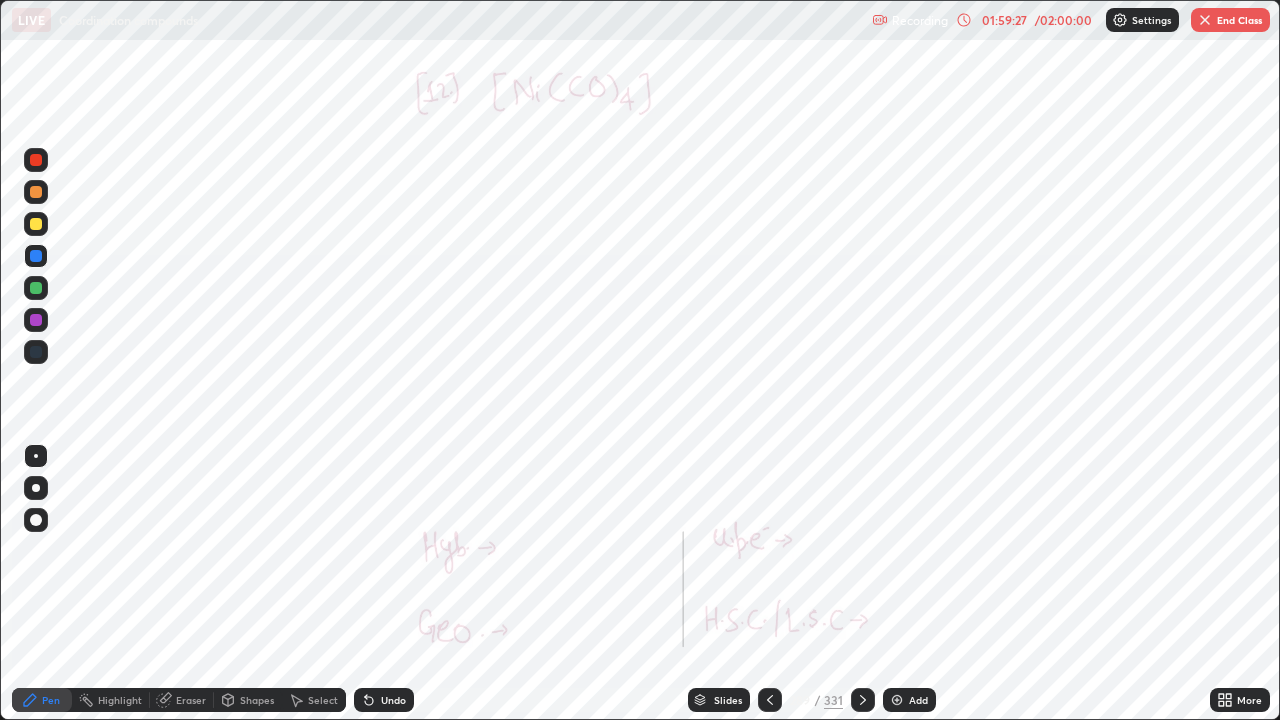 click 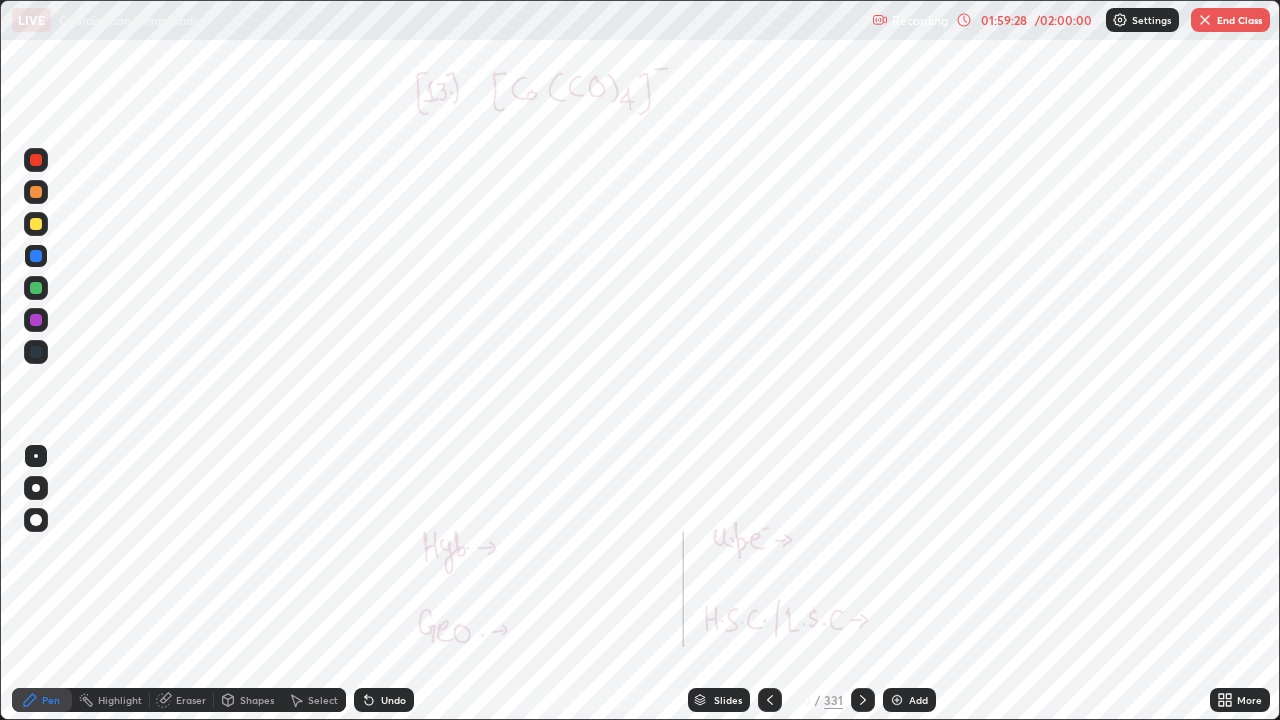click 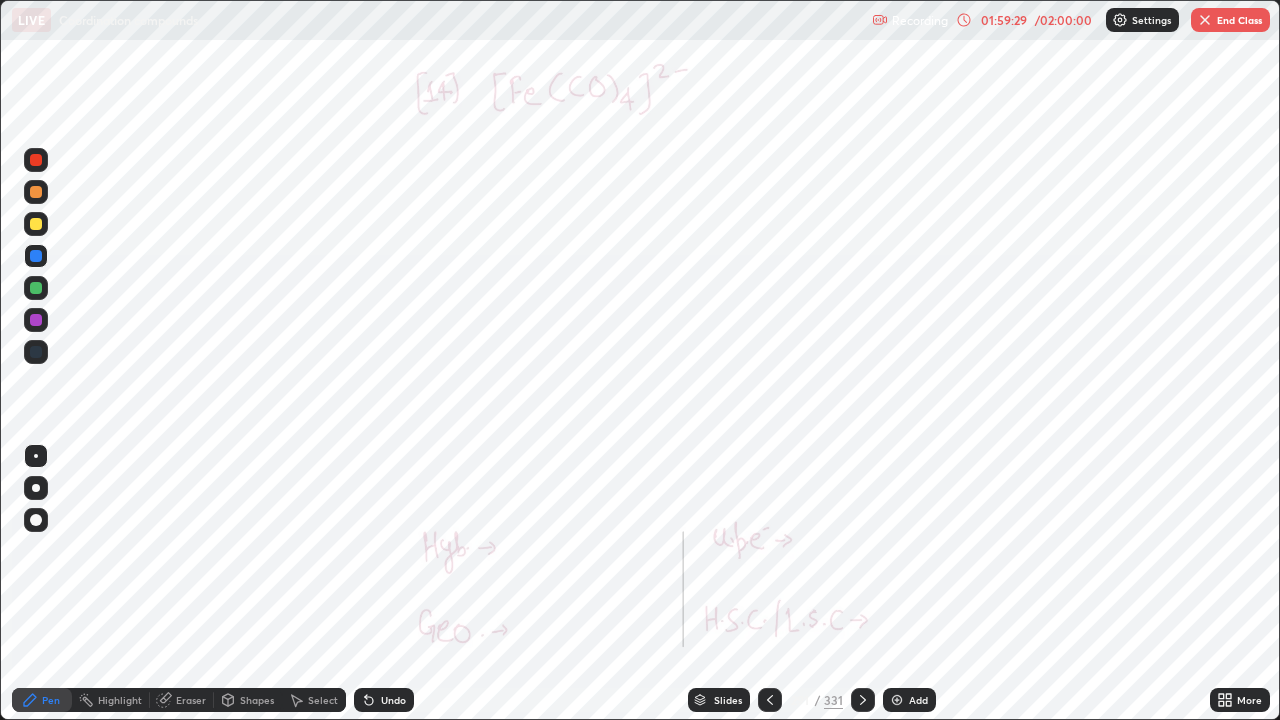click 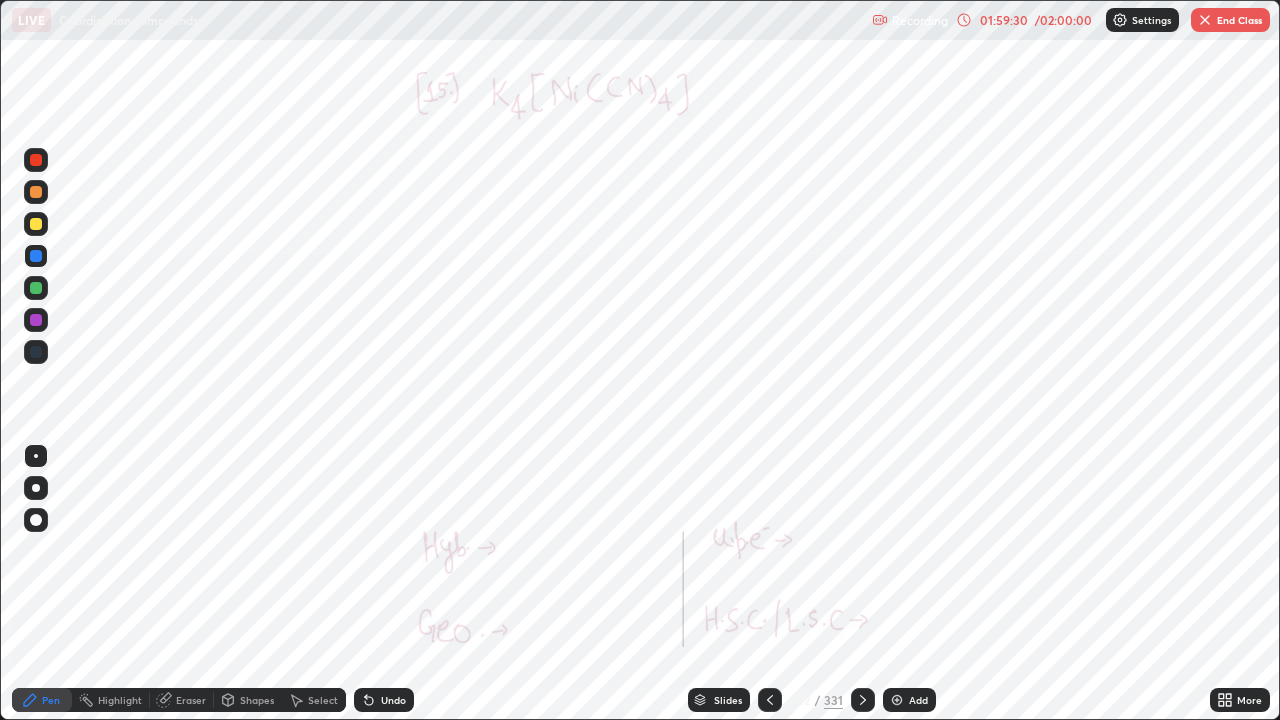 click at bounding box center [863, 700] 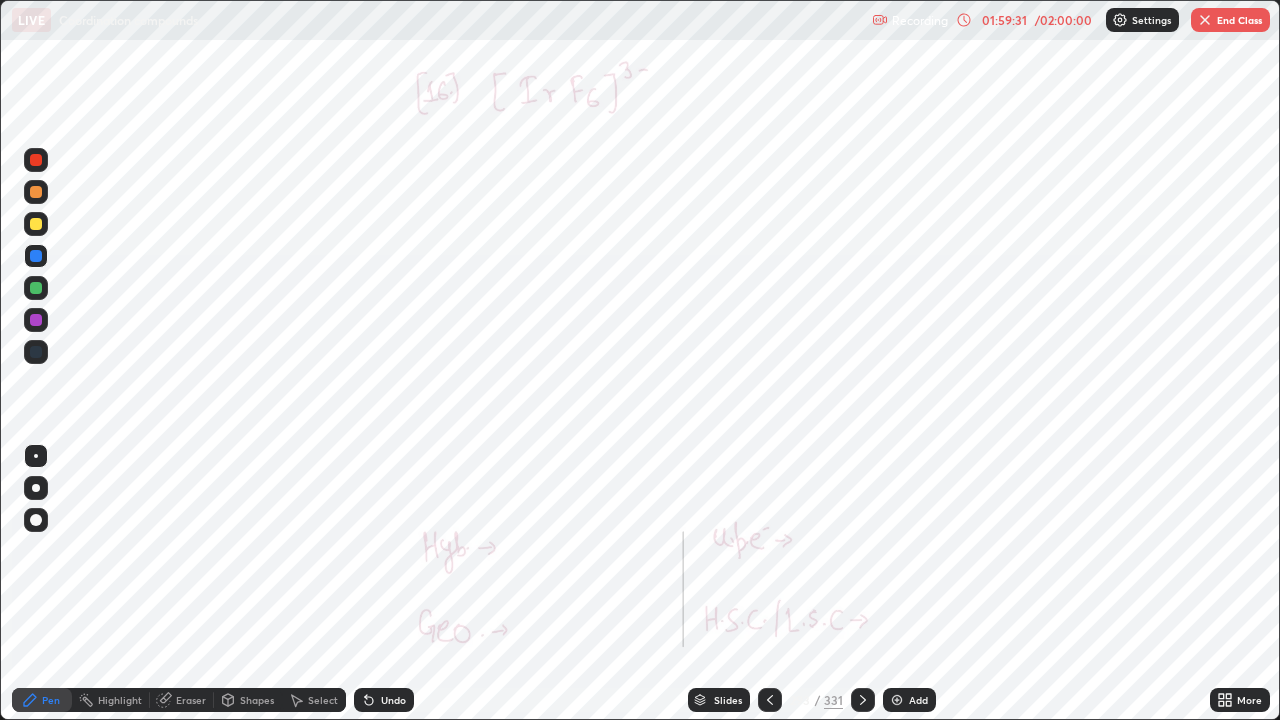 click at bounding box center [863, 700] 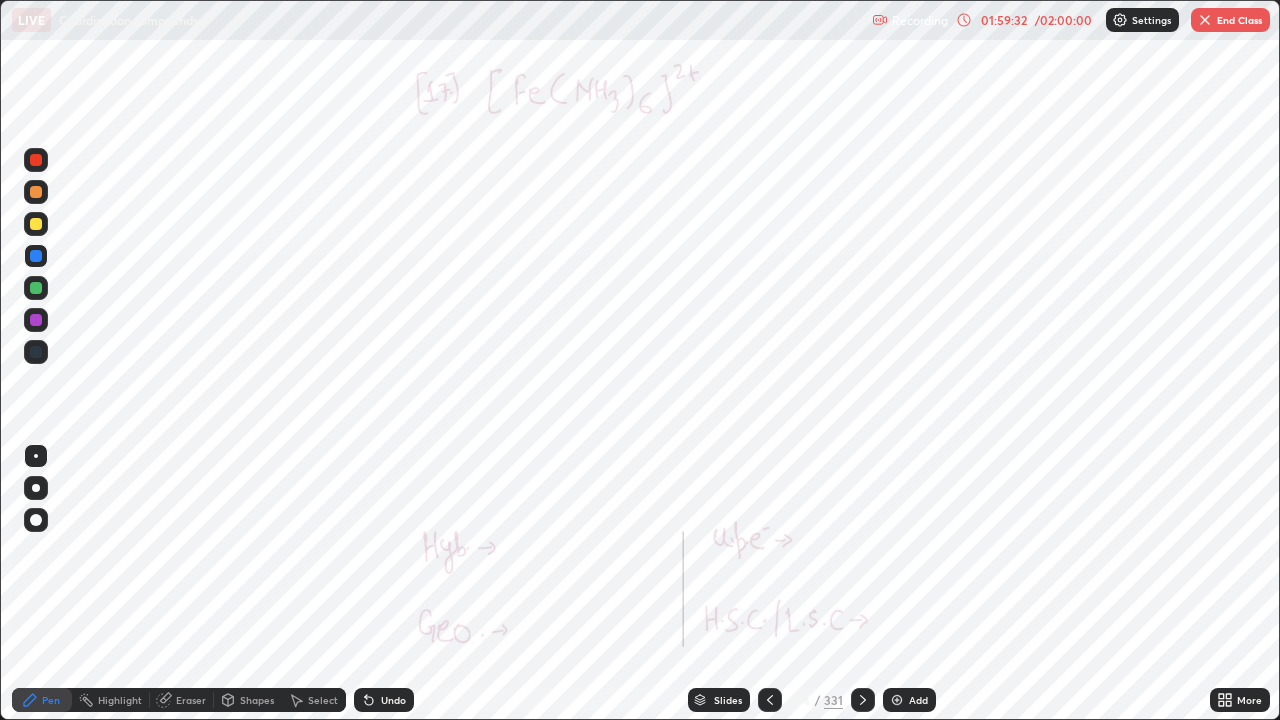 click 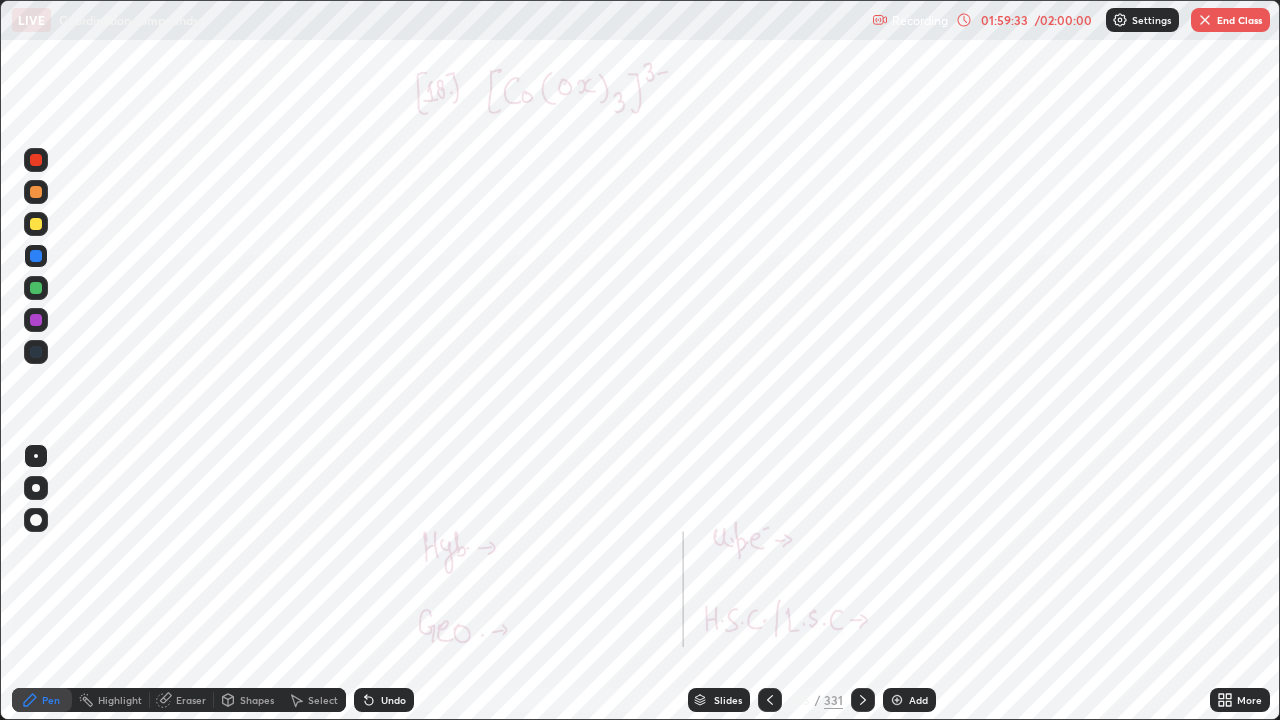 click 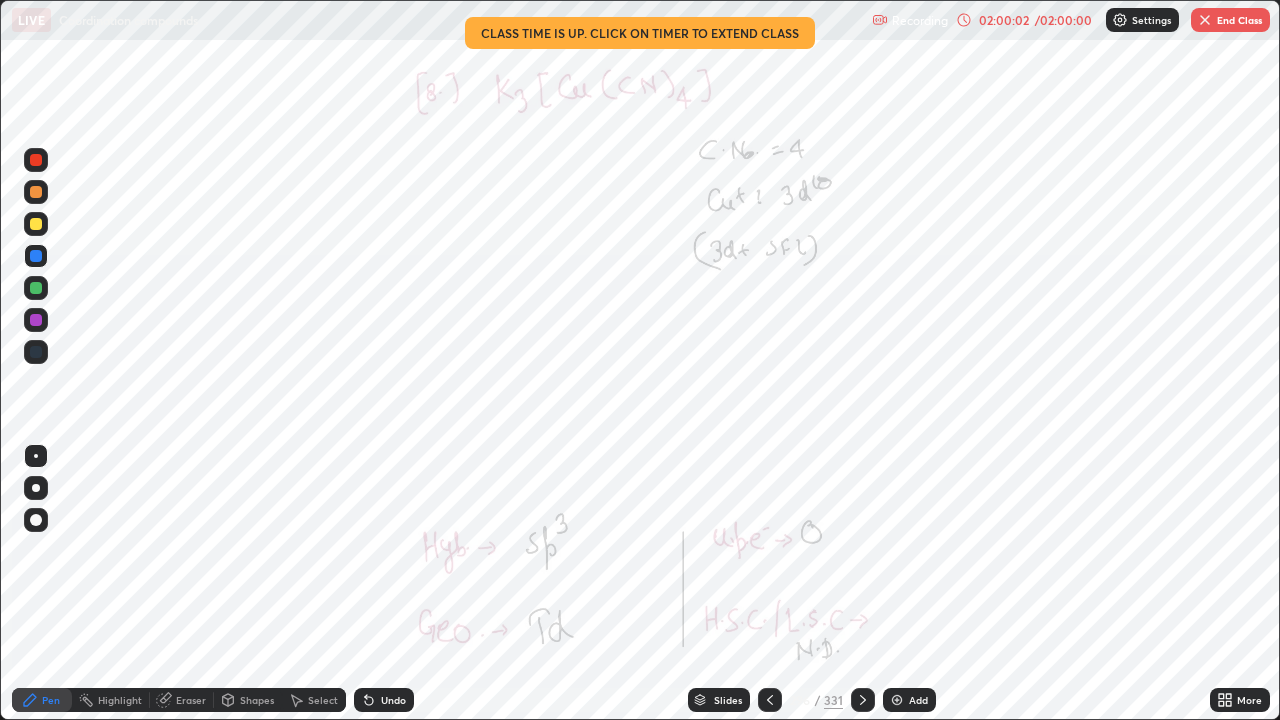 click 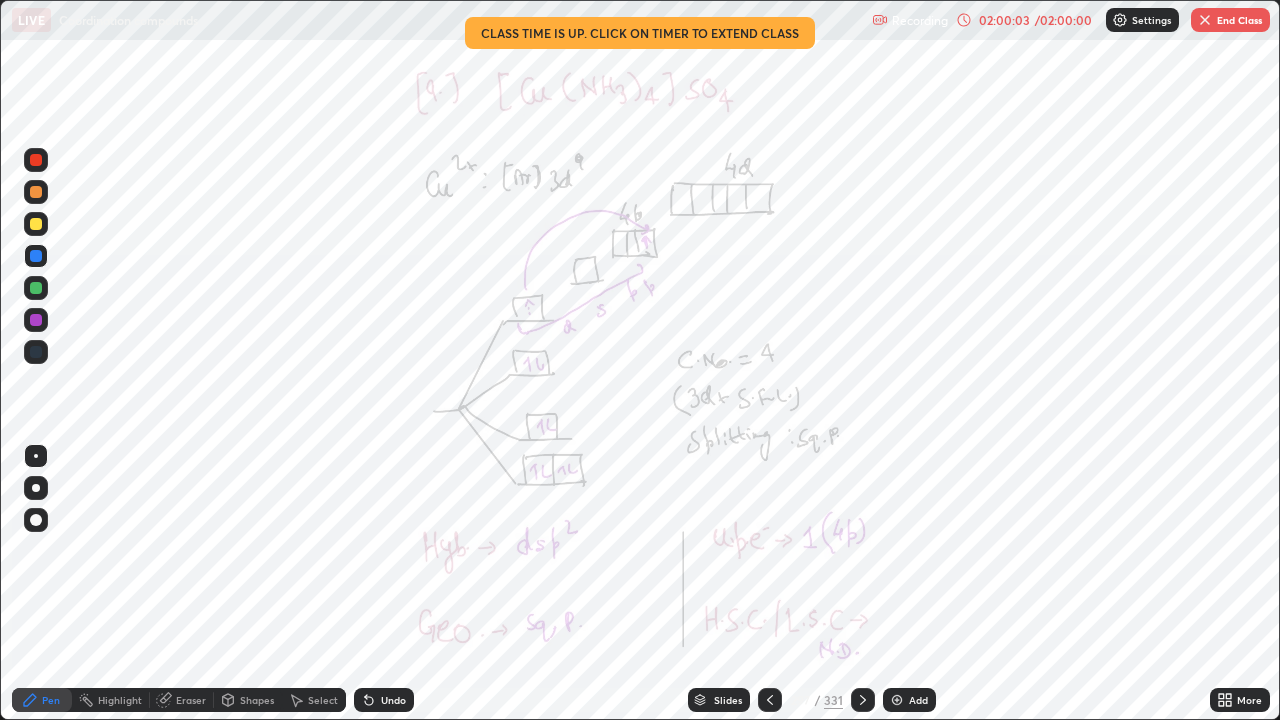 click 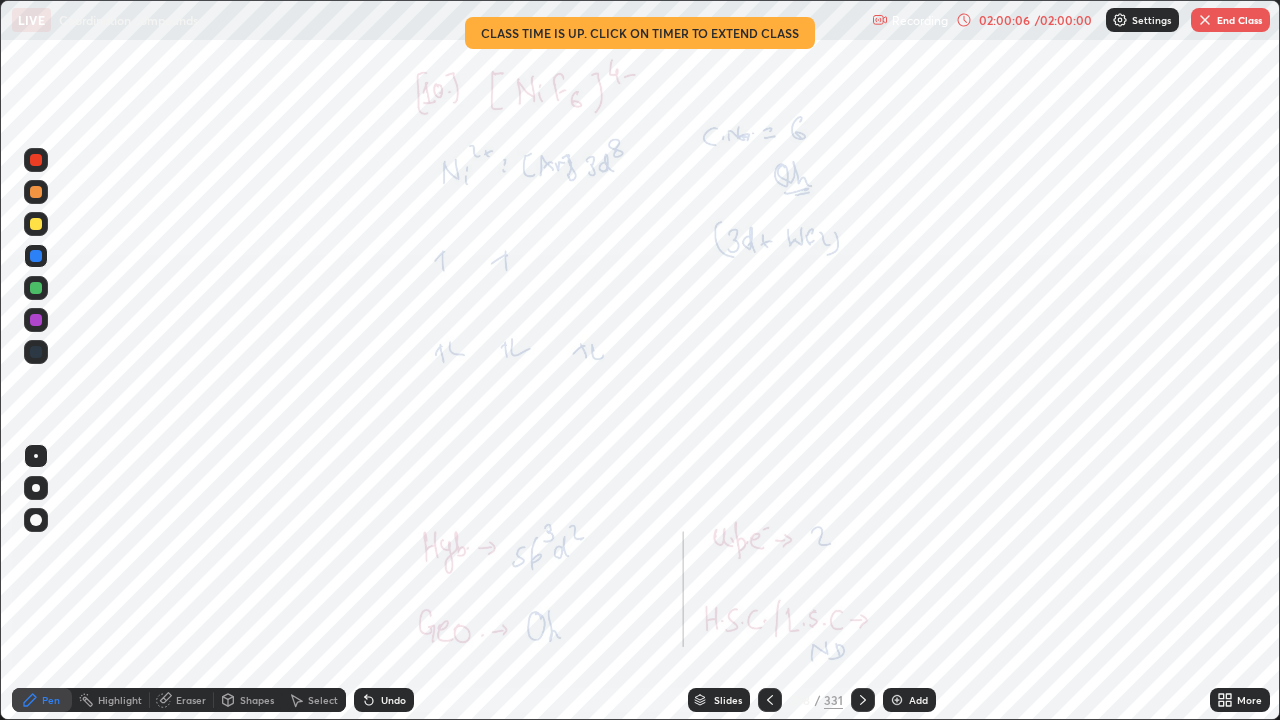 click 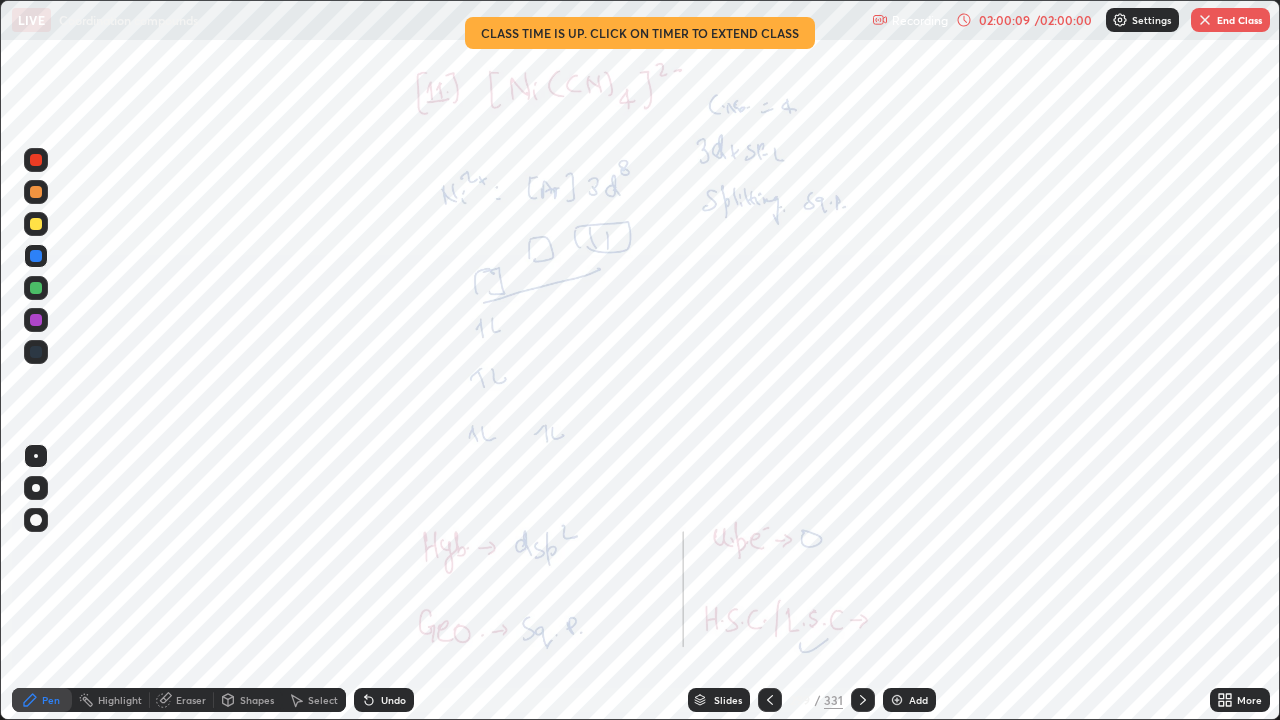 click 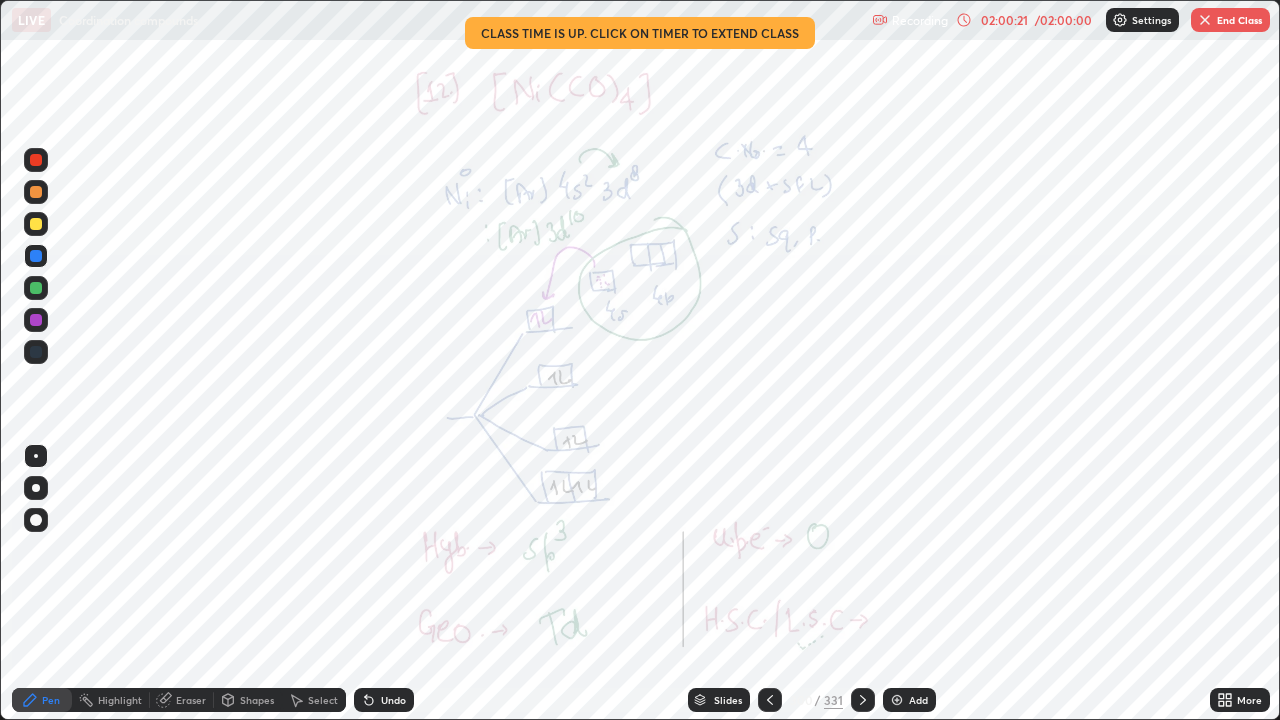 click 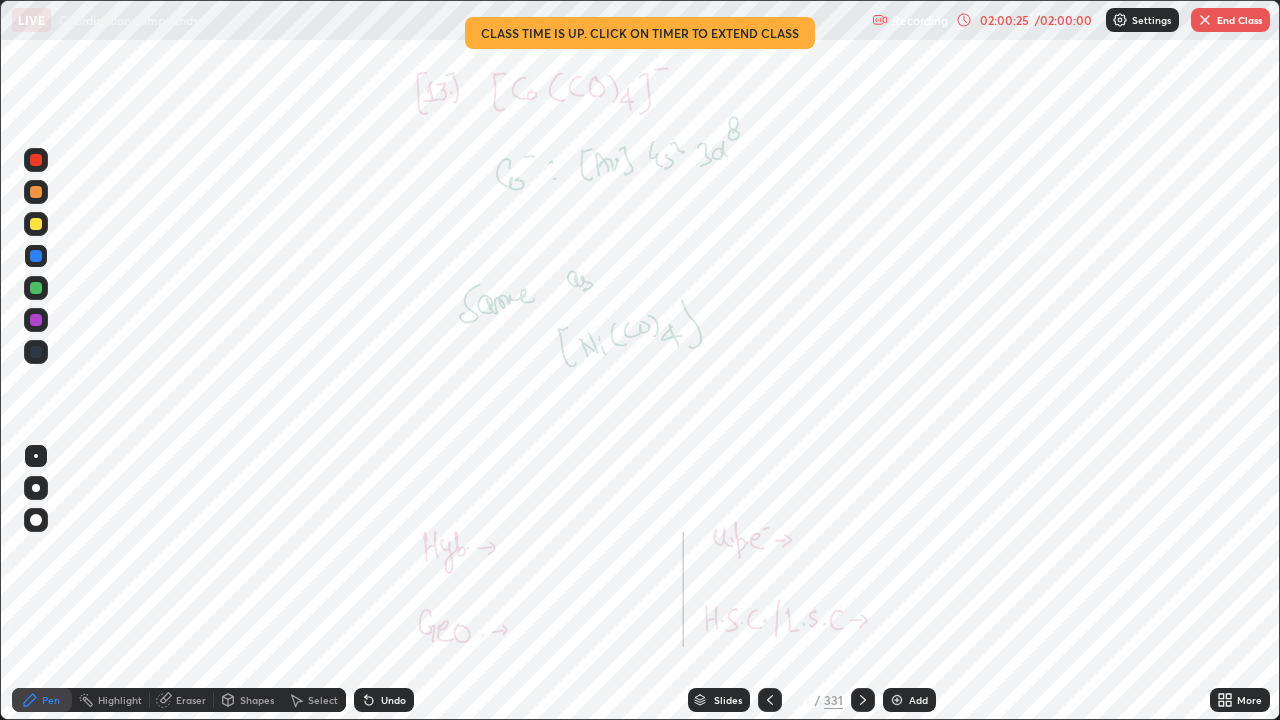 click 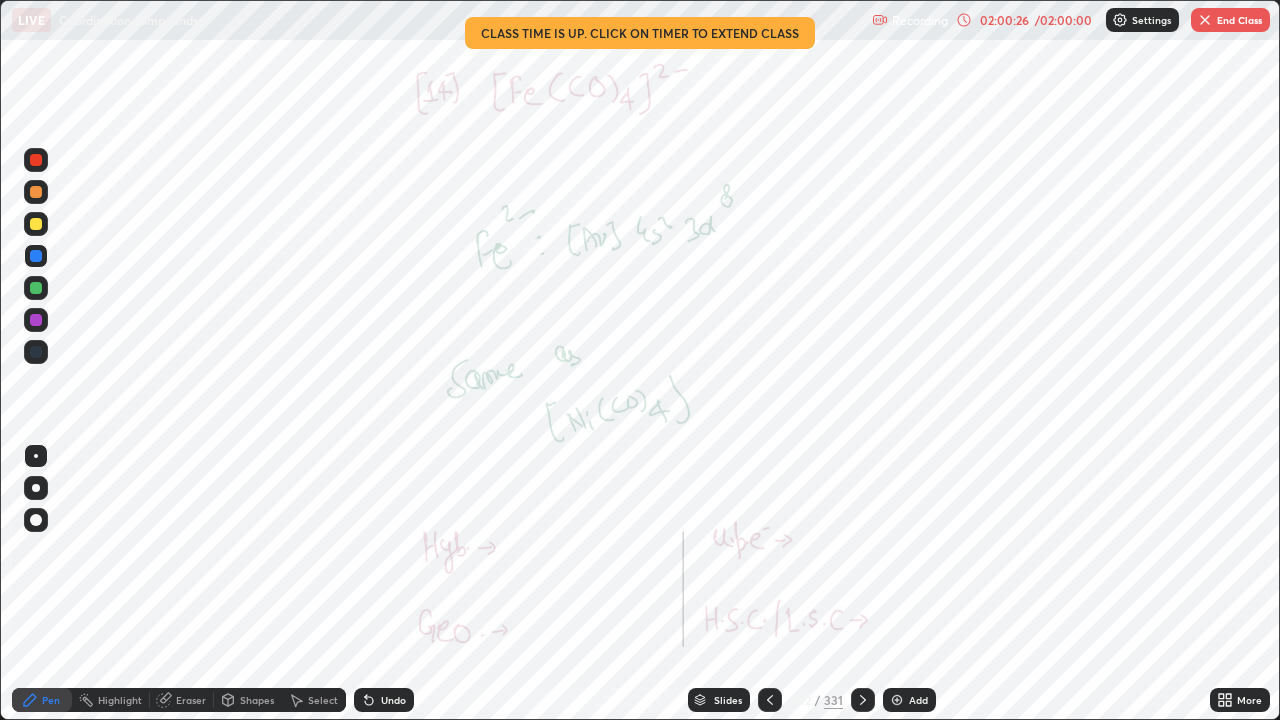 click 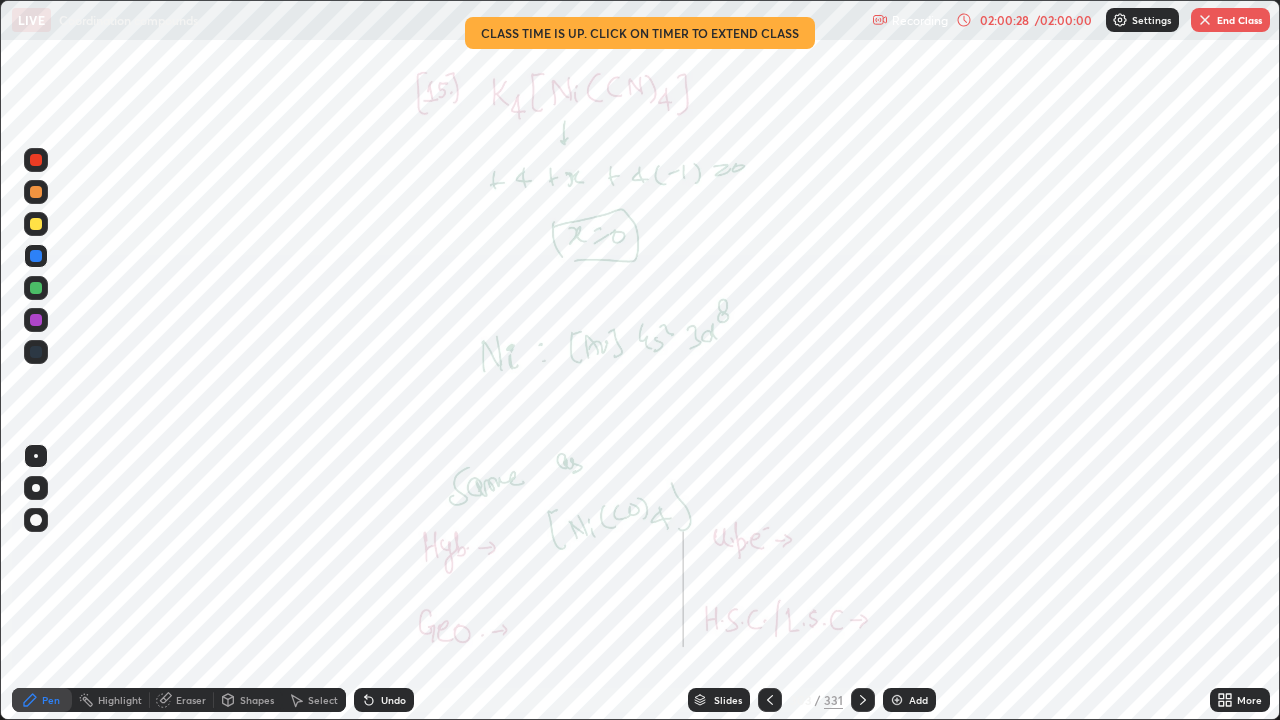 click 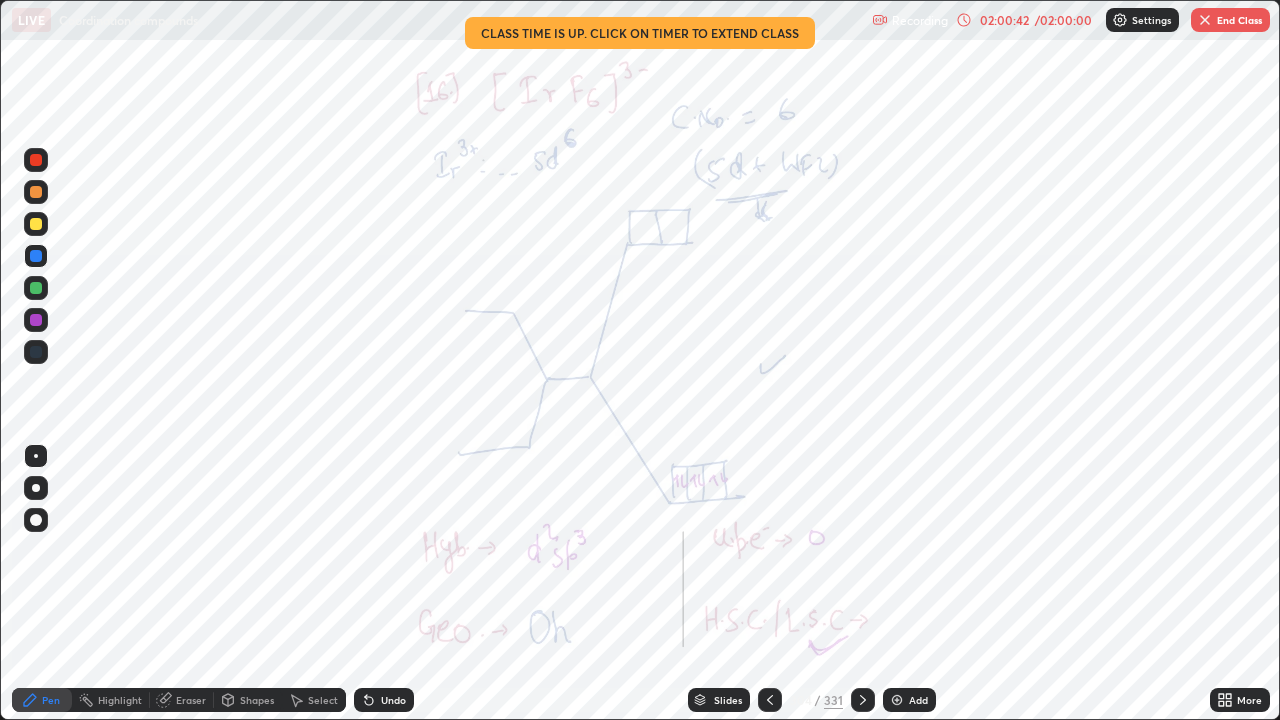 click 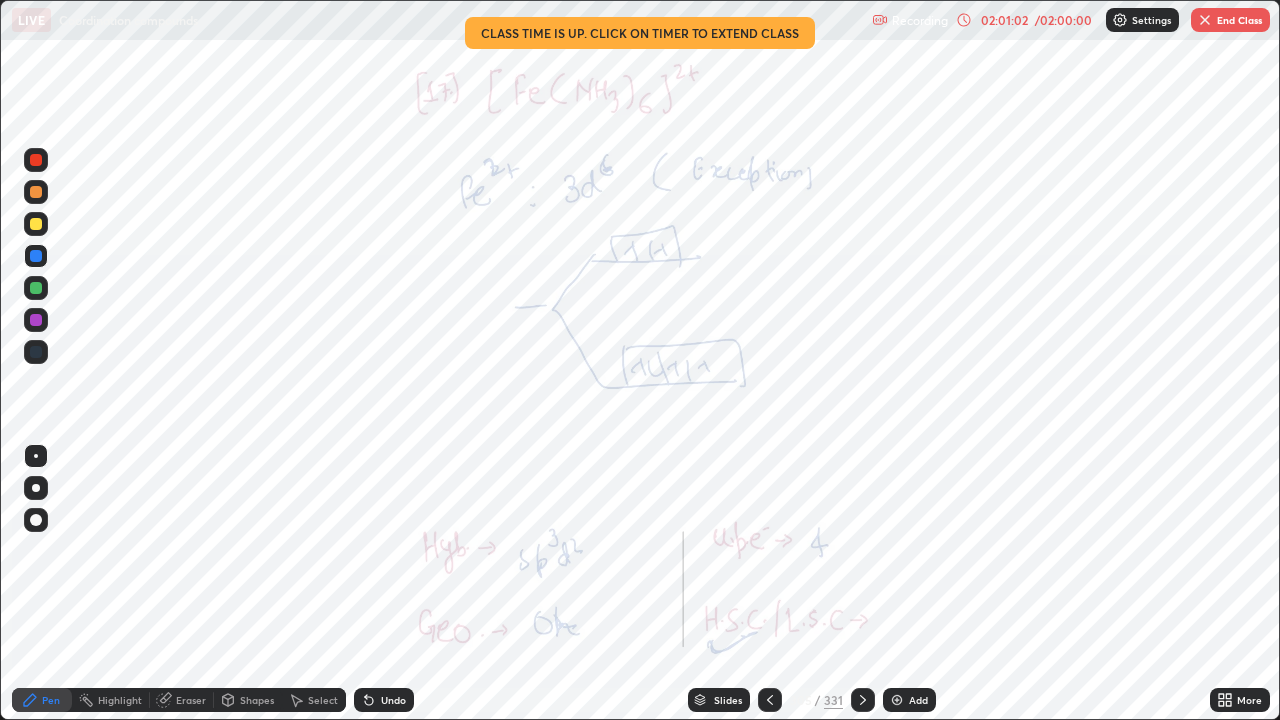 click 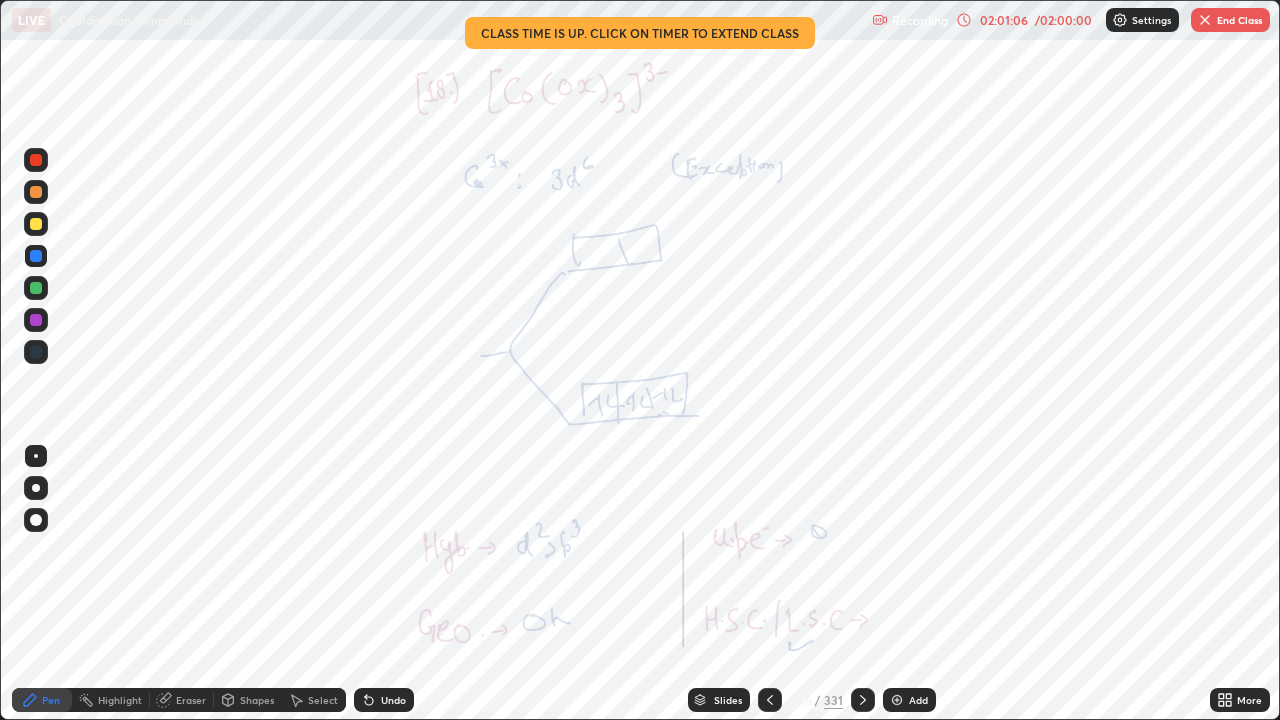 click at bounding box center (863, 700) 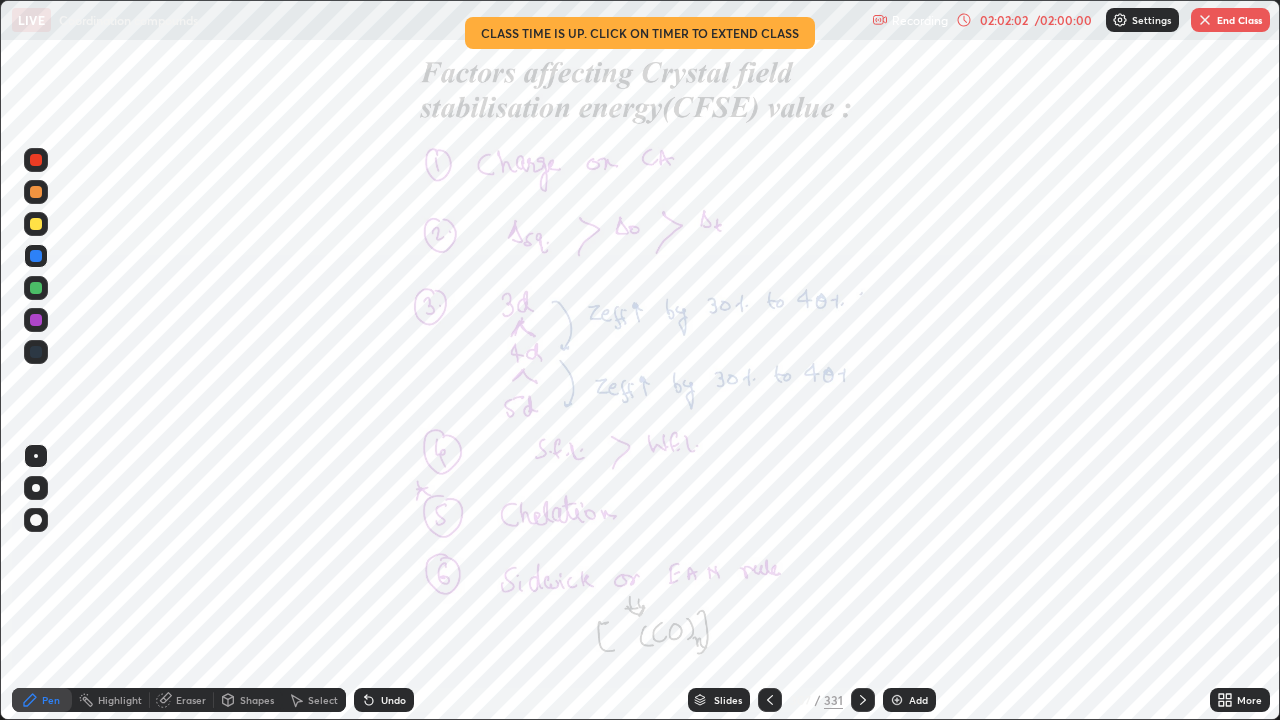 click 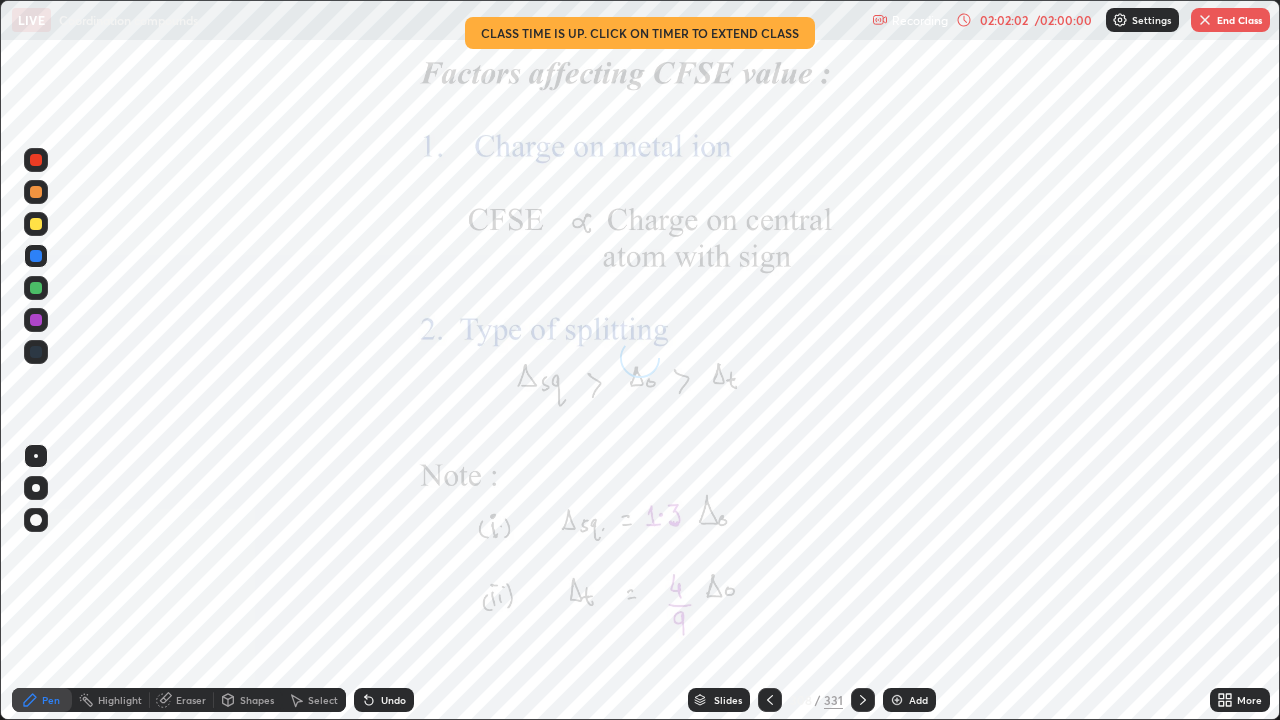 click 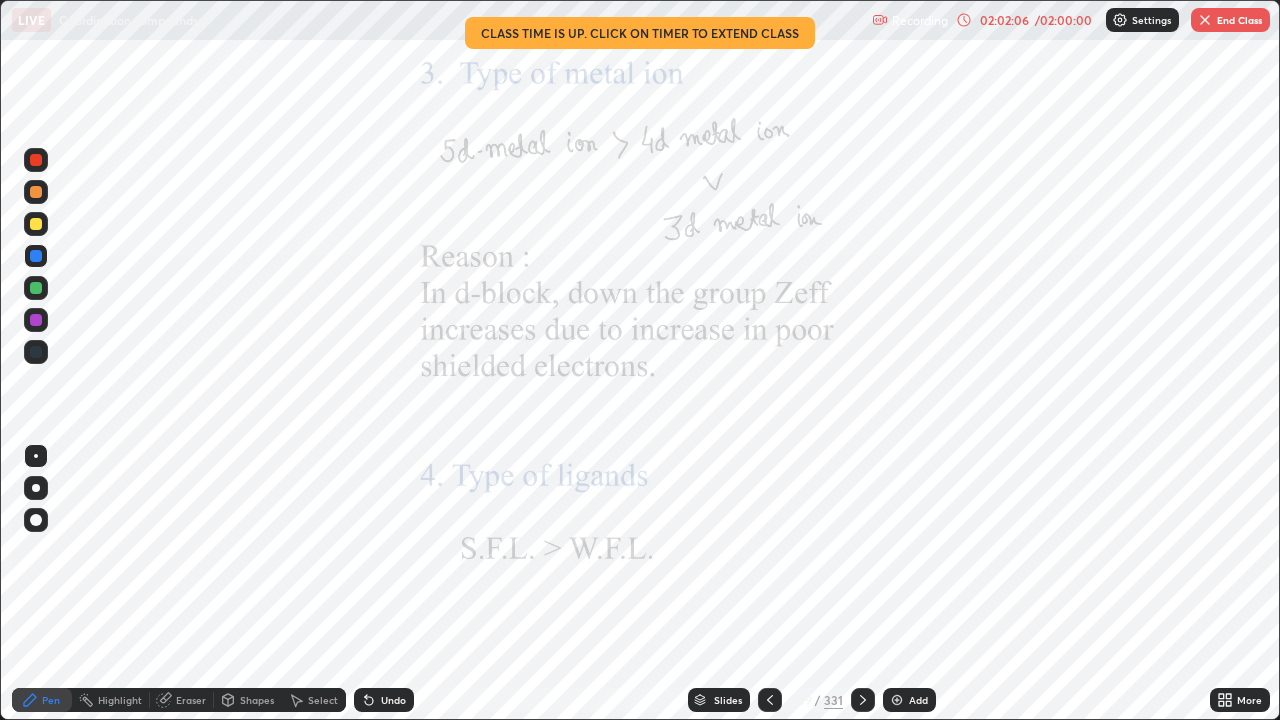 click 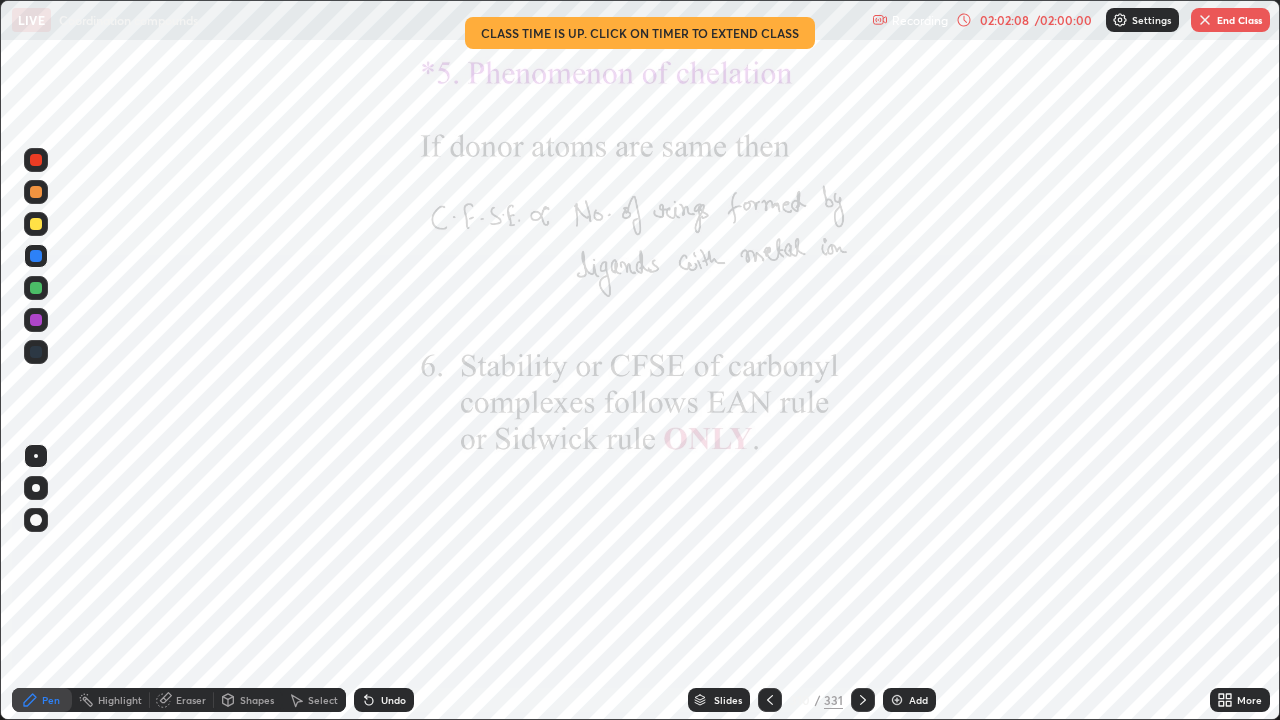 click at bounding box center (863, 700) 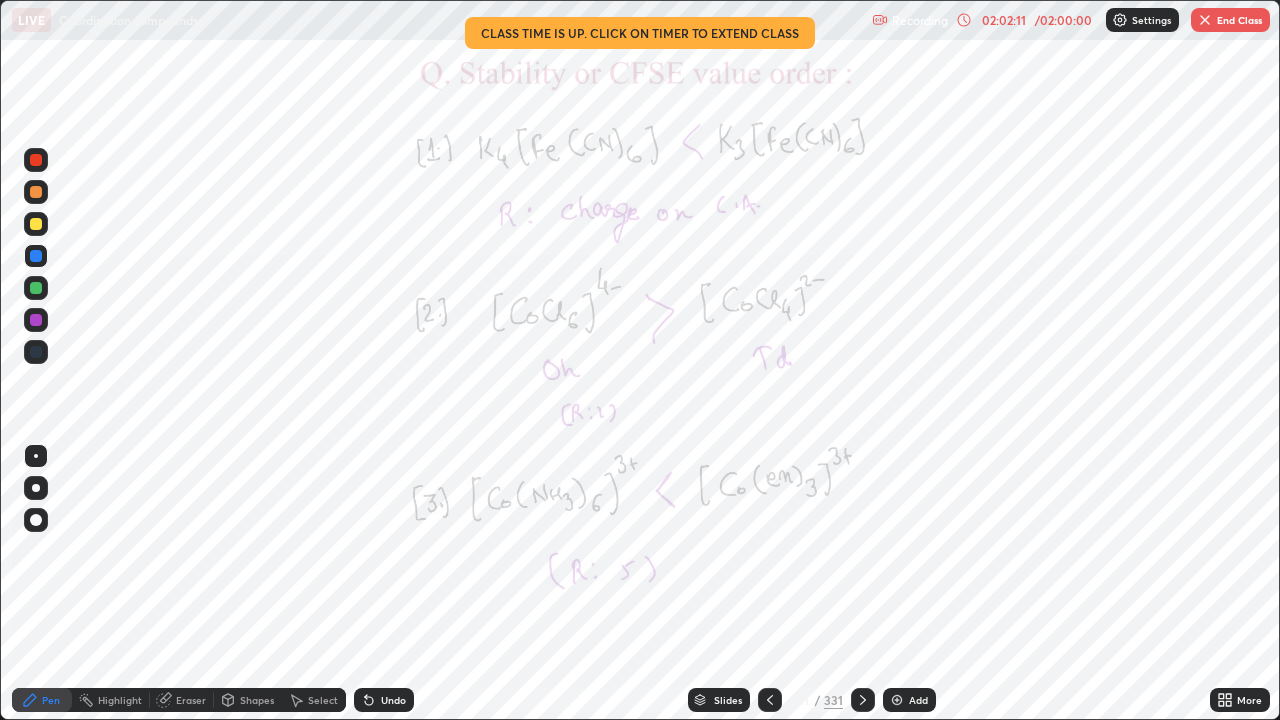 click at bounding box center (863, 700) 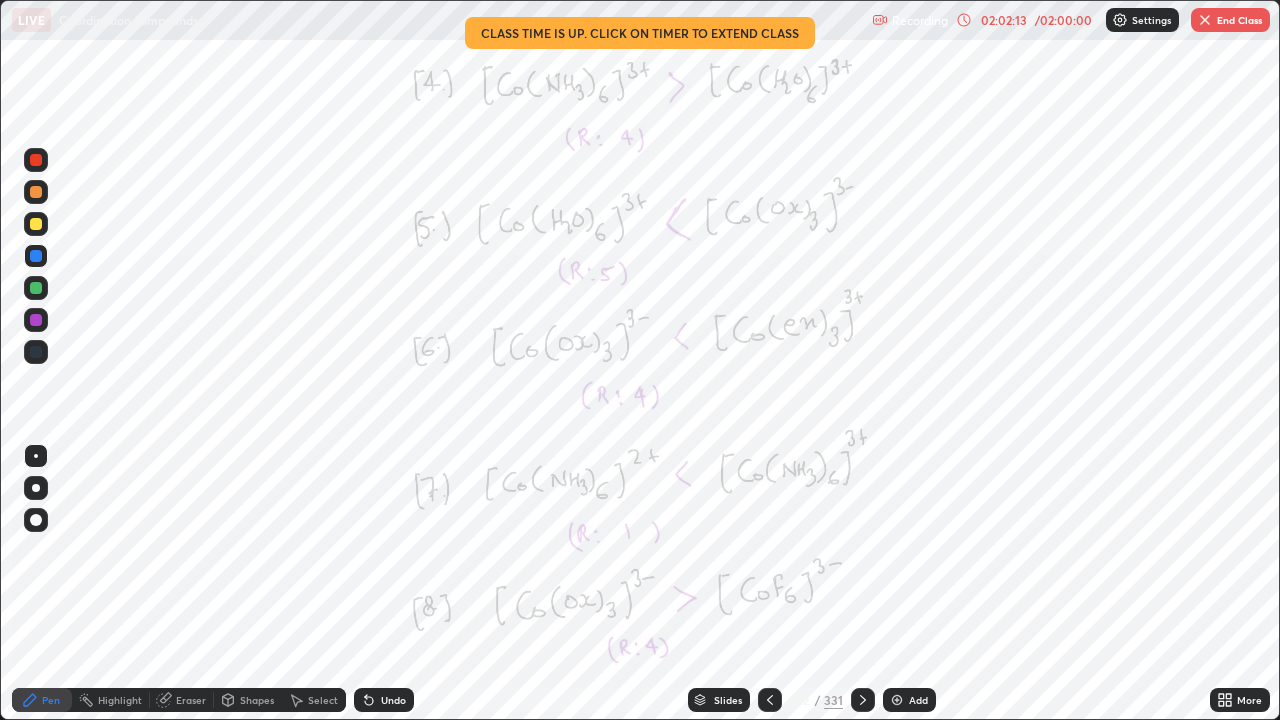 click on "Slides" at bounding box center [719, 700] 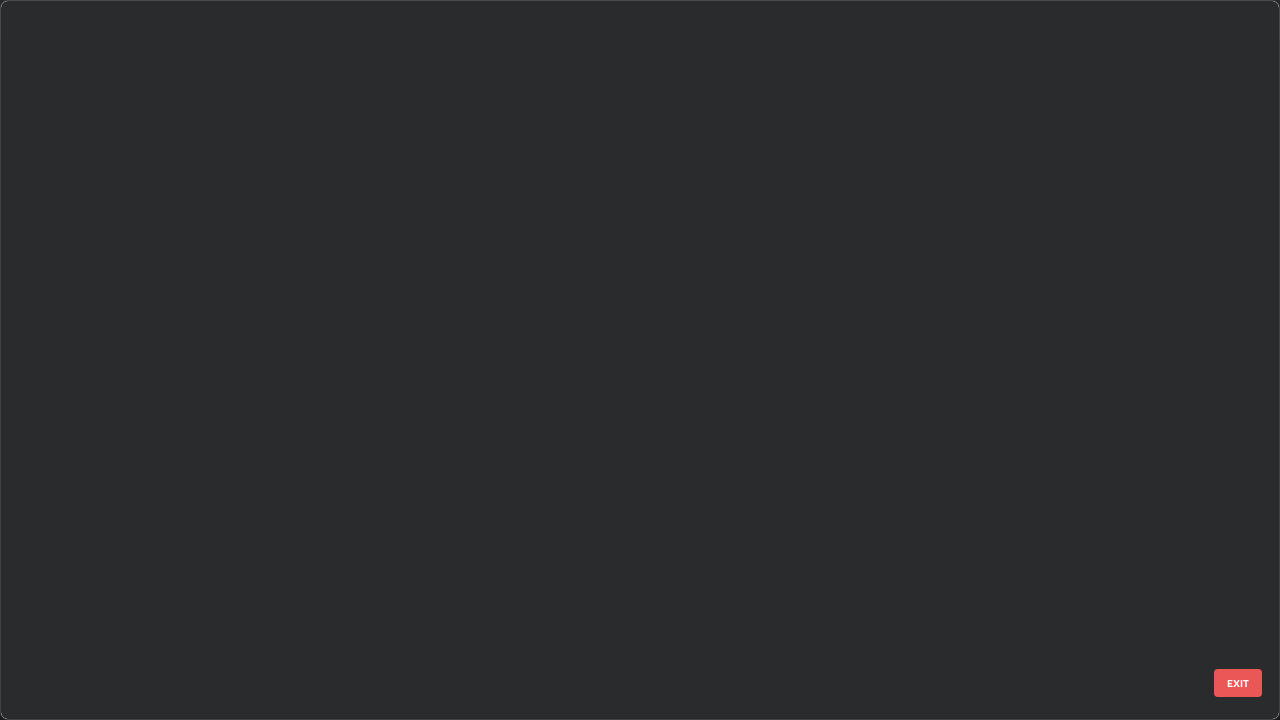 scroll, scrollTop: 22643, scrollLeft: 0, axis: vertical 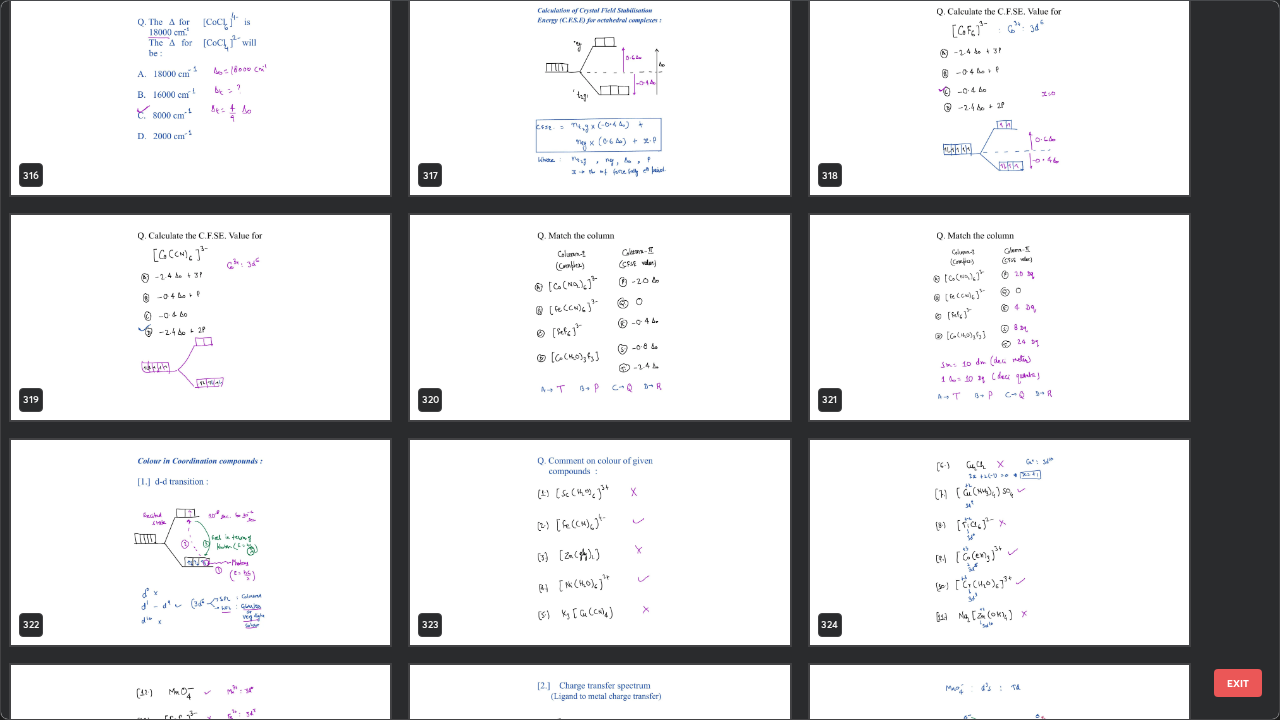 click at bounding box center (599, 93) 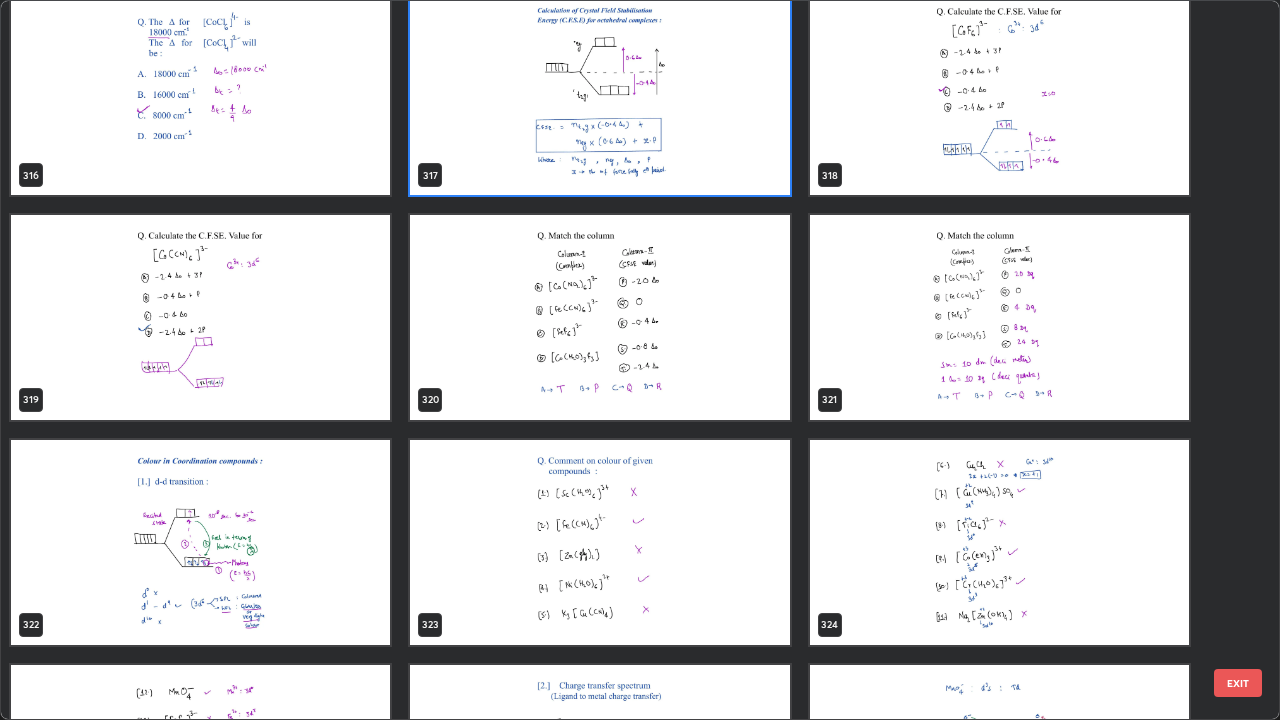 scroll, scrollTop: 23585, scrollLeft: 0, axis: vertical 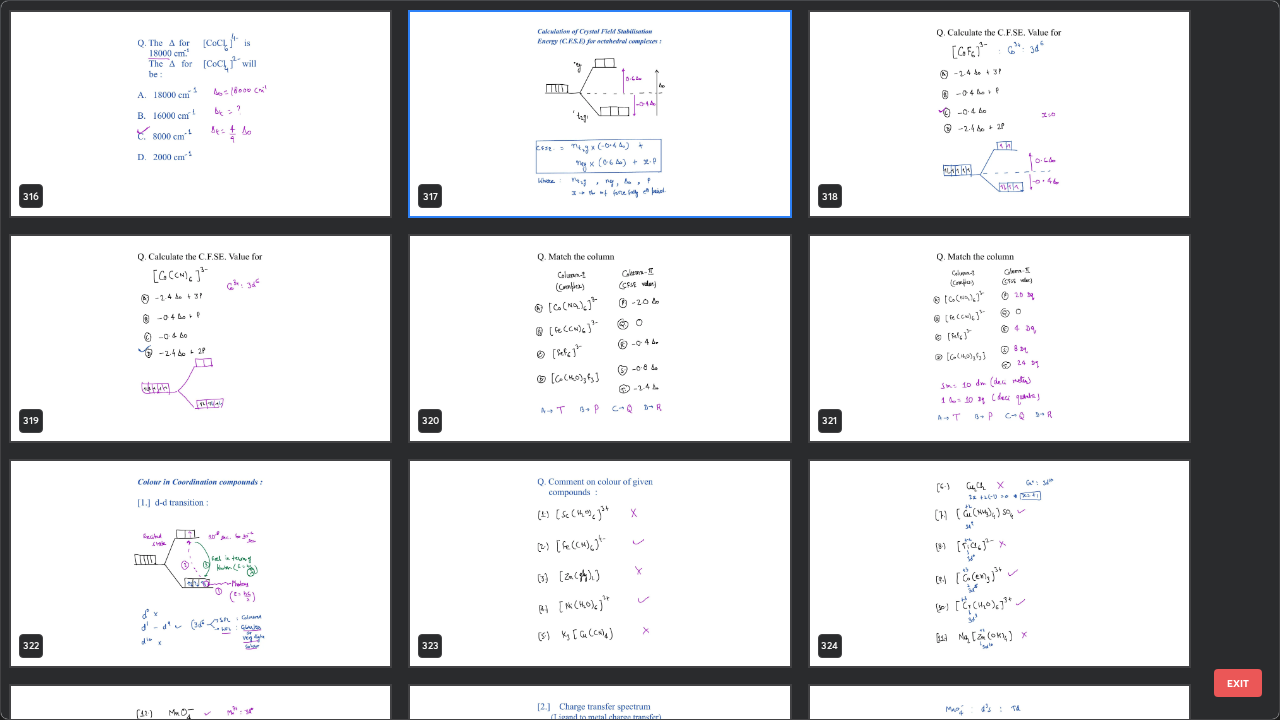 click on "[NUMBER] [NUMBER] [NUMBER] [NUMBER] [NUMBER] [NUMBER] [NUMBER] [NUMBER] [NUMBER] [NUMBER] [NUMBER] [NUMBER] [NUMBER] [NUMBER] [NUMBER]" at bounding box center [622, 360] 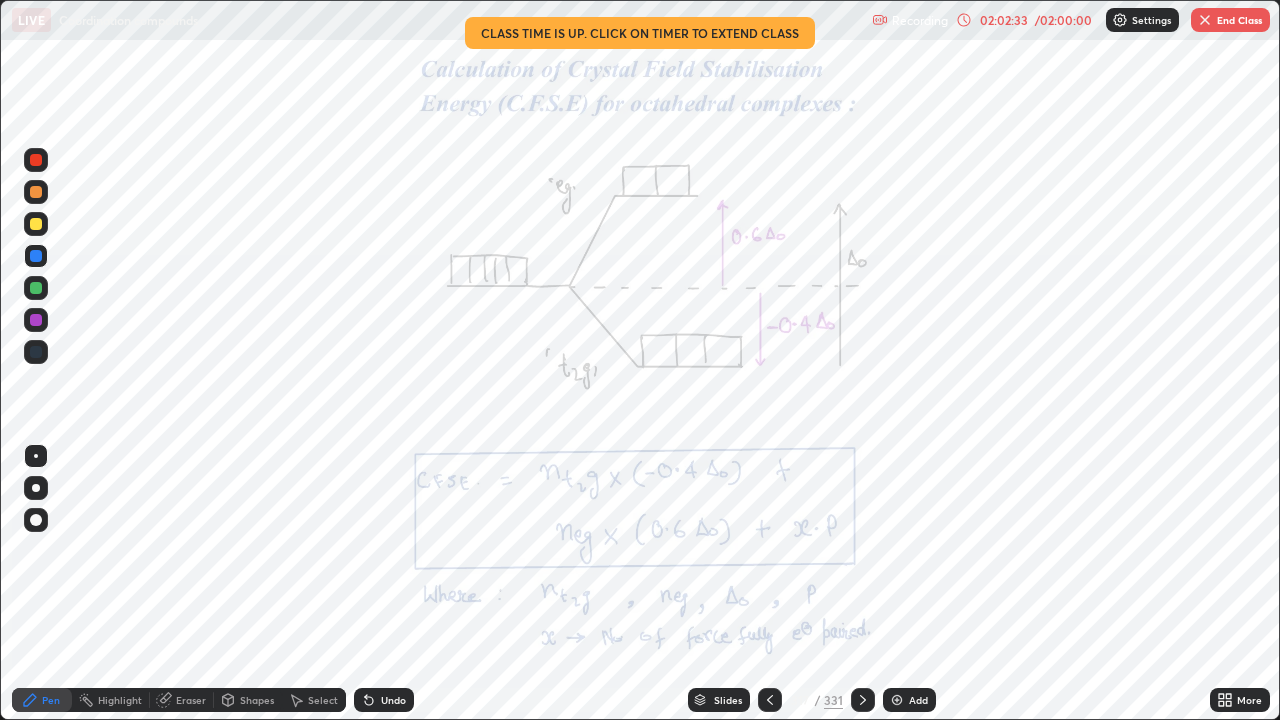 click at bounding box center (599, 114) 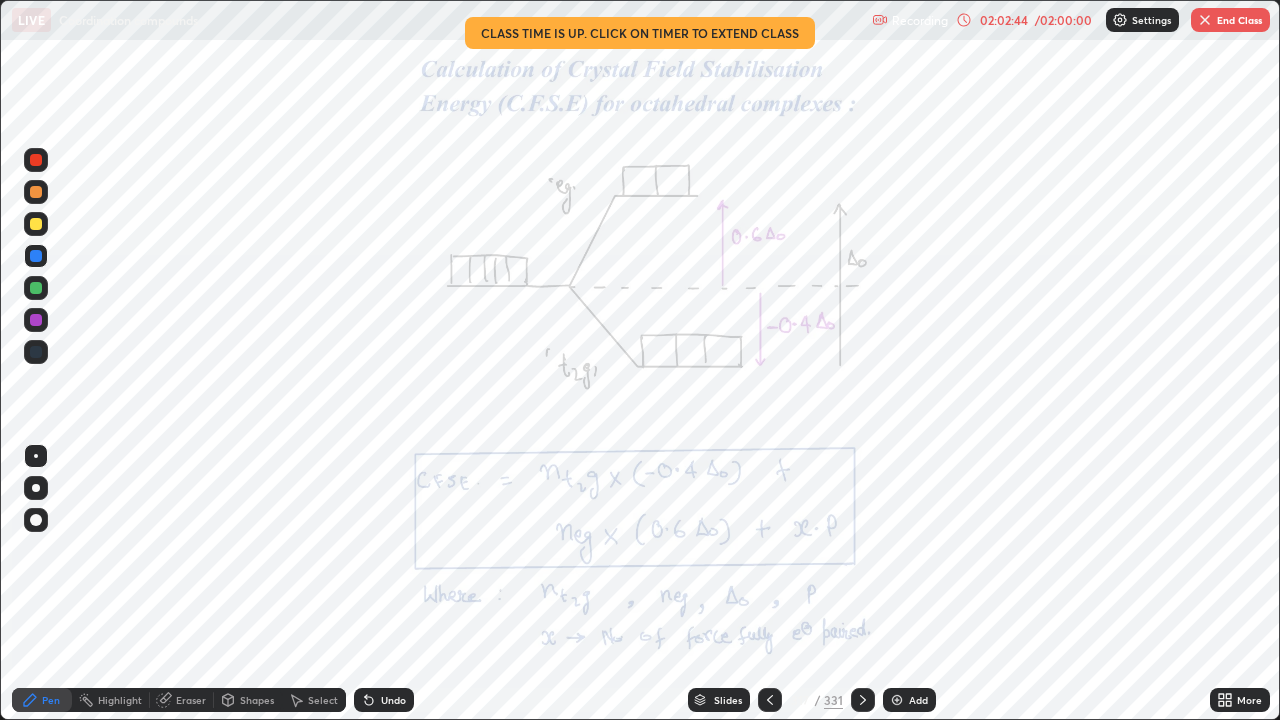 click at bounding box center (36, 160) 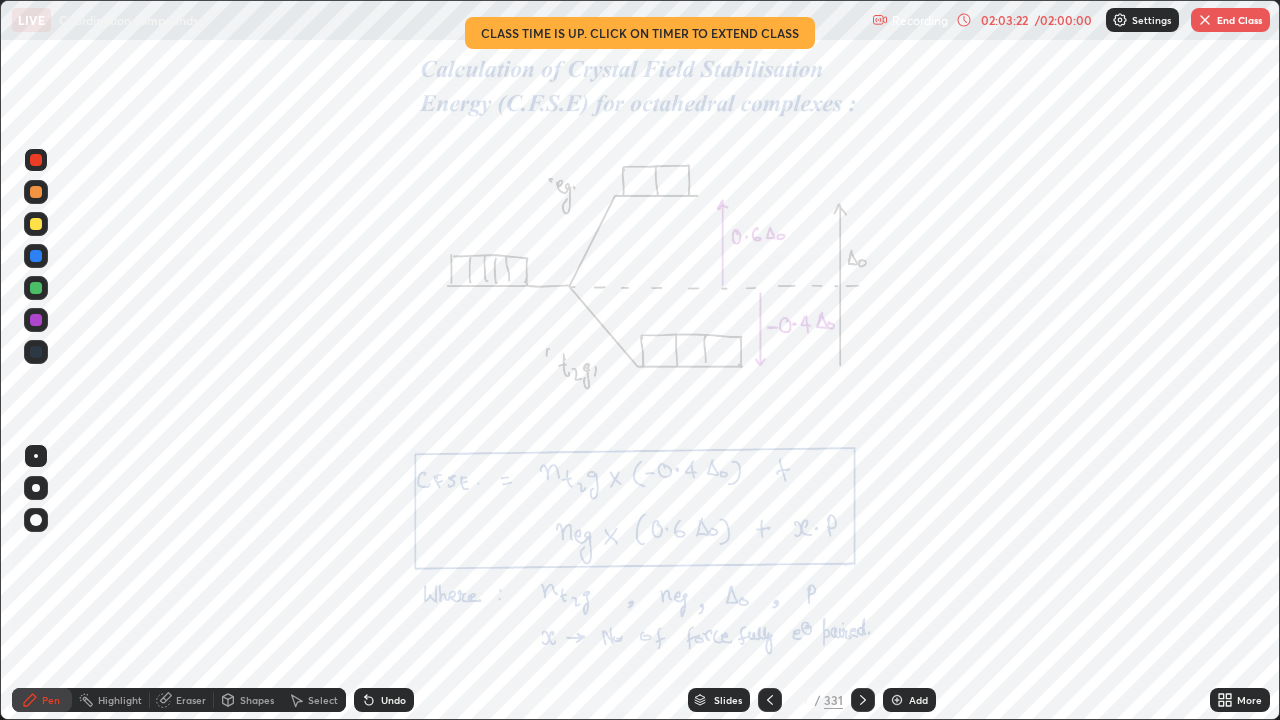 click at bounding box center (36, 256) 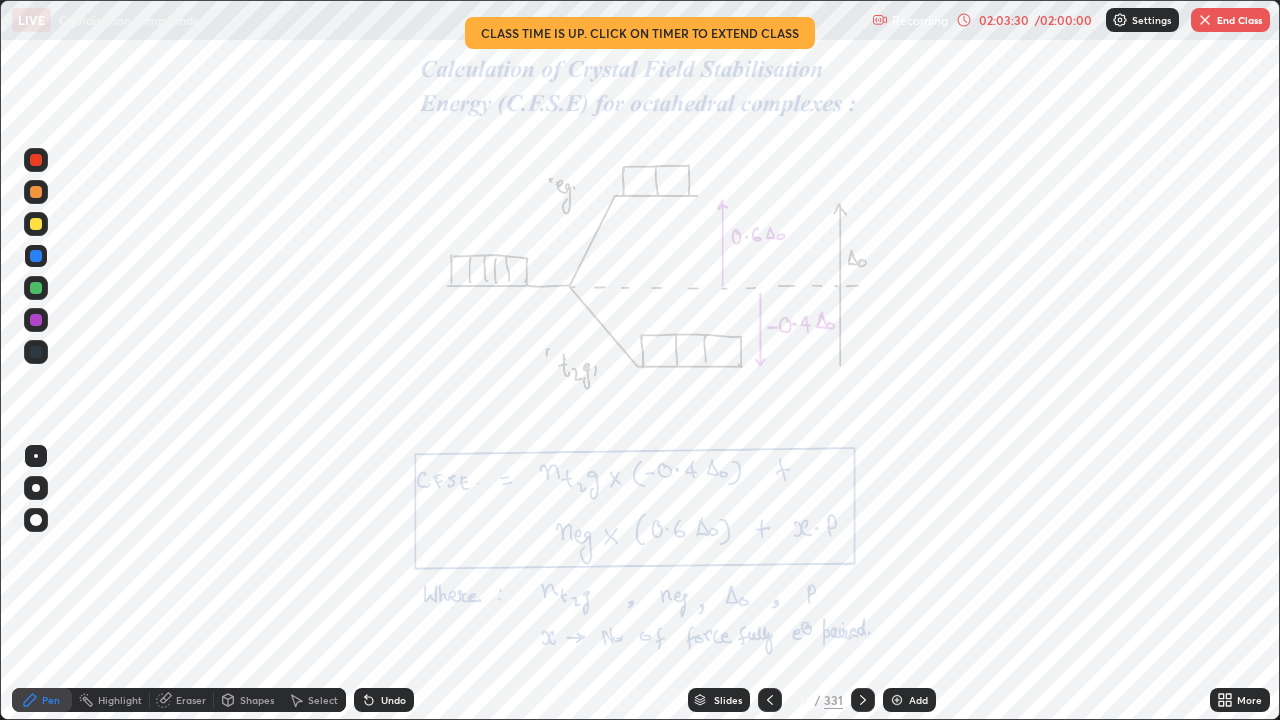 click 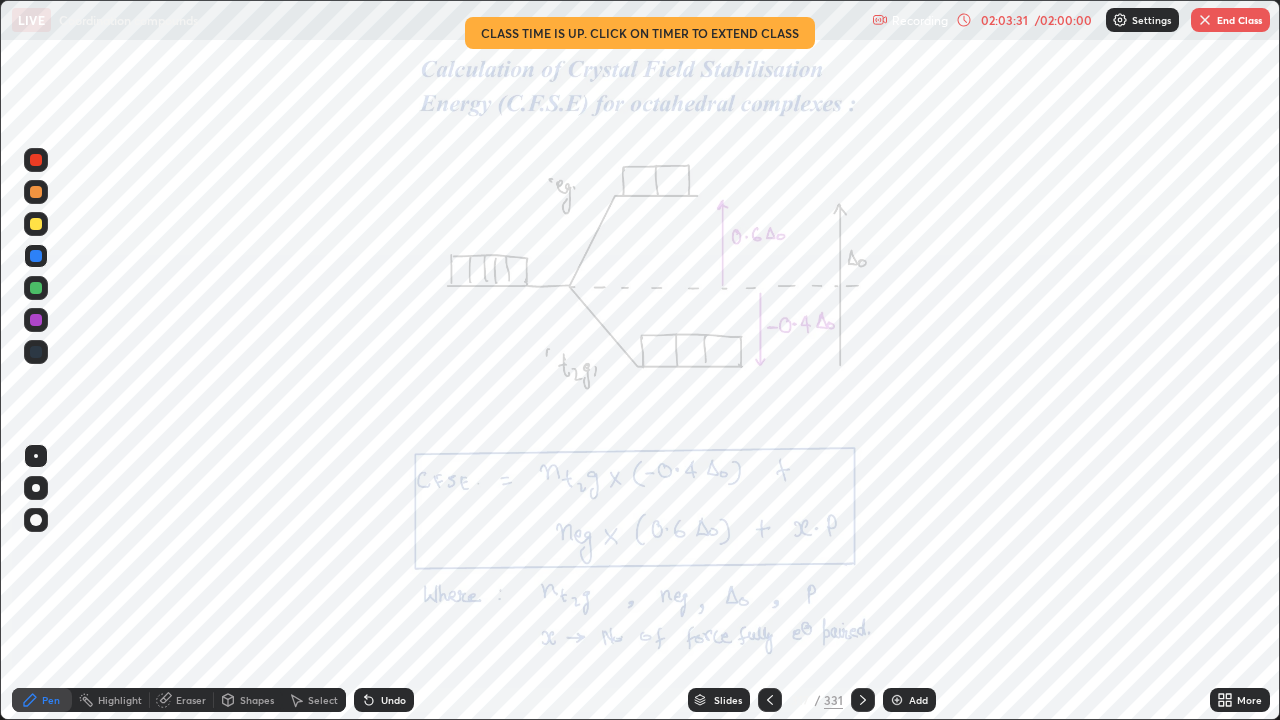 click 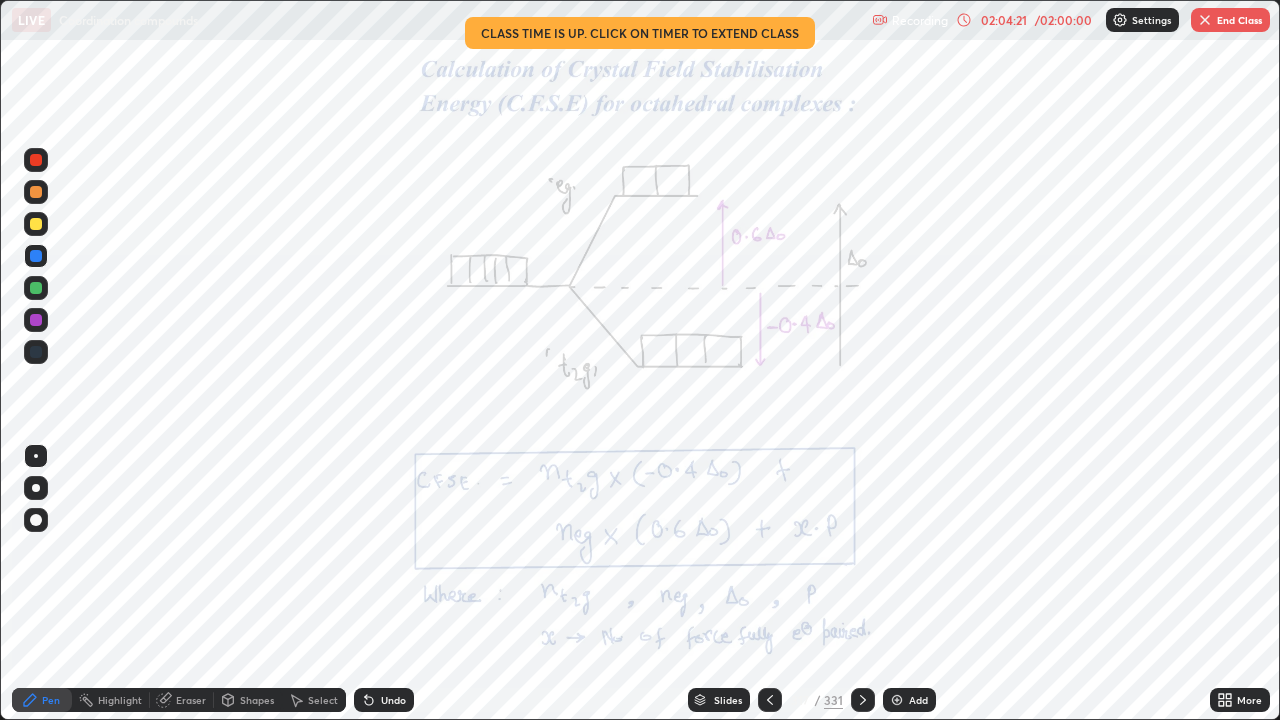 click at bounding box center (36, 192) 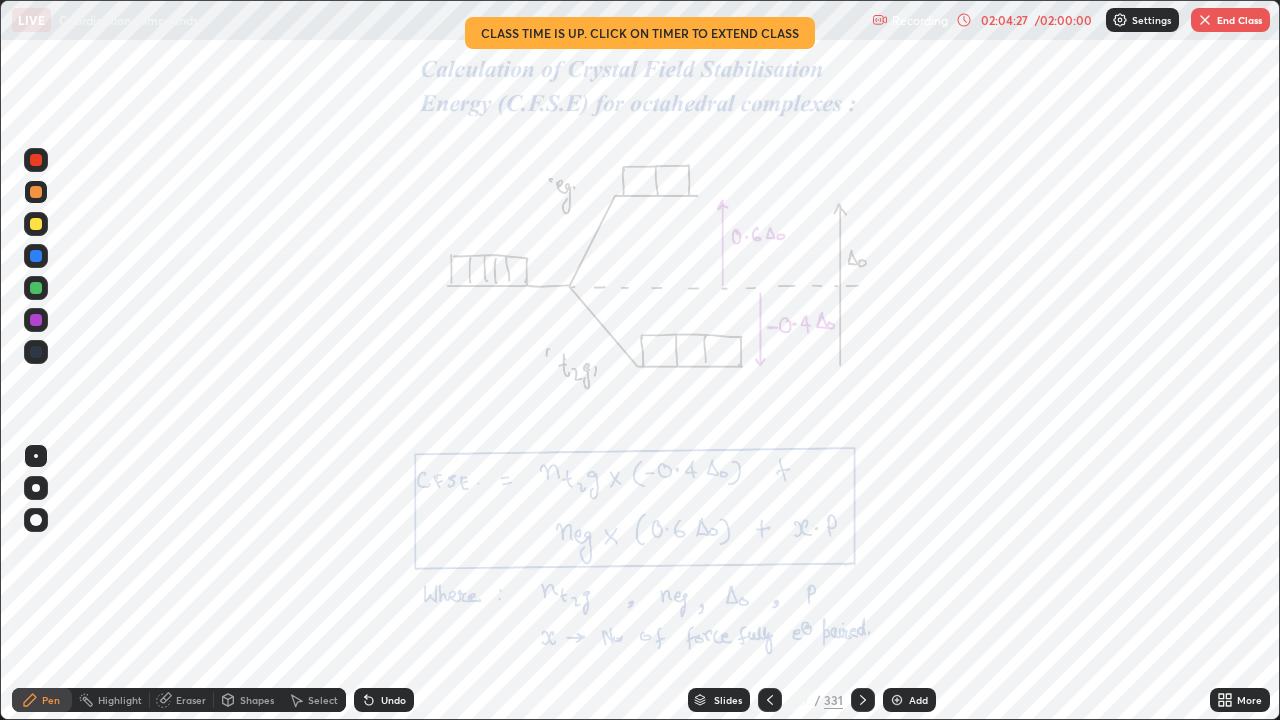 click at bounding box center [36, 352] 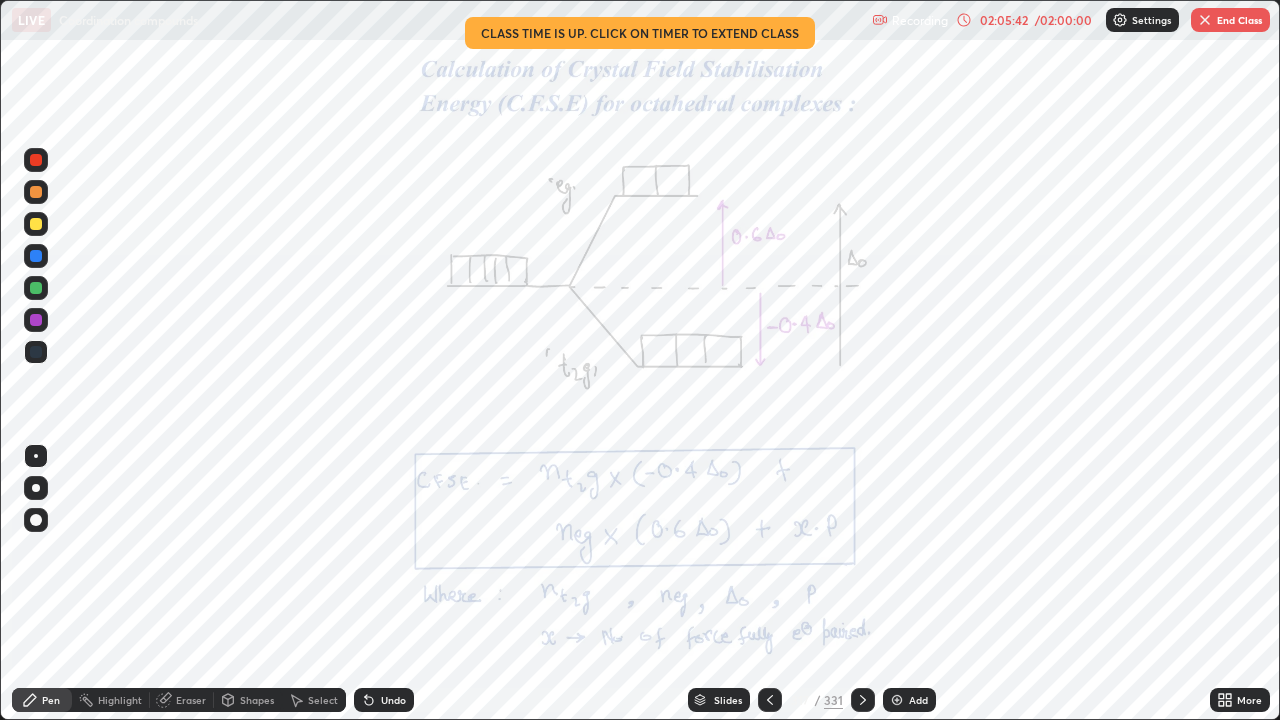 click 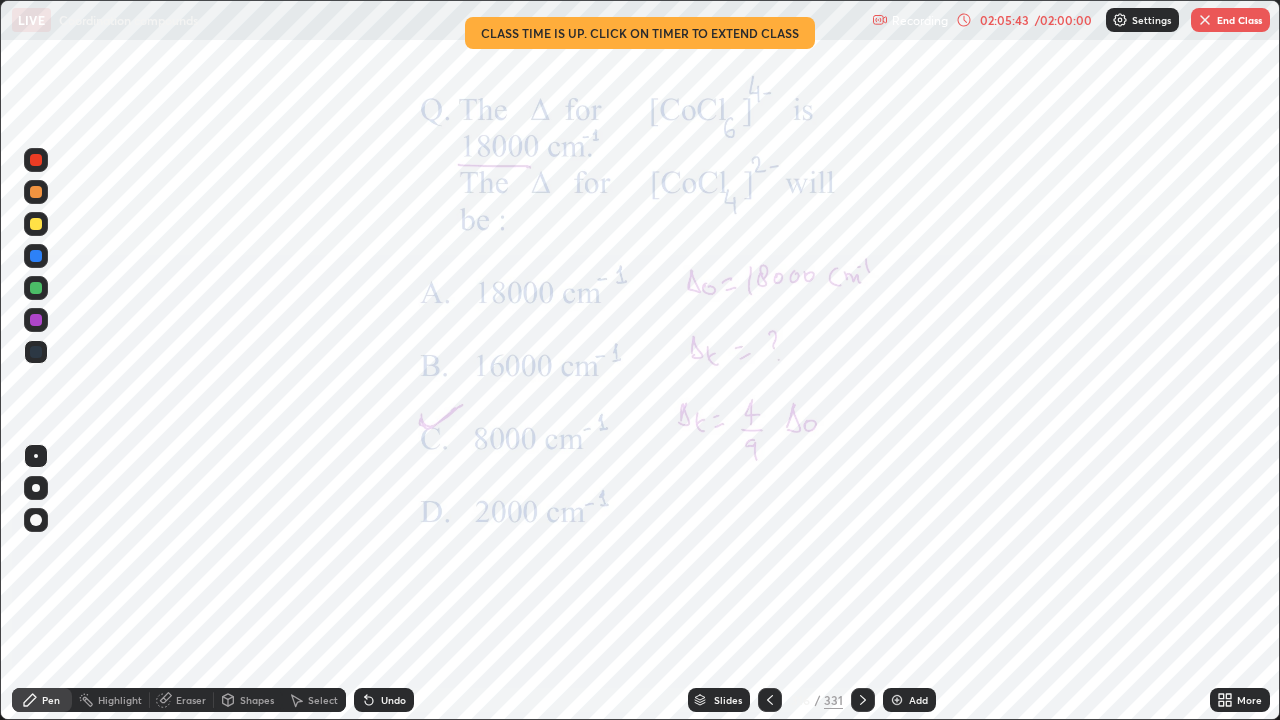 click 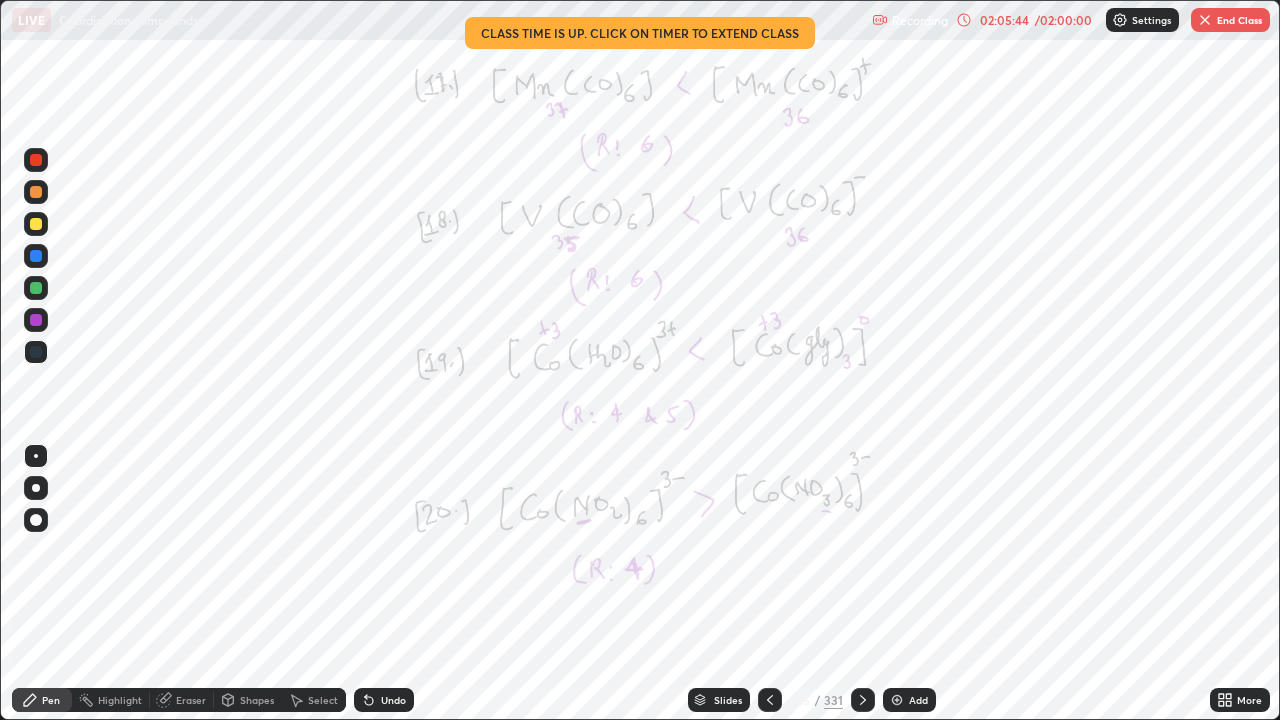 click 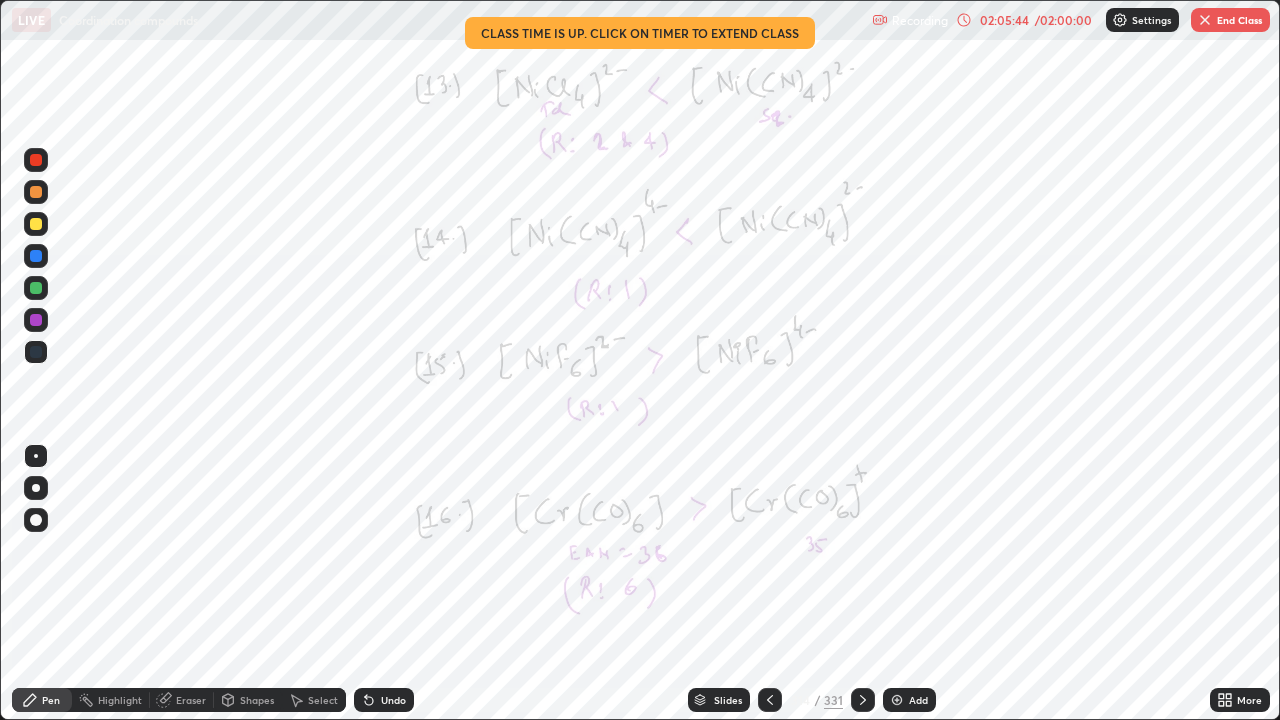 click 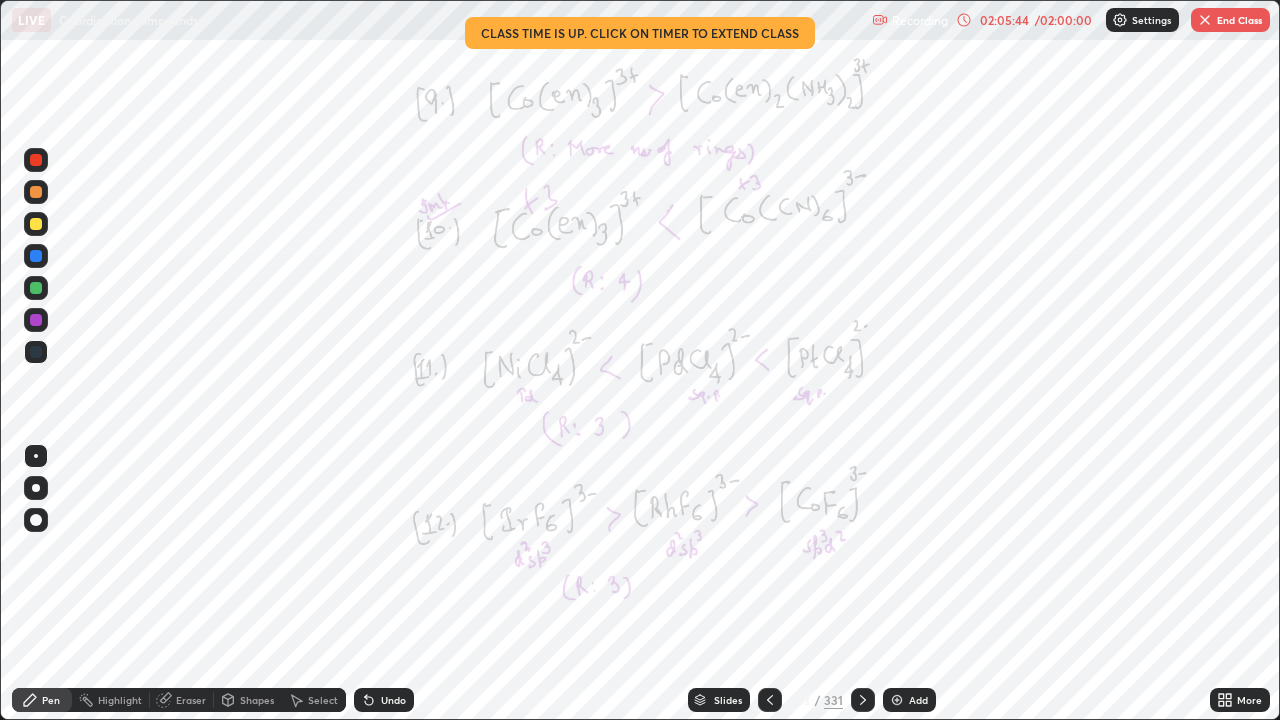 click 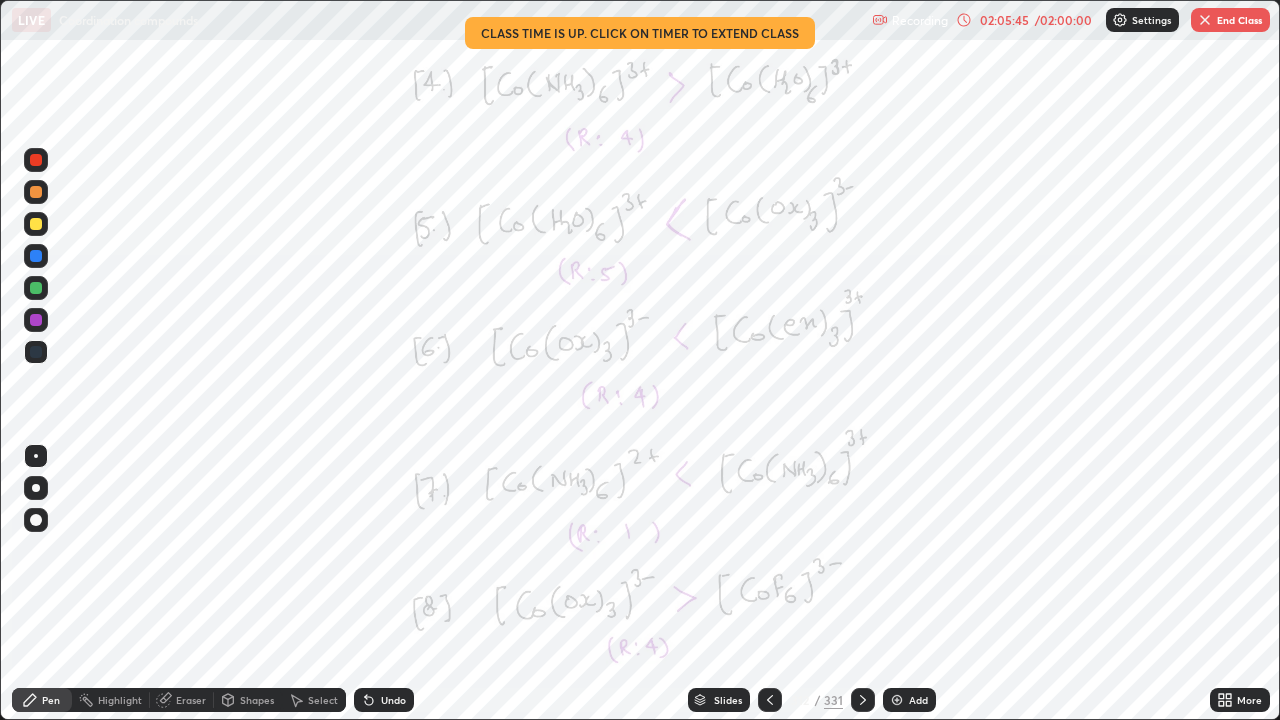click at bounding box center (770, 700) 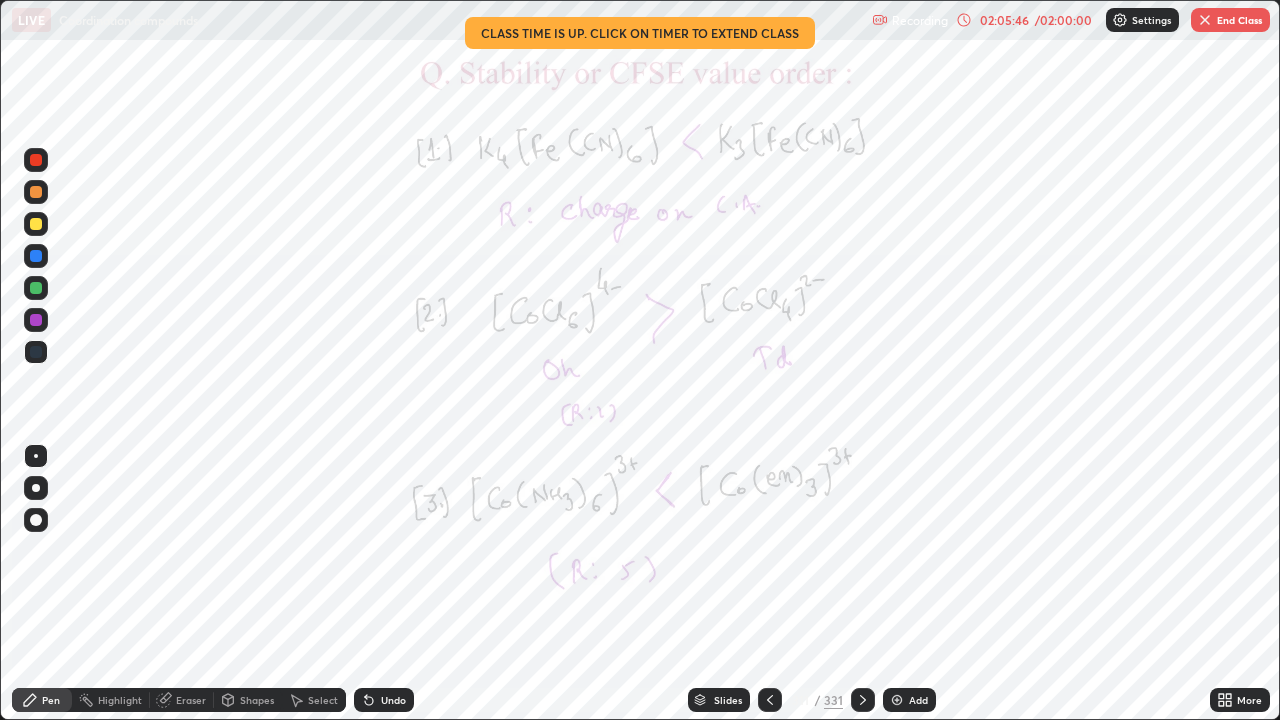 click 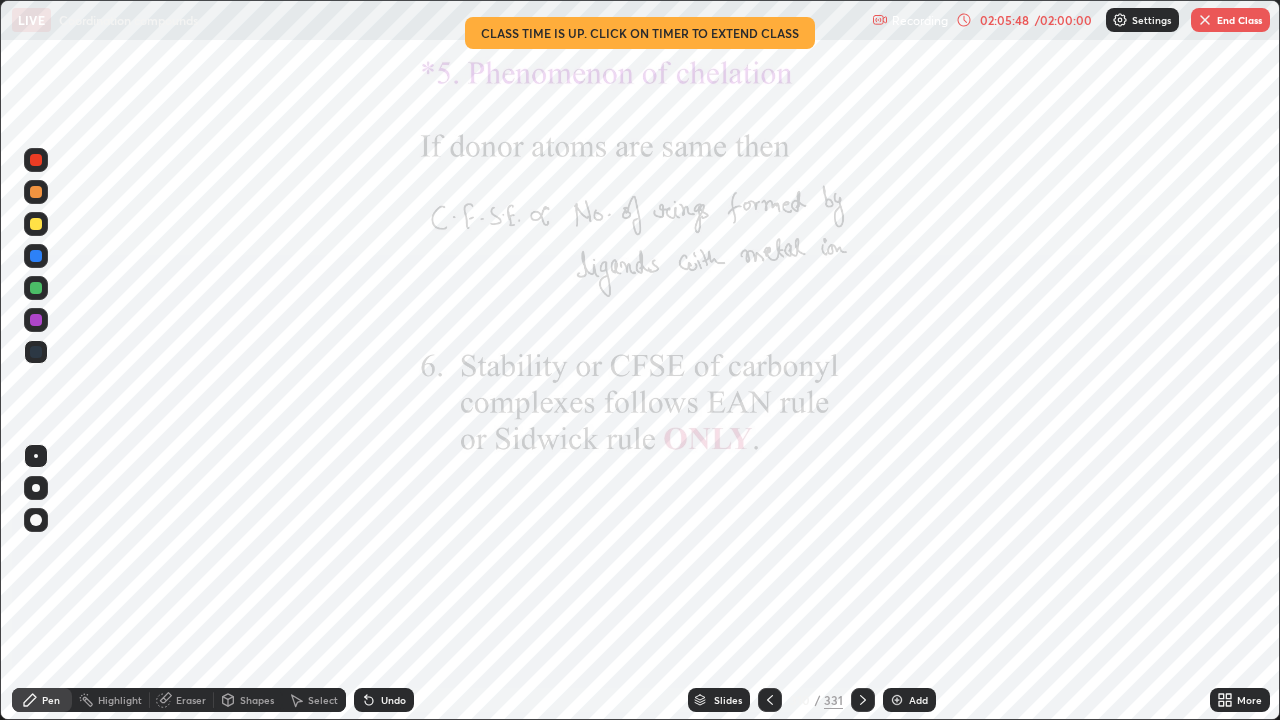 click at bounding box center [770, 700] 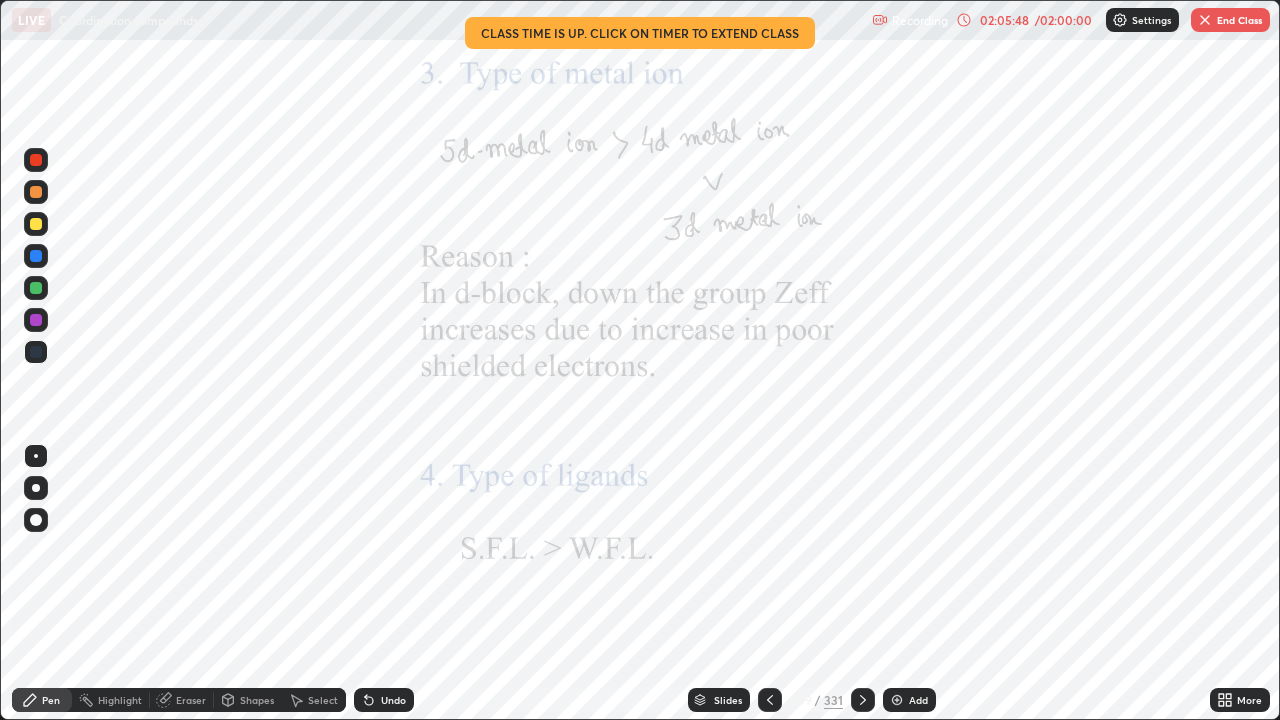 click 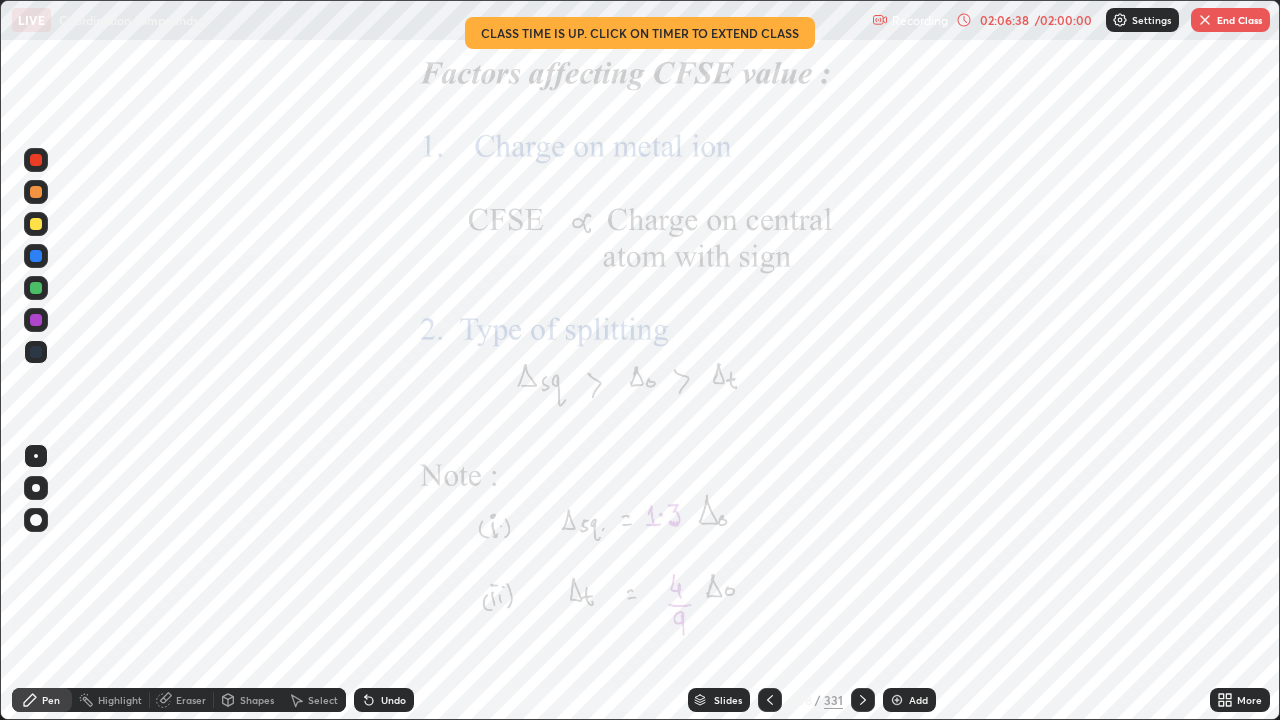 click 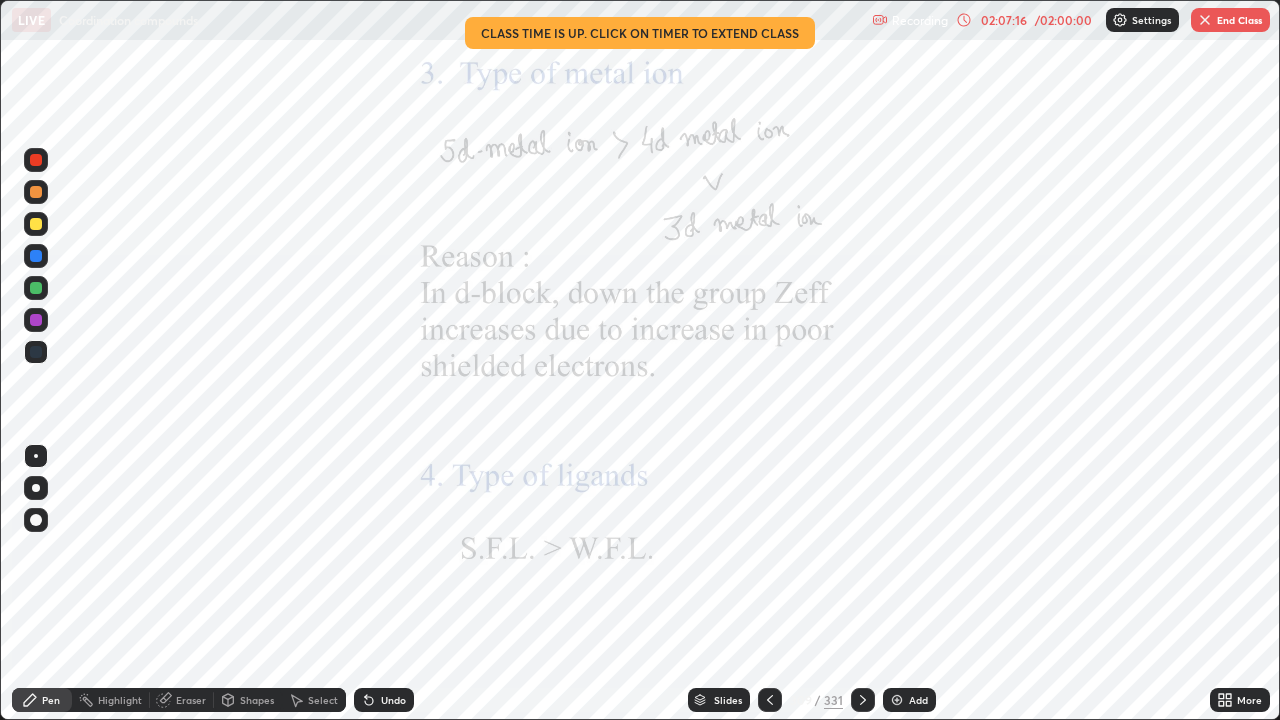 click 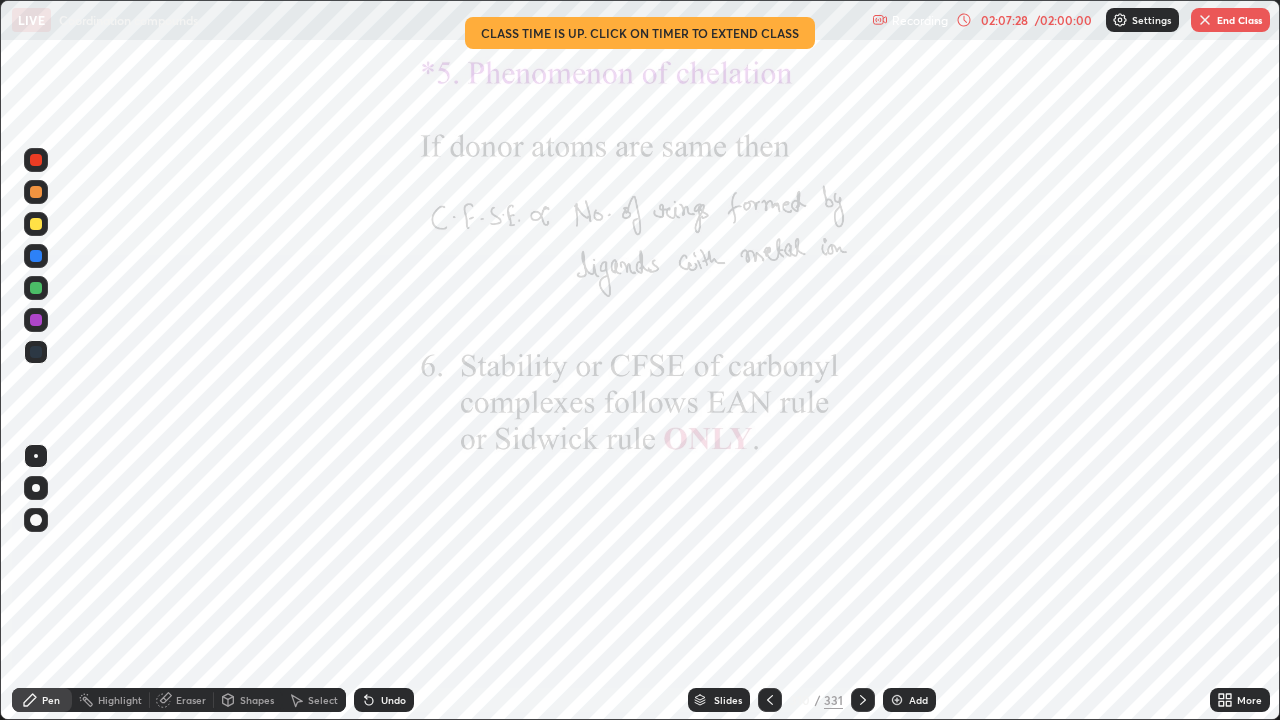 click at bounding box center (36, 192) 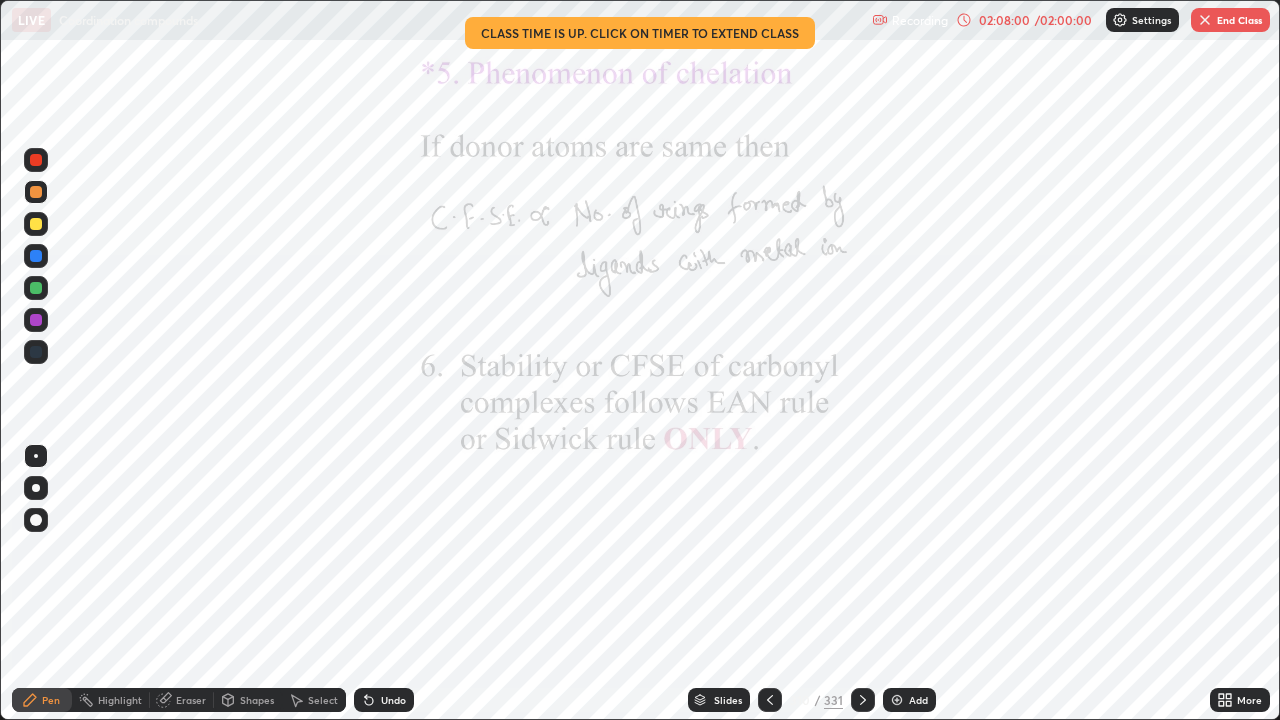 click 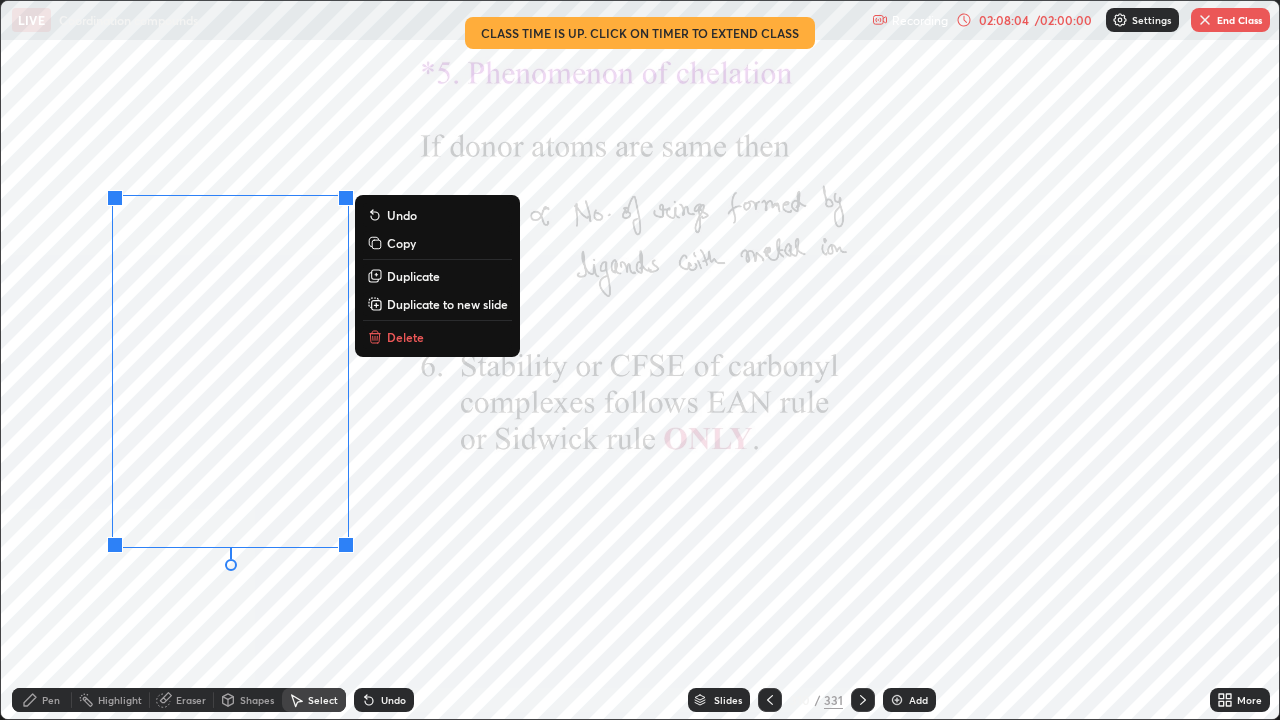 click on "Duplicate" at bounding box center [413, 276] 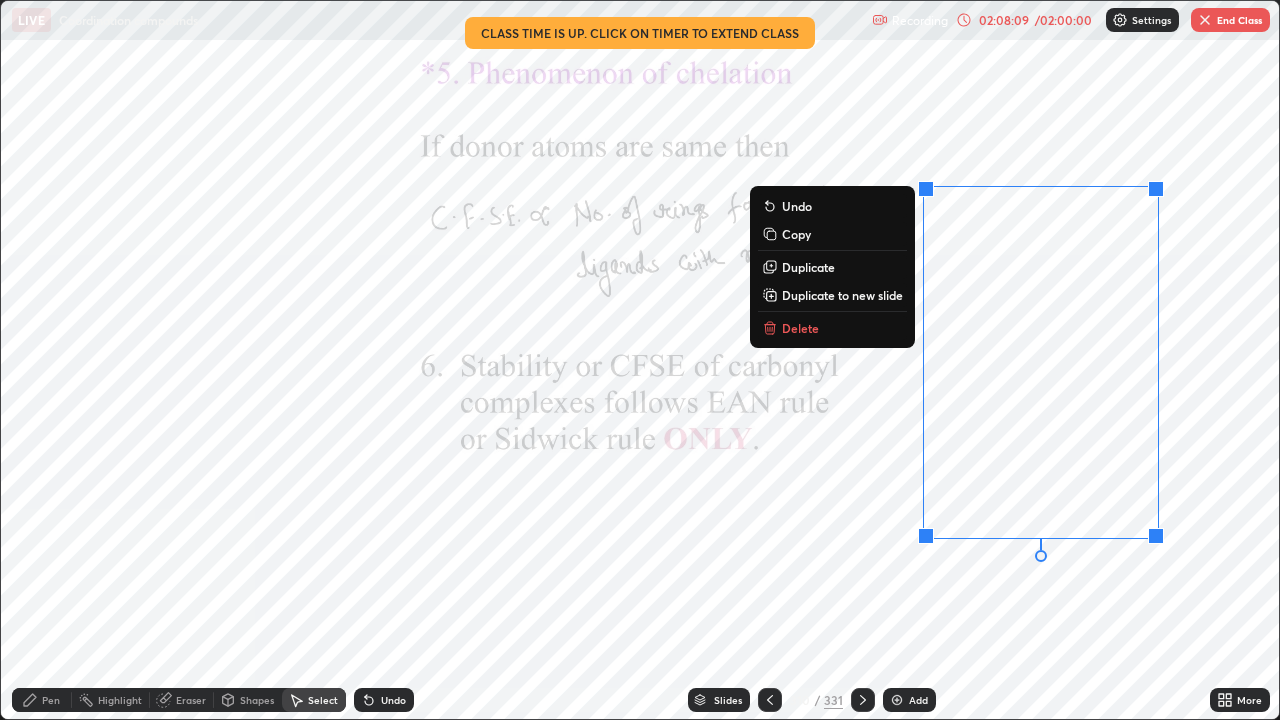 click on "Pen" at bounding box center [51, 700] 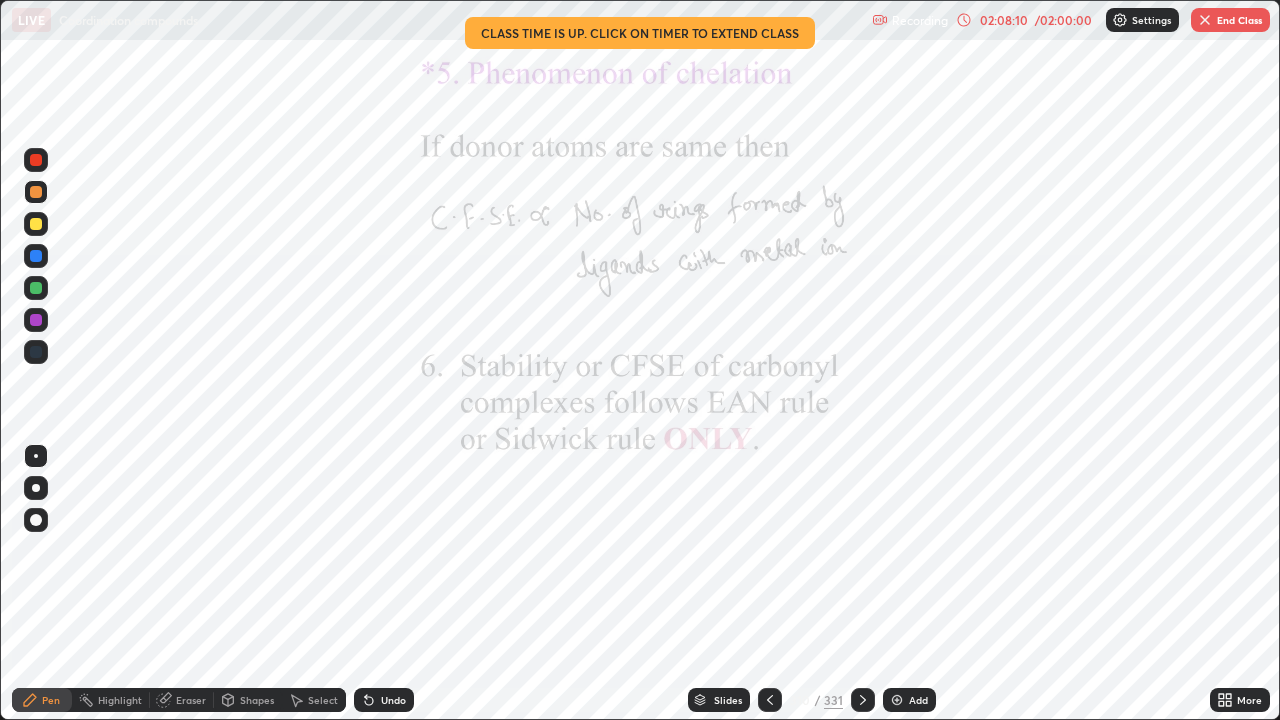 click at bounding box center (36, 256) 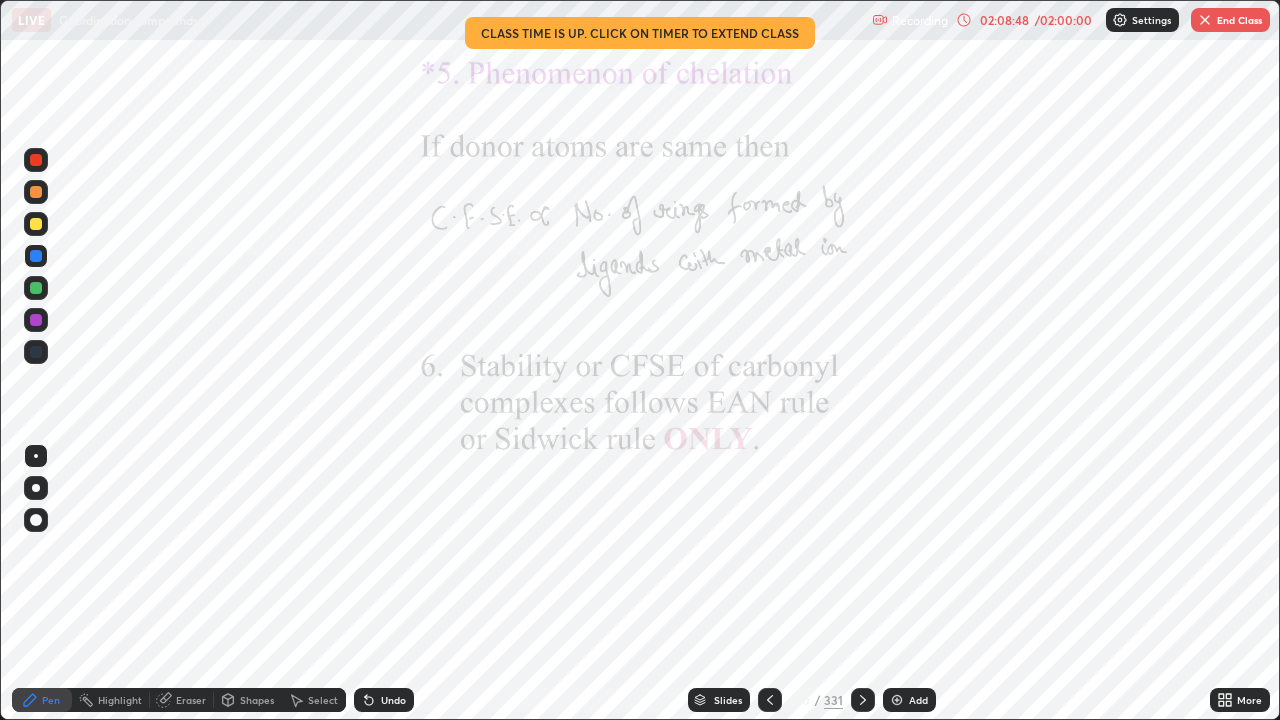 click at bounding box center (36, 320) 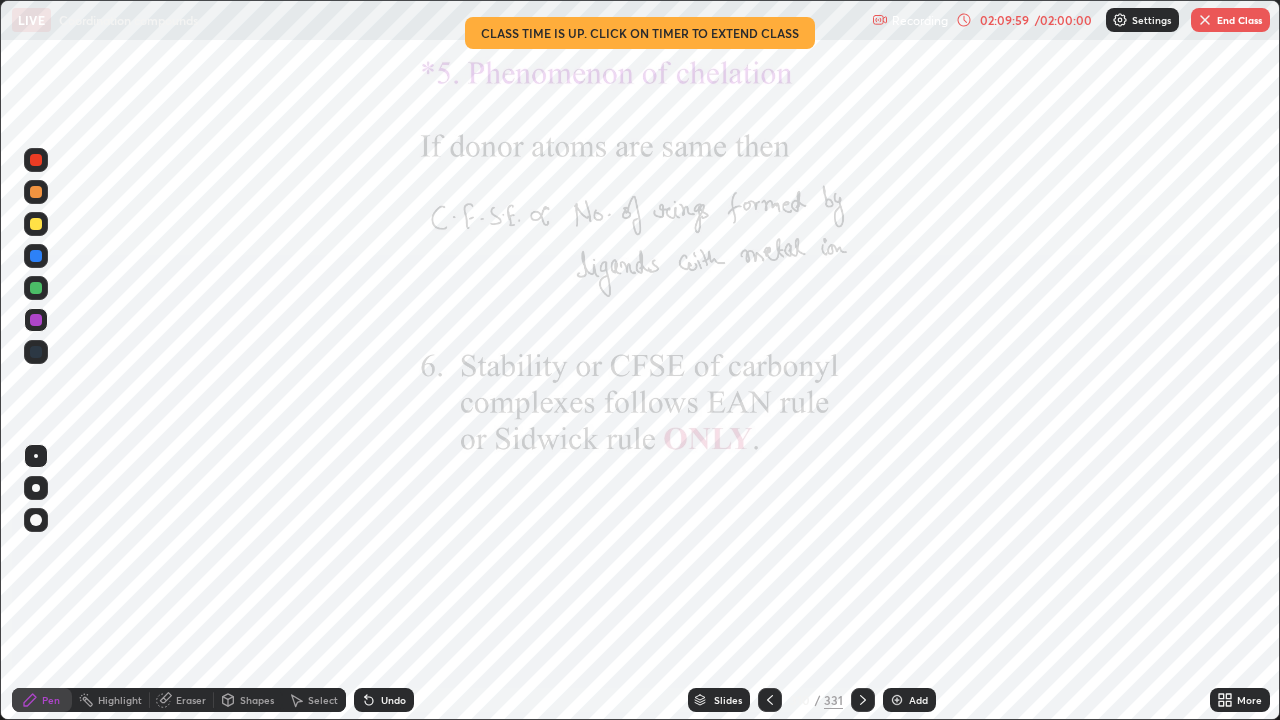 click at bounding box center [36, 256] 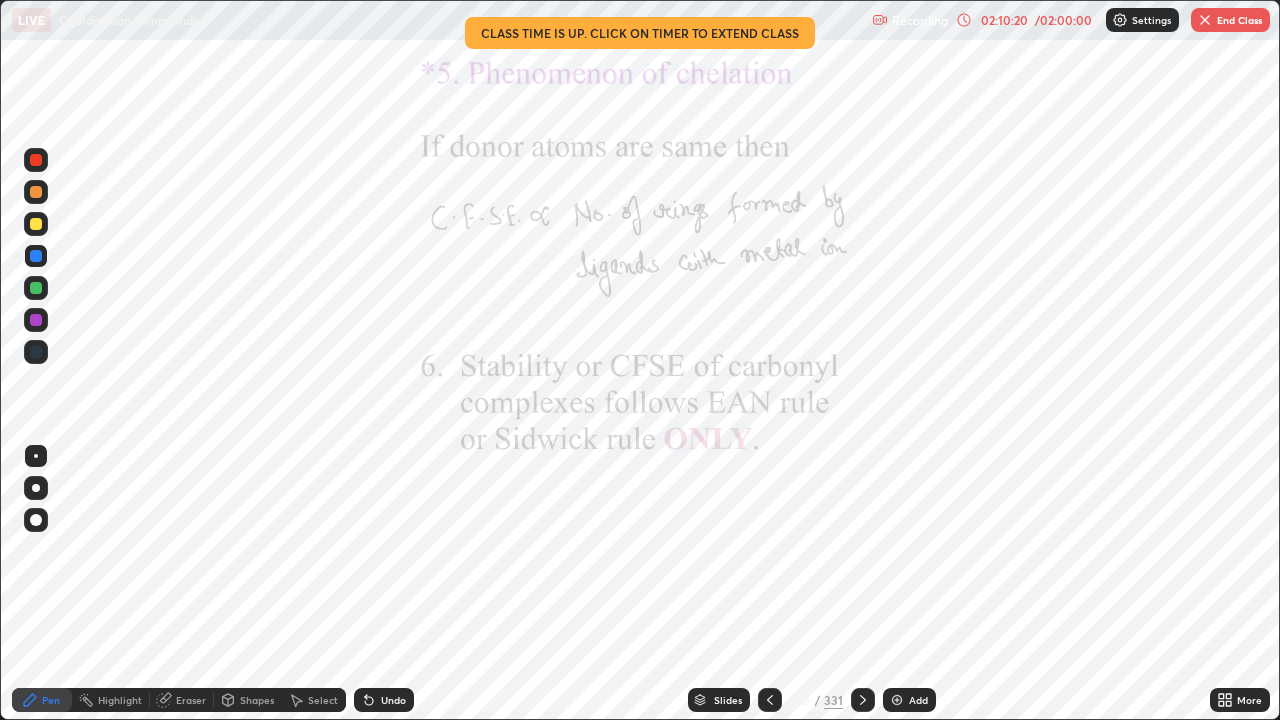click 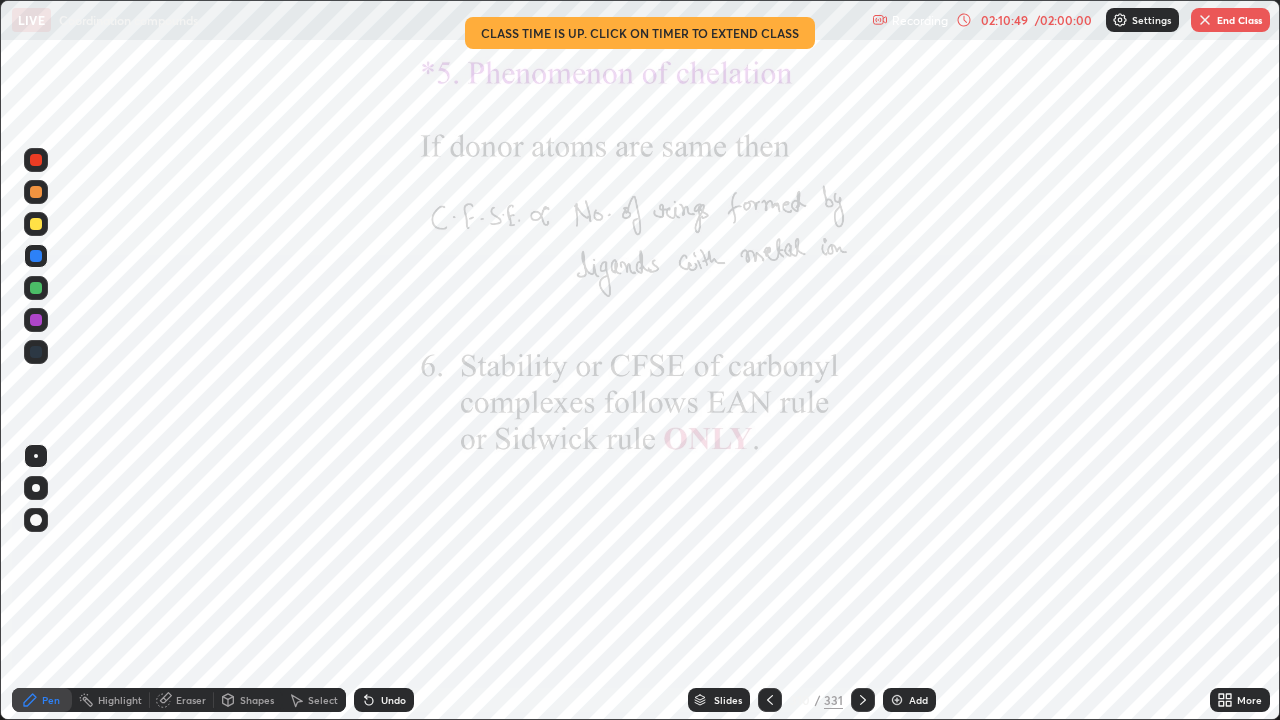 click 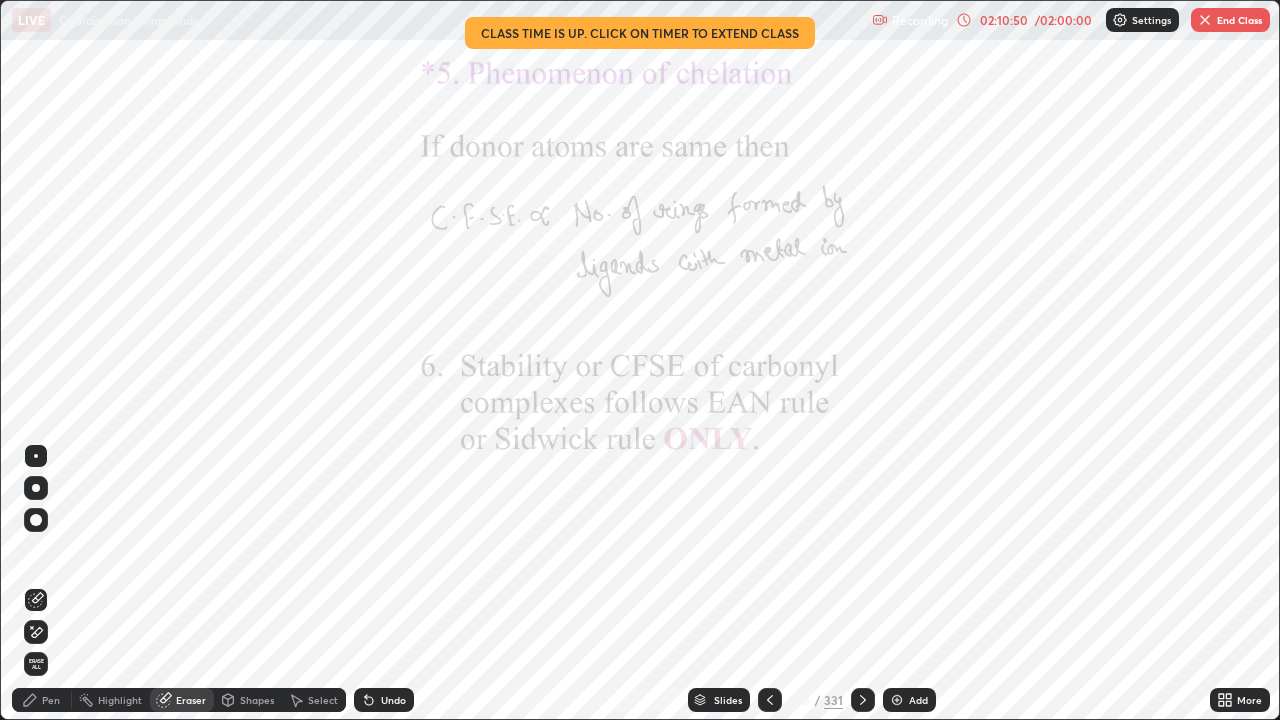 click 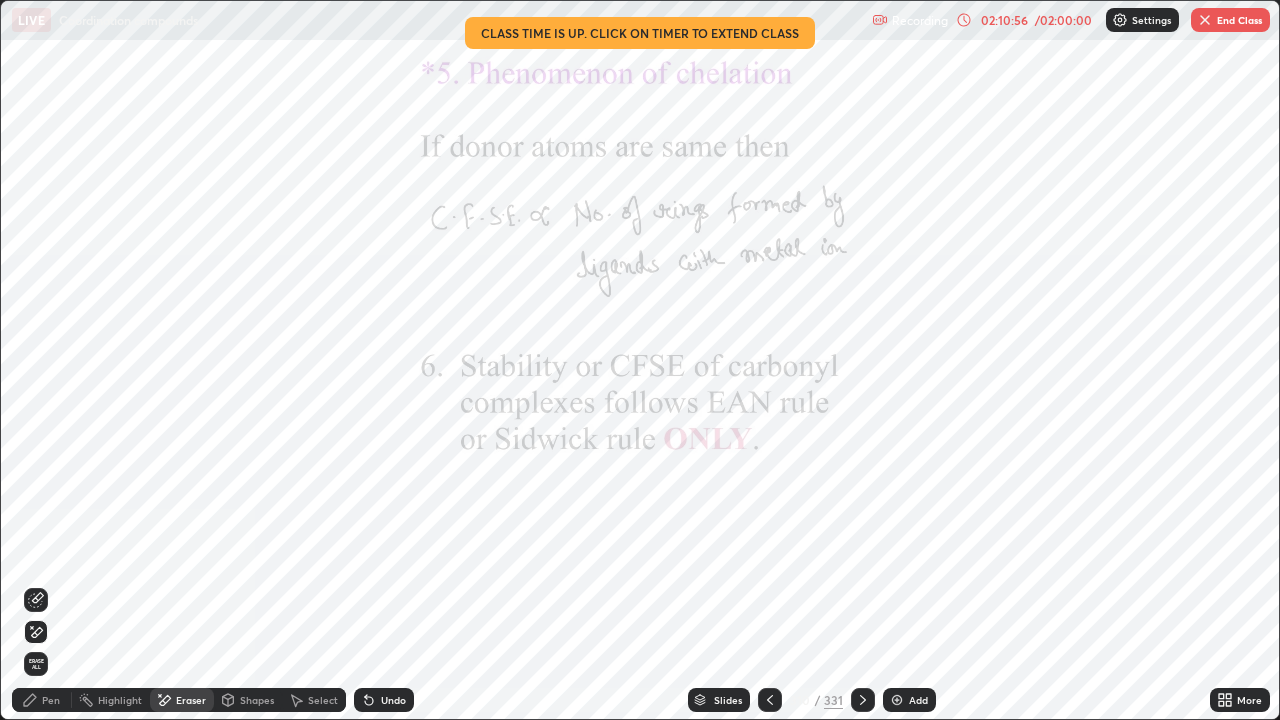 click 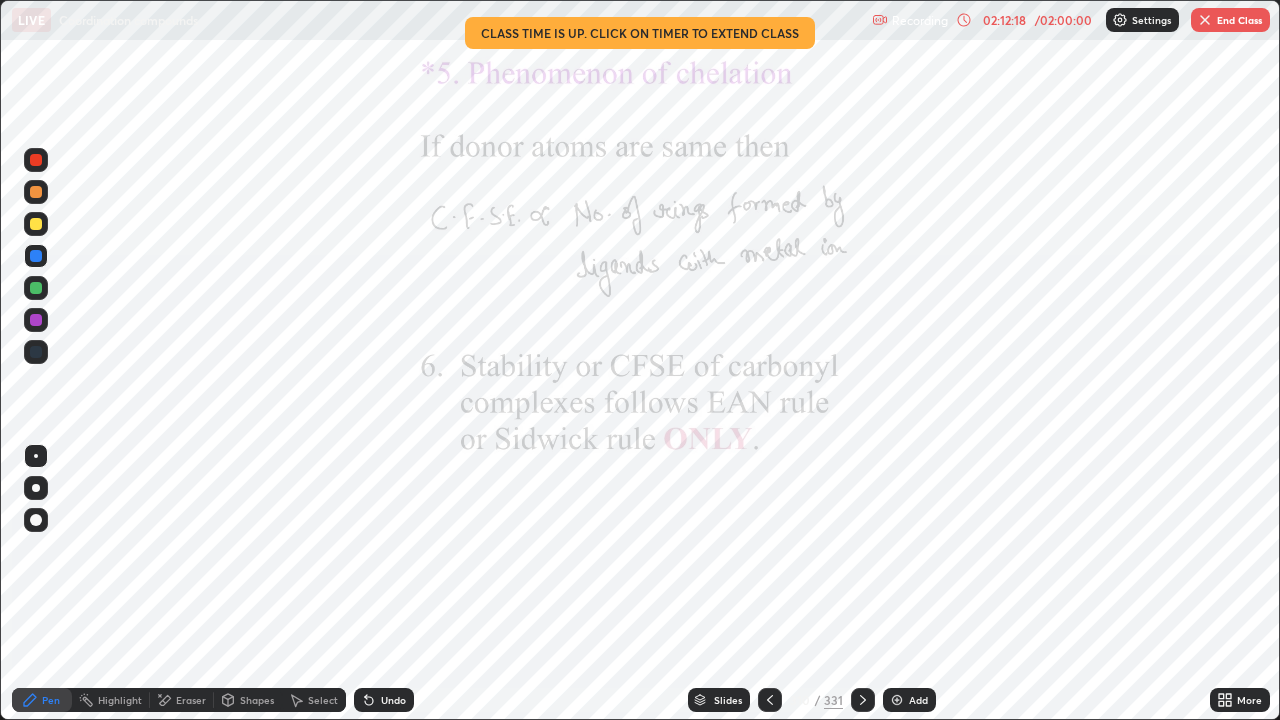 click 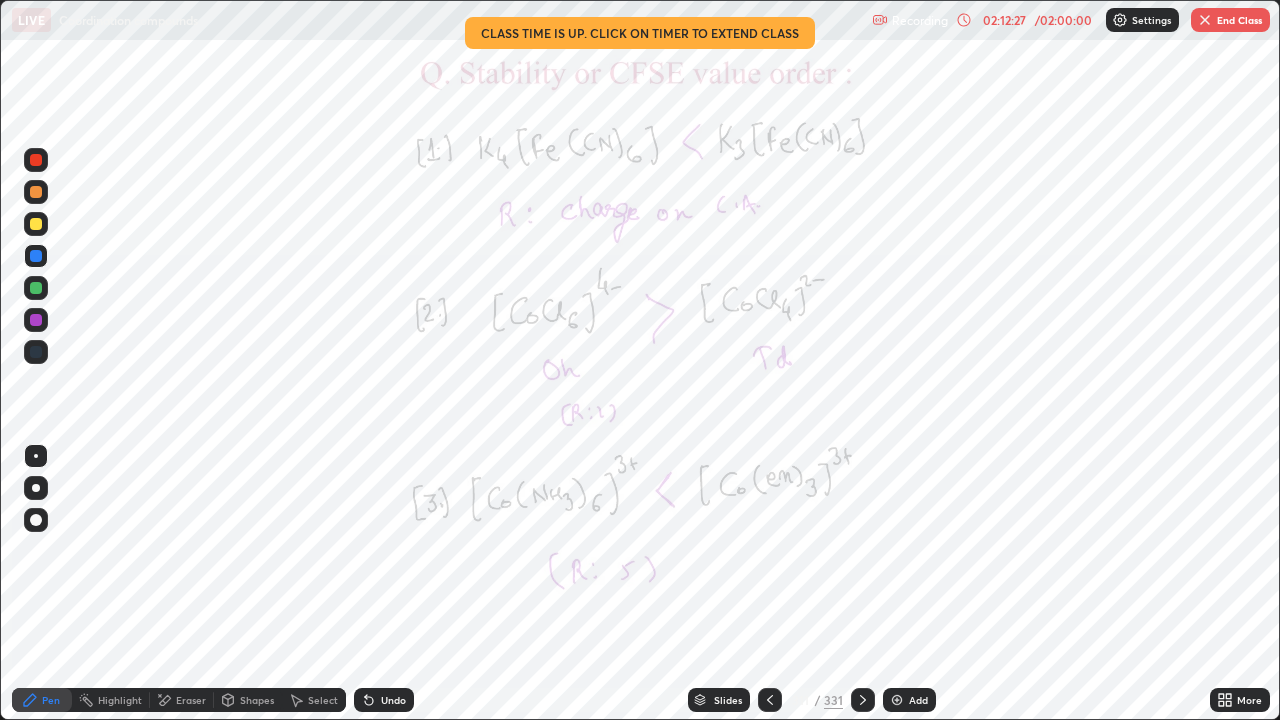click 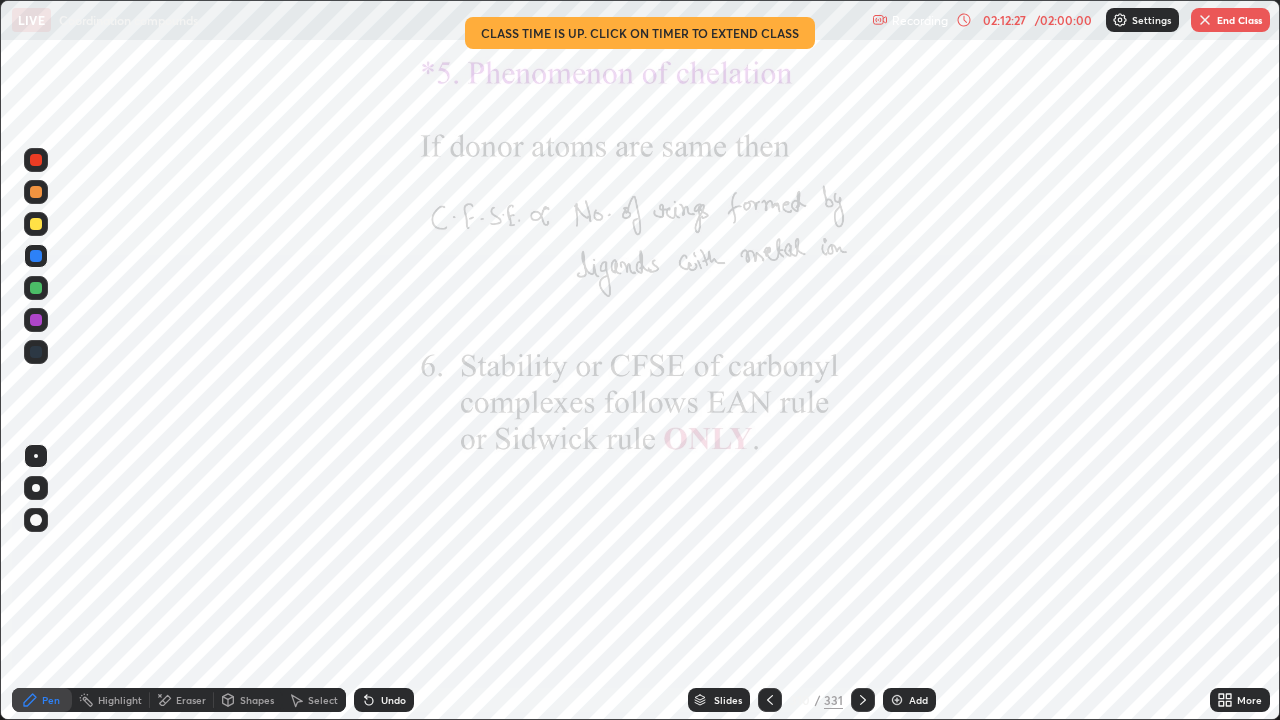 click 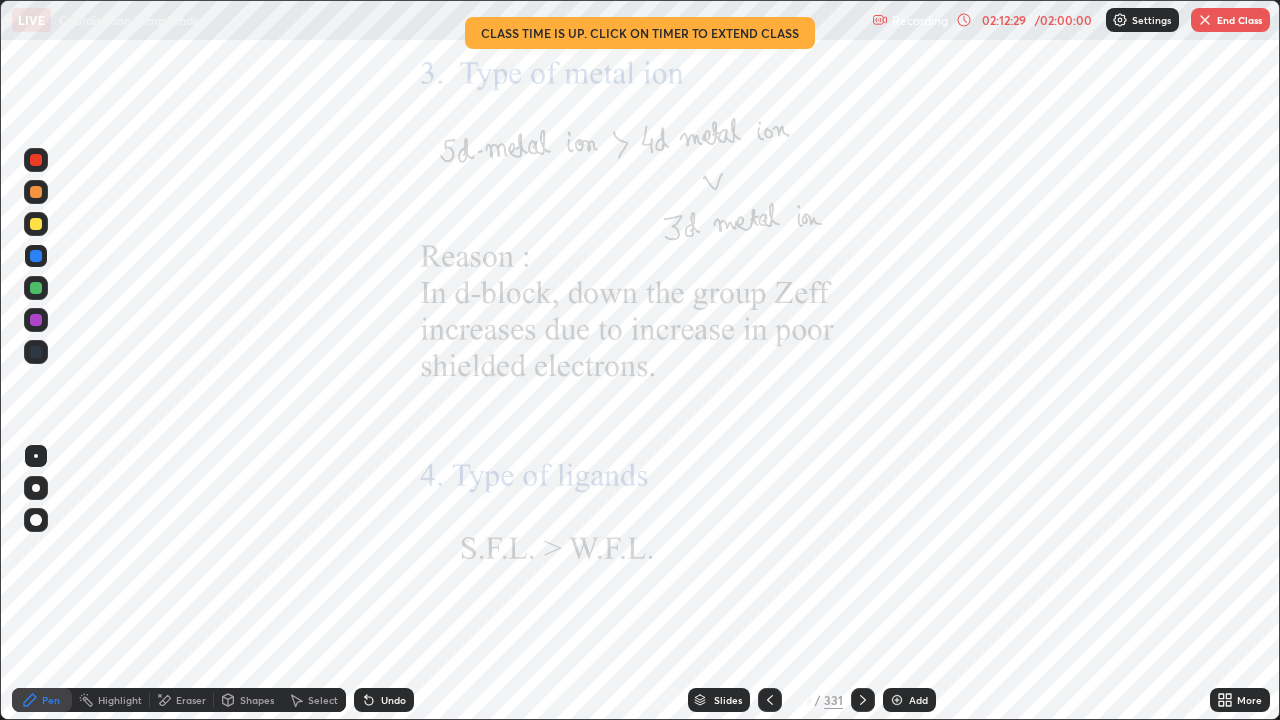 click at bounding box center [770, 700] 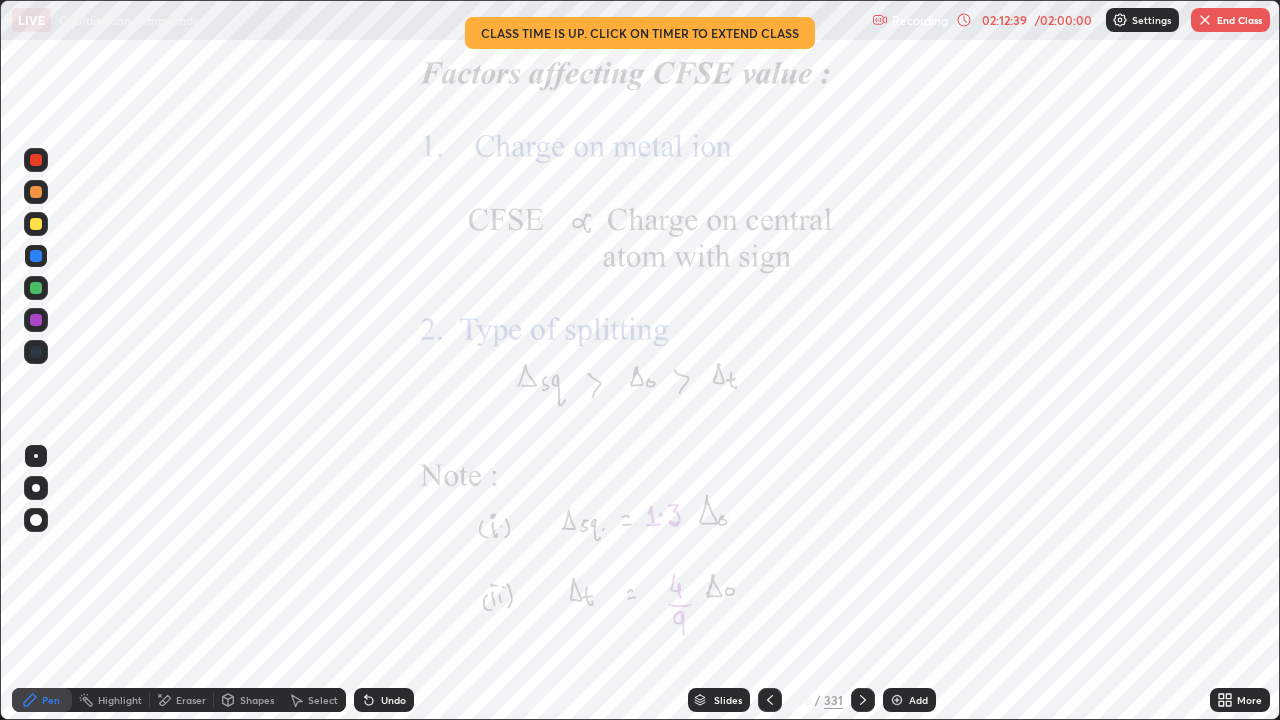 click at bounding box center (863, 700) 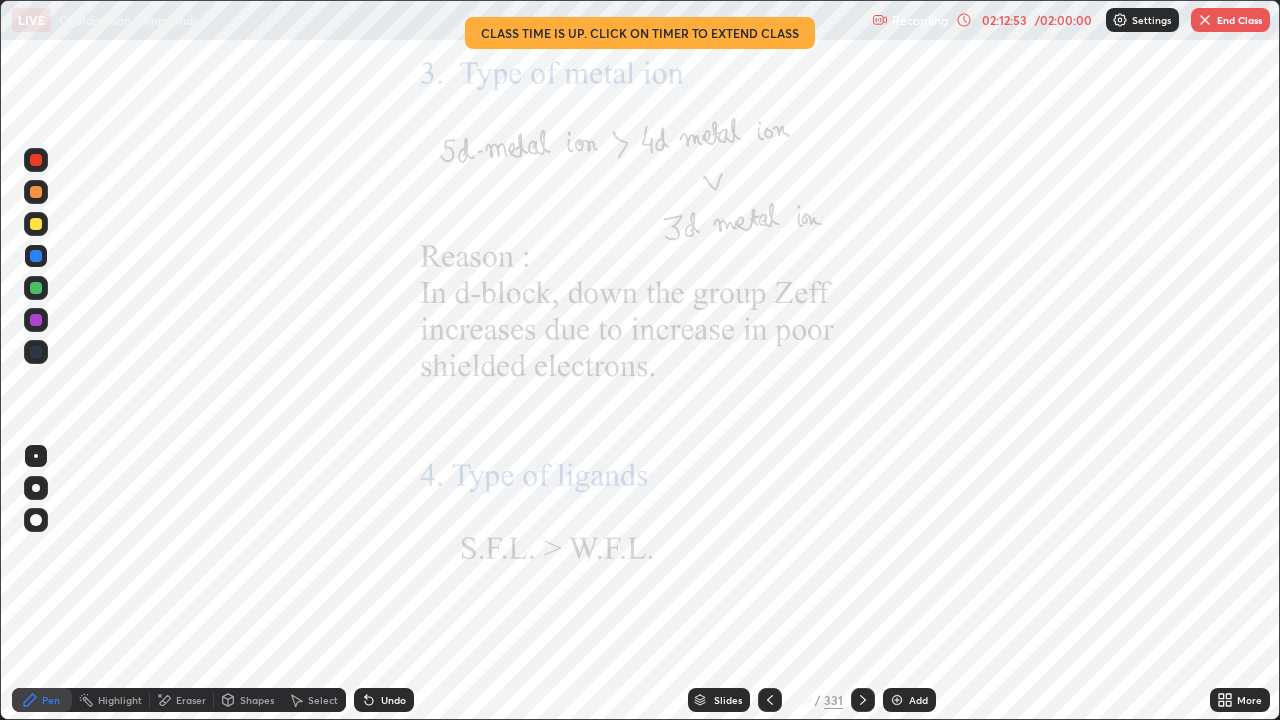 click 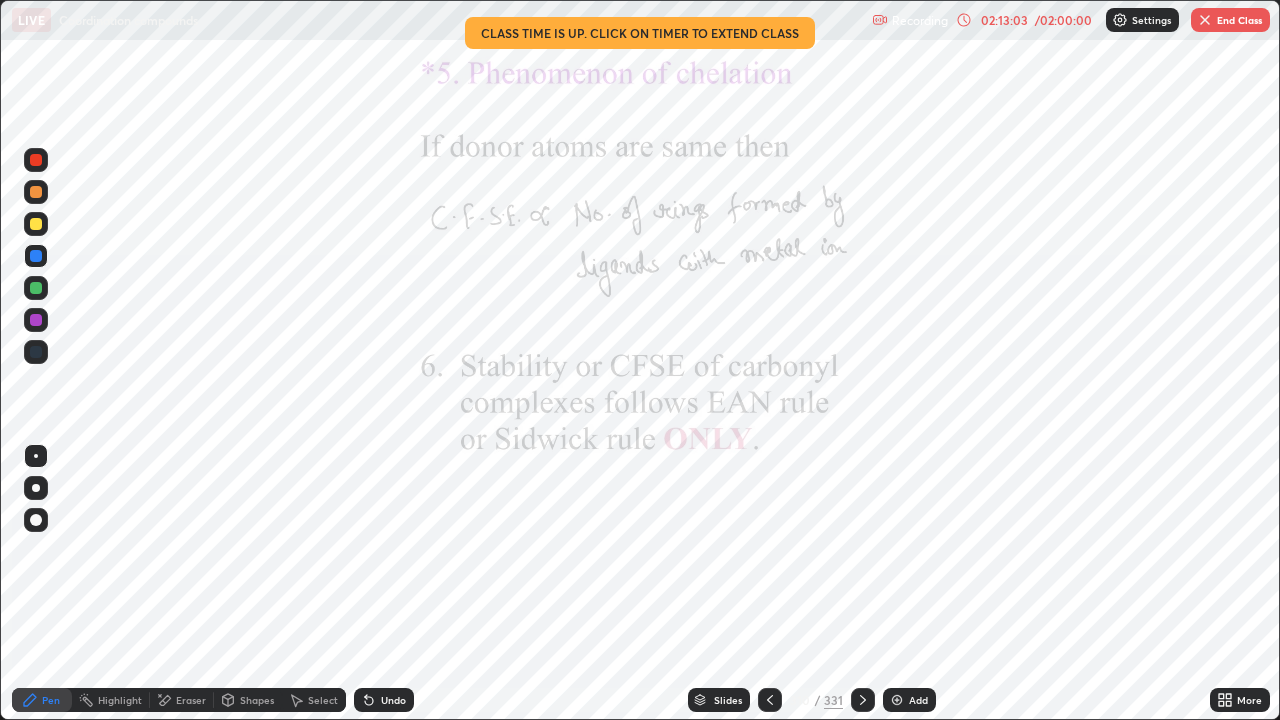 click 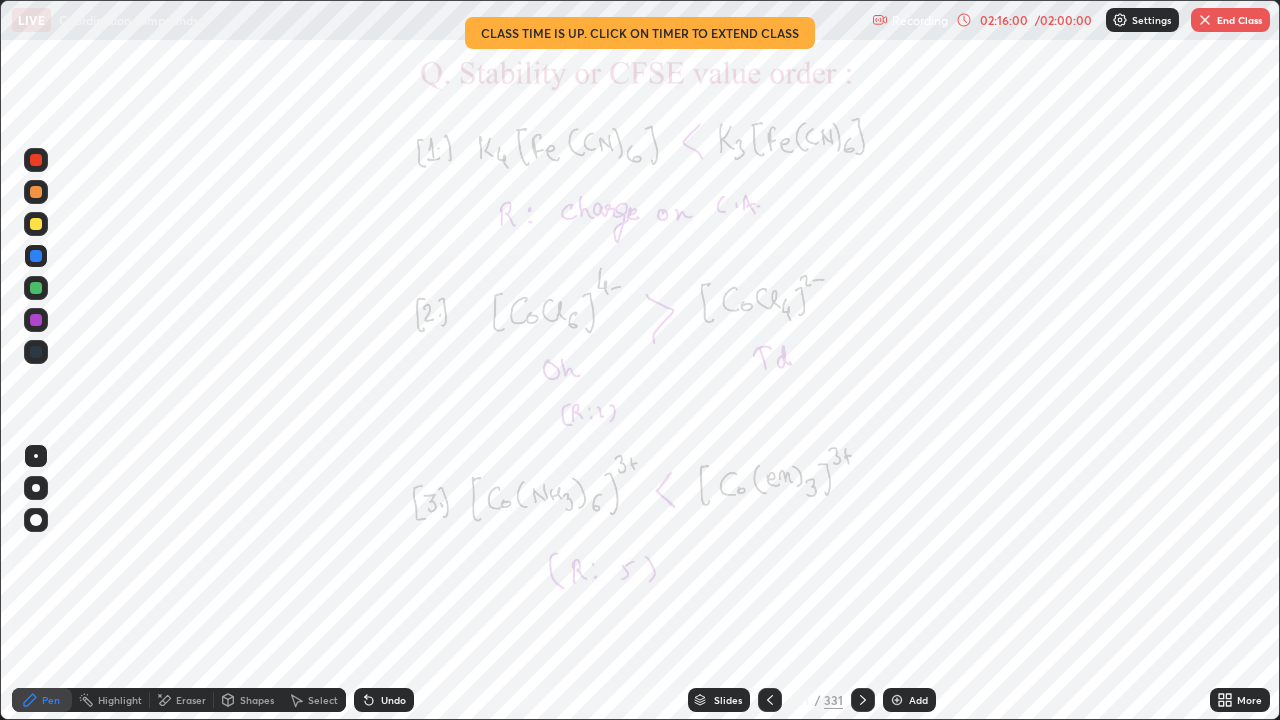 click on "End Class" at bounding box center [1230, 20] 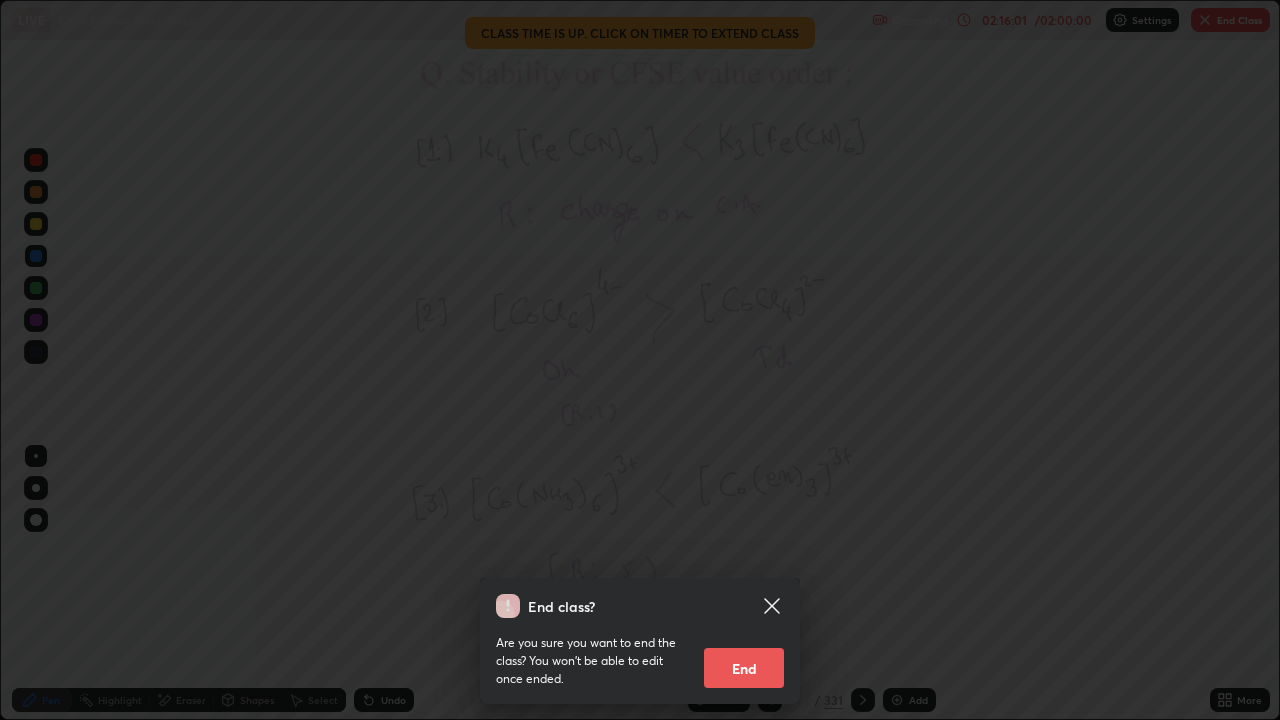 click on "End" at bounding box center (744, 668) 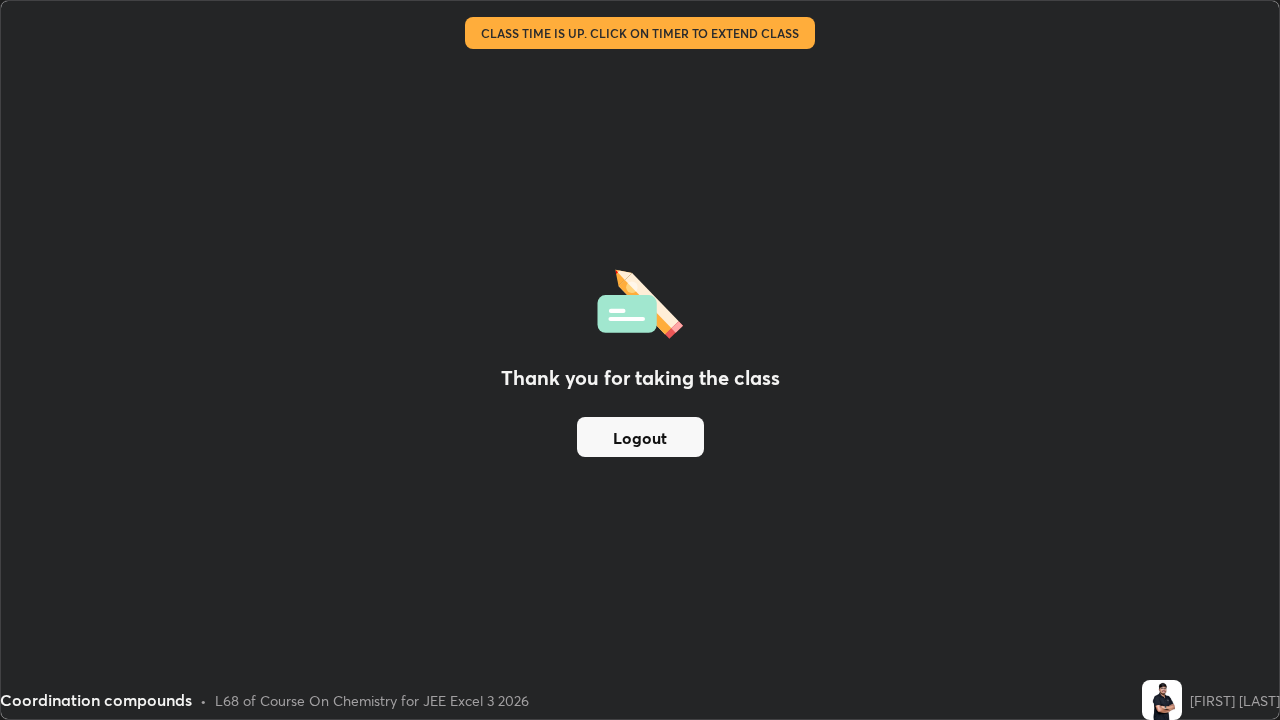 click on "Logout" at bounding box center (640, 437) 